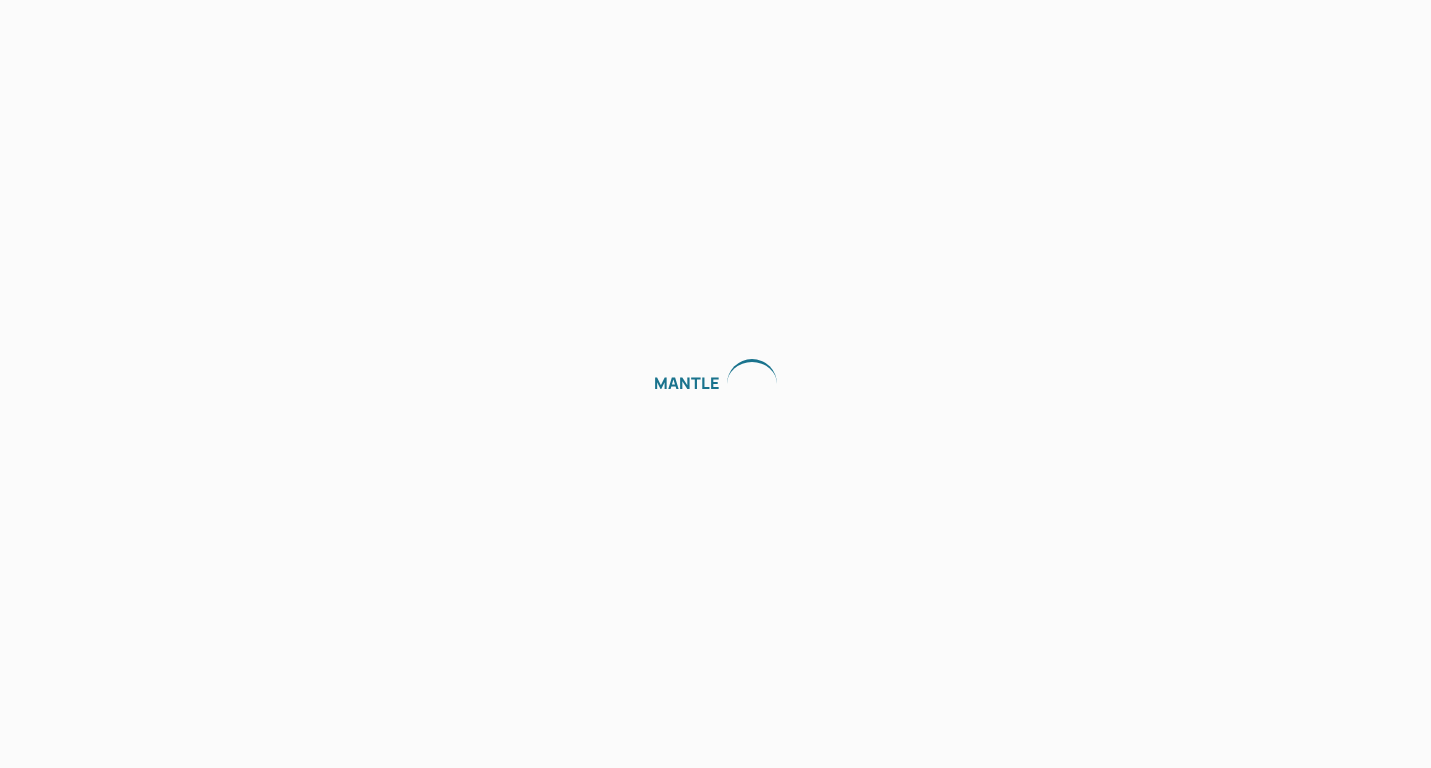 scroll, scrollTop: 0, scrollLeft: 0, axis: both 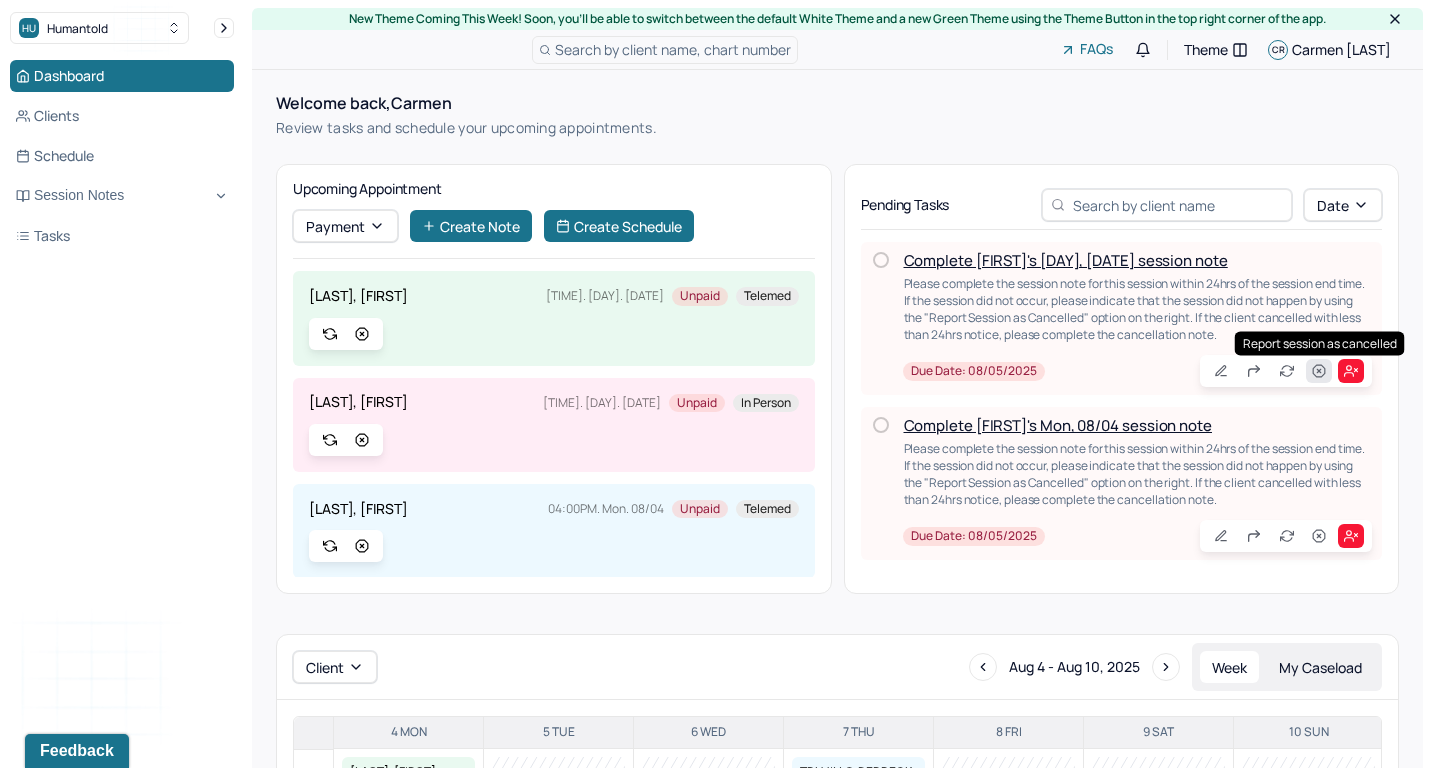 click 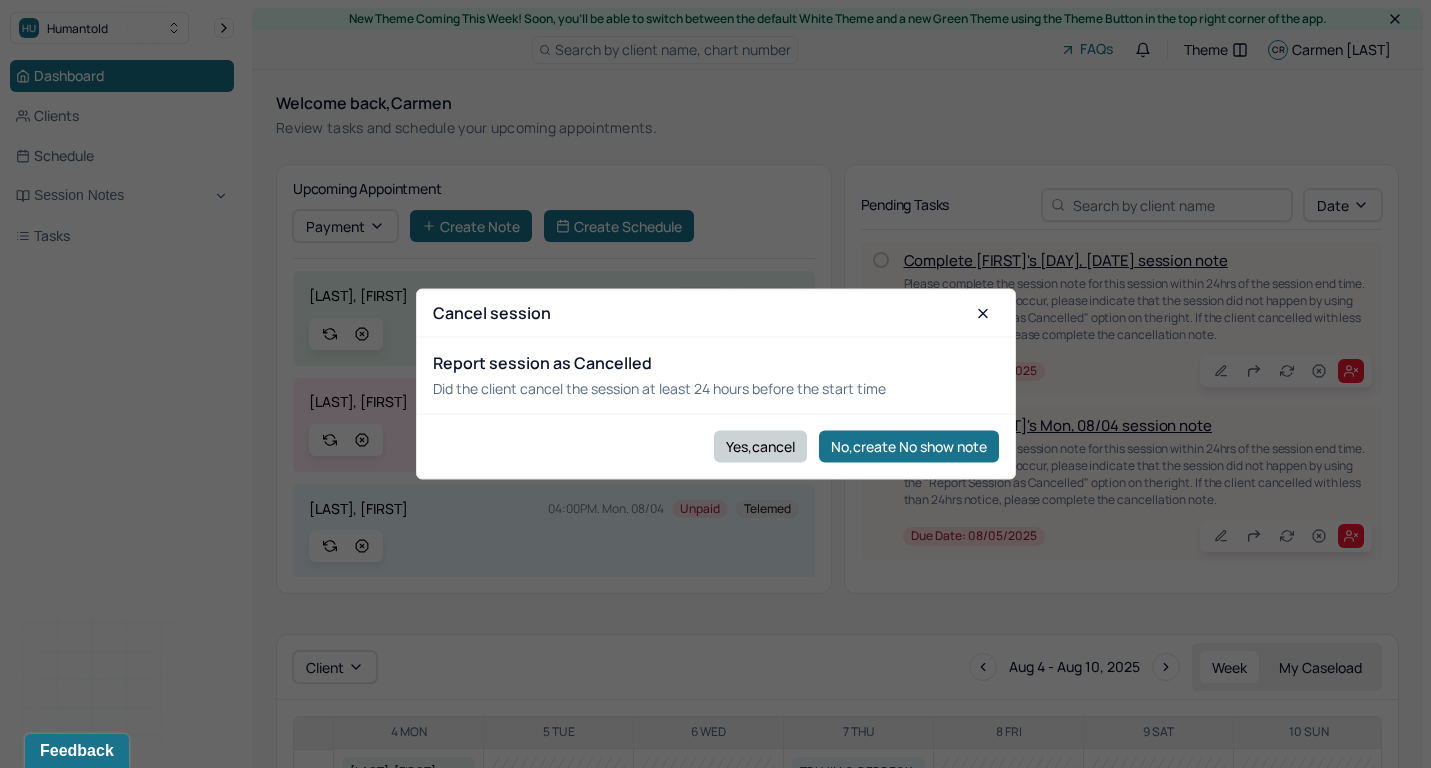 click on "Yes,cancel" at bounding box center [760, 446] 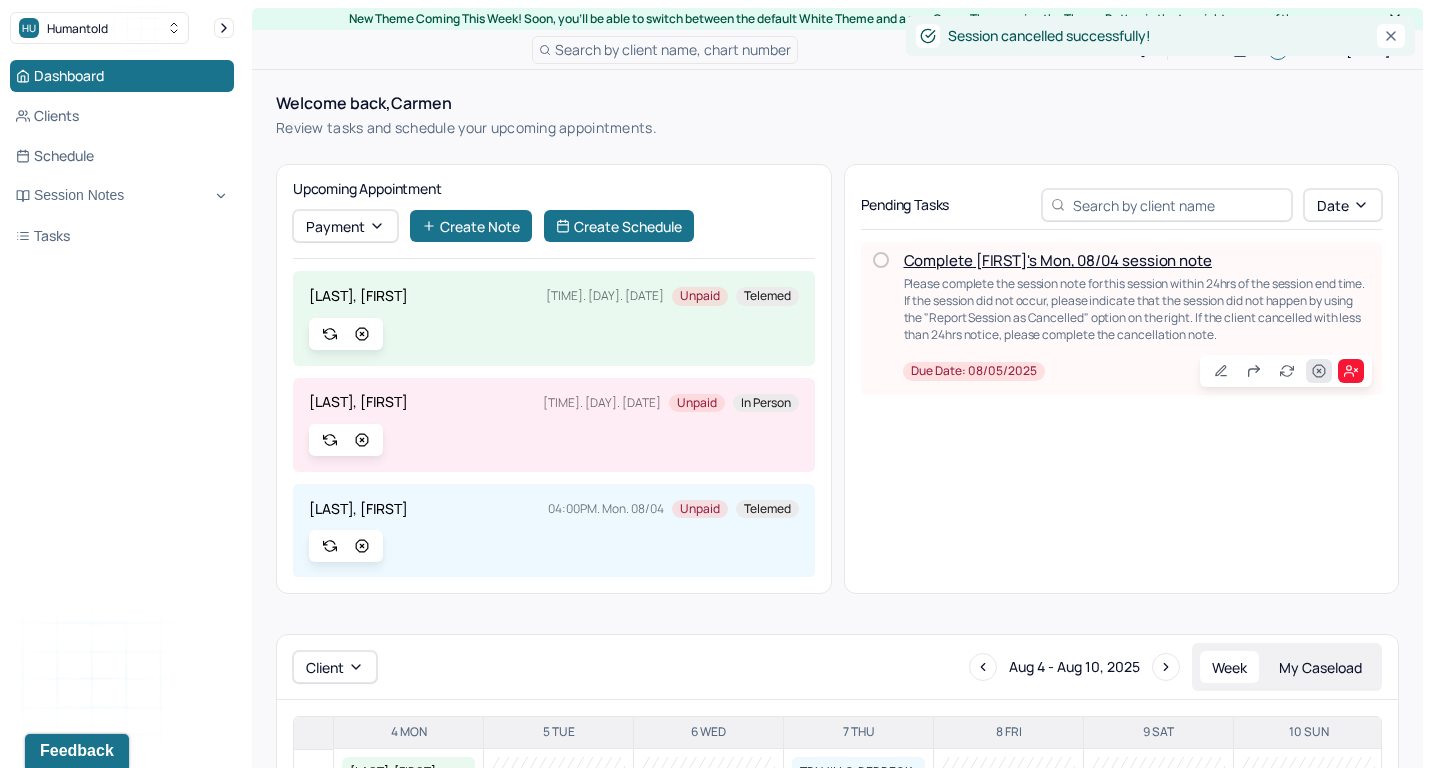click at bounding box center (1319, 371) 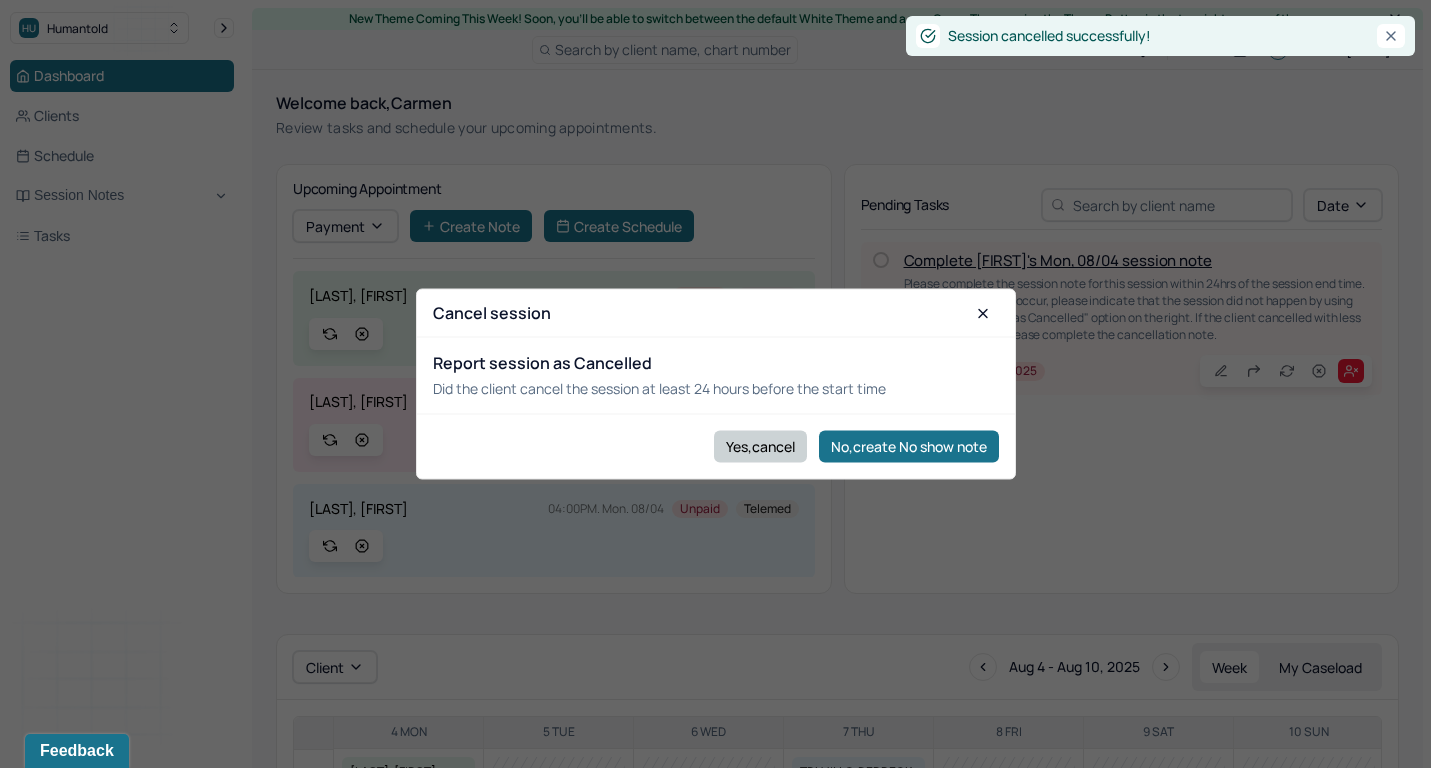 click on "Yes,cancel" at bounding box center (760, 446) 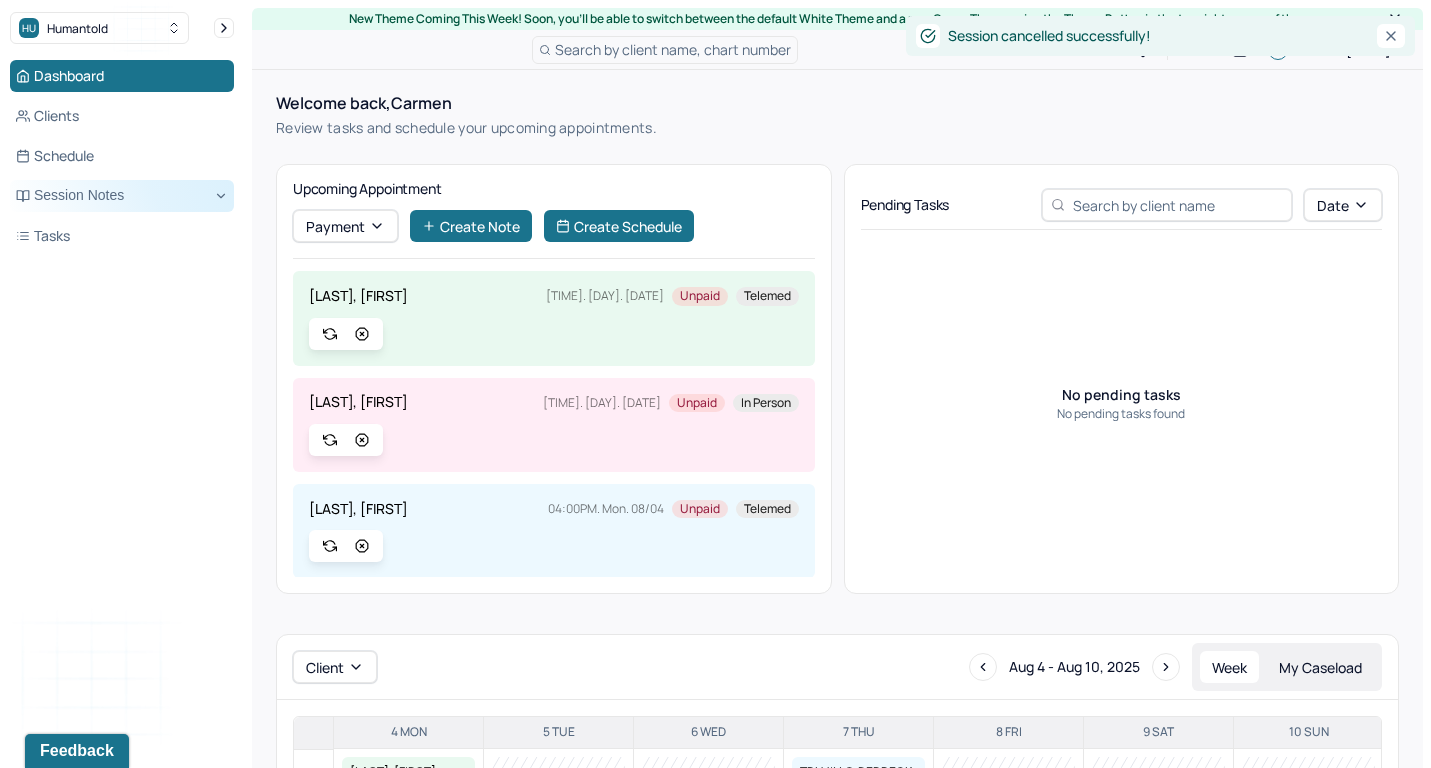 click on "Session Notes" at bounding box center [122, 196] 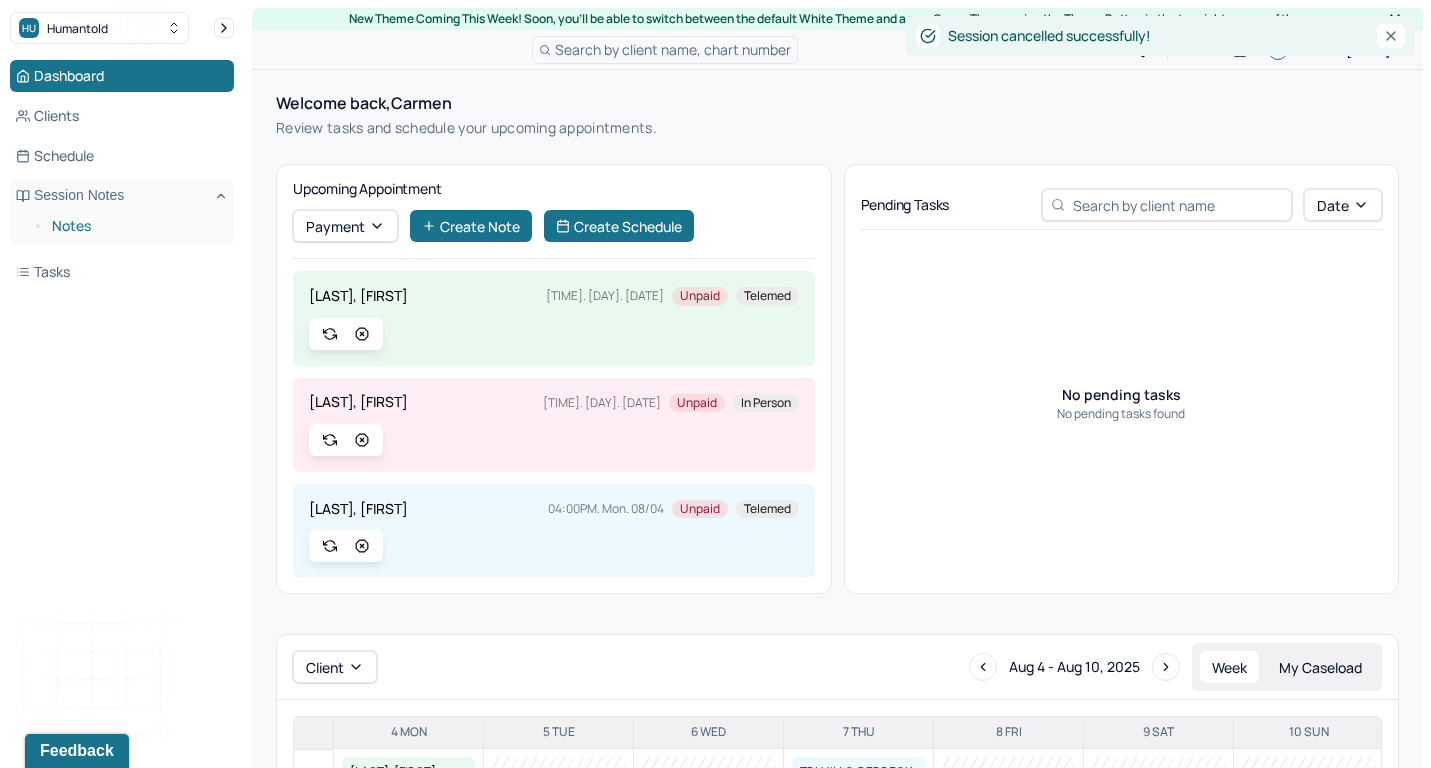 click on "Notes" at bounding box center [135, 226] 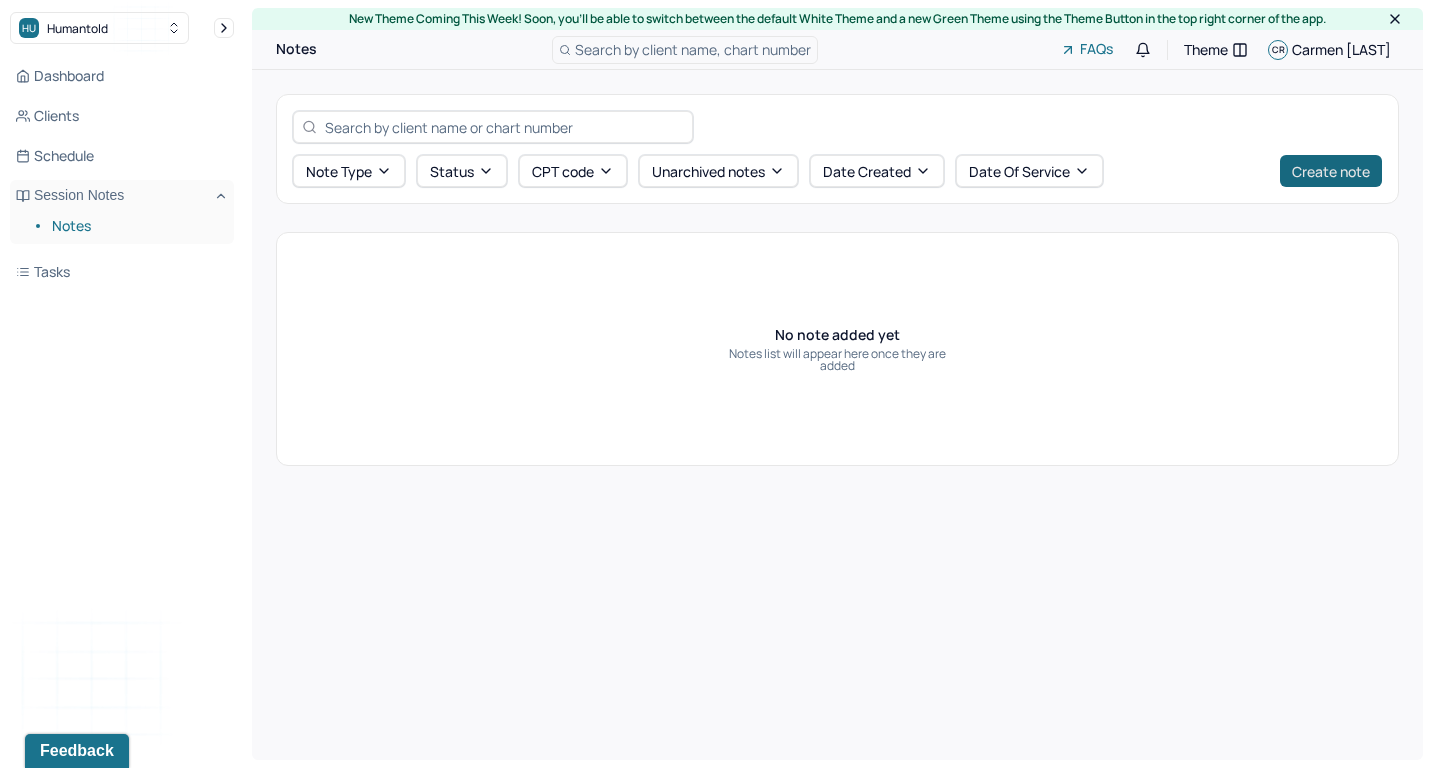 click on "Create note" at bounding box center [1331, 171] 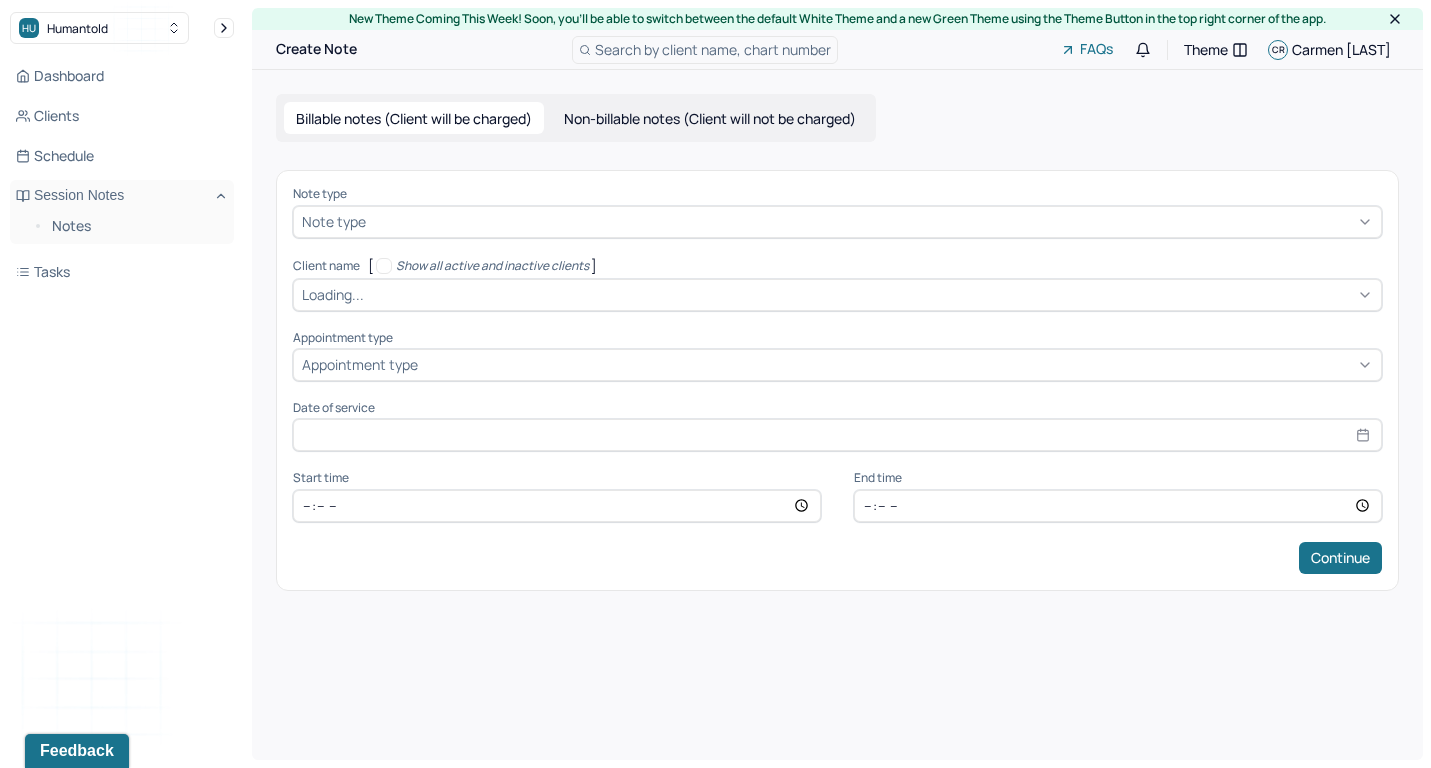 click on "Note type Note type" at bounding box center [837, 212] 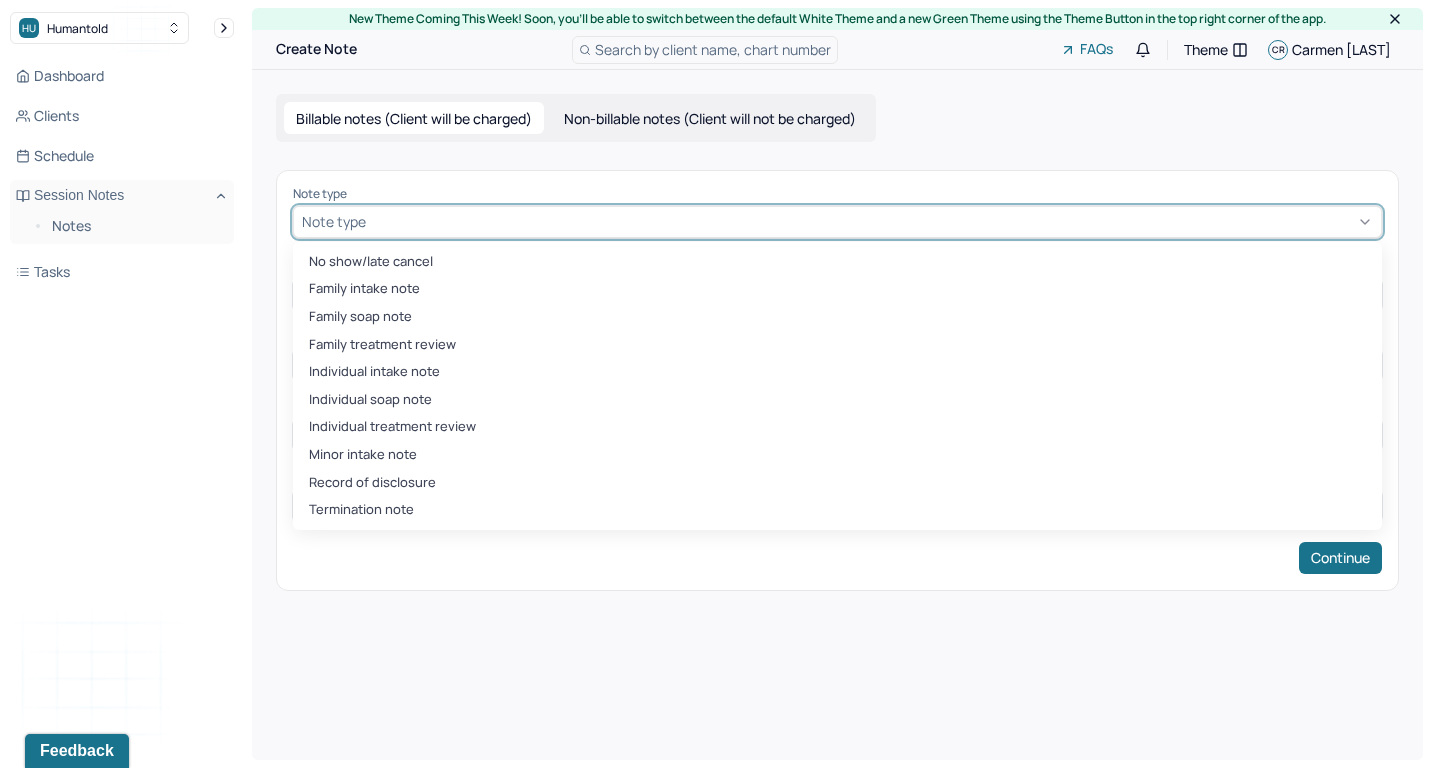 click at bounding box center (871, 221) 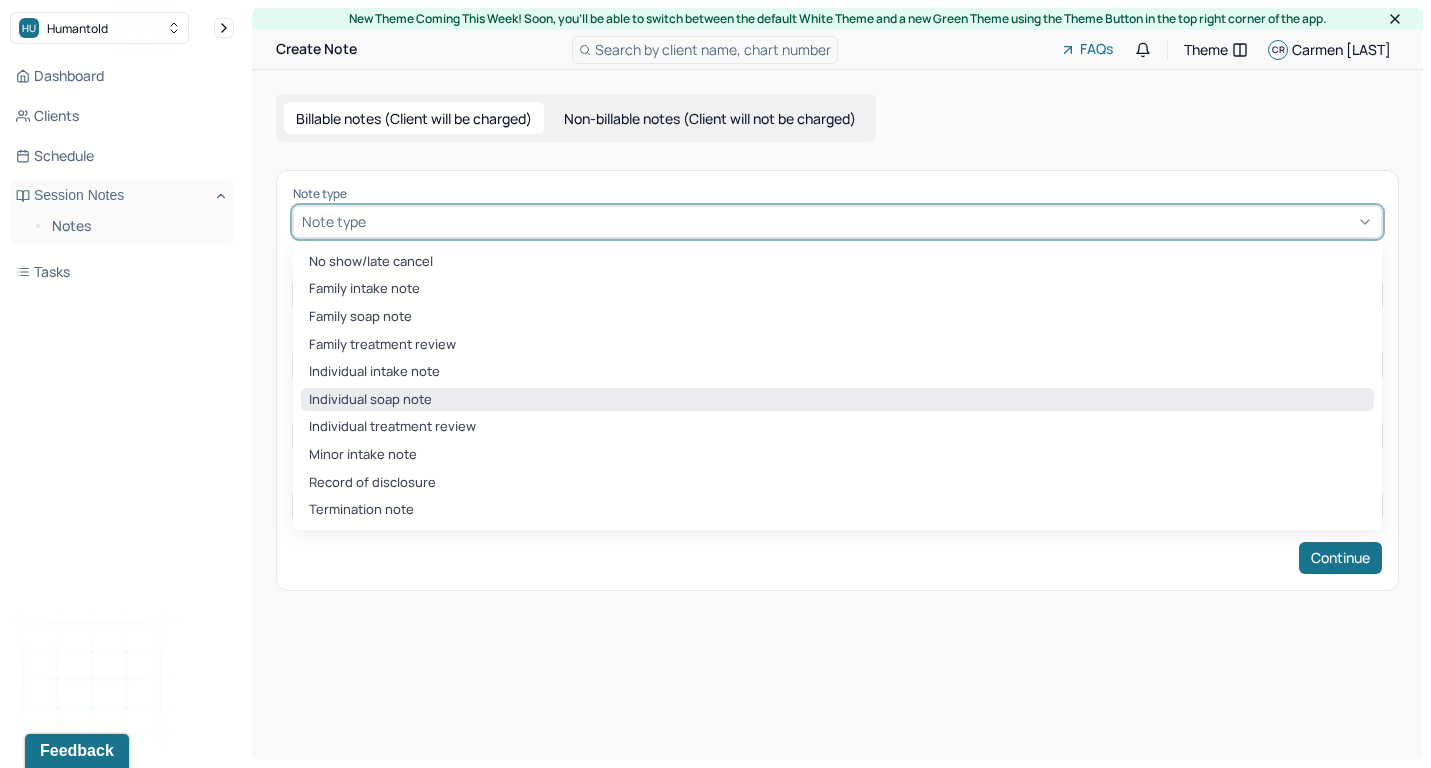 drag, startPoint x: 415, startPoint y: 376, endPoint x: 422, endPoint y: 399, distance: 24.04163 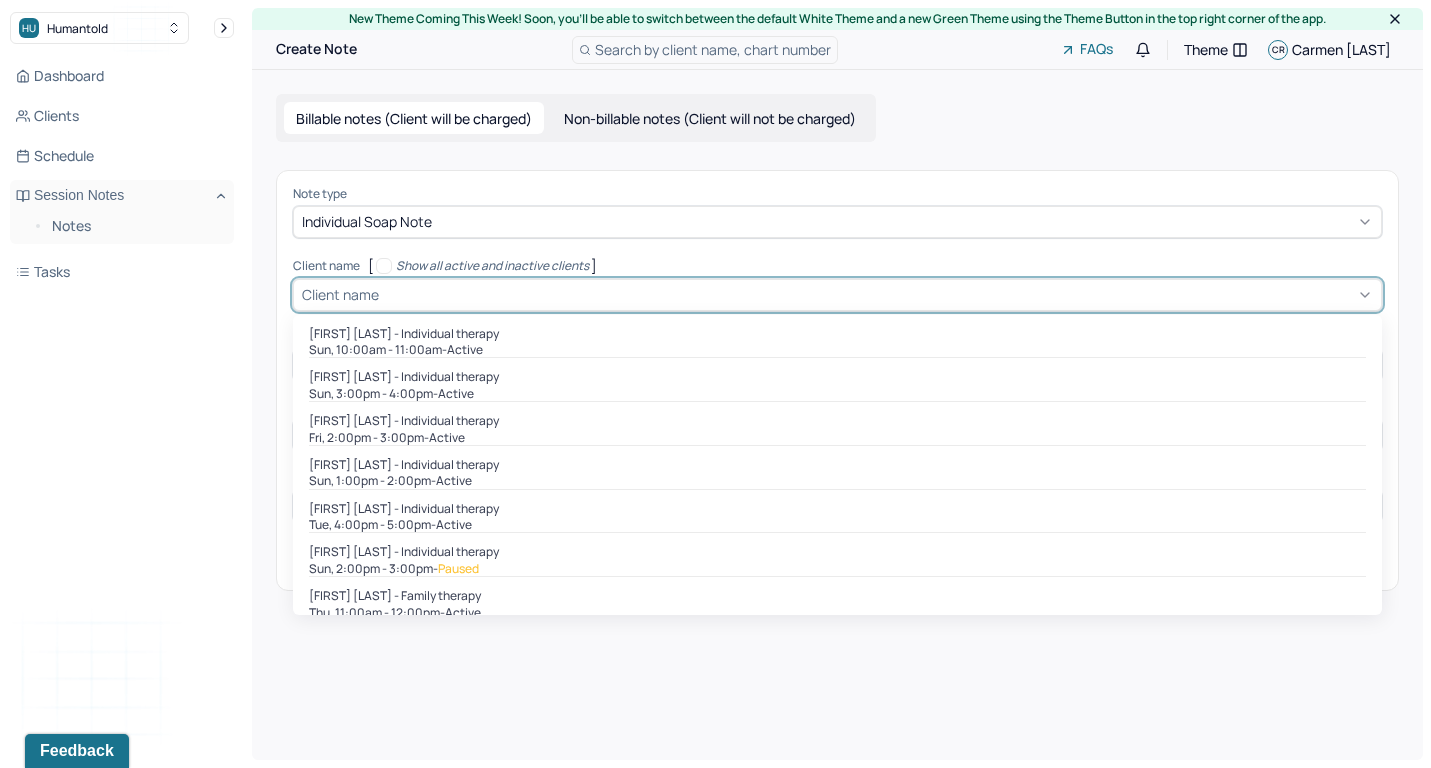 click at bounding box center (878, 294) 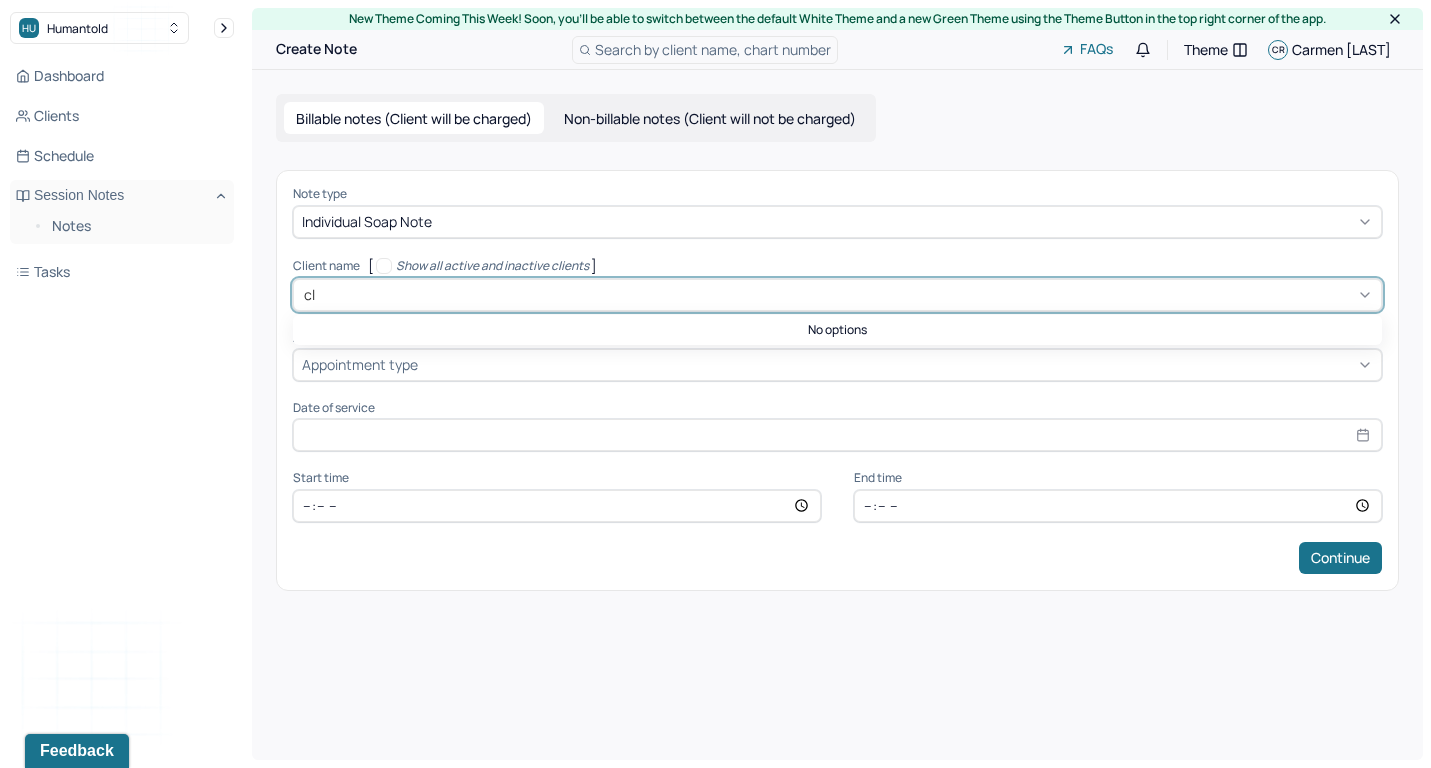 type on "c" 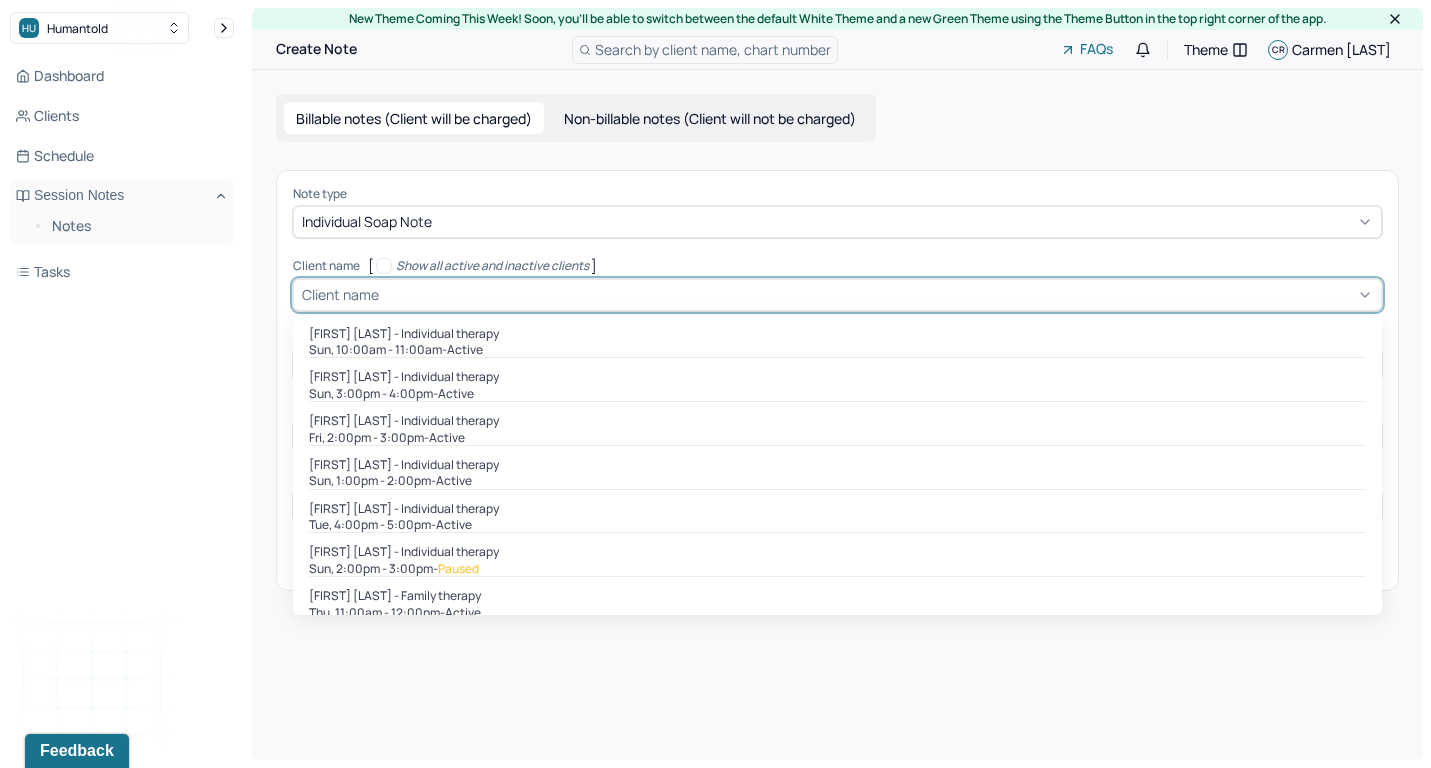 type on "l" 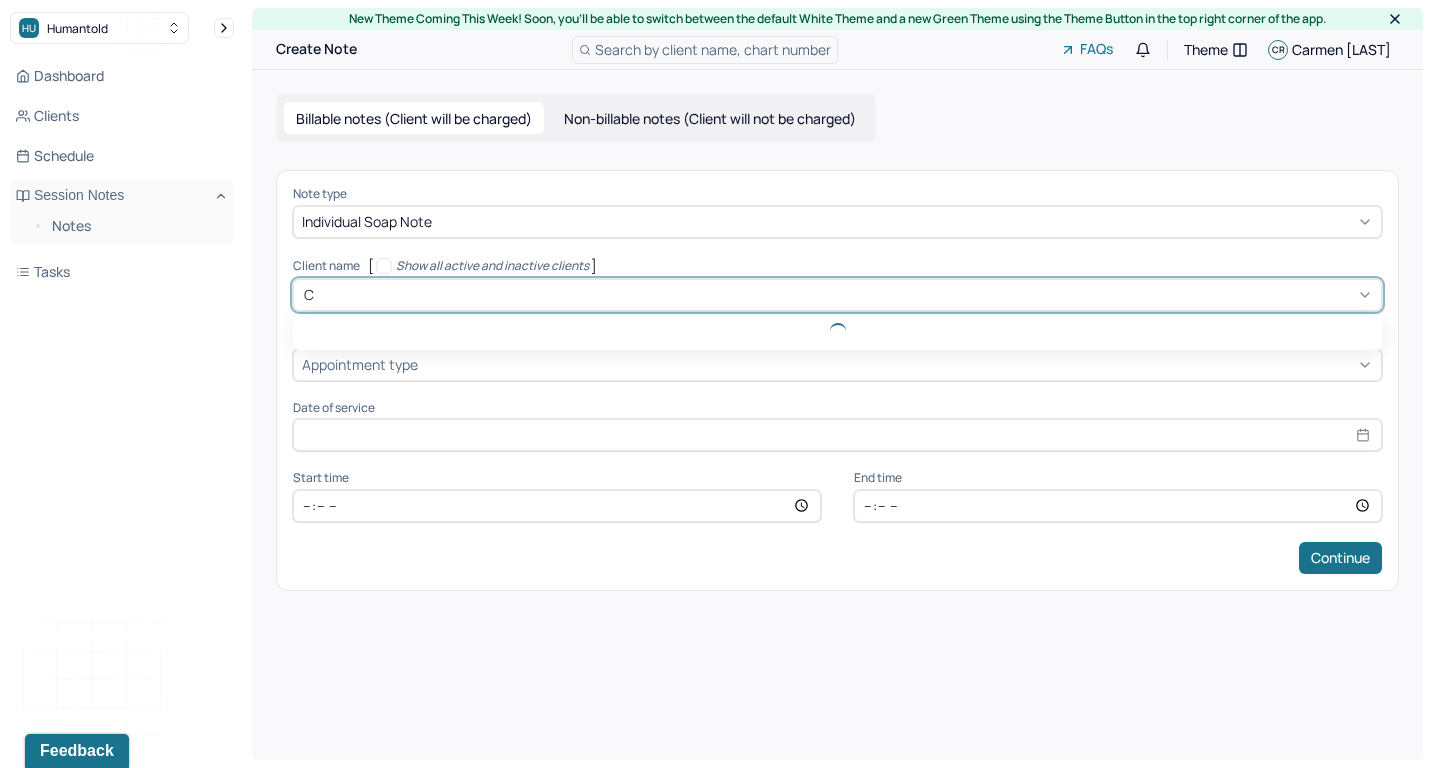 type on "Co" 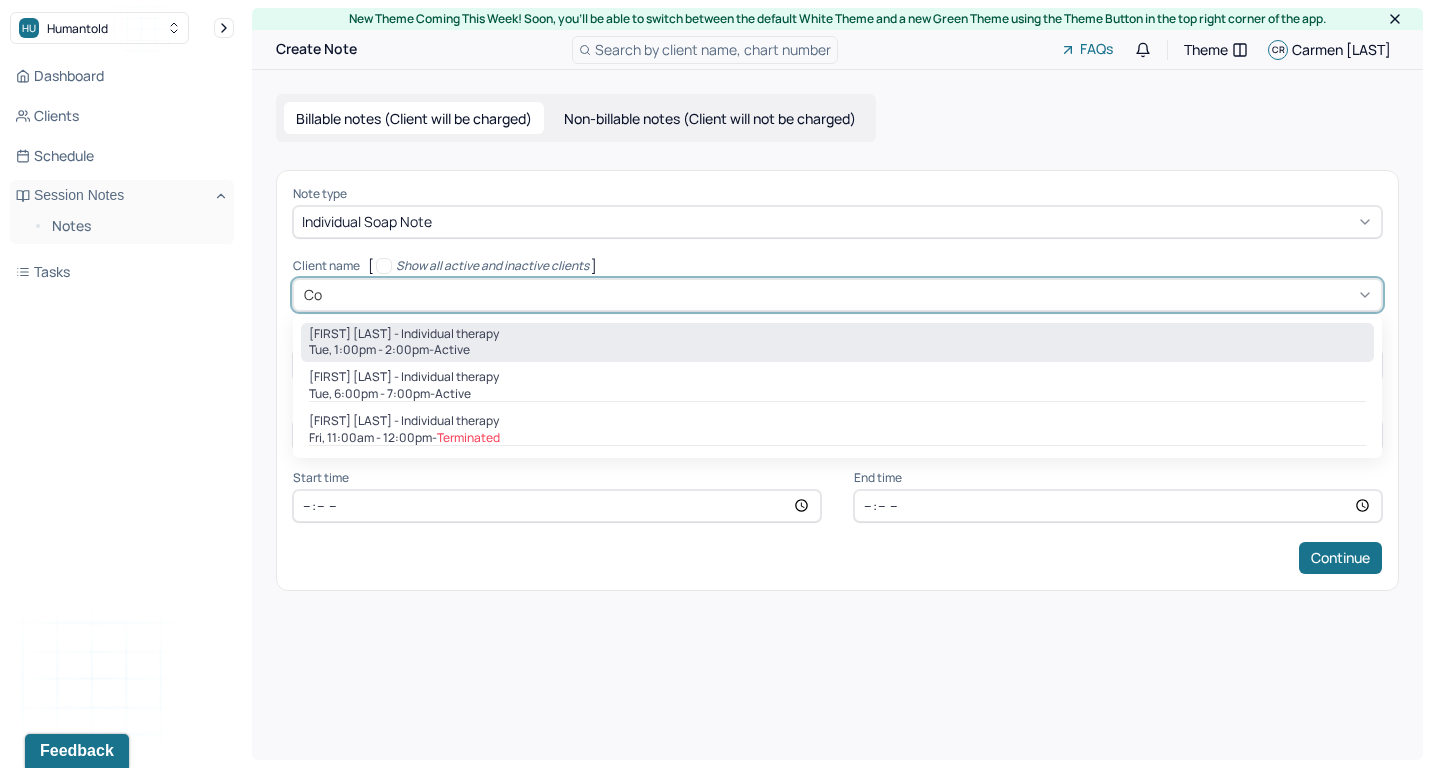 click on "[FIRST] [LAST] - Individual therapy" at bounding box center (404, 334) 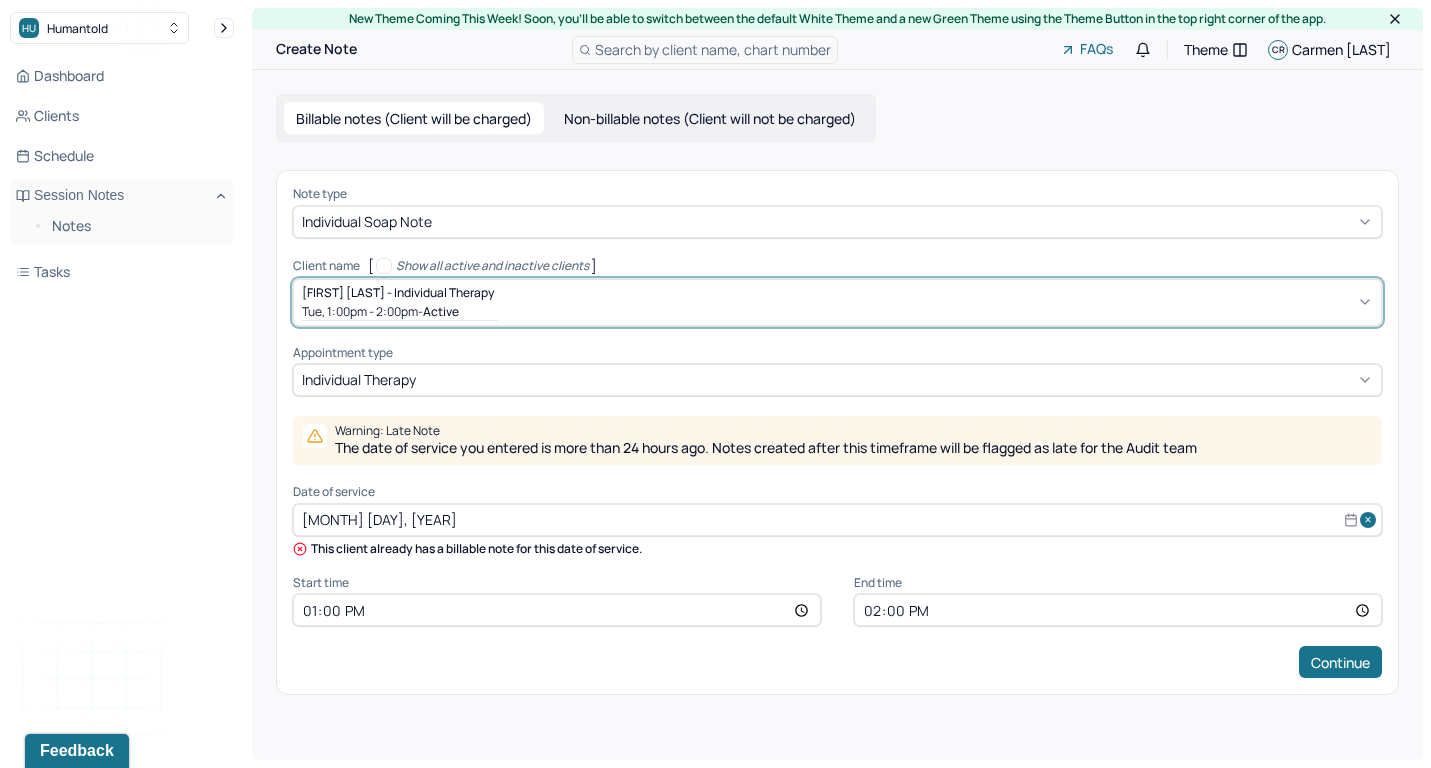 click on "[MONTH] [DAY], [YEAR]" at bounding box center [837, 520] 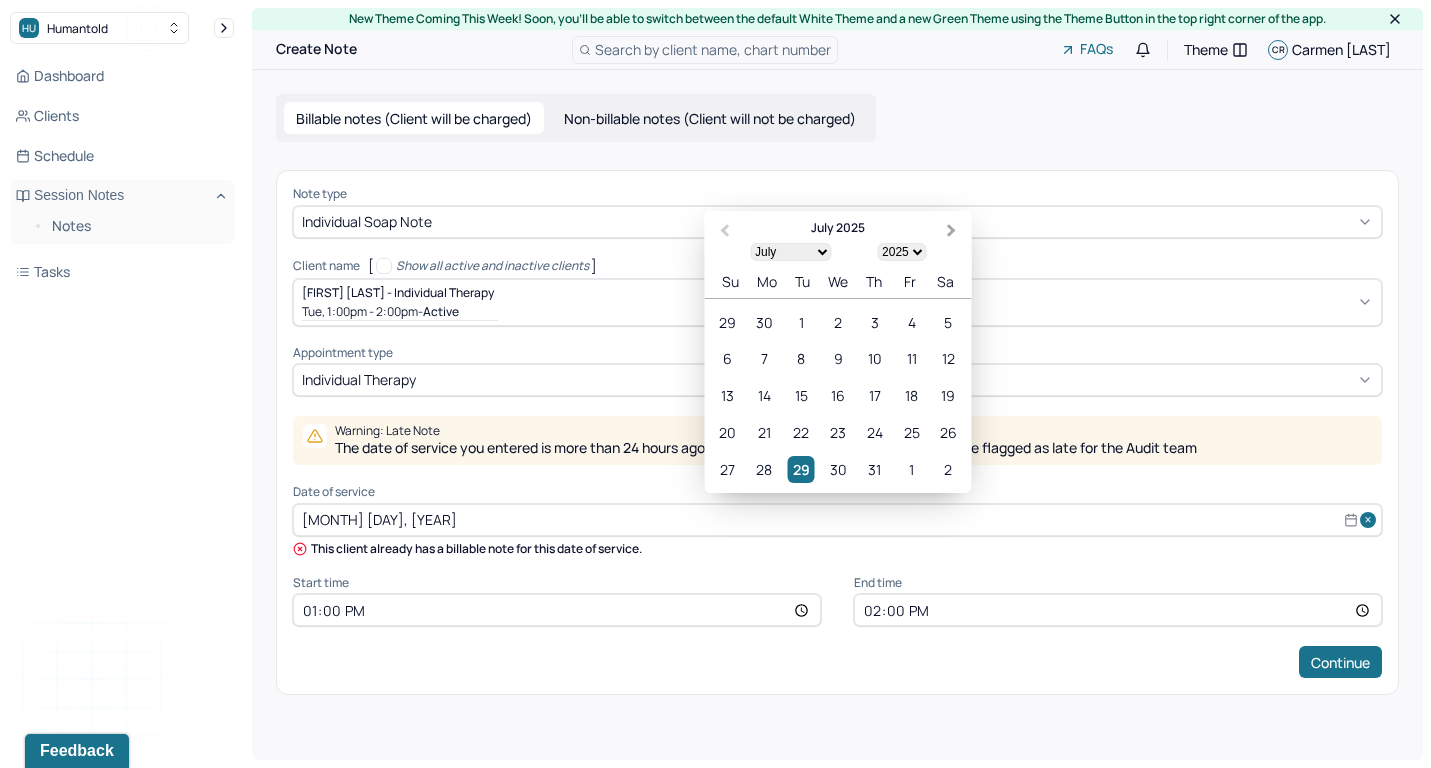 click on "Next Month" at bounding box center (952, 230) 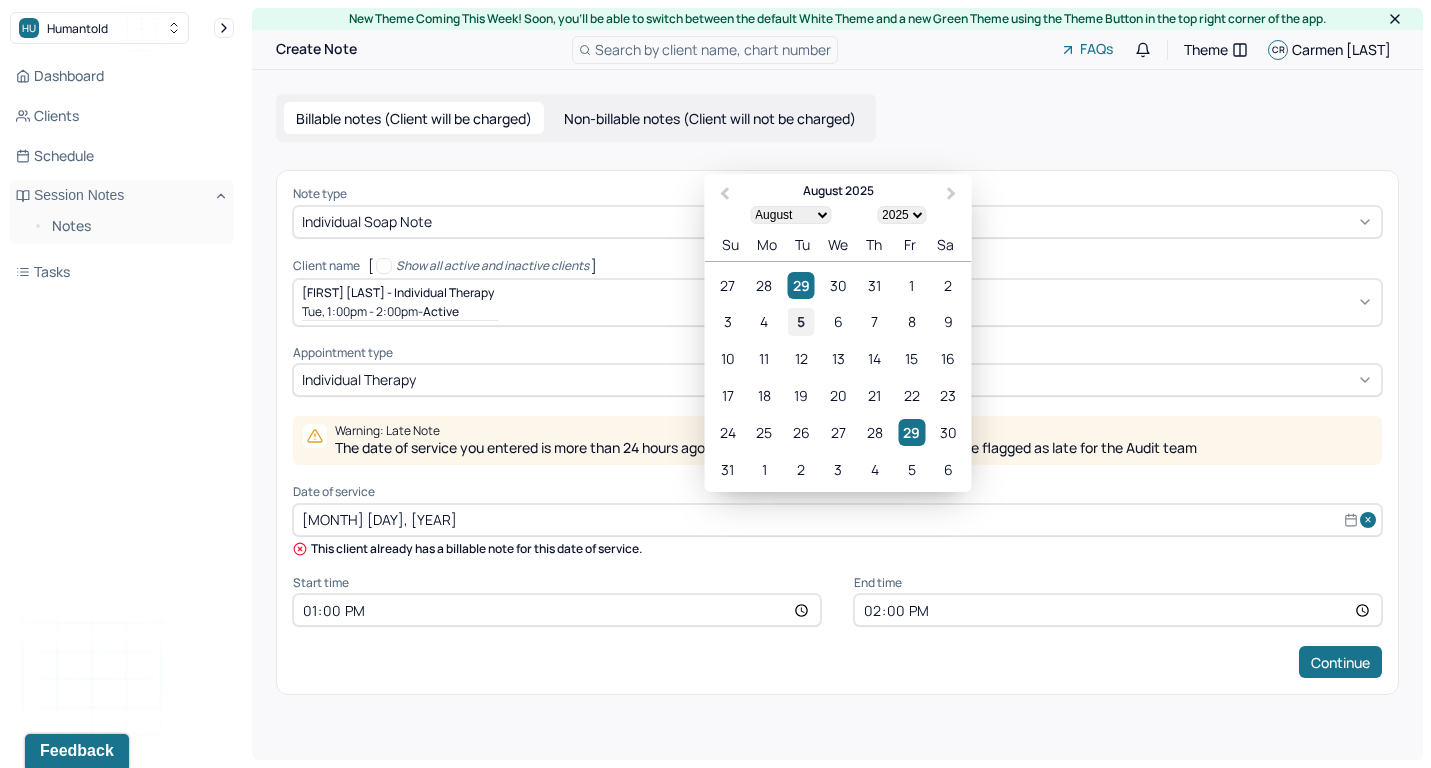 click on "5" at bounding box center [801, 321] 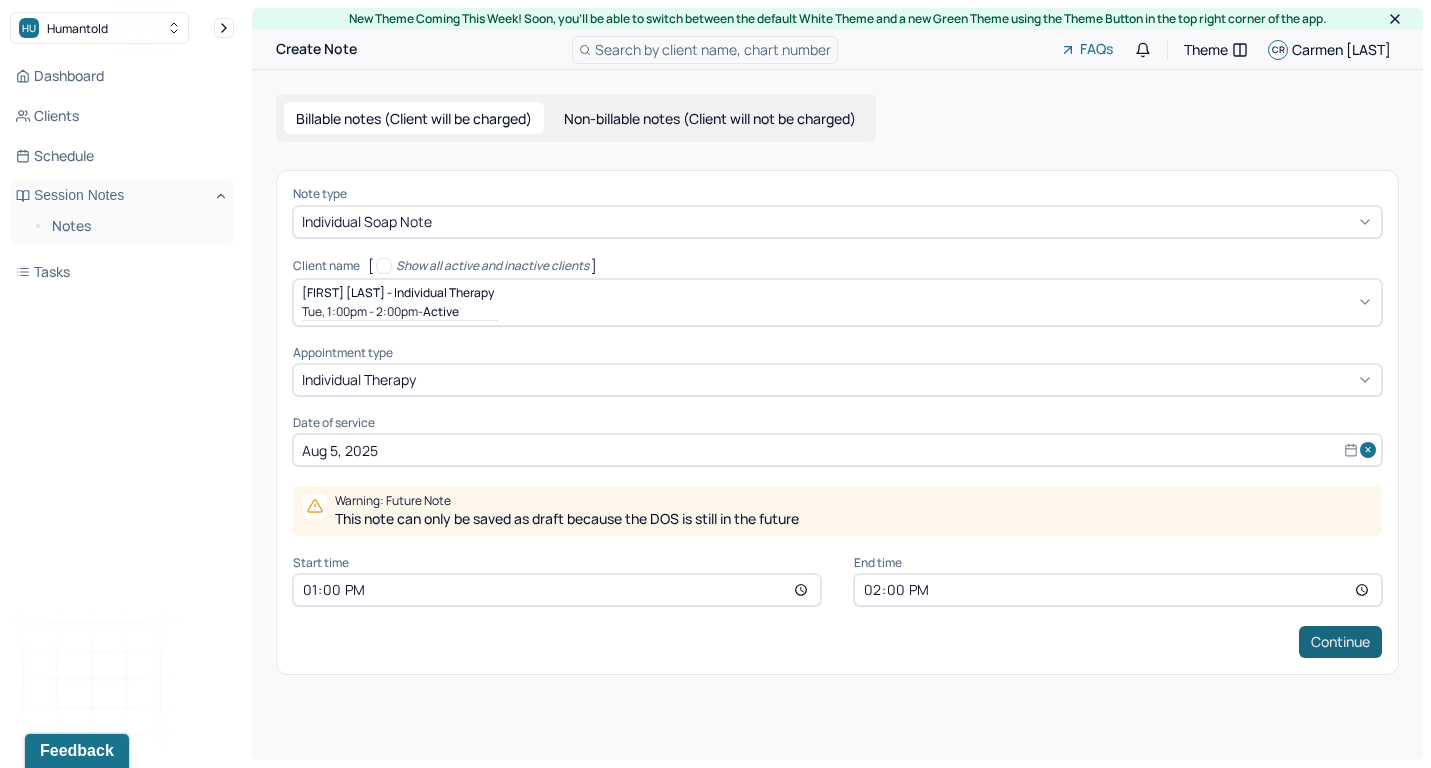 click on "Continue" at bounding box center [1340, 642] 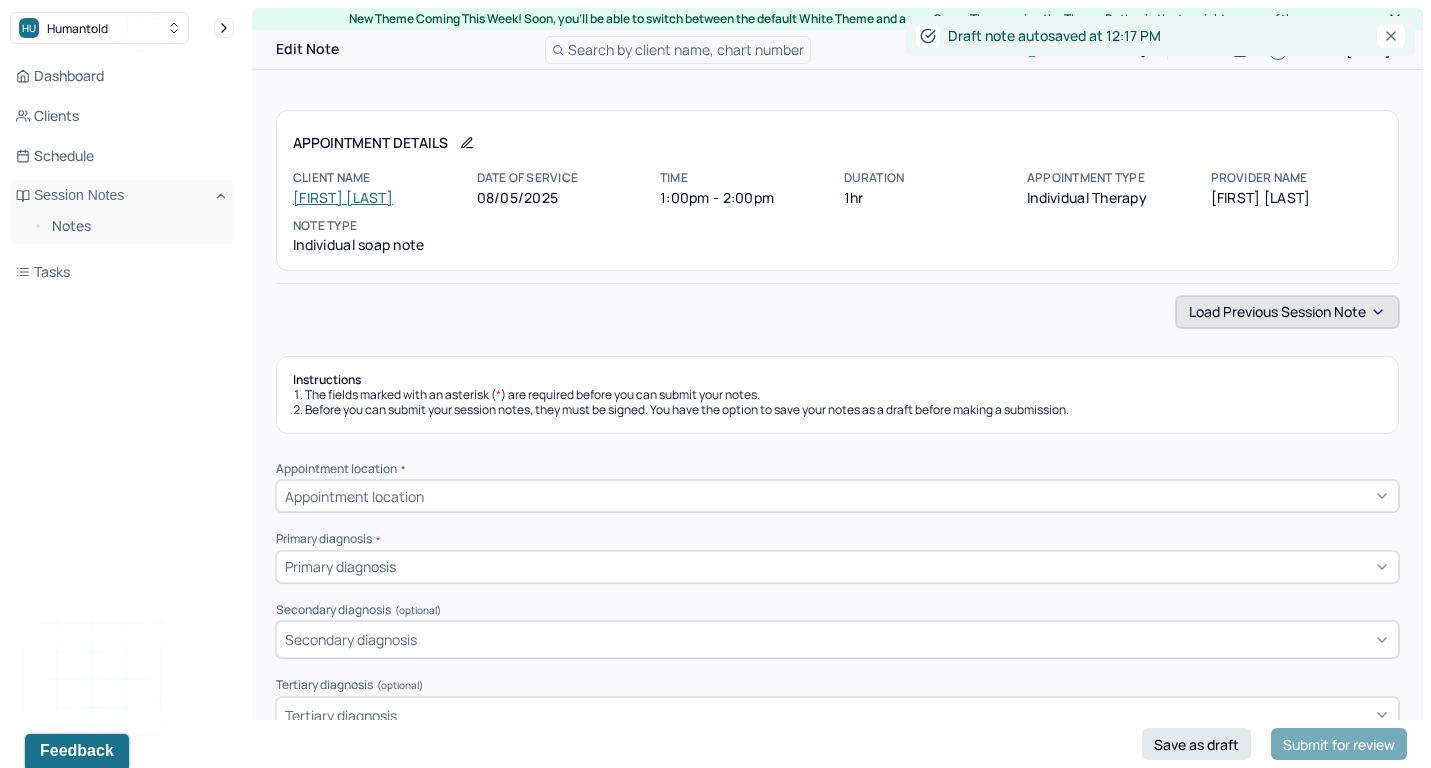 click on "Load previous session note" at bounding box center (1287, 312) 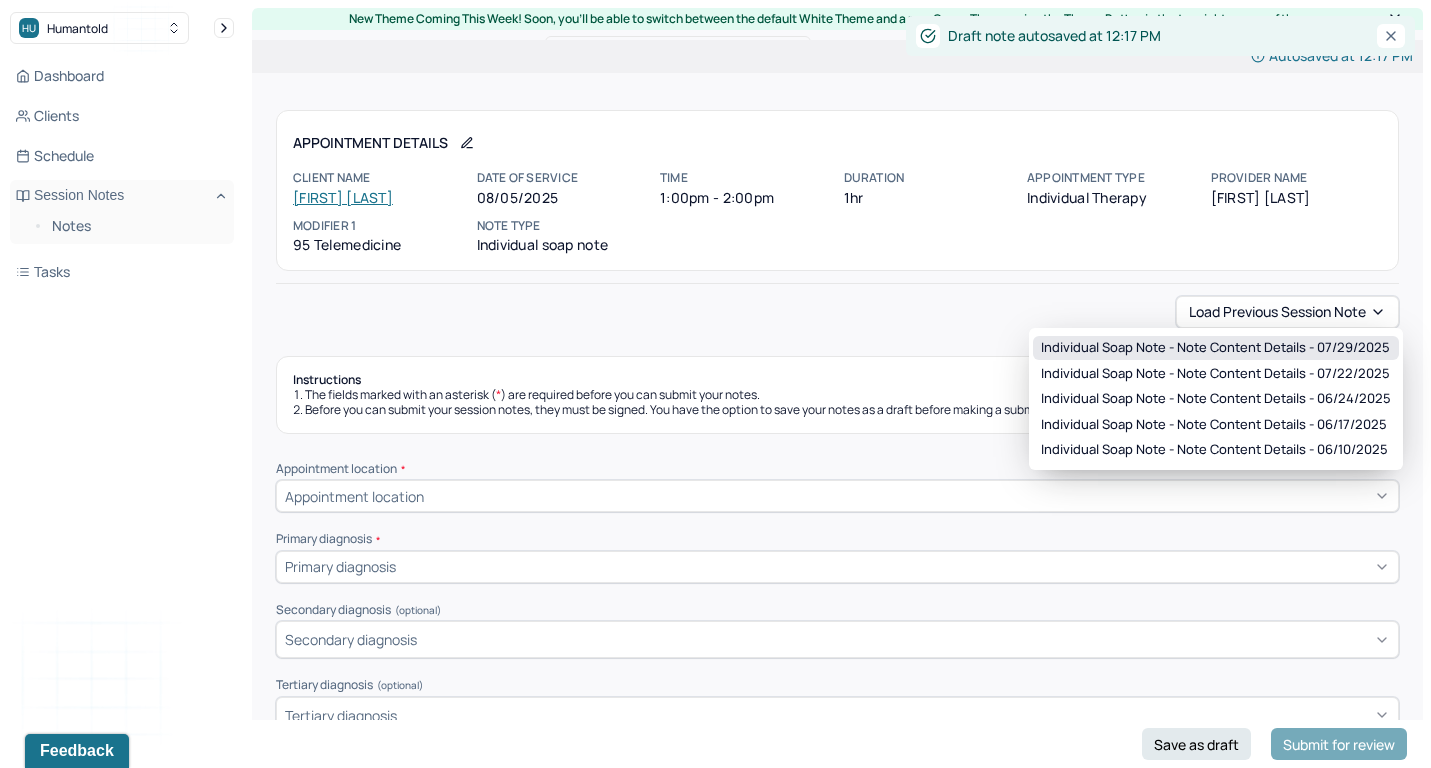 click on "Individual soap note - Note content Details - [MONTH]/[DAY]/[YEAR]" at bounding box center (1215, 348) 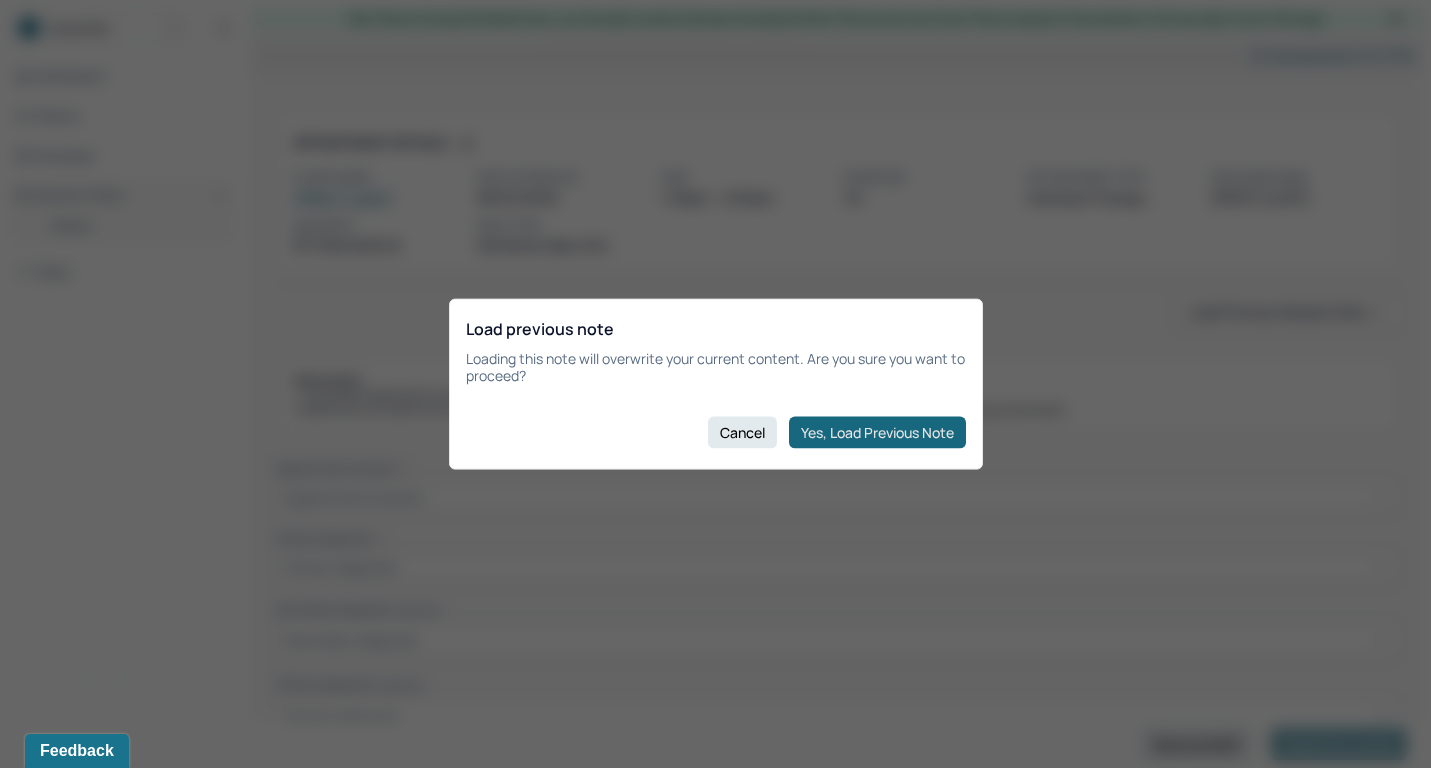 click on "Yes, Load Previous Note" at bounding box center (877, 432) 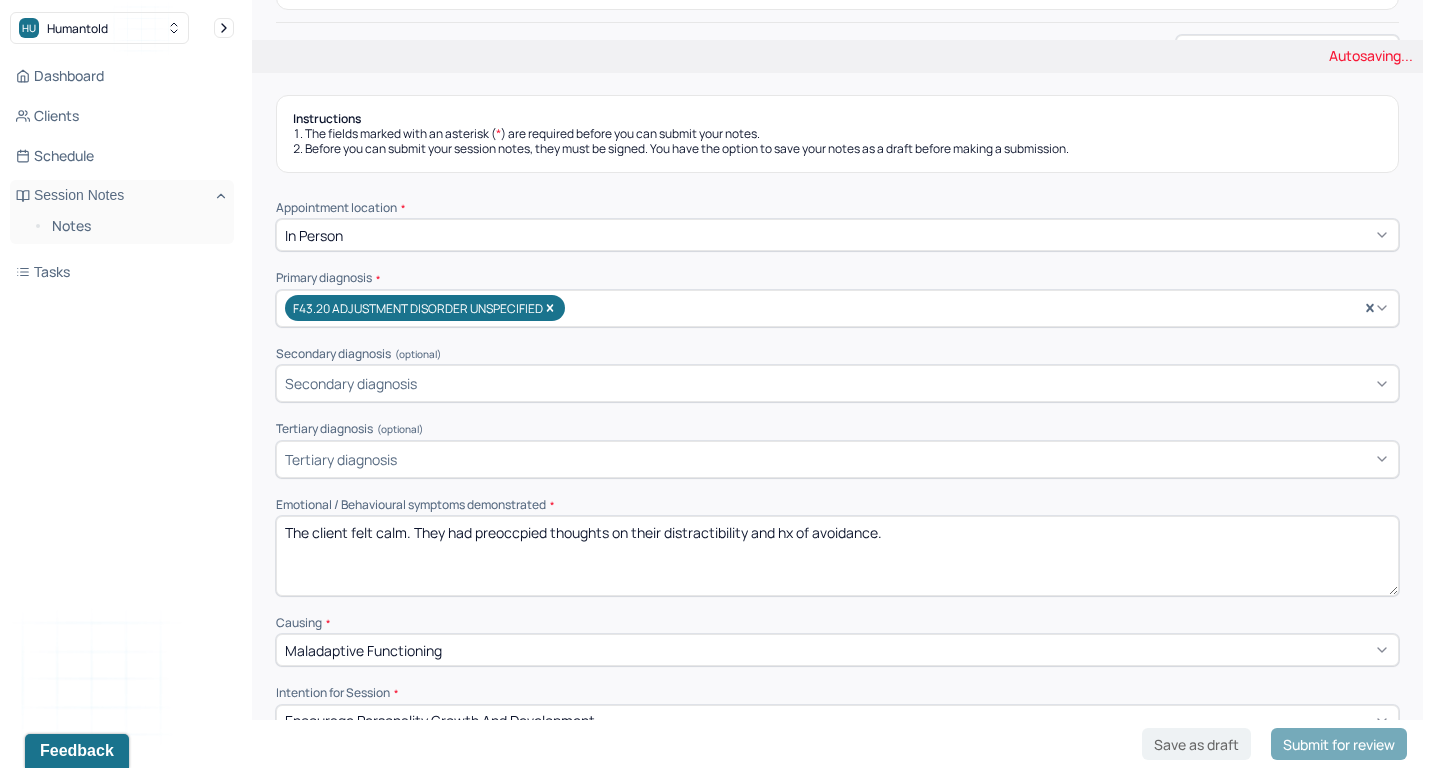 scroll, scrollTop: 268, scrollLeft: 0, axis: vertical 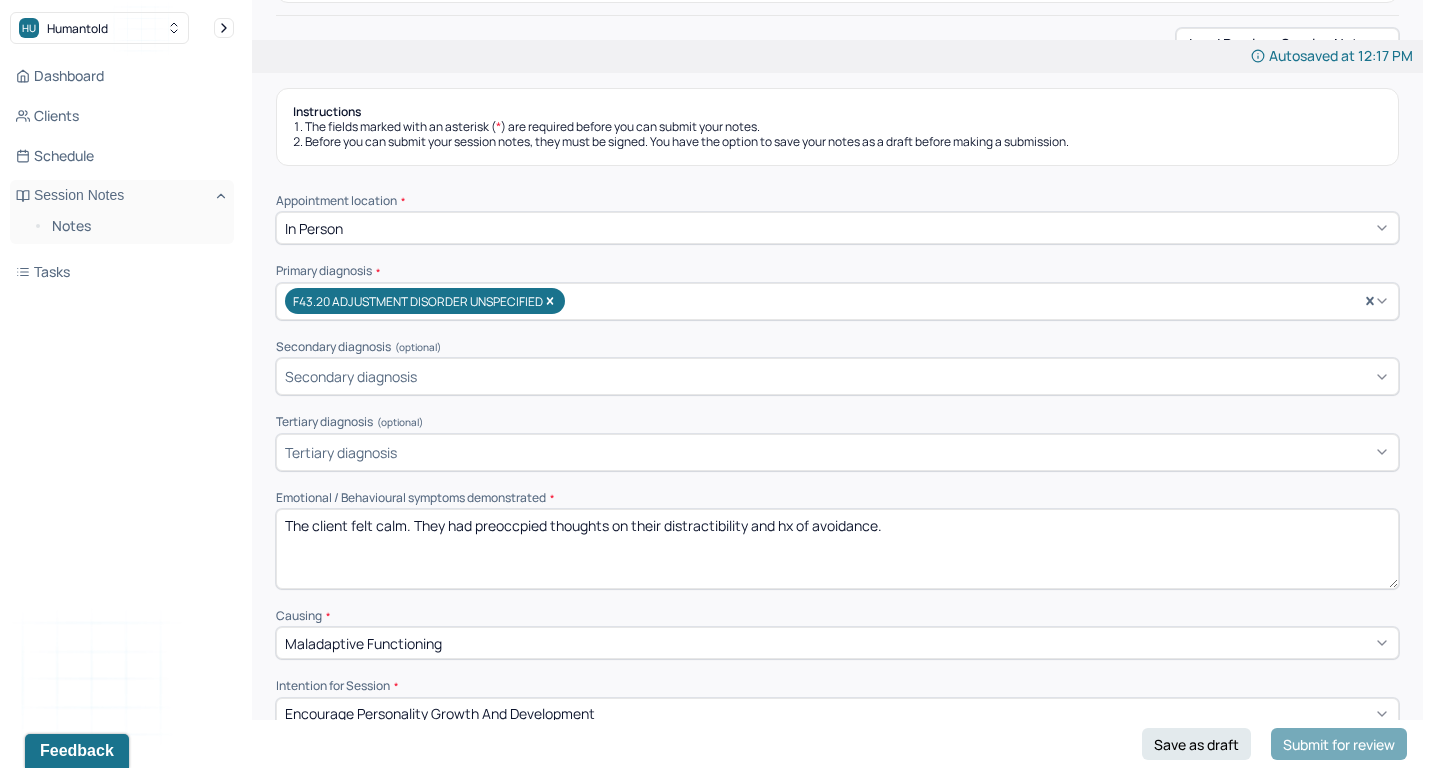 click on "The client felt calm. They had preoccpied thoughts on their distractibility and hx of avoidance." at bounding box center (837, 549) 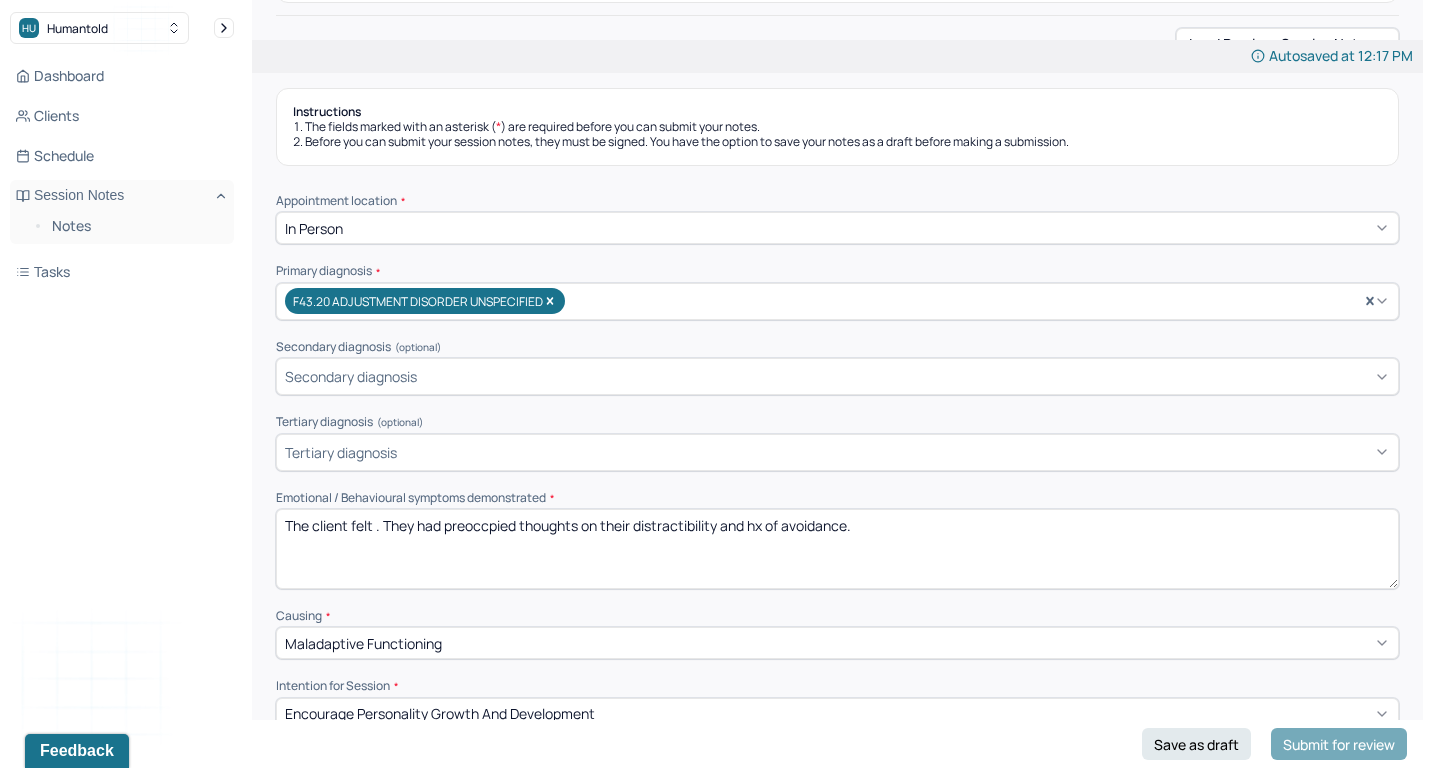 drag, startPoint x: 600, startPoint y: 516, endPoint x: 959, endPoint y: 547, distance: 360.33597 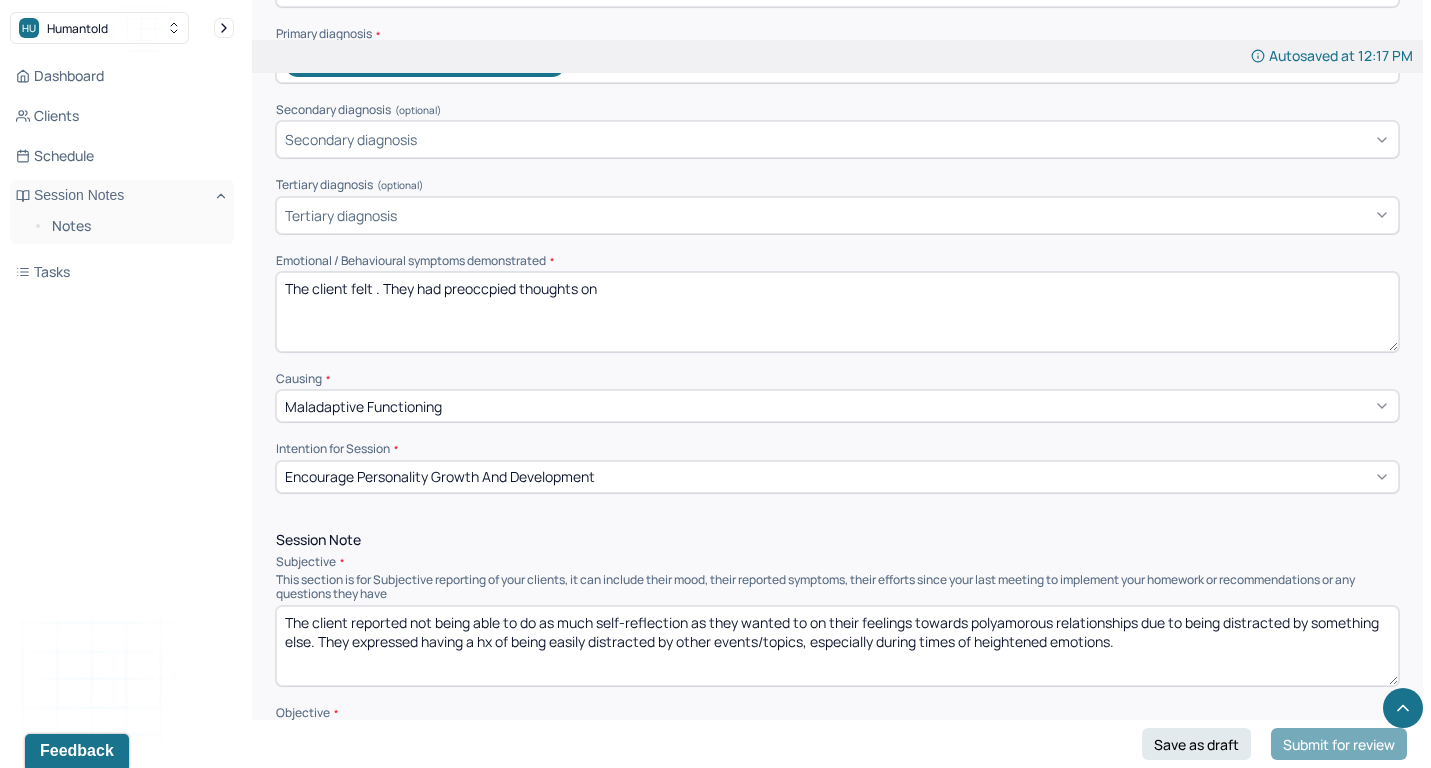 scroll, scrollTop: 711, scrollLeft: 0, axis: vertical 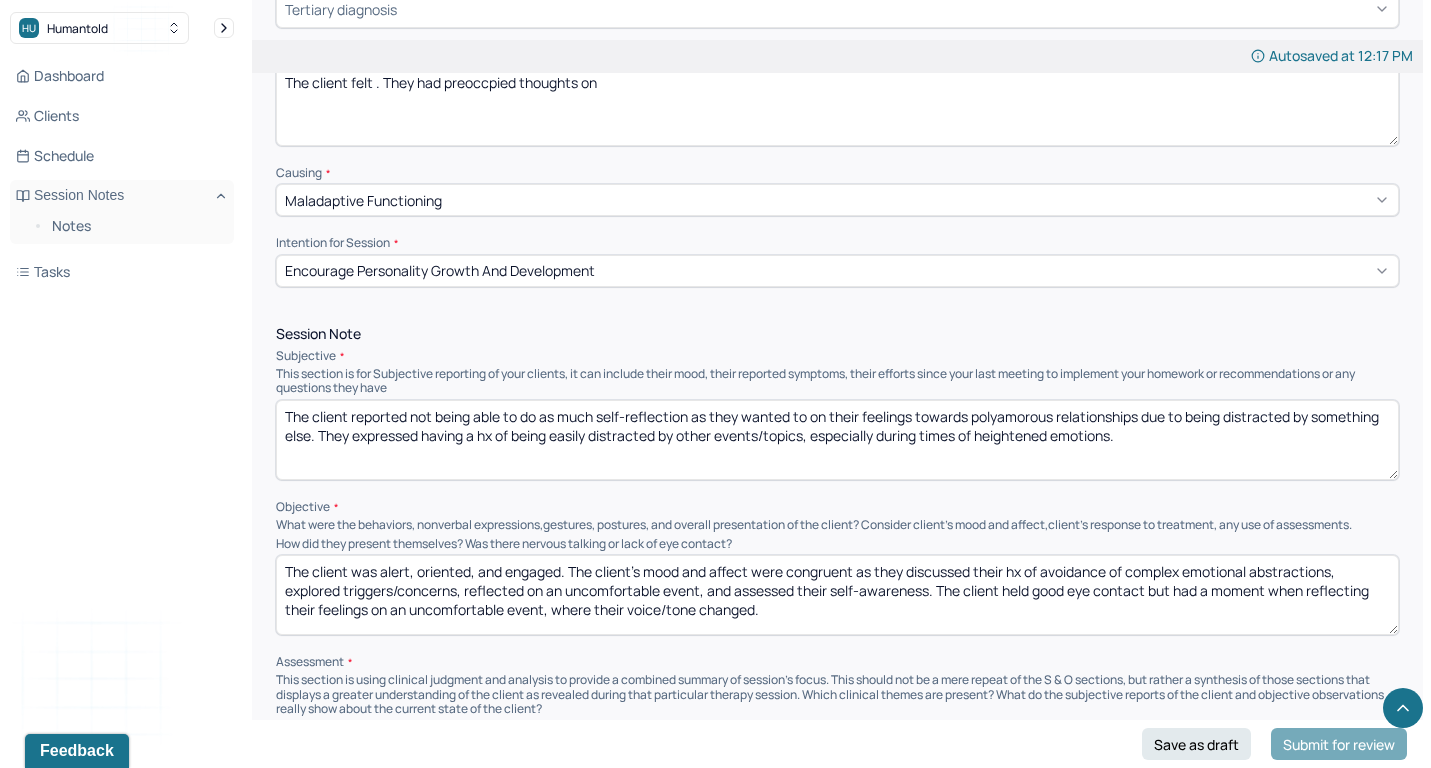 type on "The client felt . They had preoccpied thoughts on" 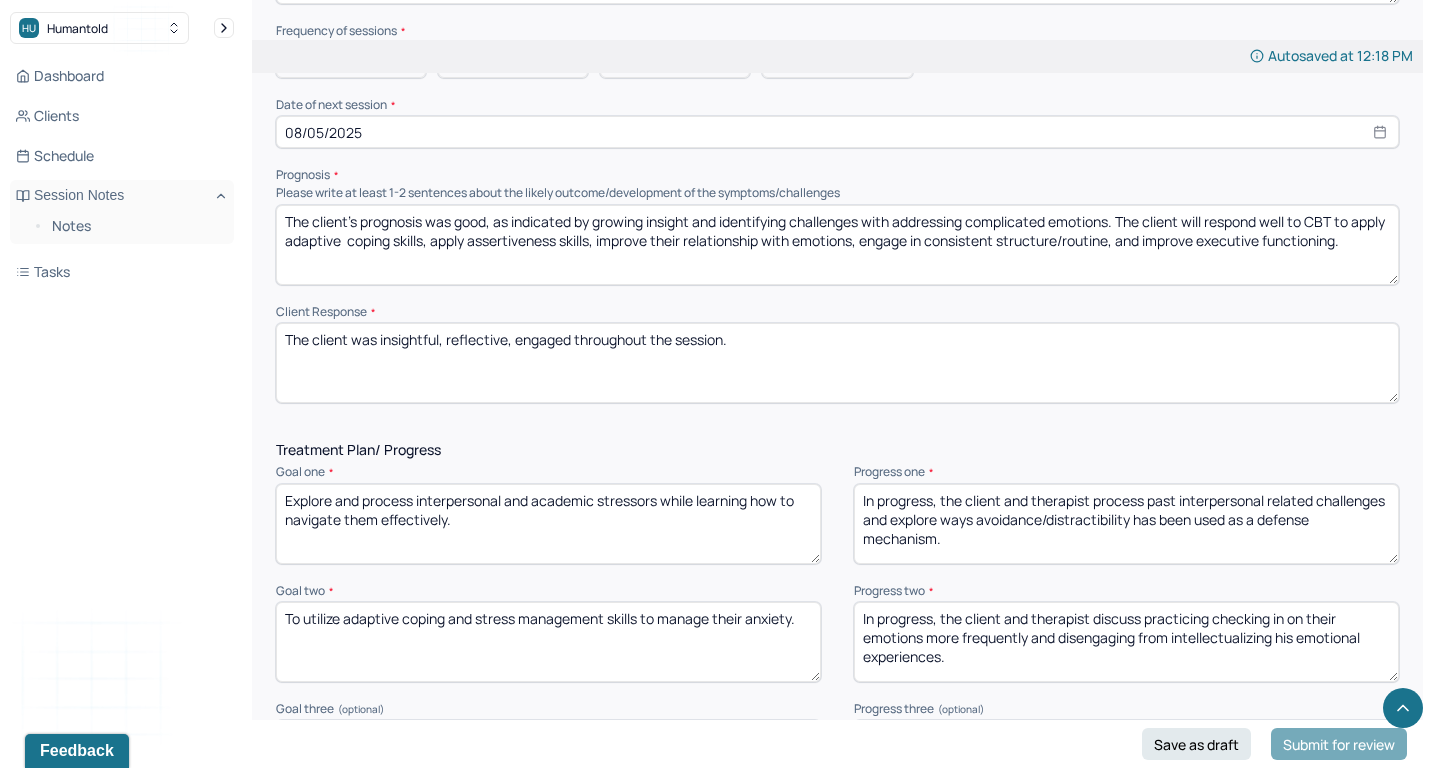 scroll, scrollTop: 2172, scrollLeft: 0, axis: vertical 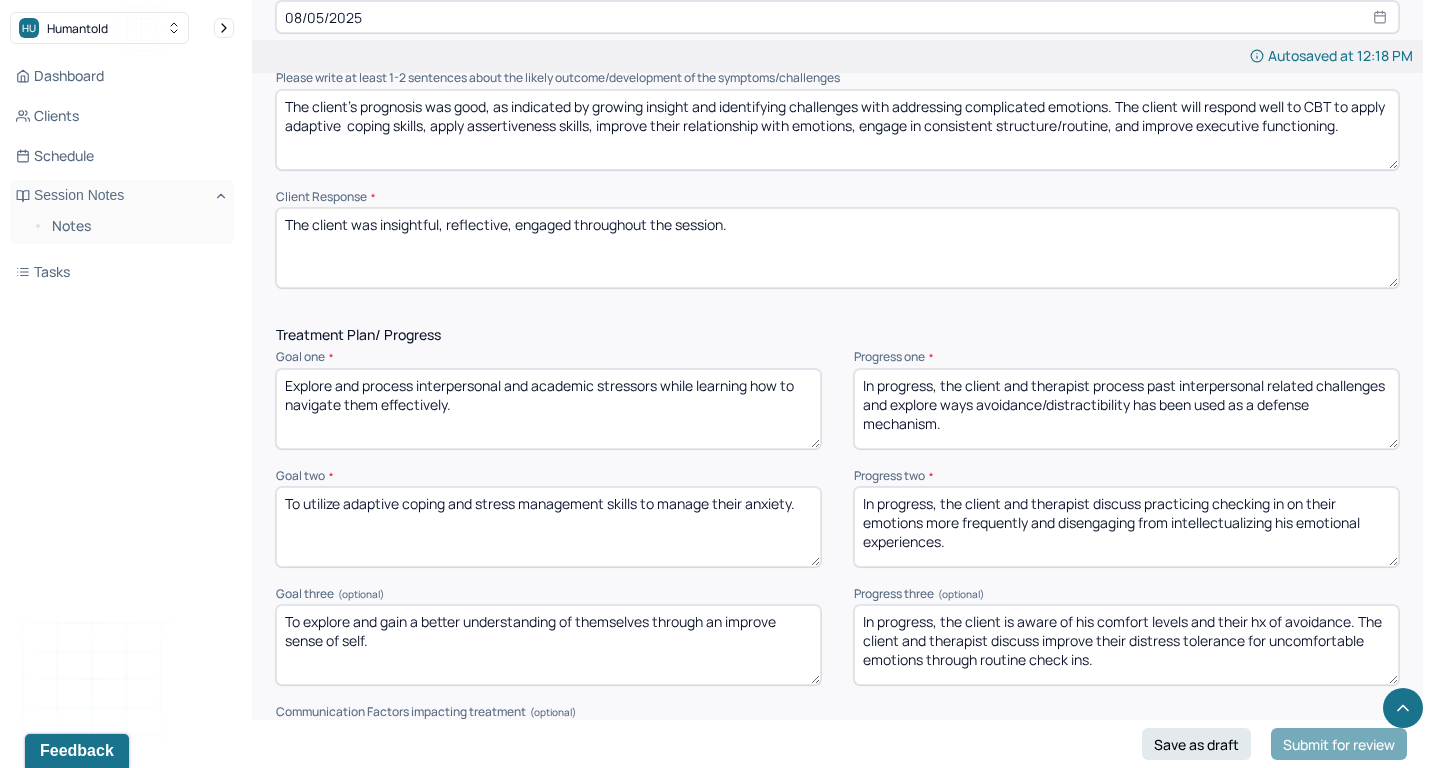 type on "The client reported" 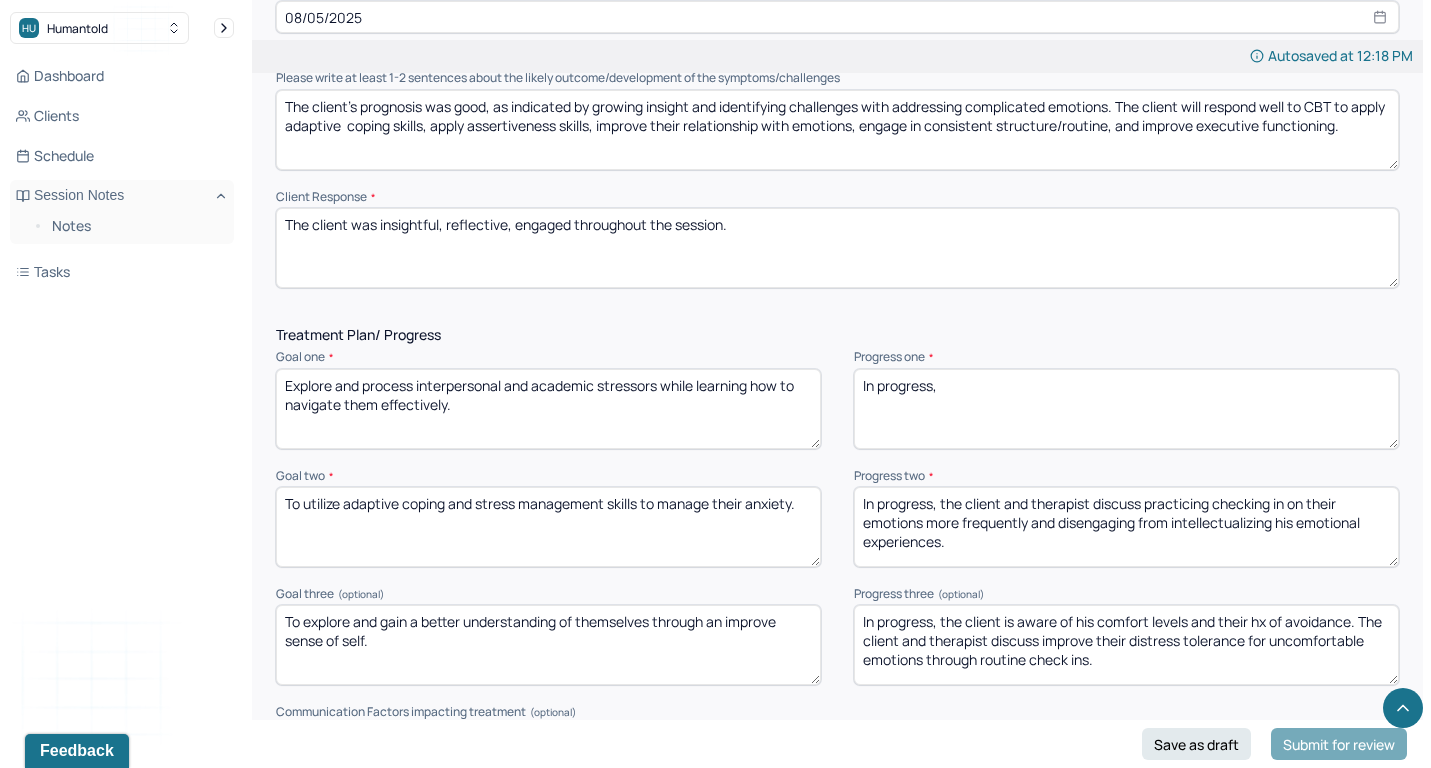 type on "In progress," 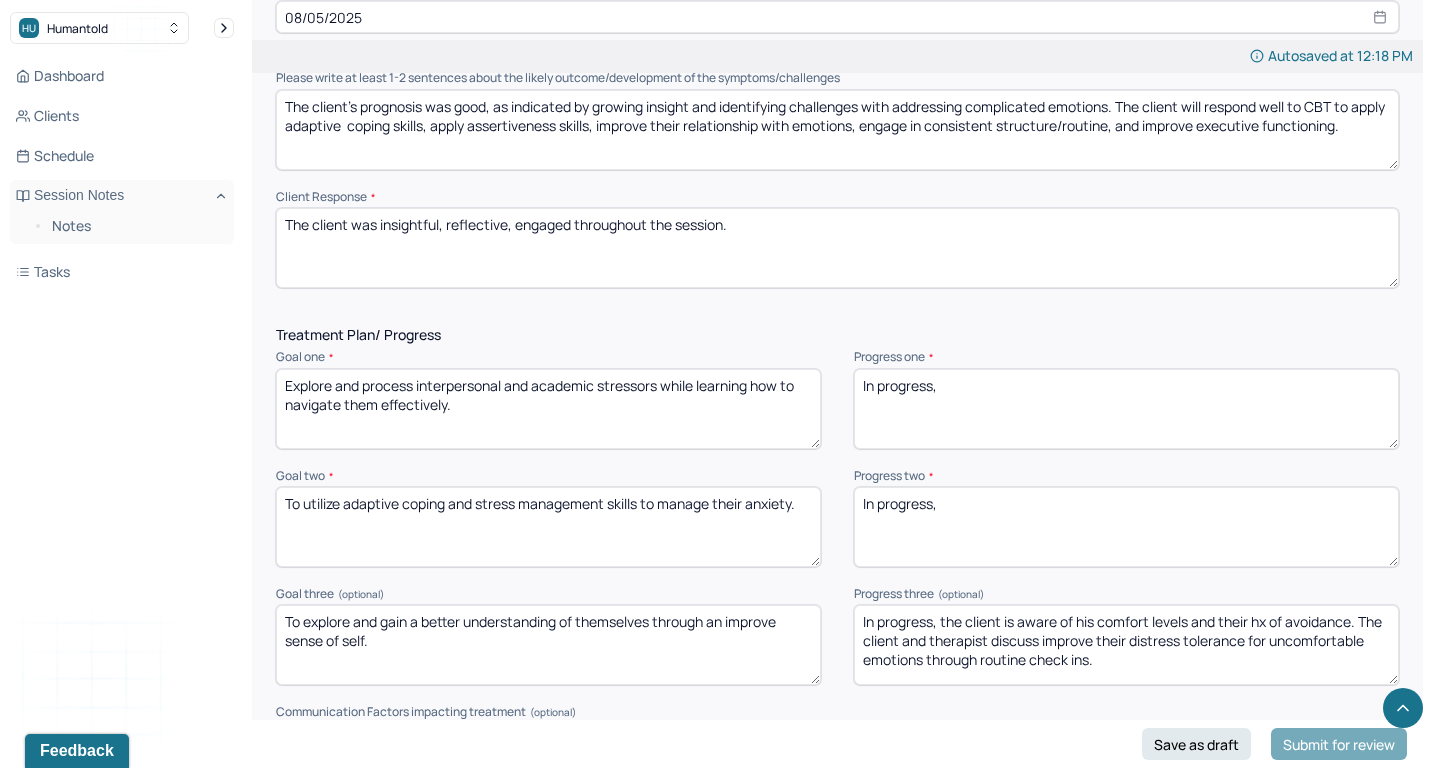 type on "In progress," 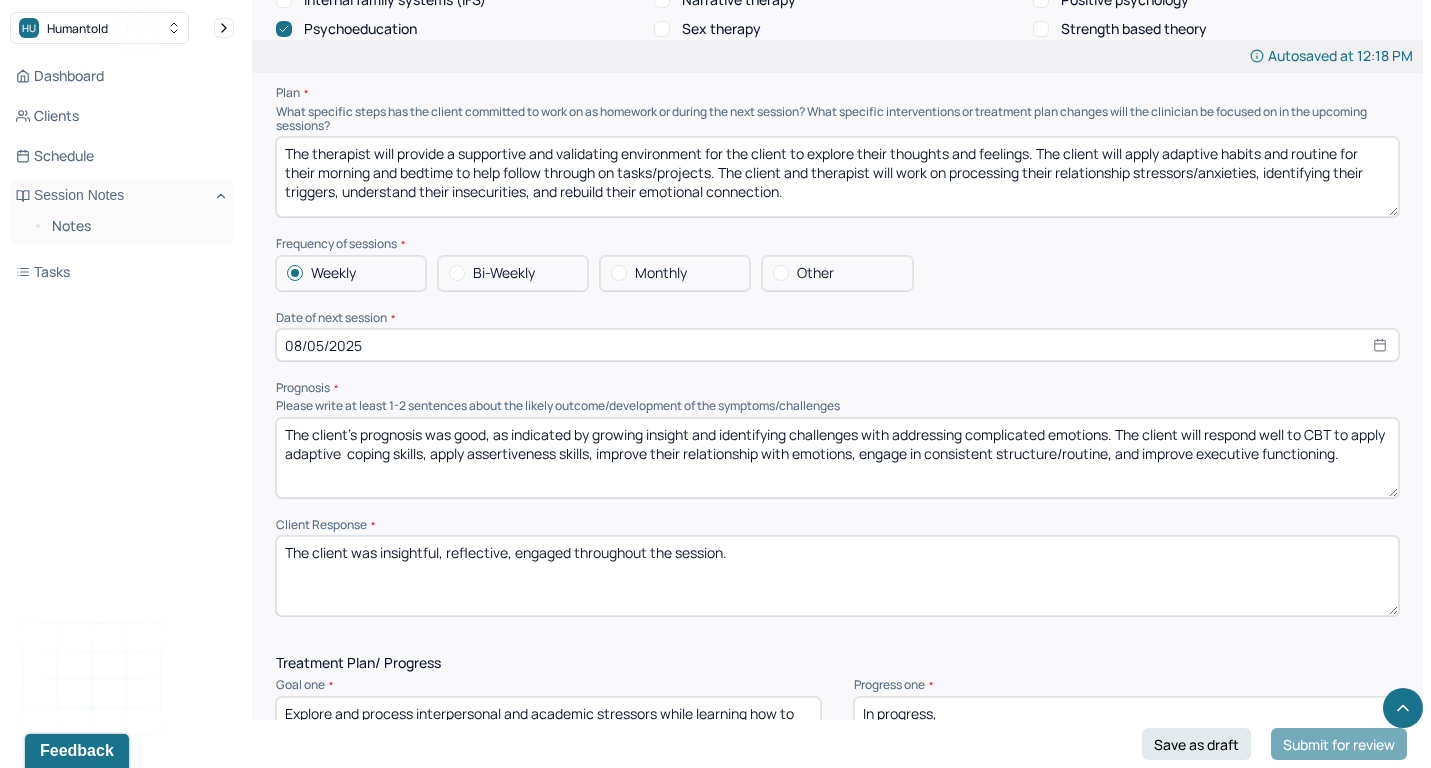 scroll, scrollTop: 1789, scrollLeft: 0, axis: vertical 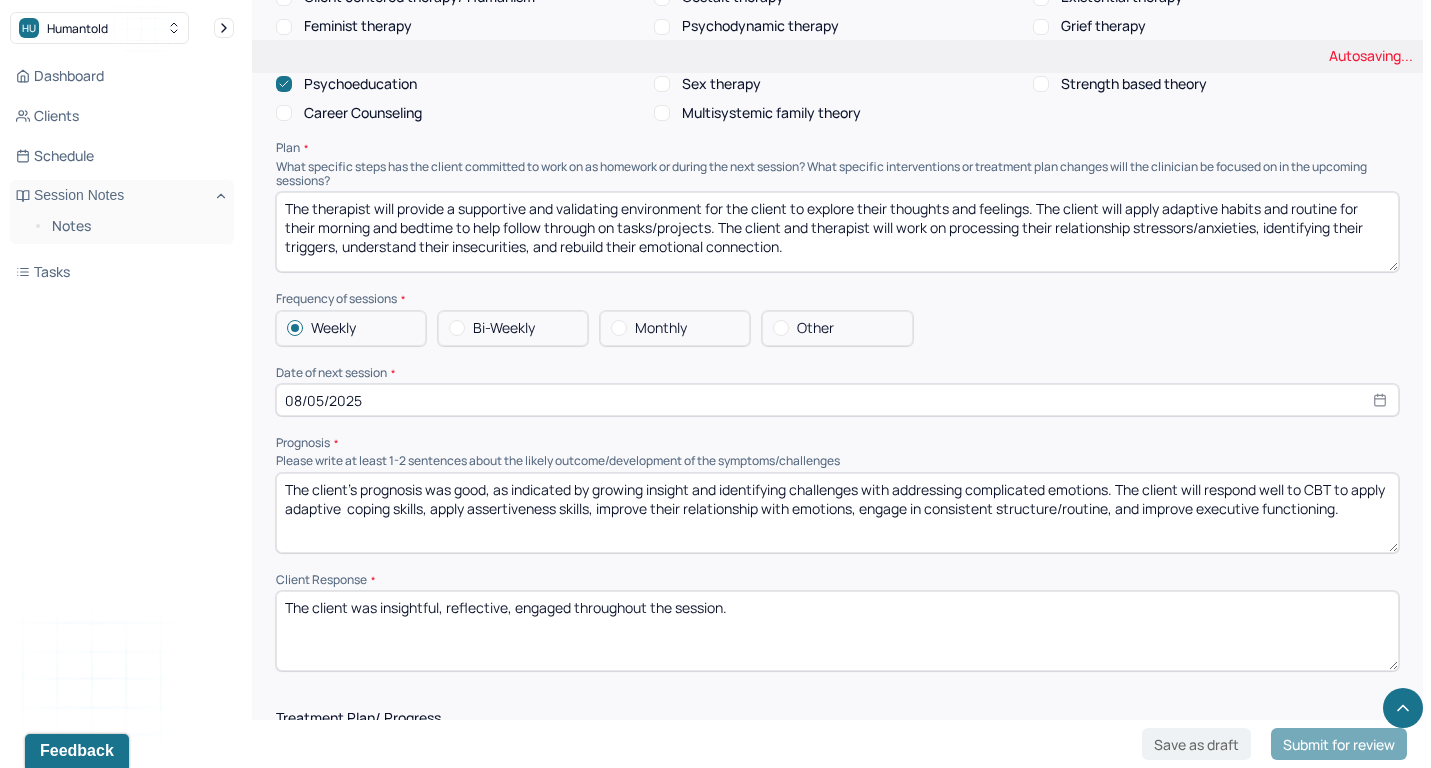 type on "In progress," 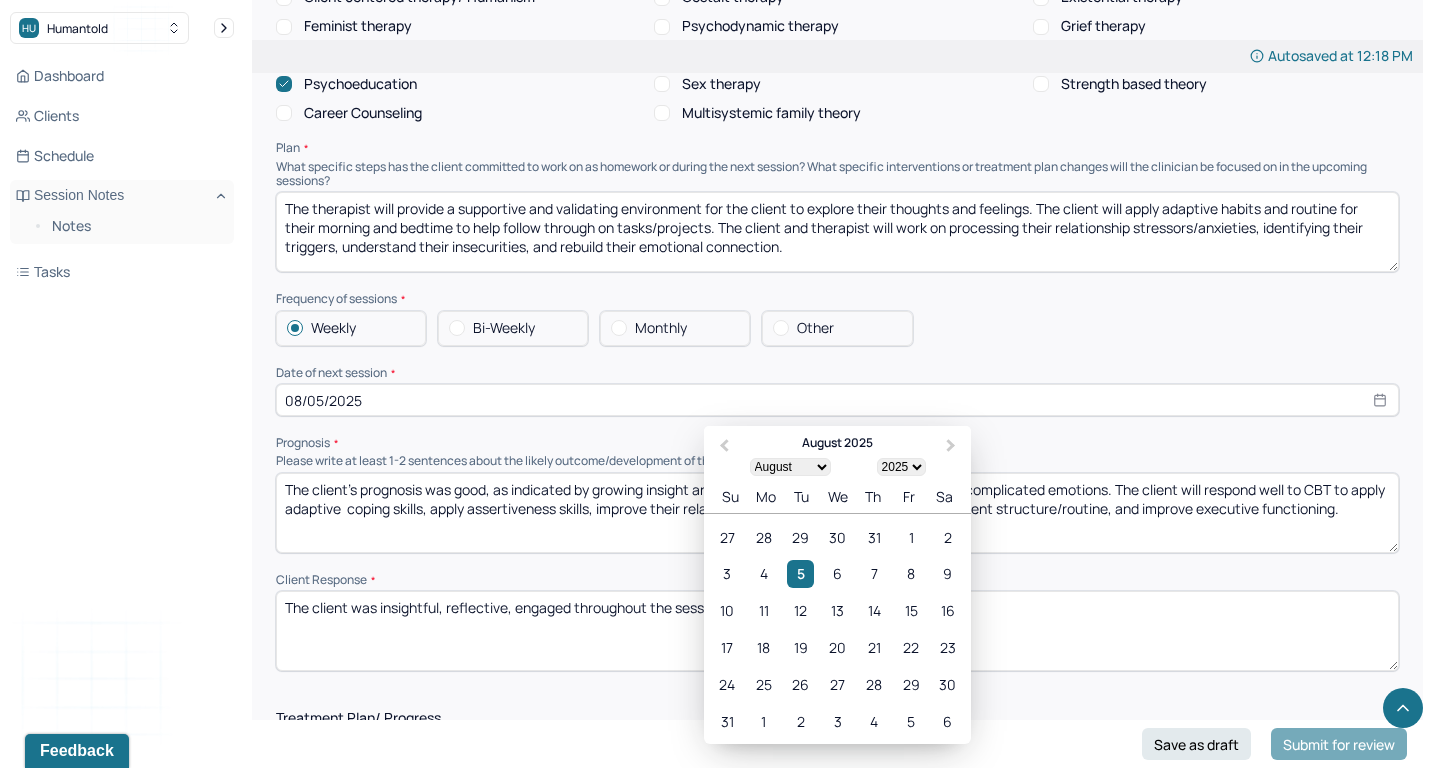 click on "08/05/2025" at bounding box center [837, 400] 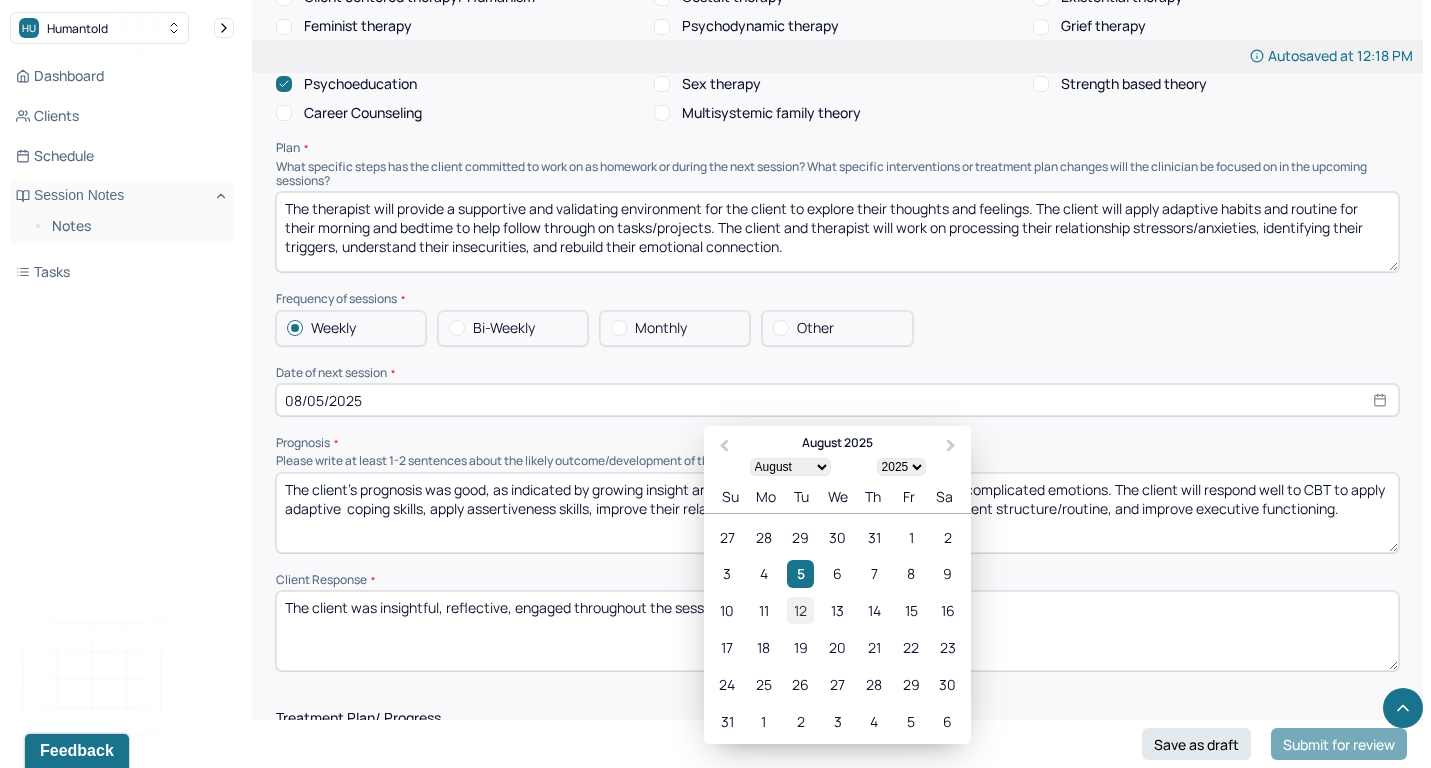 click on "12" at bounding box center [800, 610] 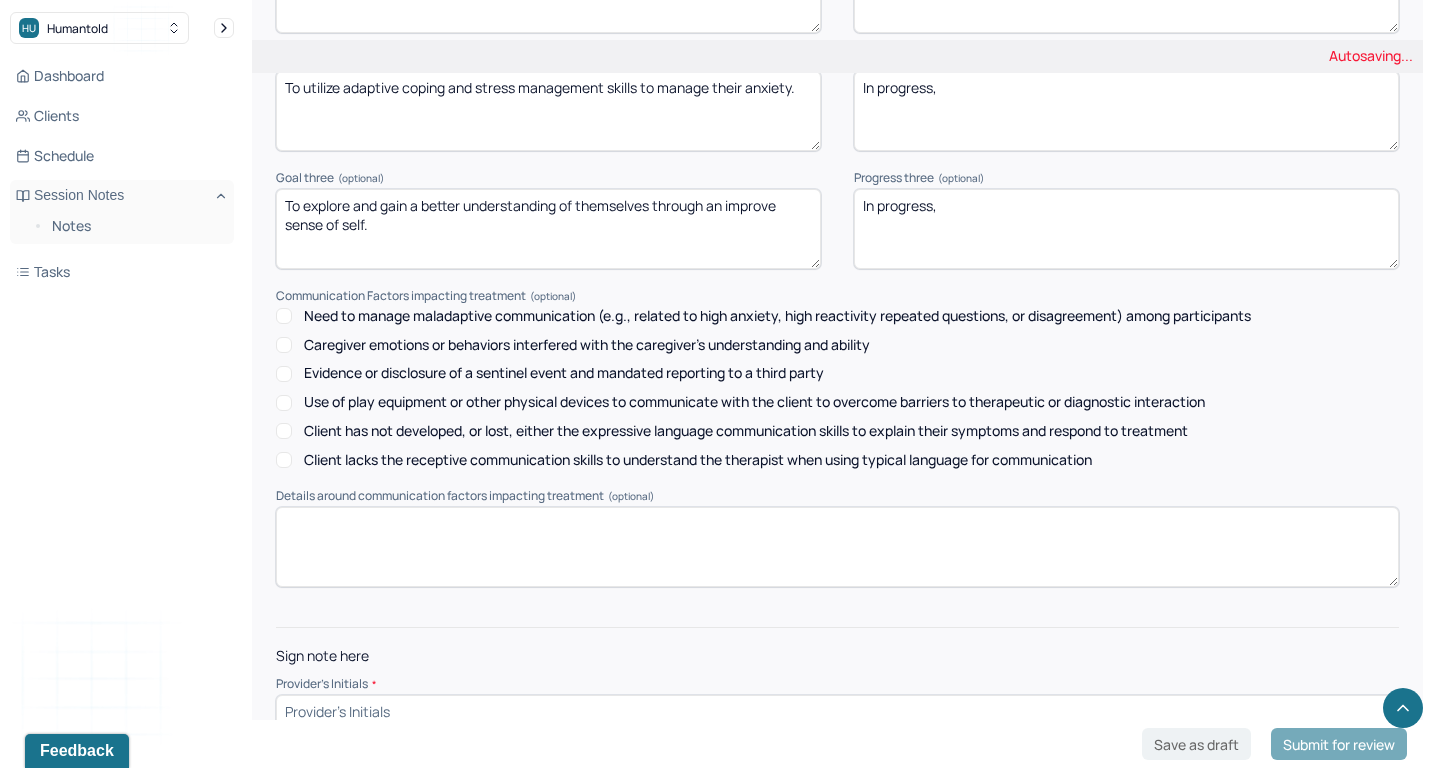 scroll, scrollTop: 2586, scrollLeft: 0, axis: vertical 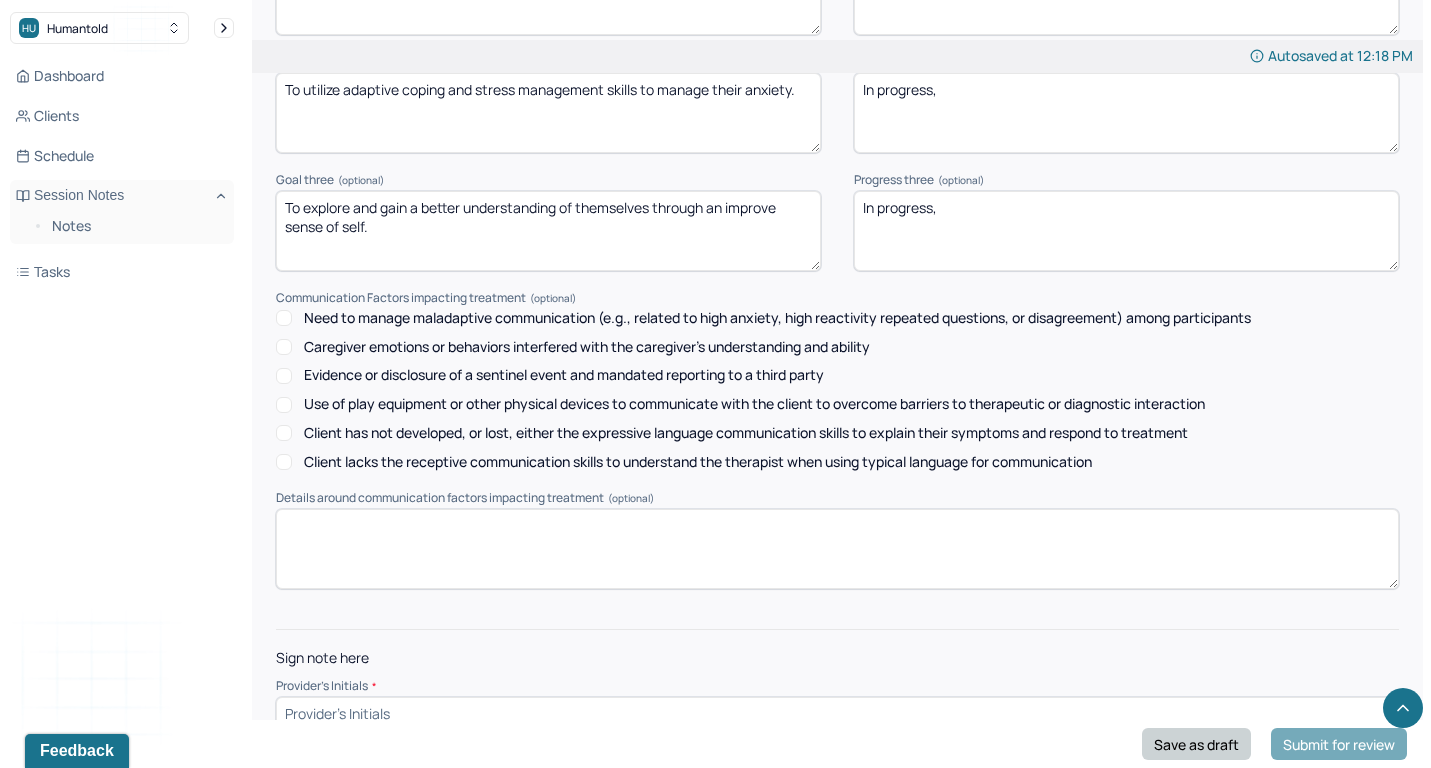 click on "Save as draft" at bounding box center [1196, 744] 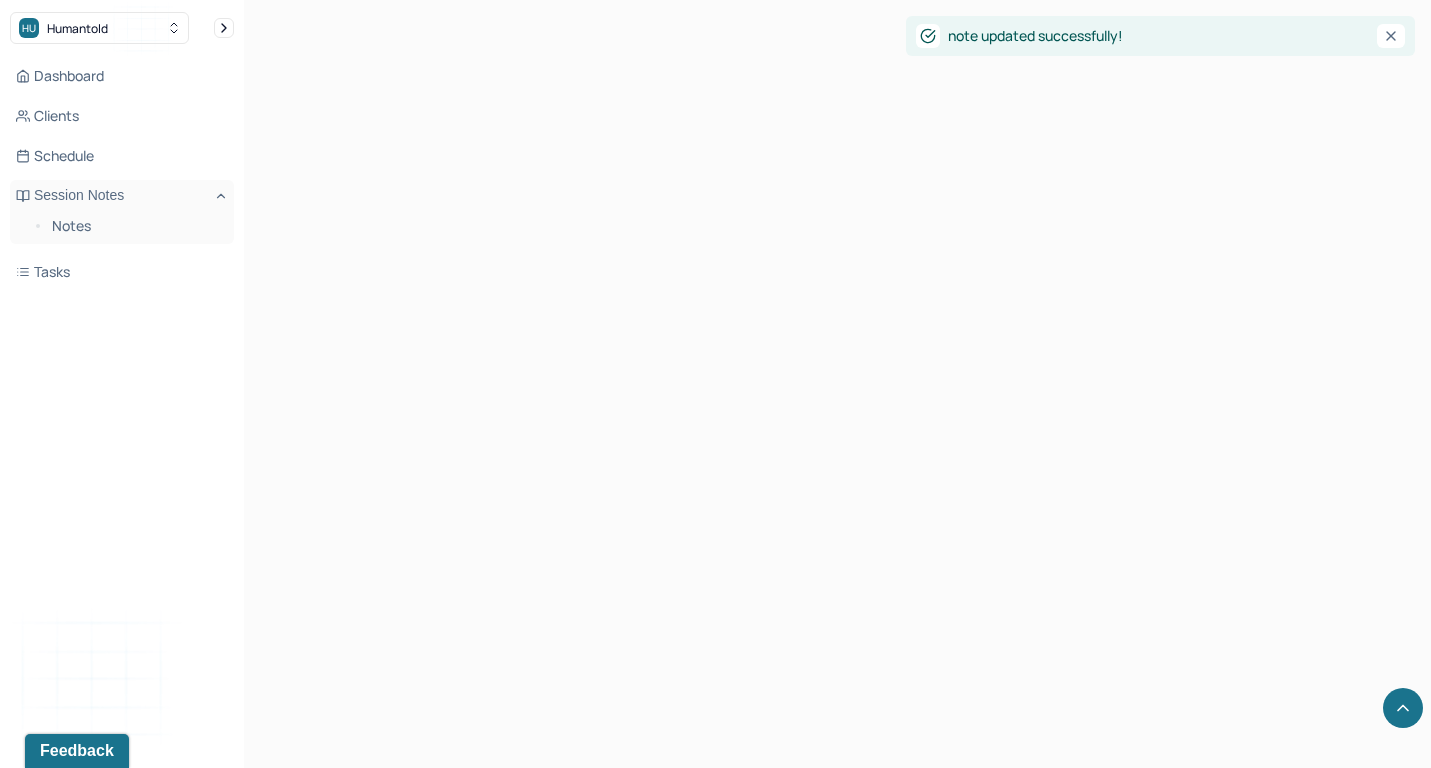 scroll, scrollTop: 12, scrollLeft: 0, axis: vertical 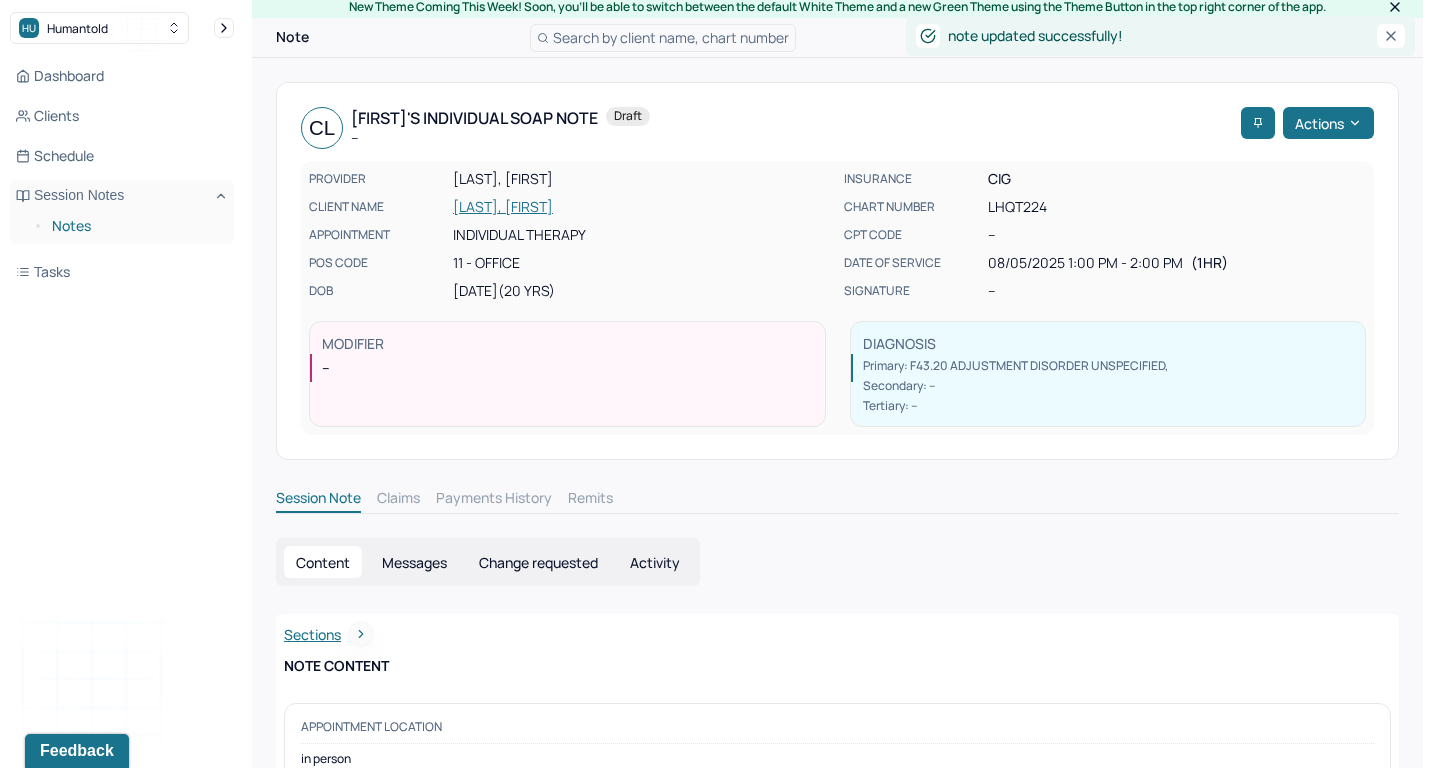 click on "Notes" at bounding box center (135, 226) 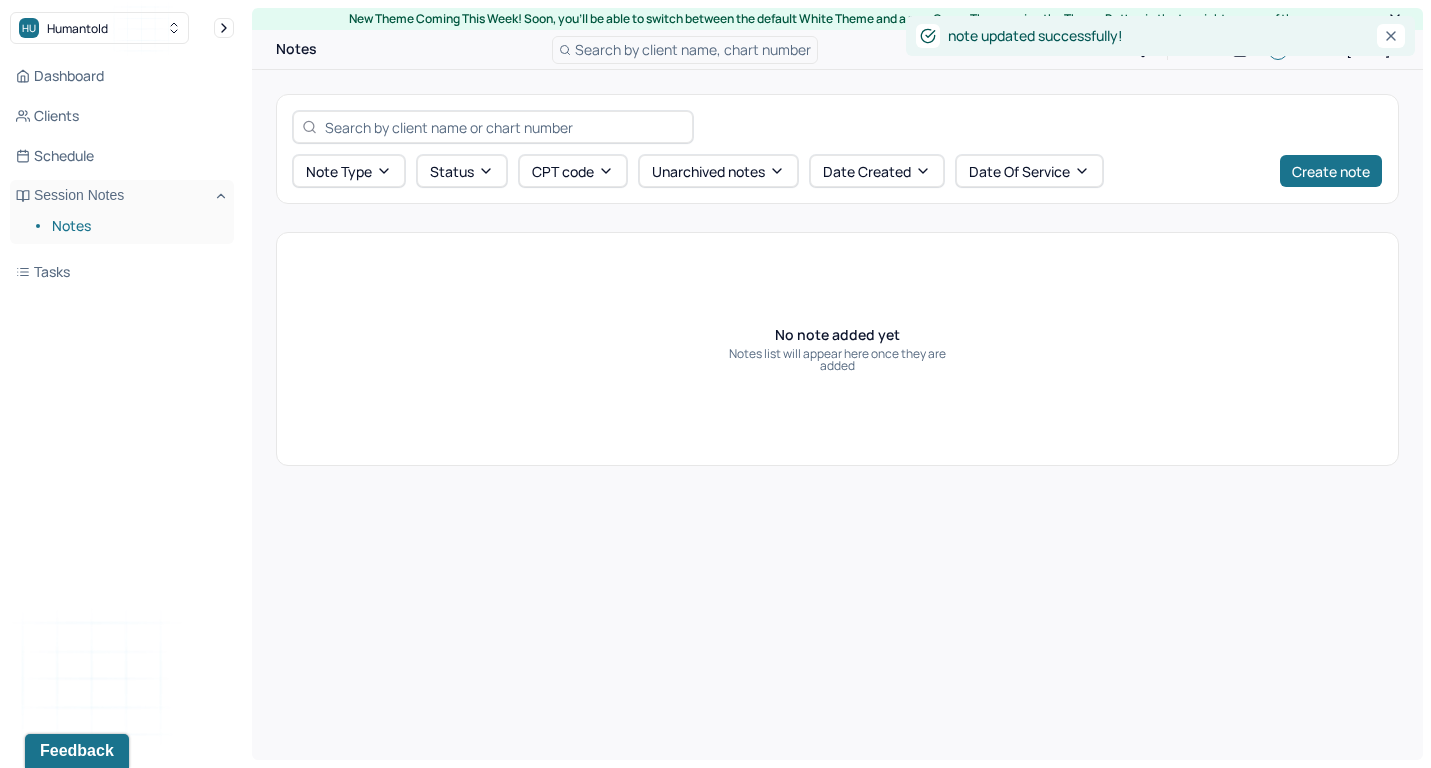 scroll, scrollTop: 0, scrollLeft: 0, axis: both 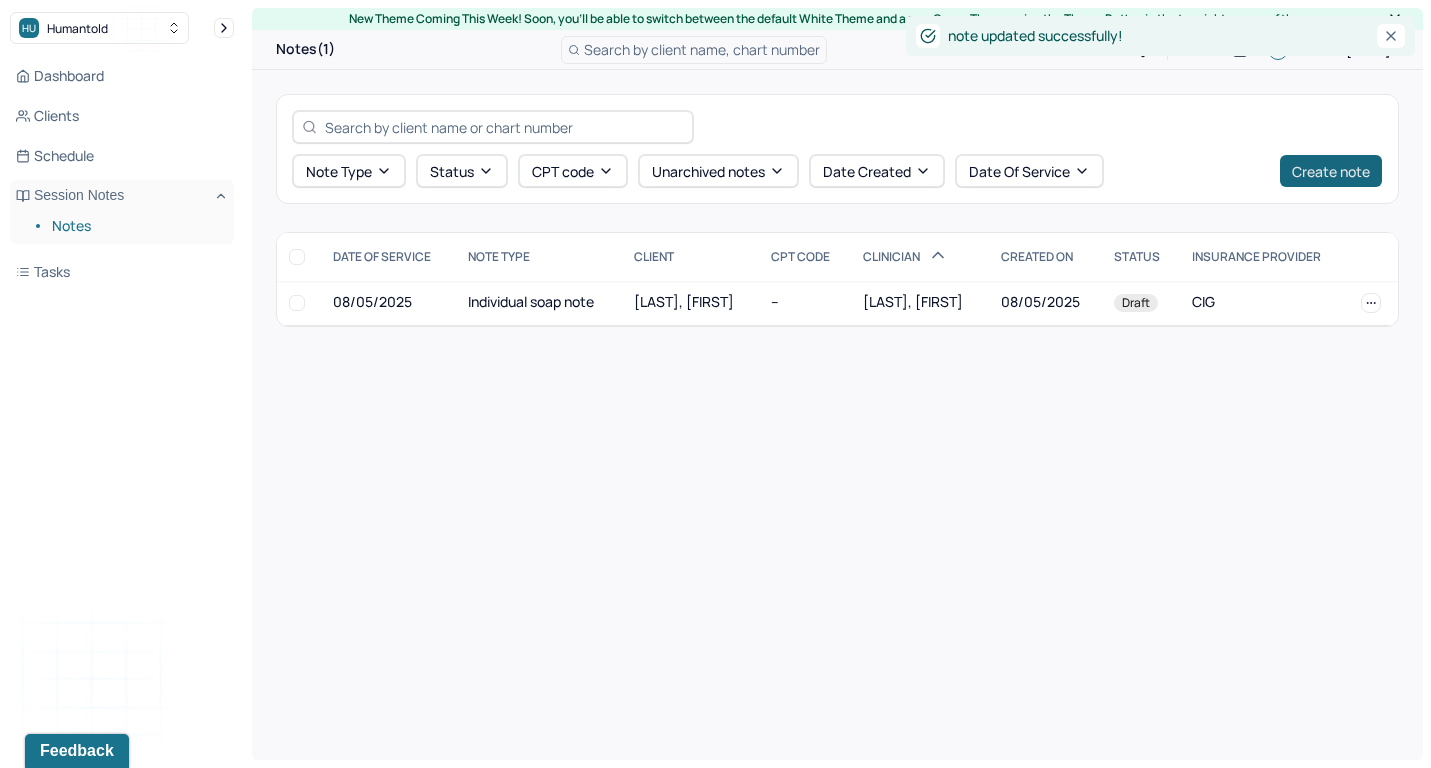 click on "Create note" at bounding box center (1331, 171) 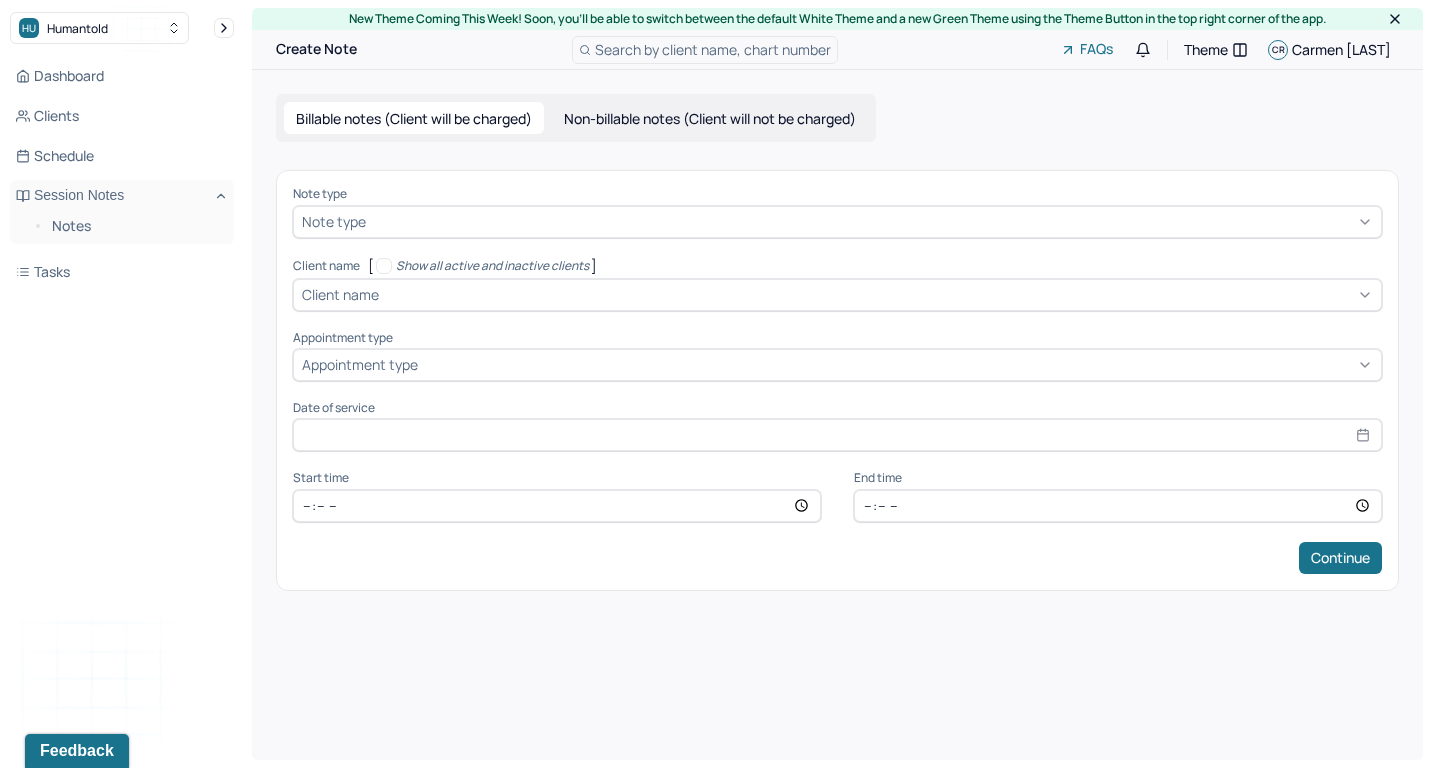 click at bounding box center (871, 221) 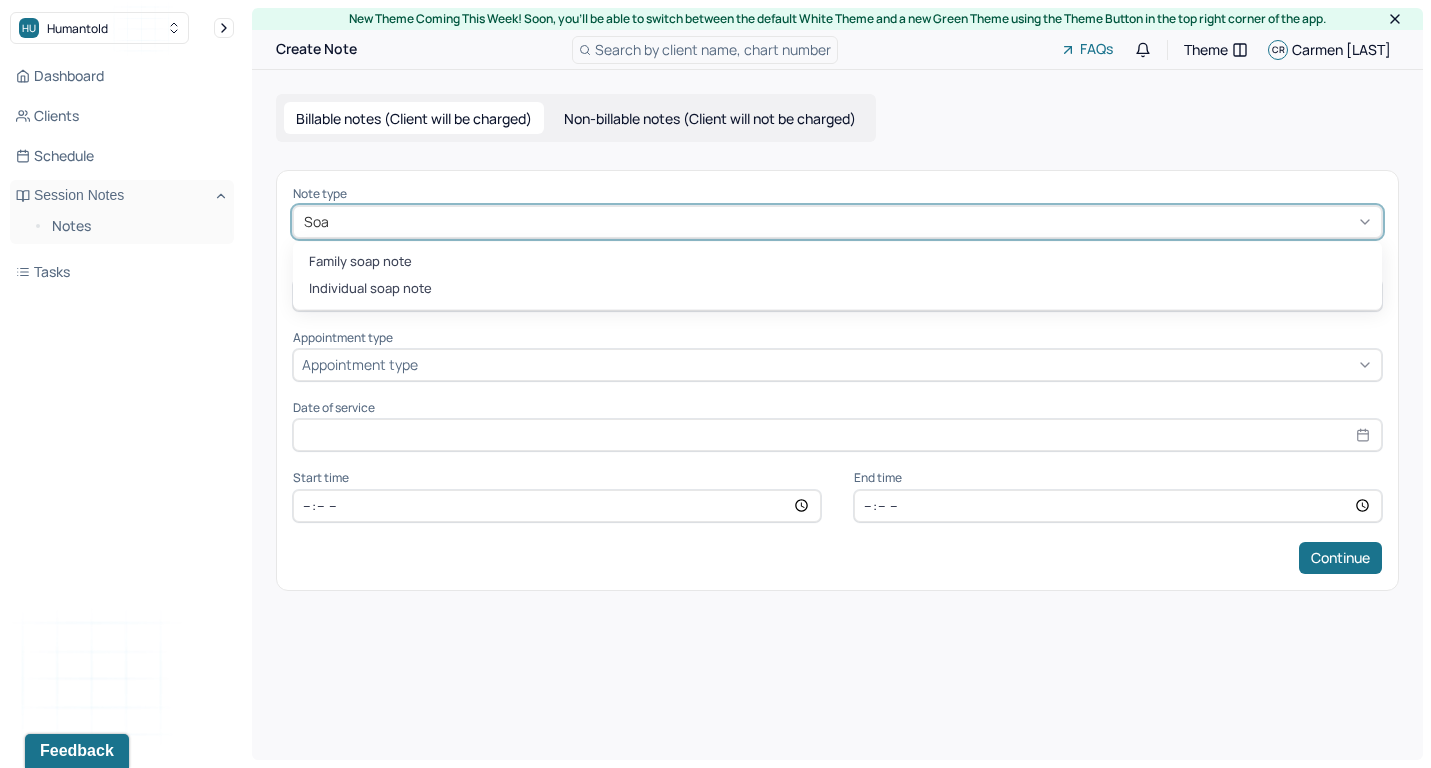 type on "Soap" 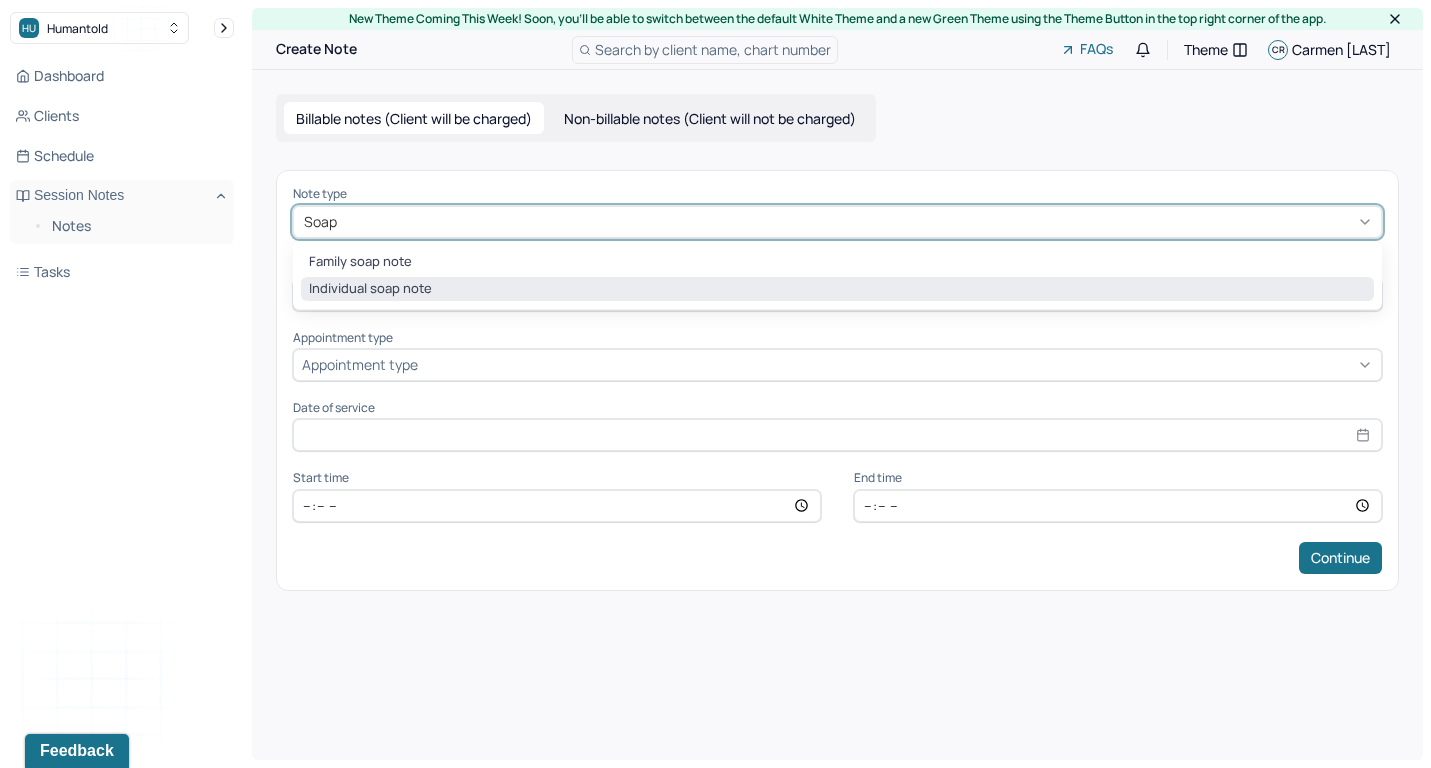click on "Individual soap note" at bounding box center (837, 289) 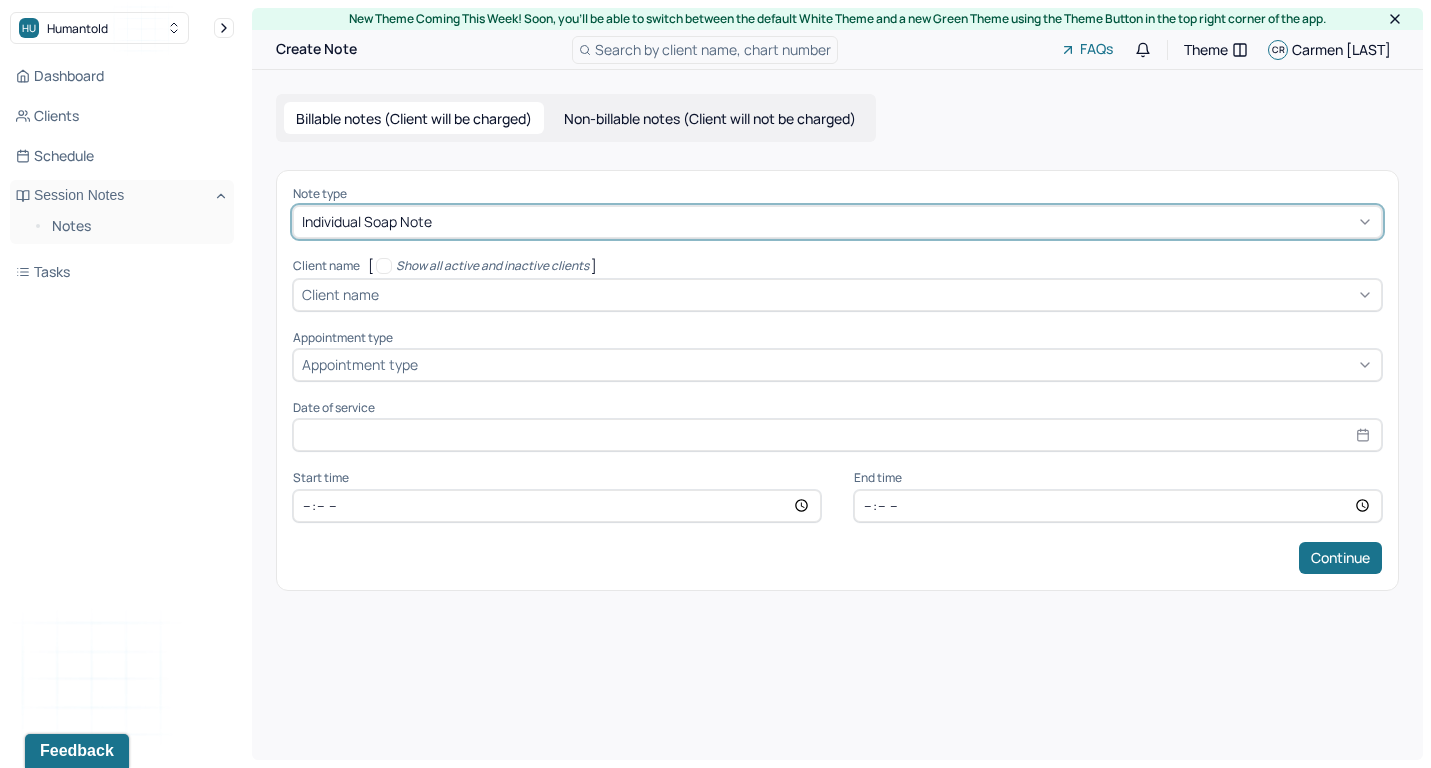 click on "Client name" at bounding box center (837, 295) 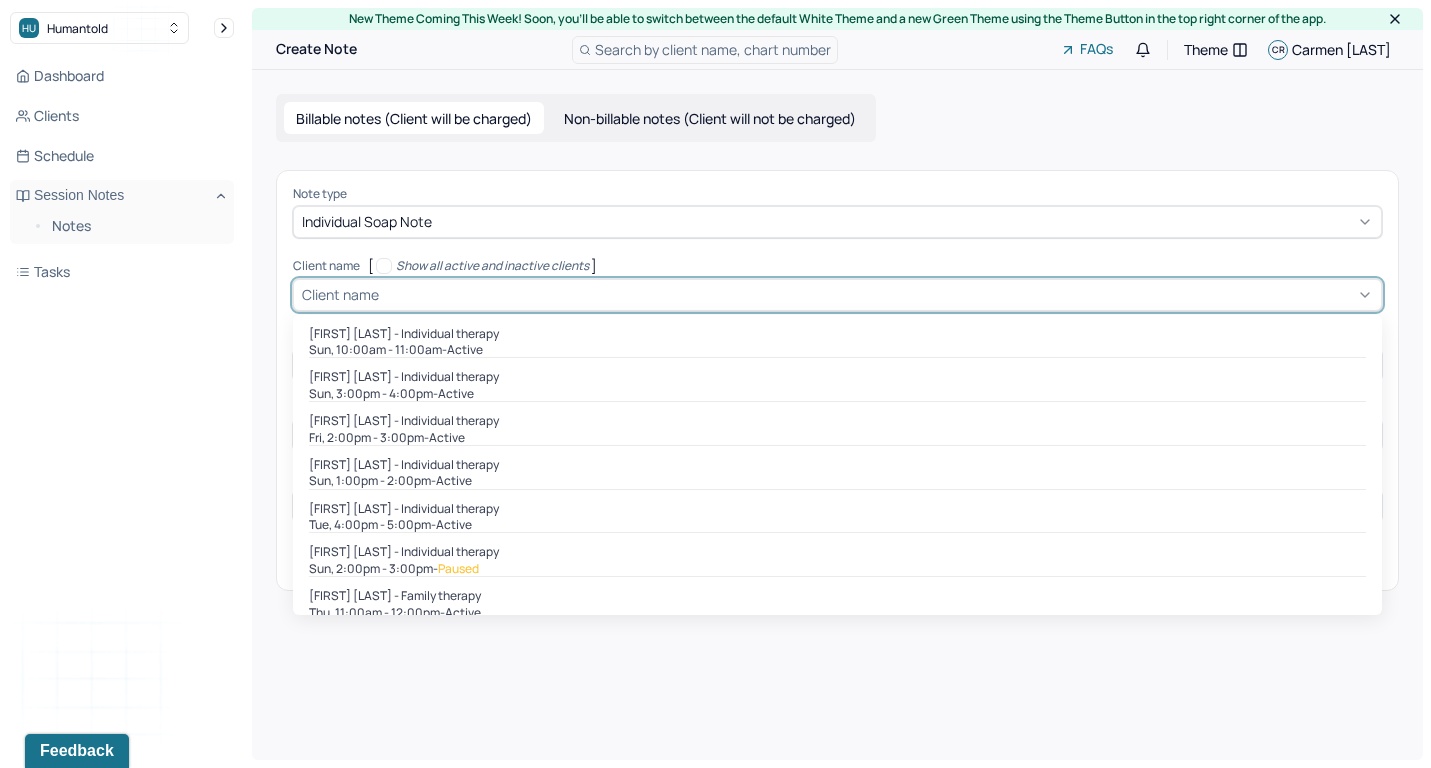 click at bounding box center [904, 221] 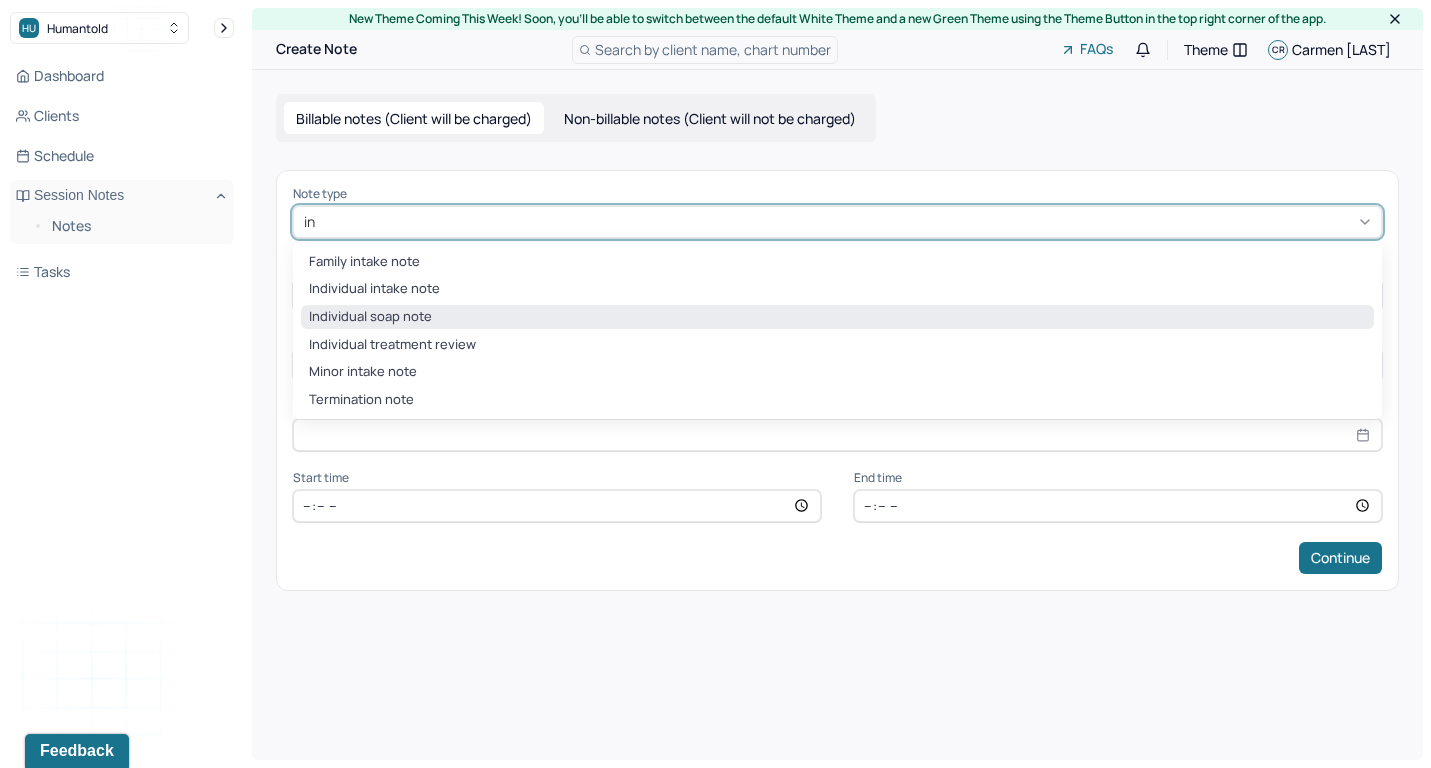 type on "int" 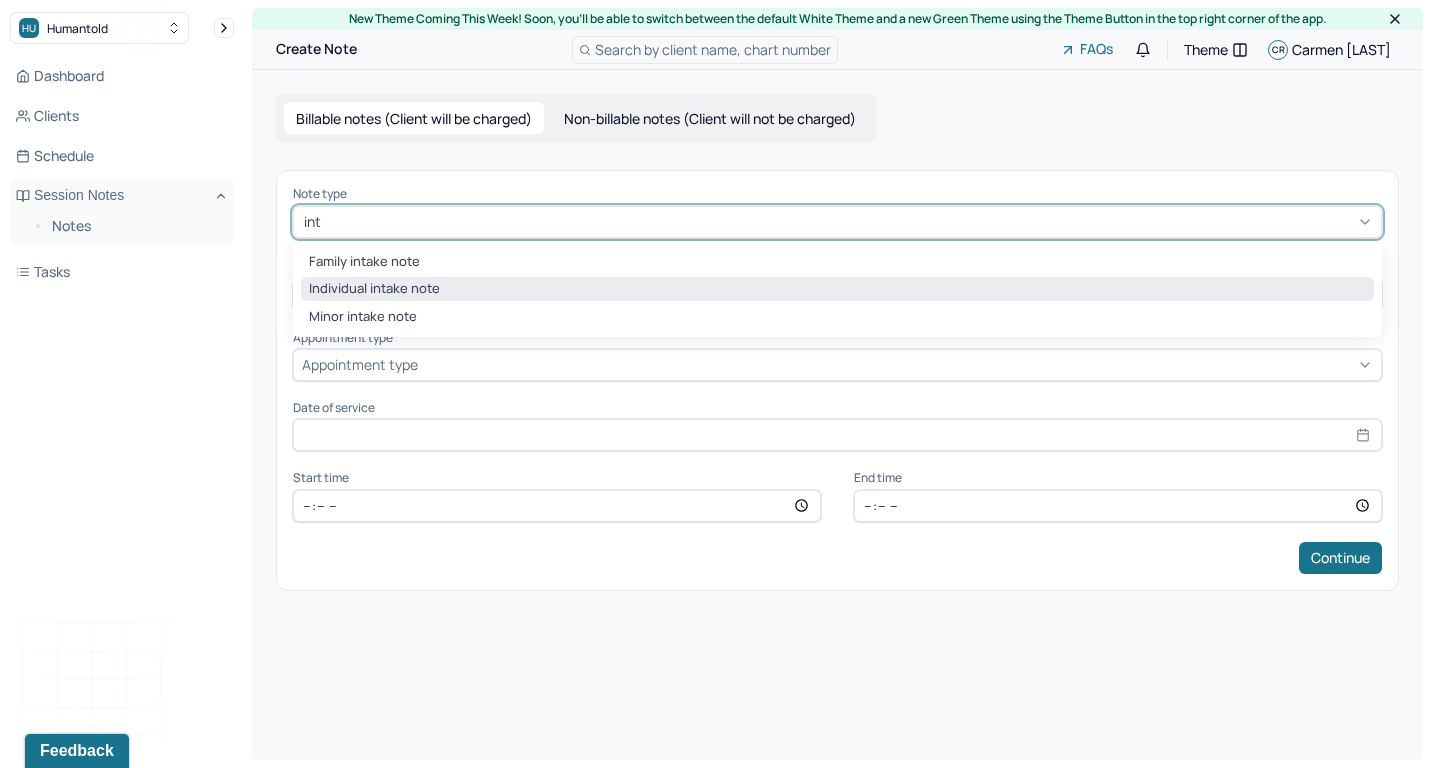 click on "Individual intake note" at bounding box center (837, 289) 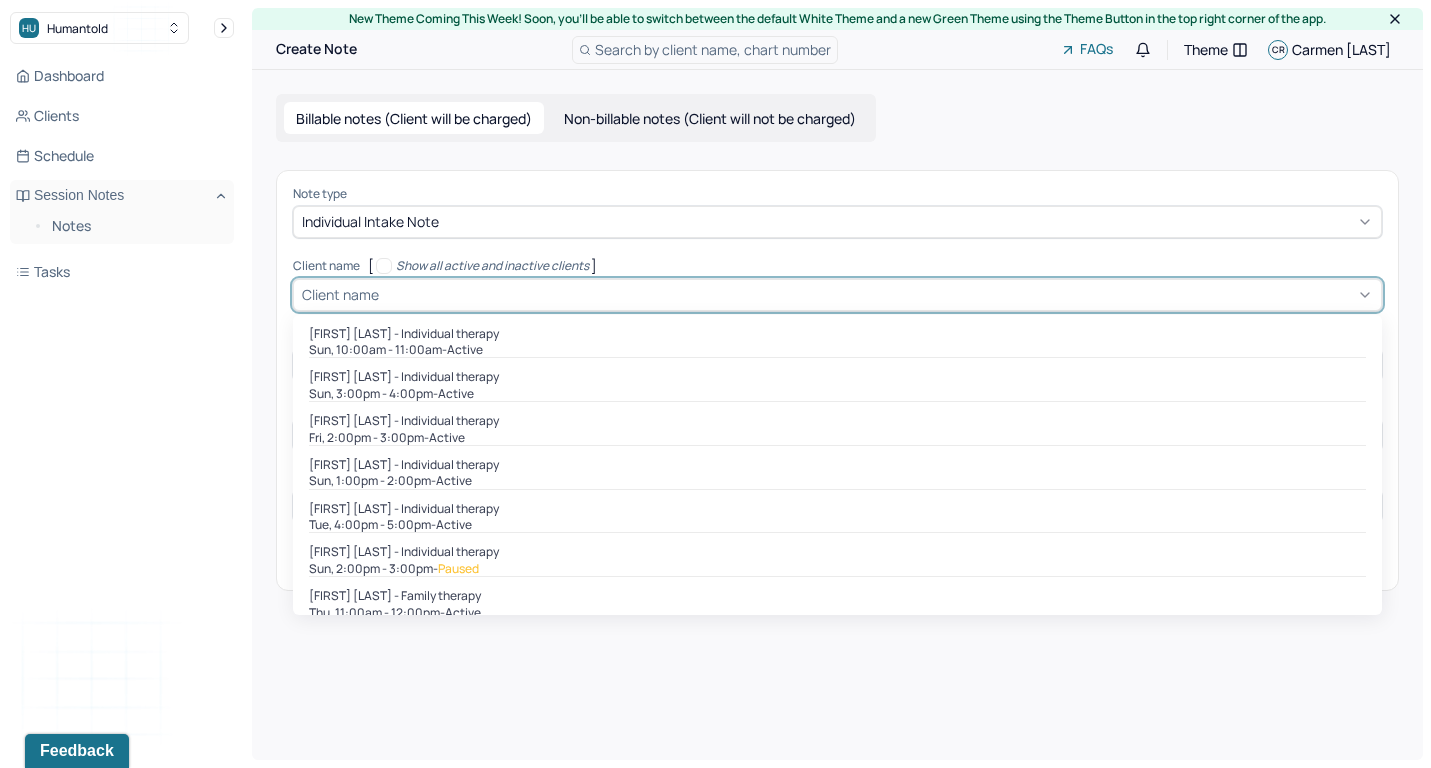 click at bounding box center [878, 294] 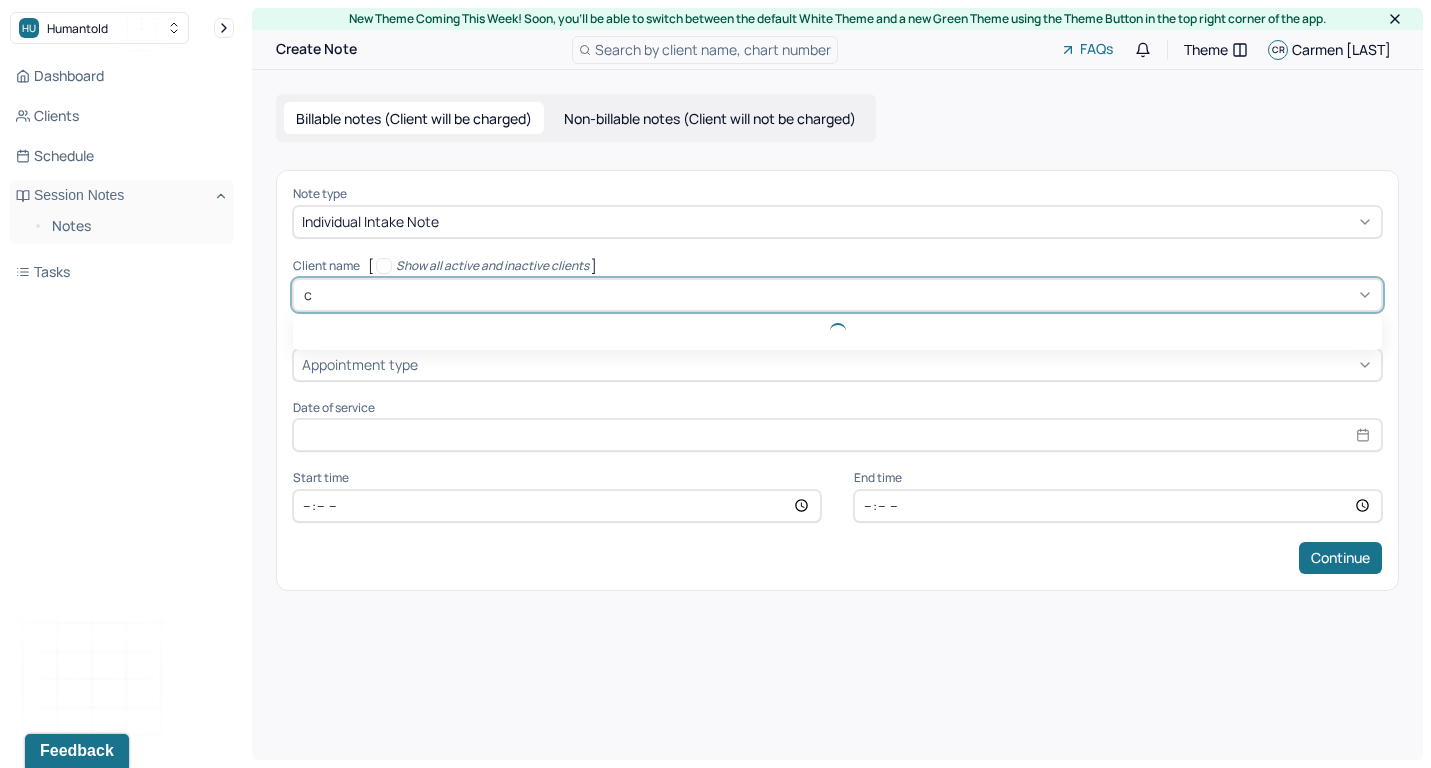 type on "ch" 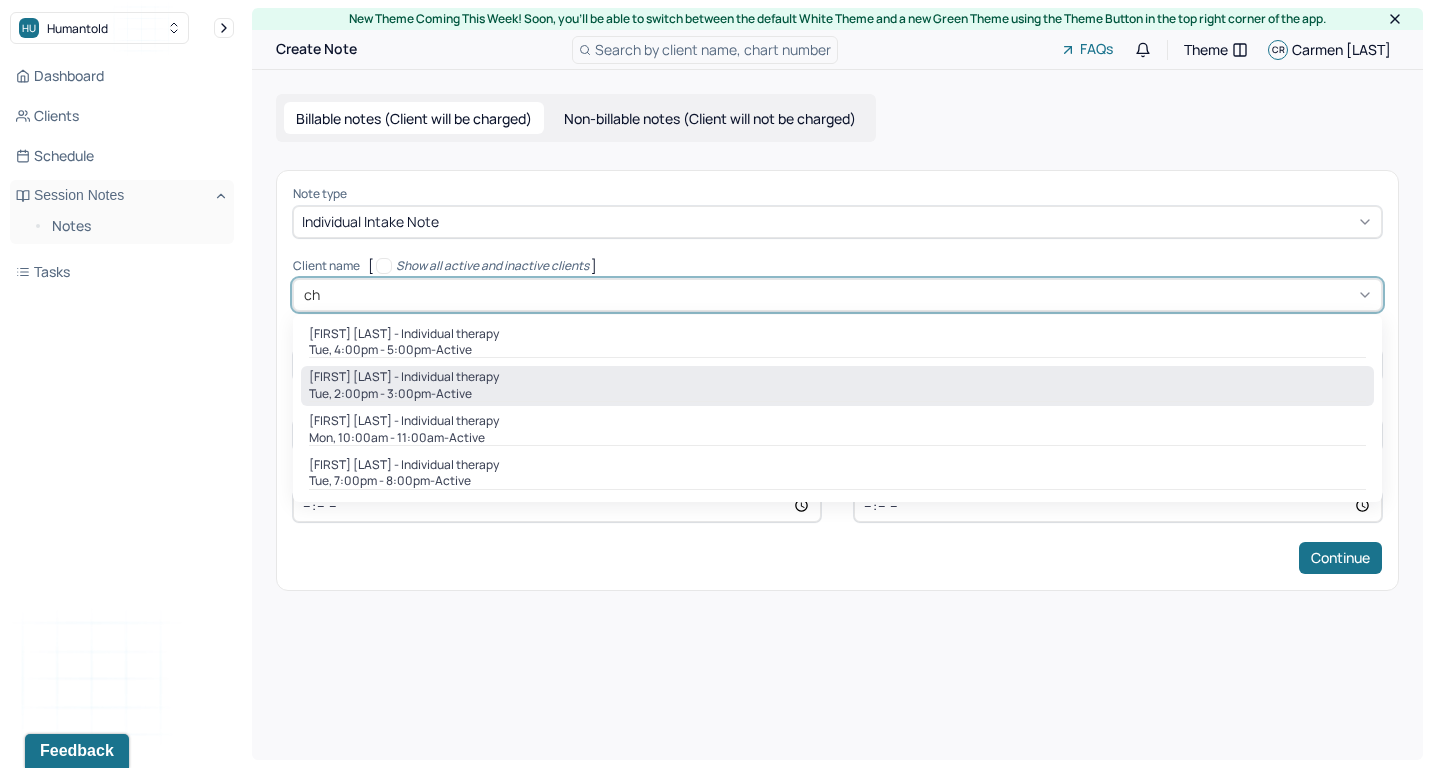 click on "active" at bounding box center [454, 394] 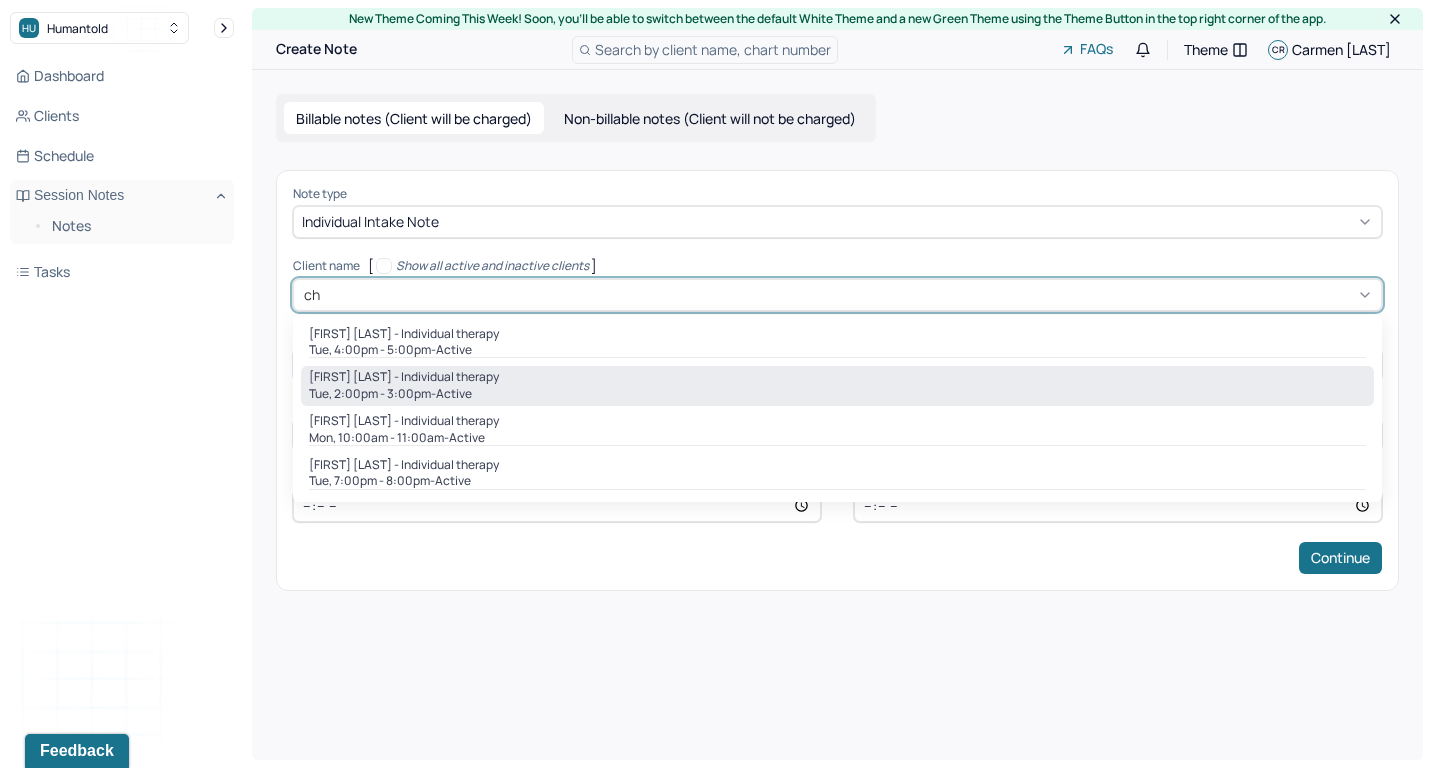 type 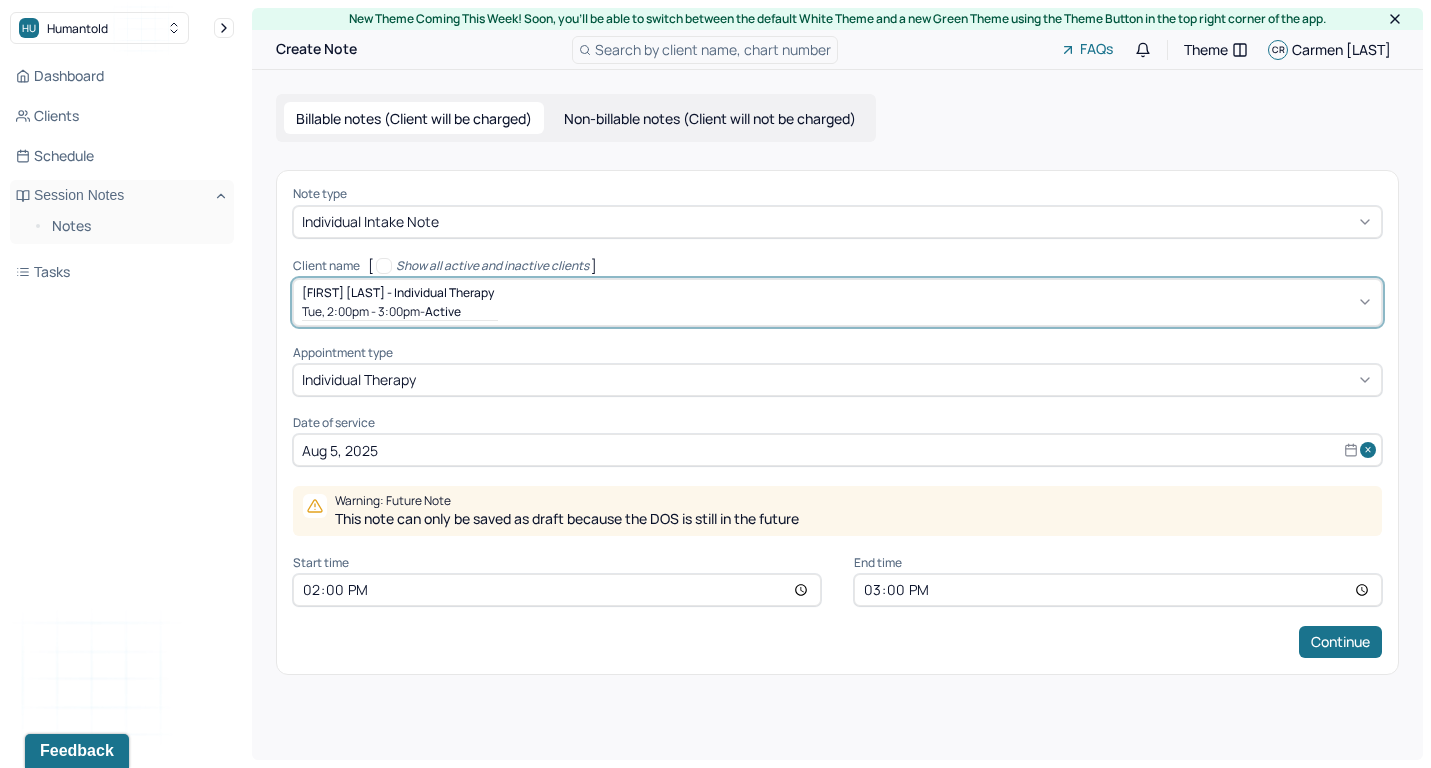 click on "Aug 5, 2025" at bounding box center [837, 450] 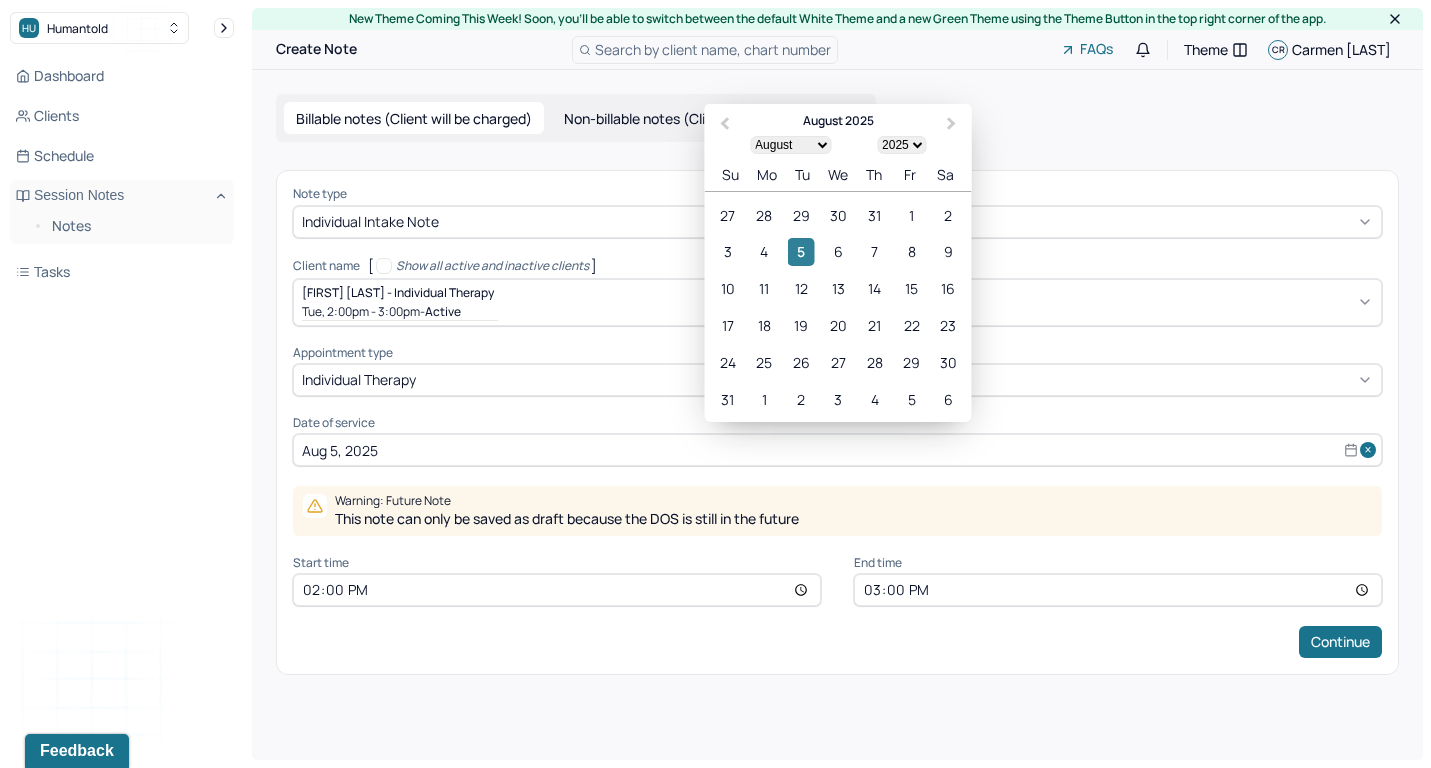 click on "5" at bounding box center (801, 252) 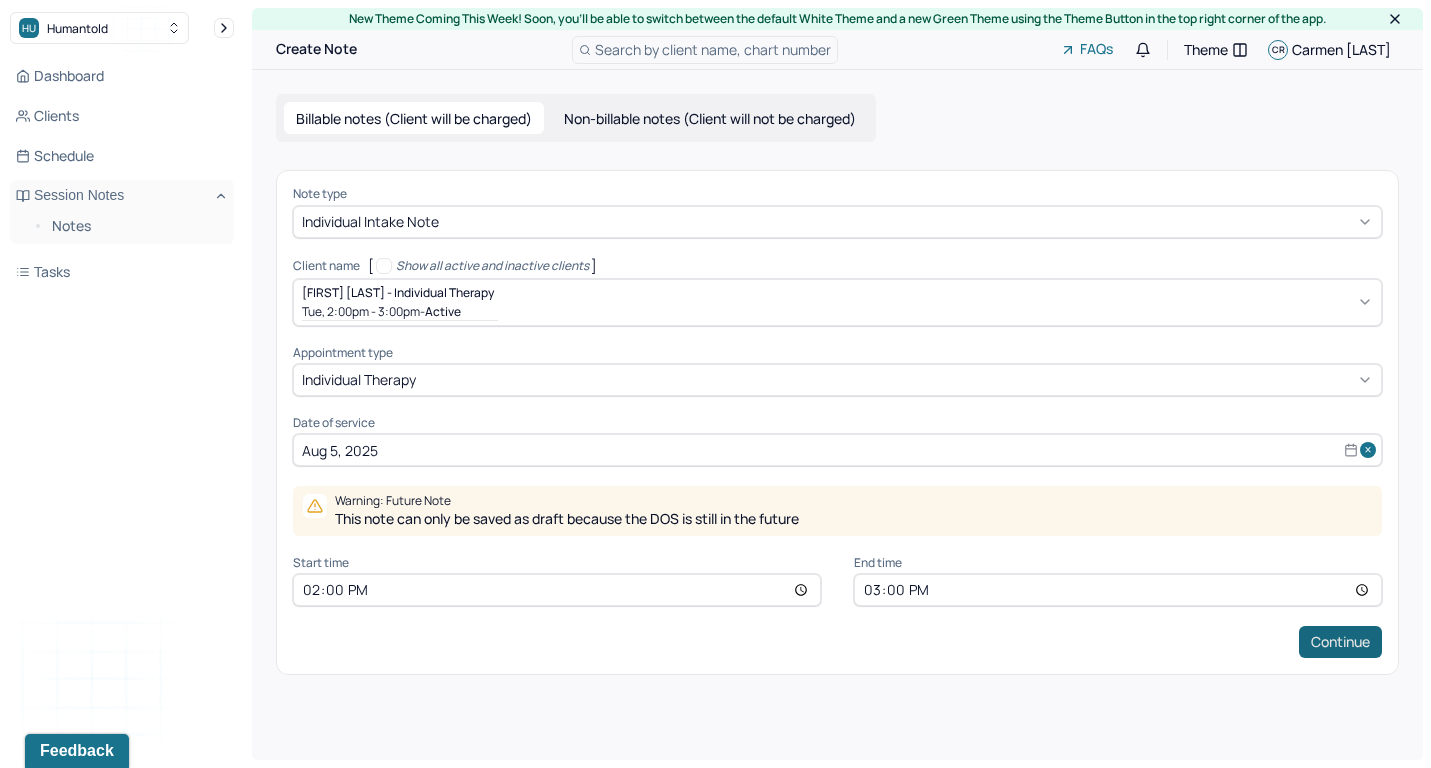 click on "Continue" at bounding box center [1340, 642] 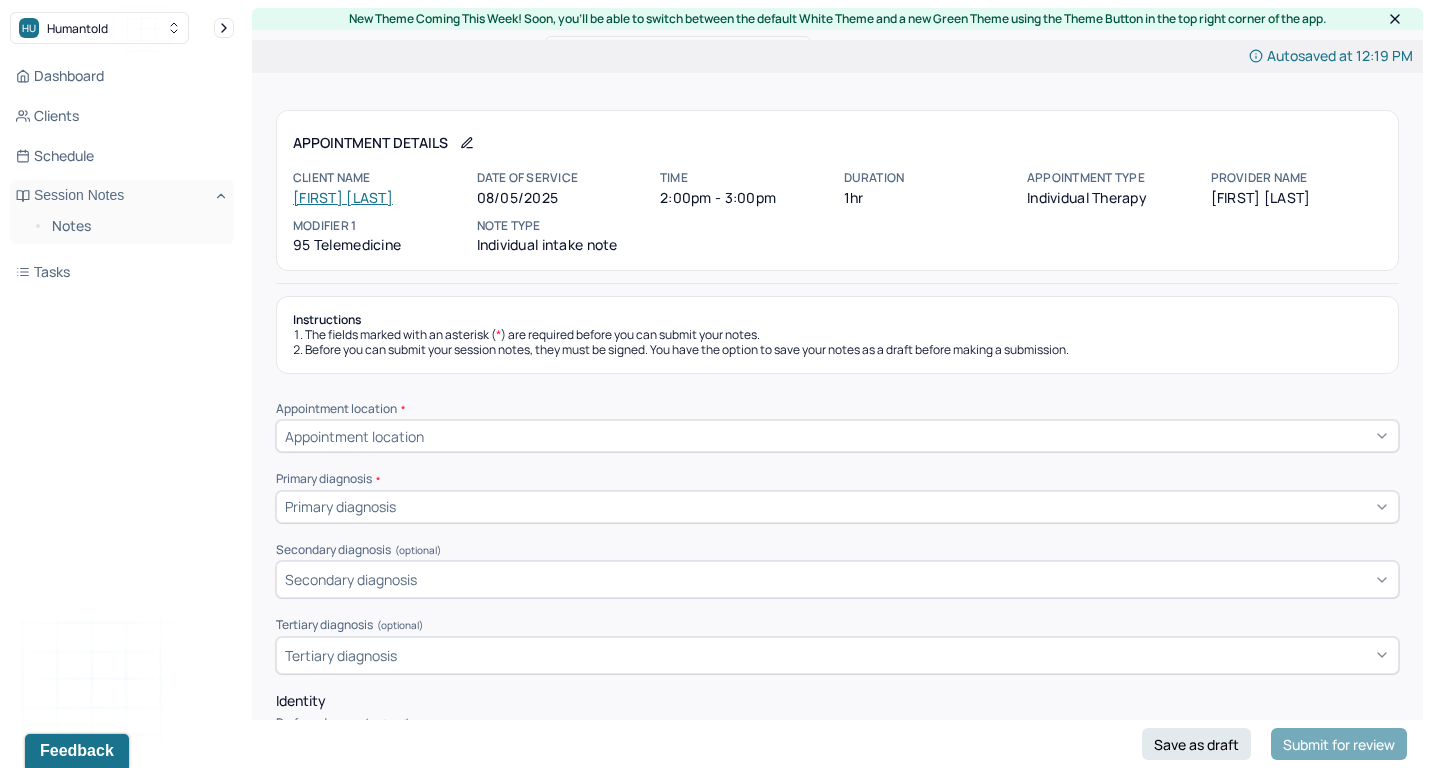 click on "Appointment location" at bounding box center [837, 436] 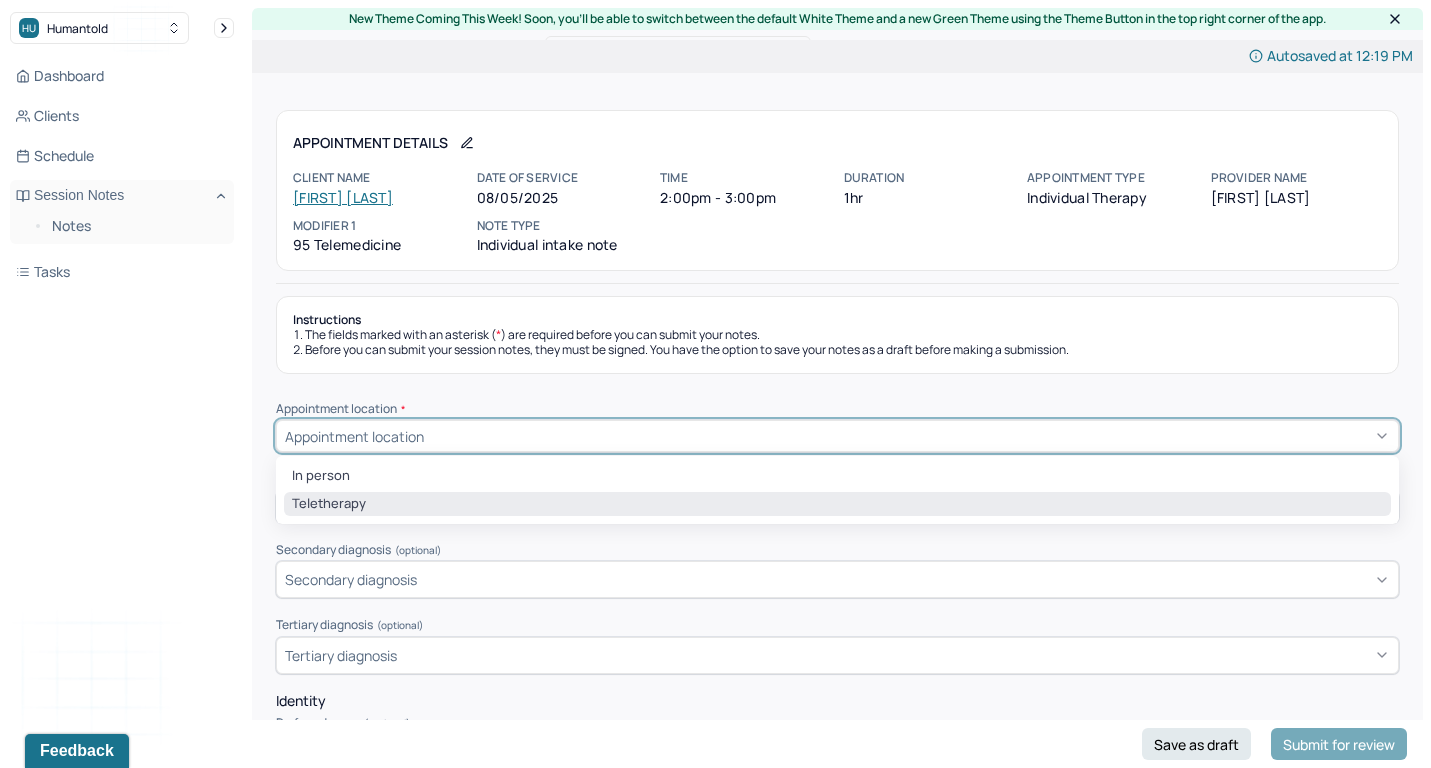 click on "Teletherapy" at bounding box center [837, 504] 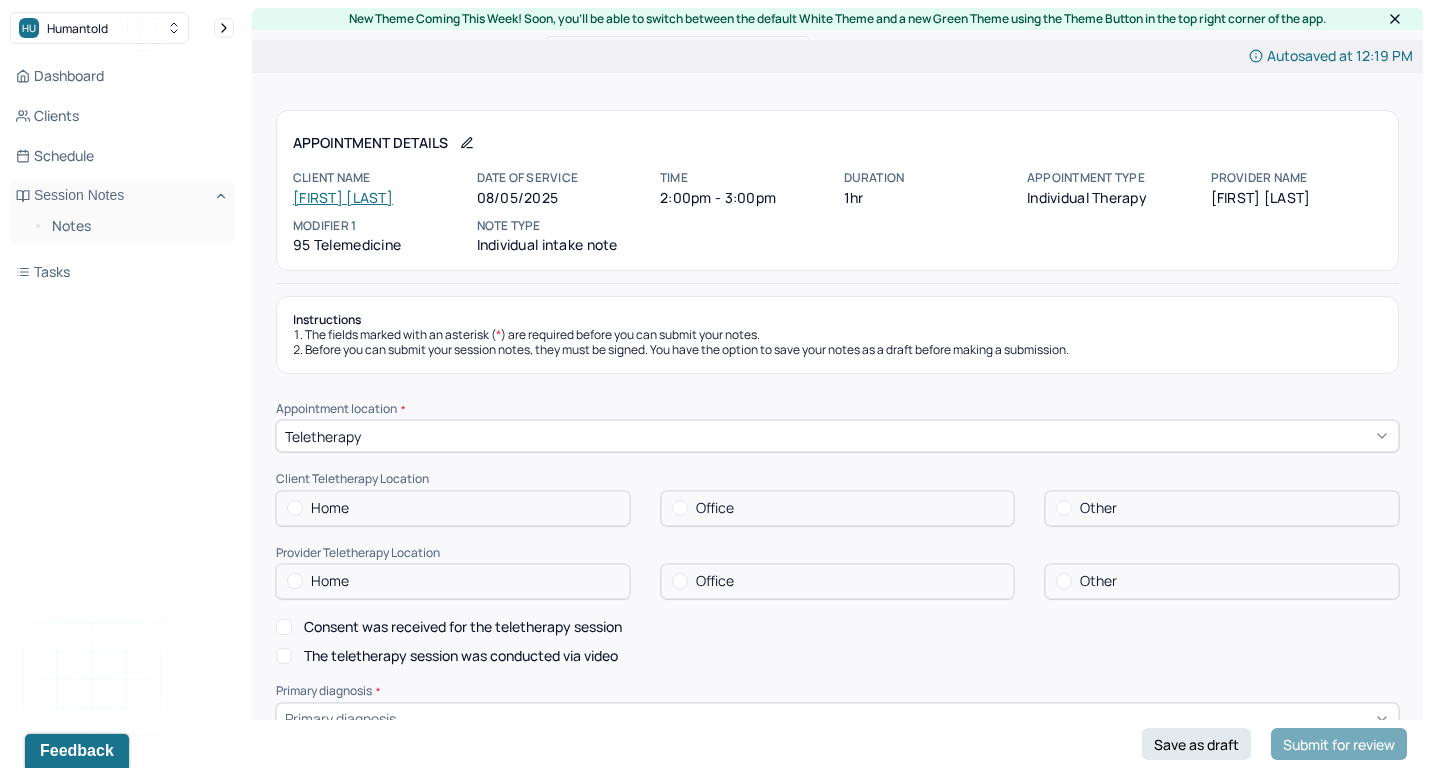 click on "Home" at bounding box center [453, 508] 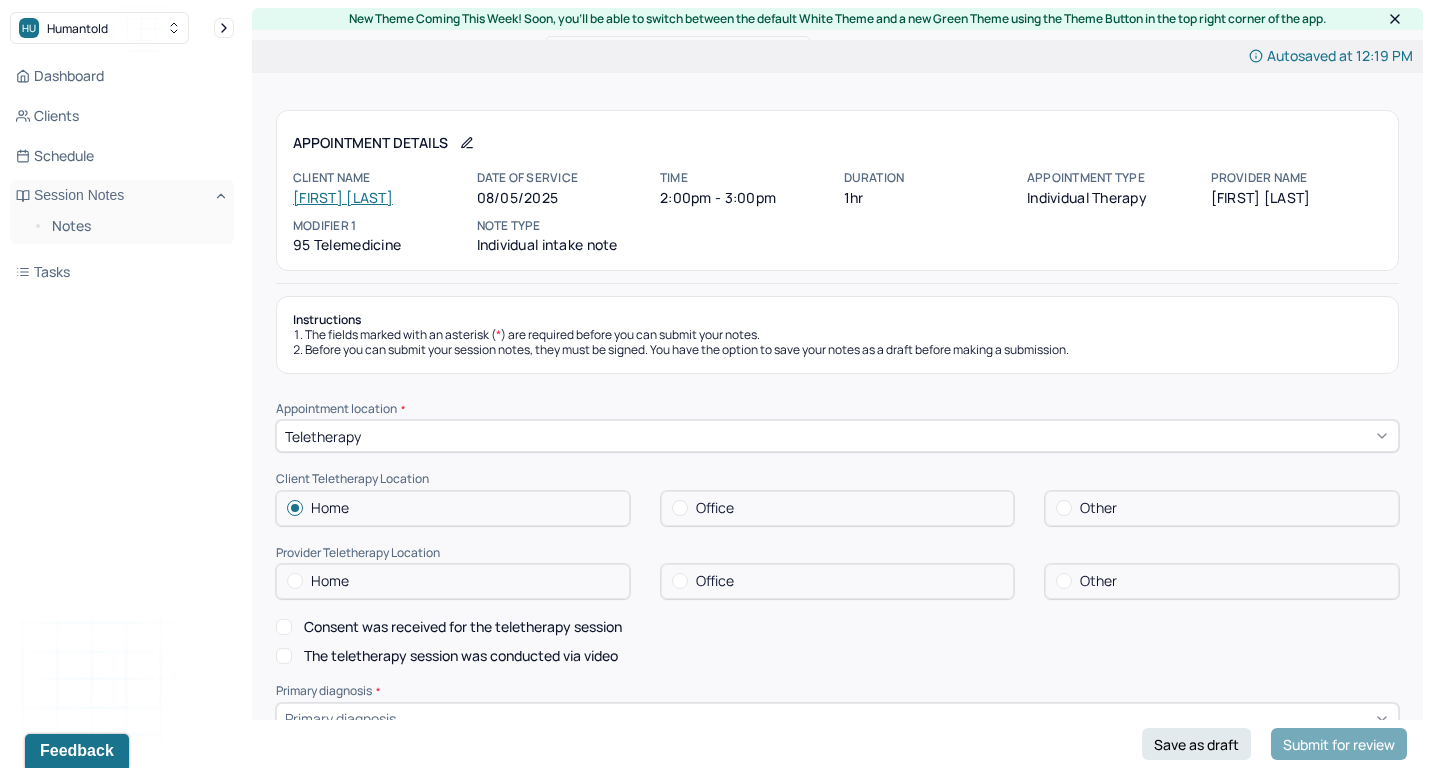 click on "Office" at bounding box center [838, 581] 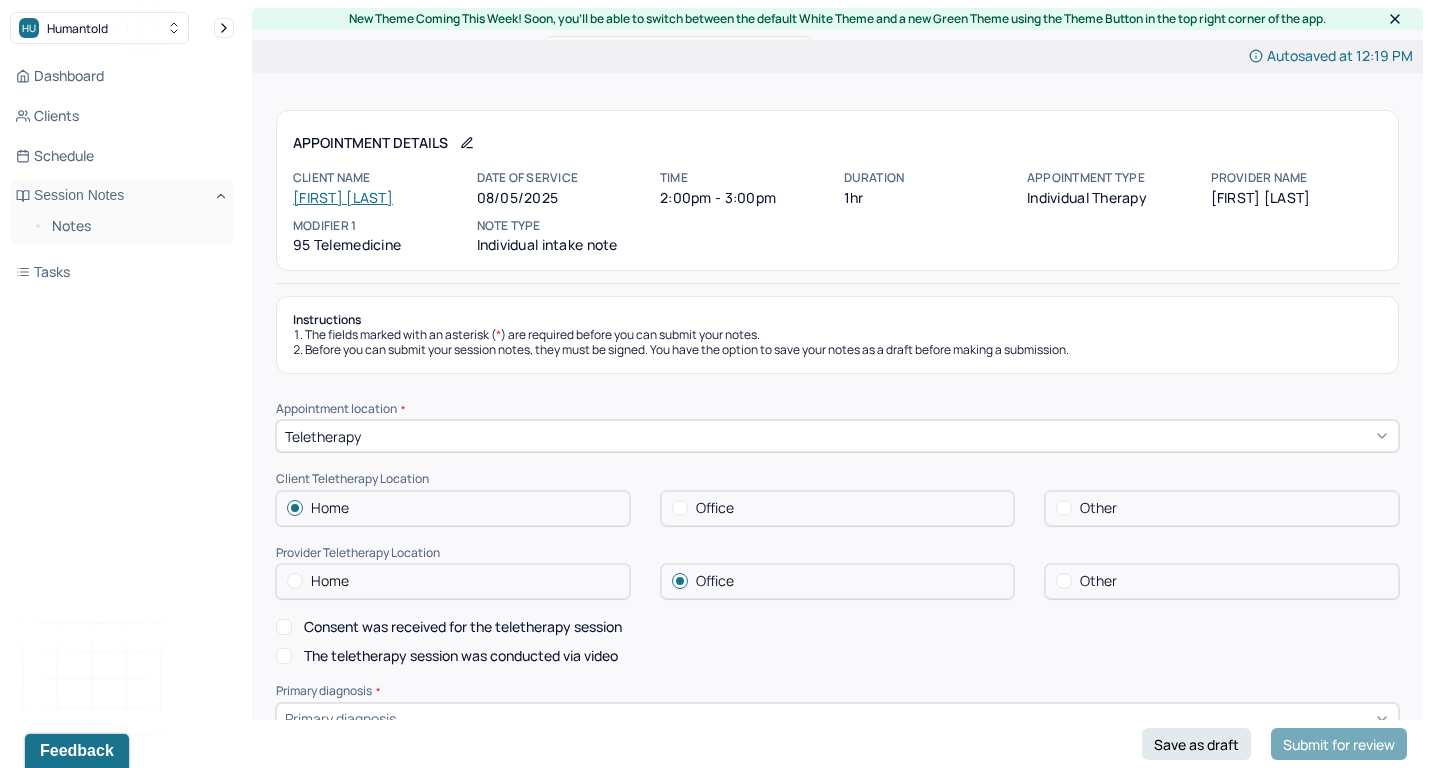 click on "Consent was received for the teletherapy session" at bounding box center (463, 627) 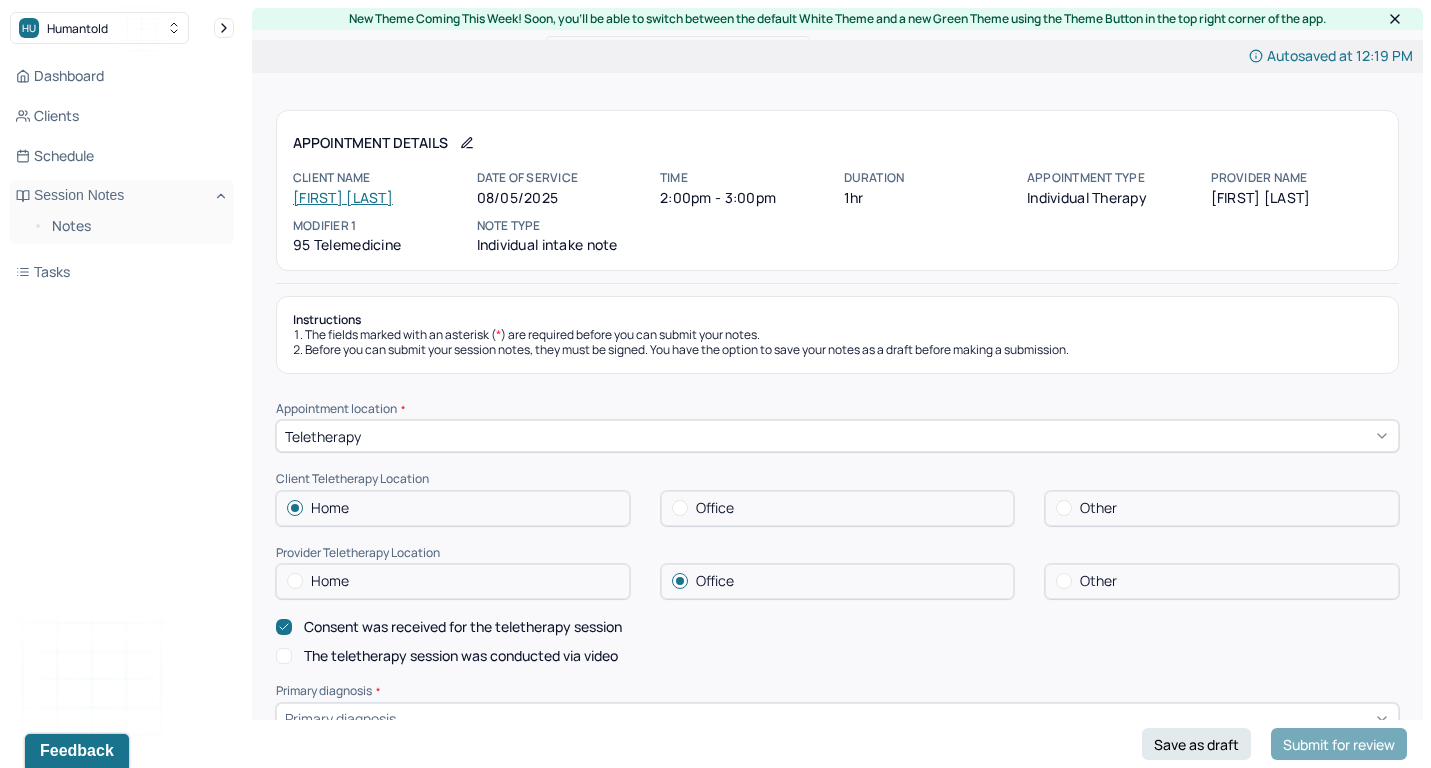 click on "The teletherapy session was conducted via video" at bounding box center (461, 656) 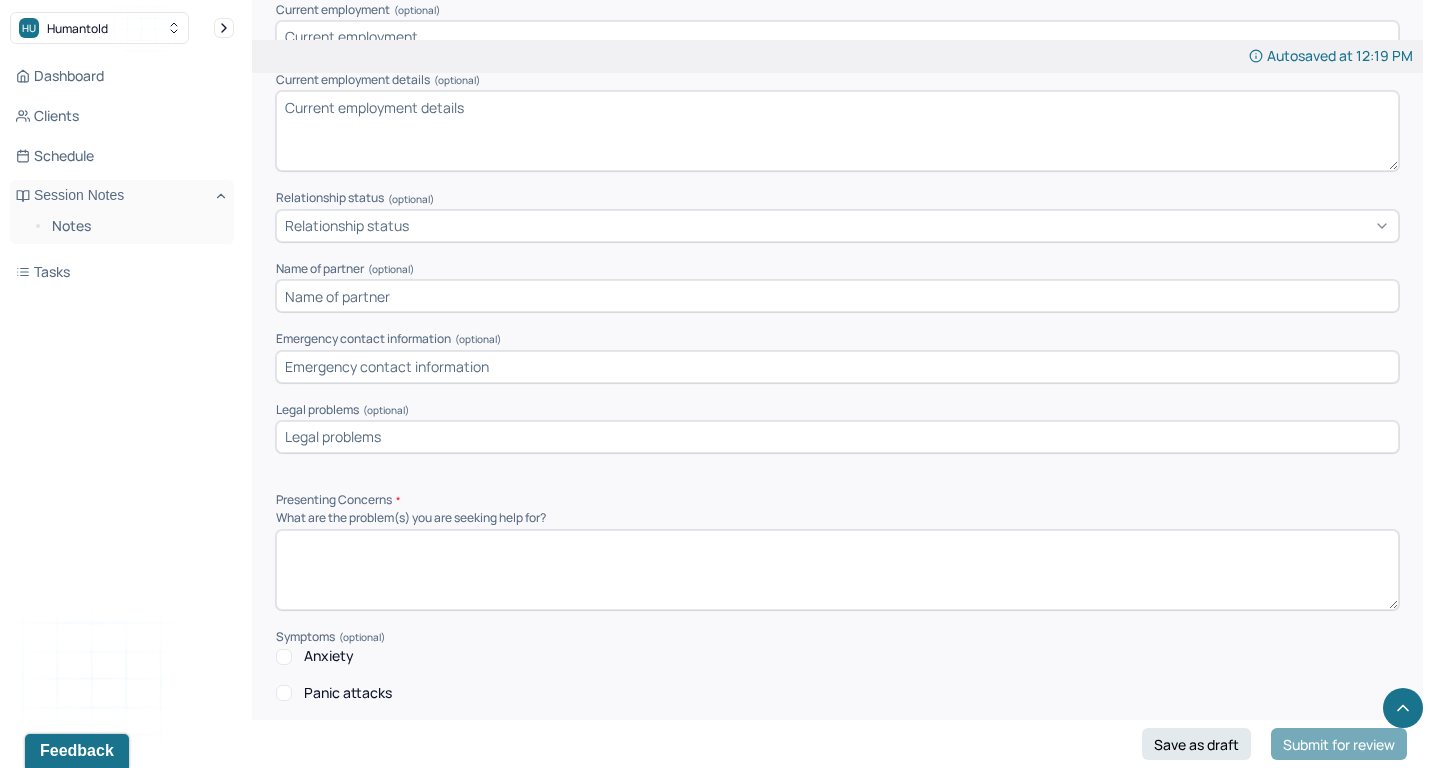 scroll, scrollTop: 1493, scrollLeft: 0, axis: vertical 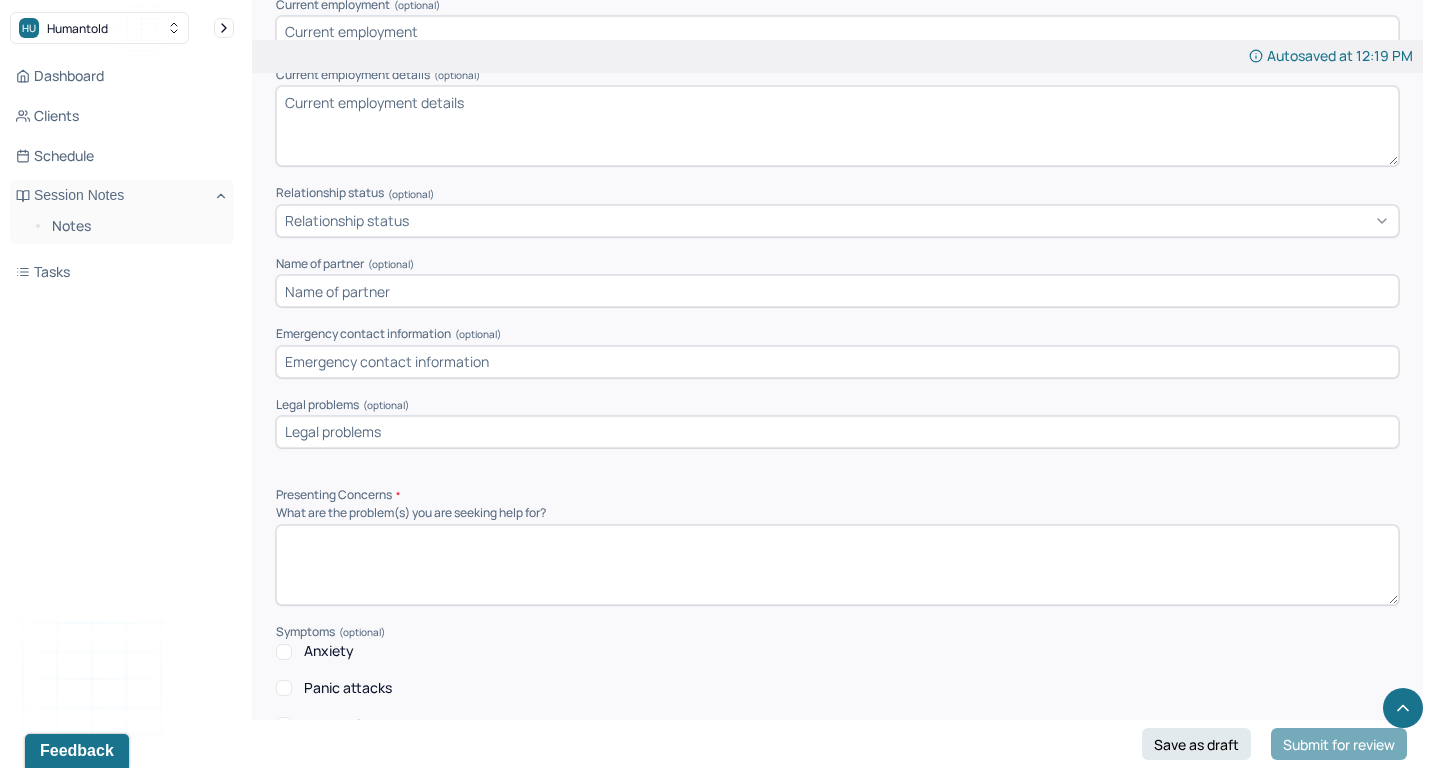 click at bounding box center (837, 565) 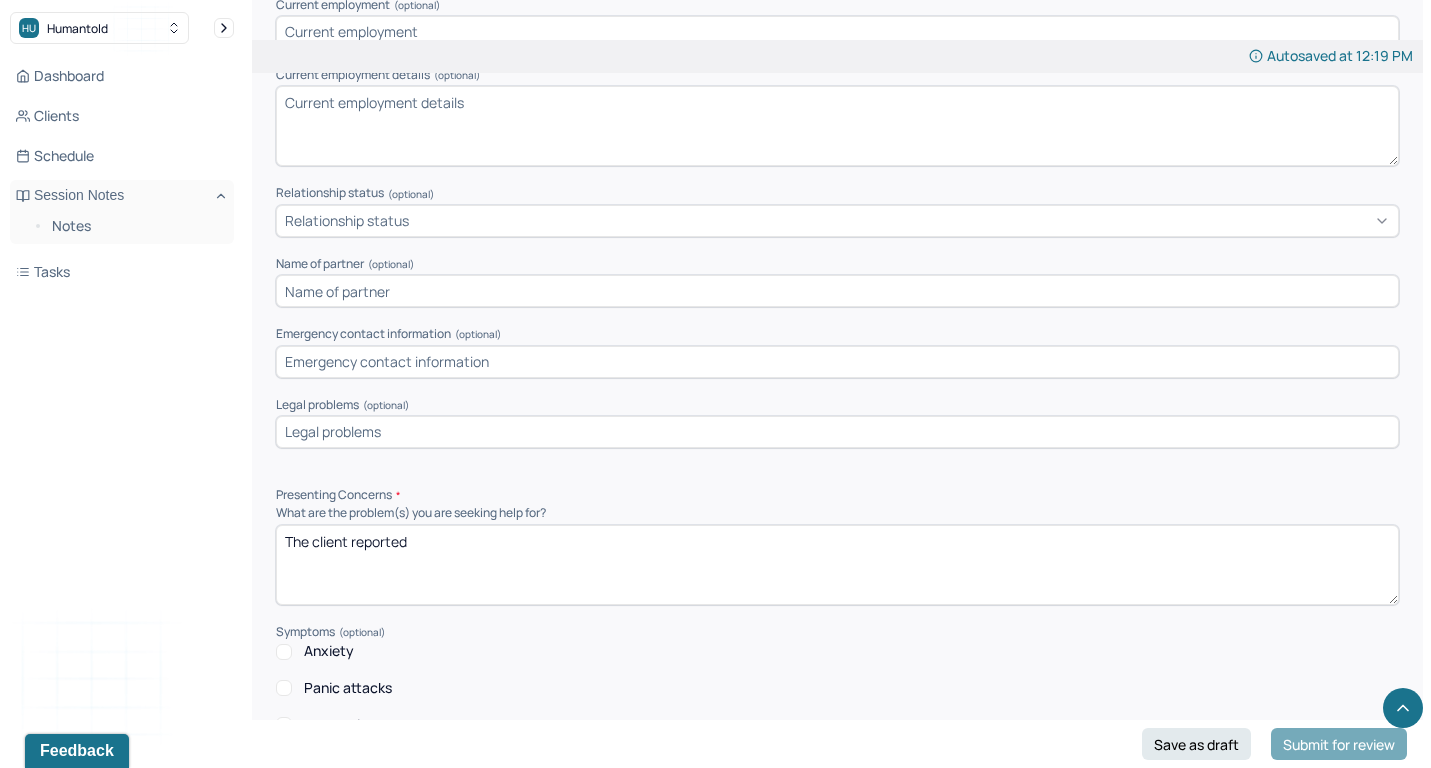 type on "The client reported" 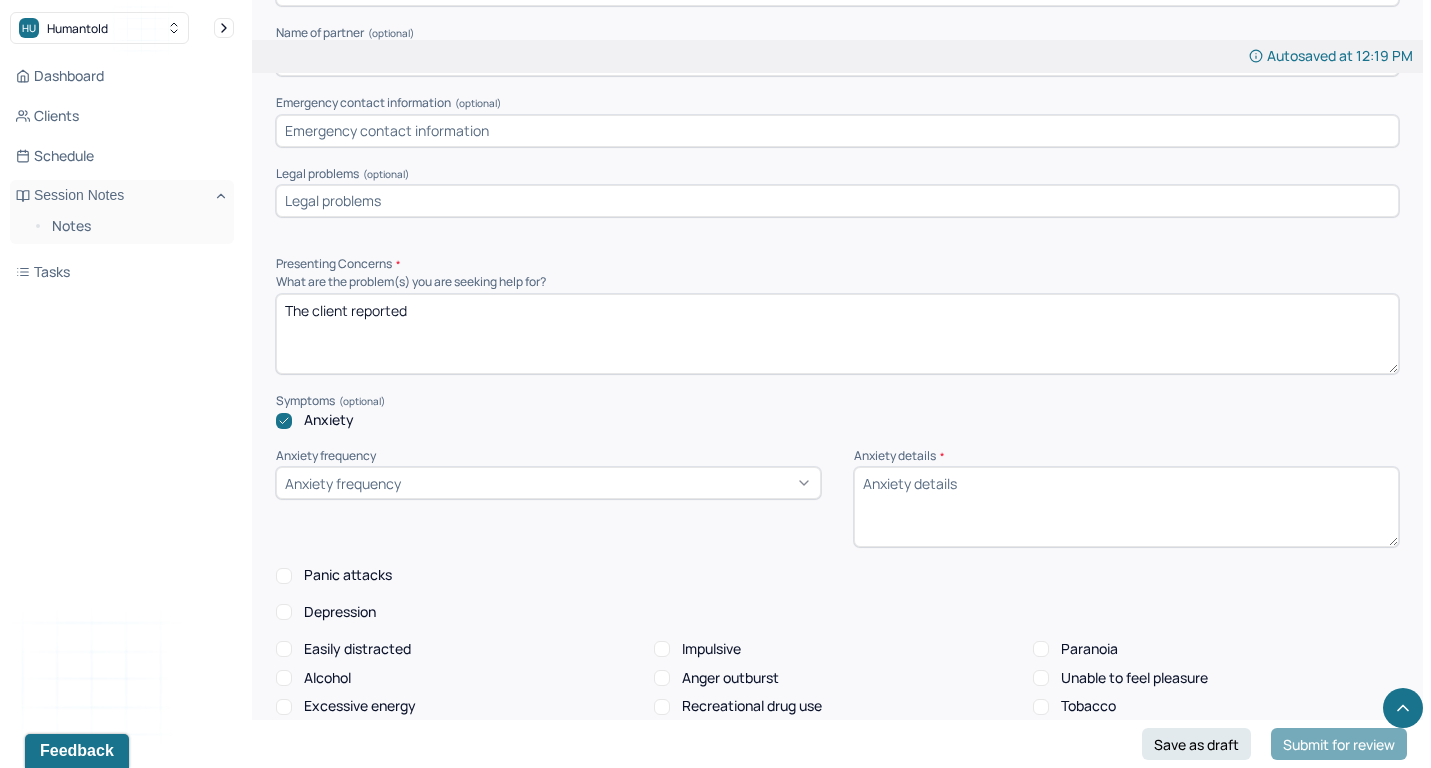 scroll, scrollTop: 1735, scrollLeft: 0, axis: vertical 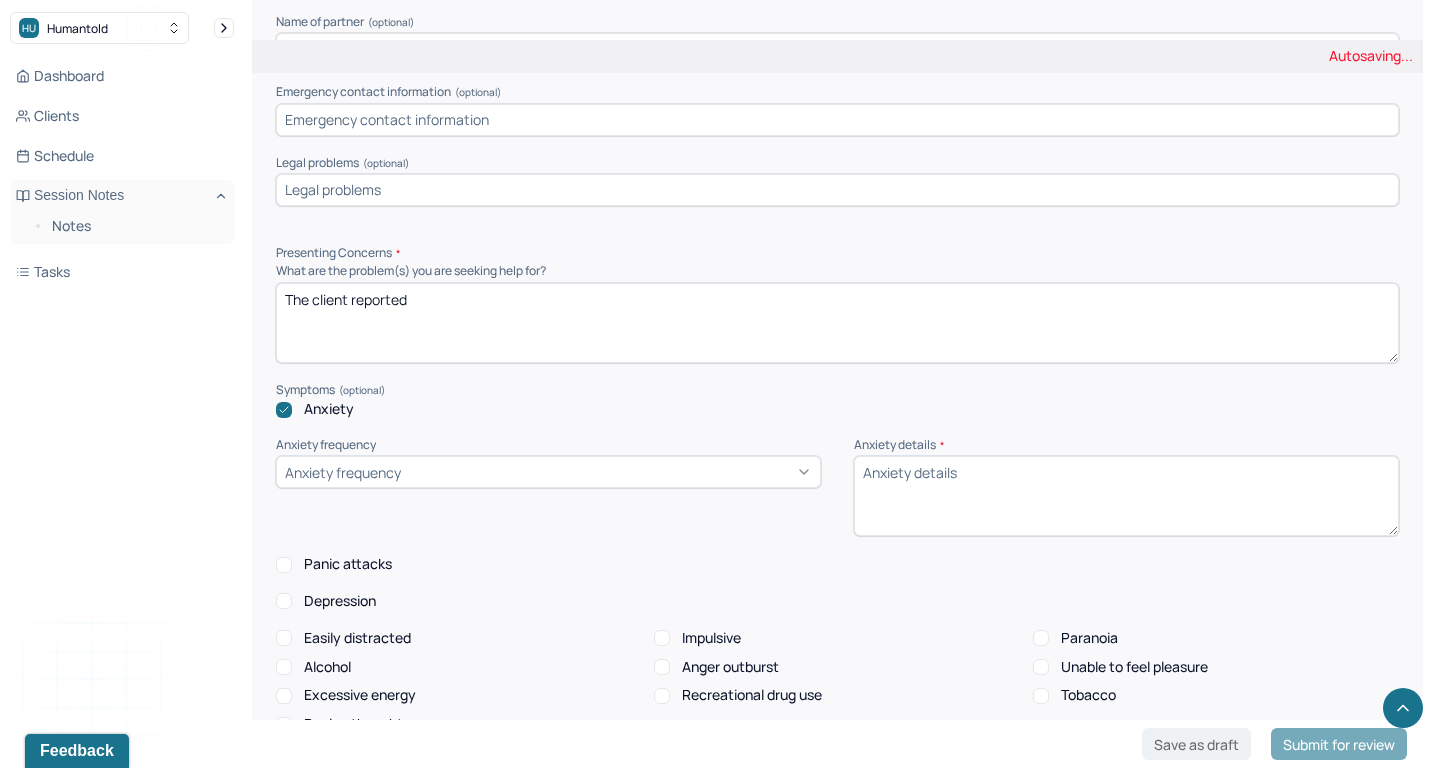 click on "Depression" at bounding box center (340, 601) 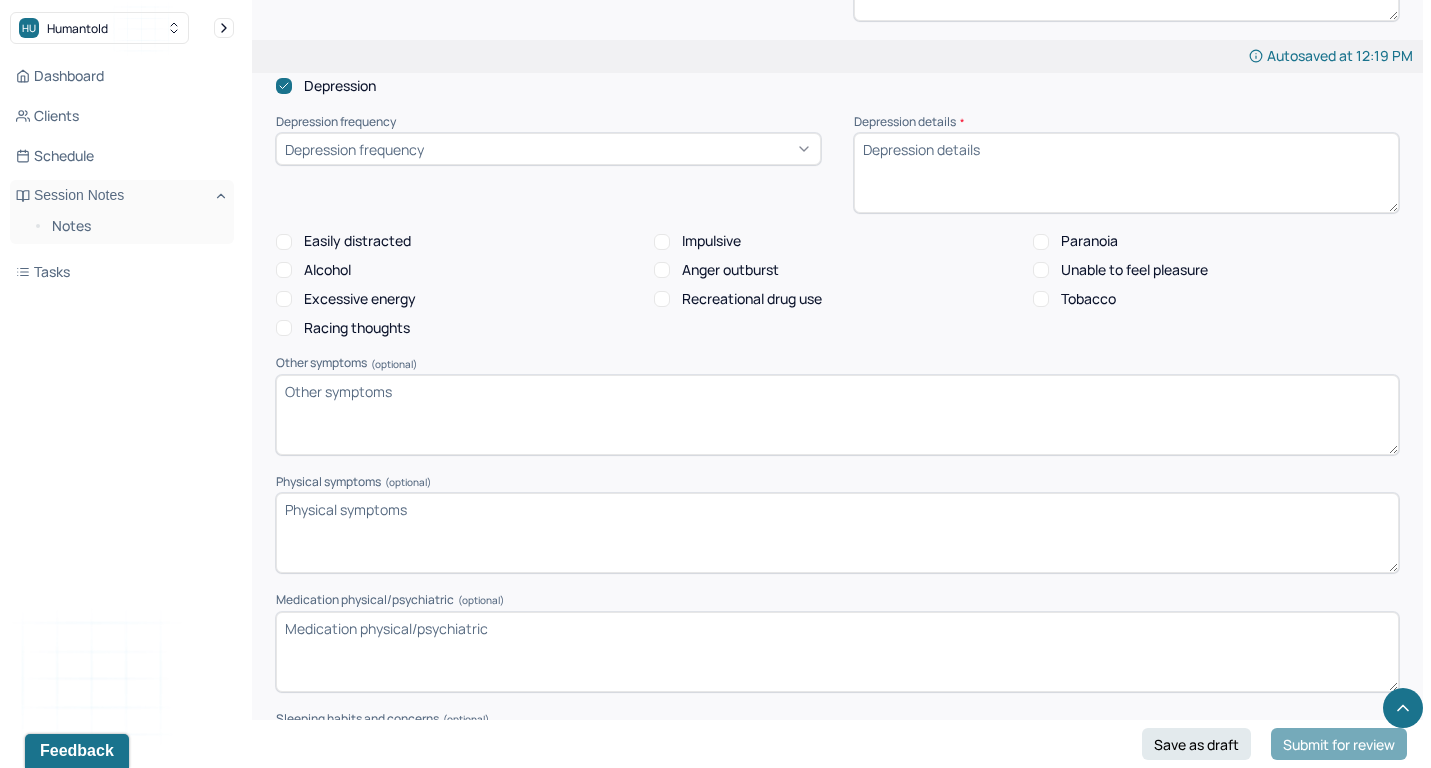 scroll, scrollTop: 2091, scrollLeft: 0, axis: vertical 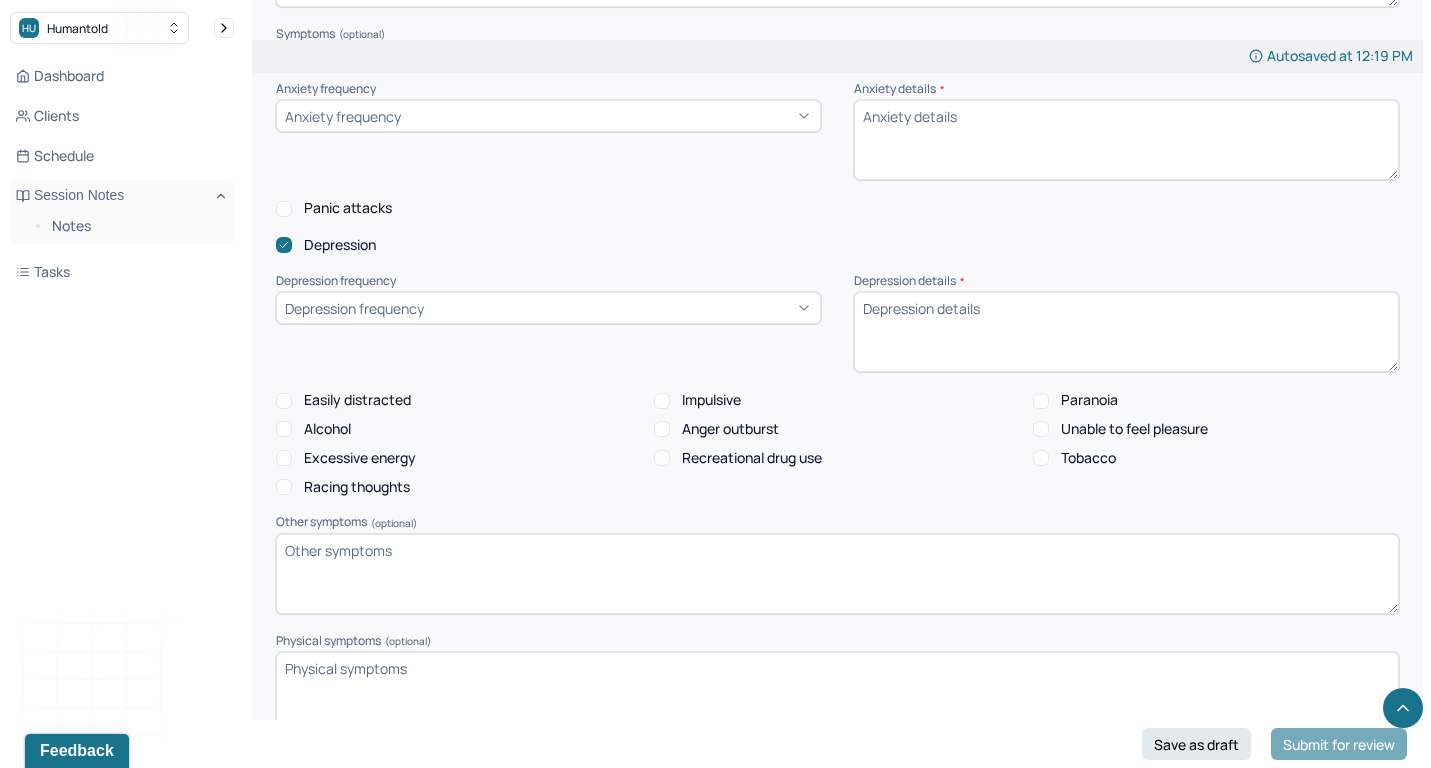 click on "Other symptoms (optional)" at bounding box center (837, 574) 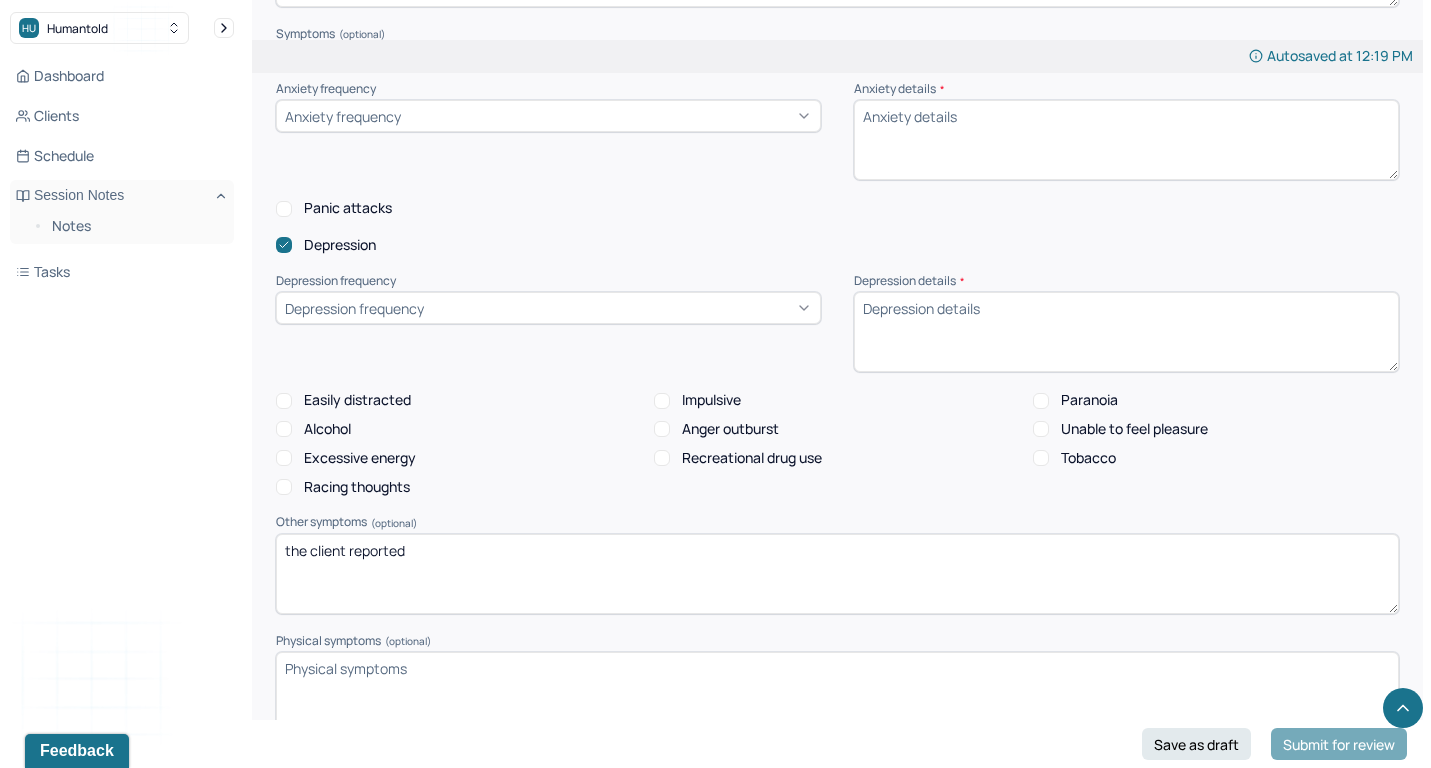 click on "the client reported" at bounding box center [837, 574] 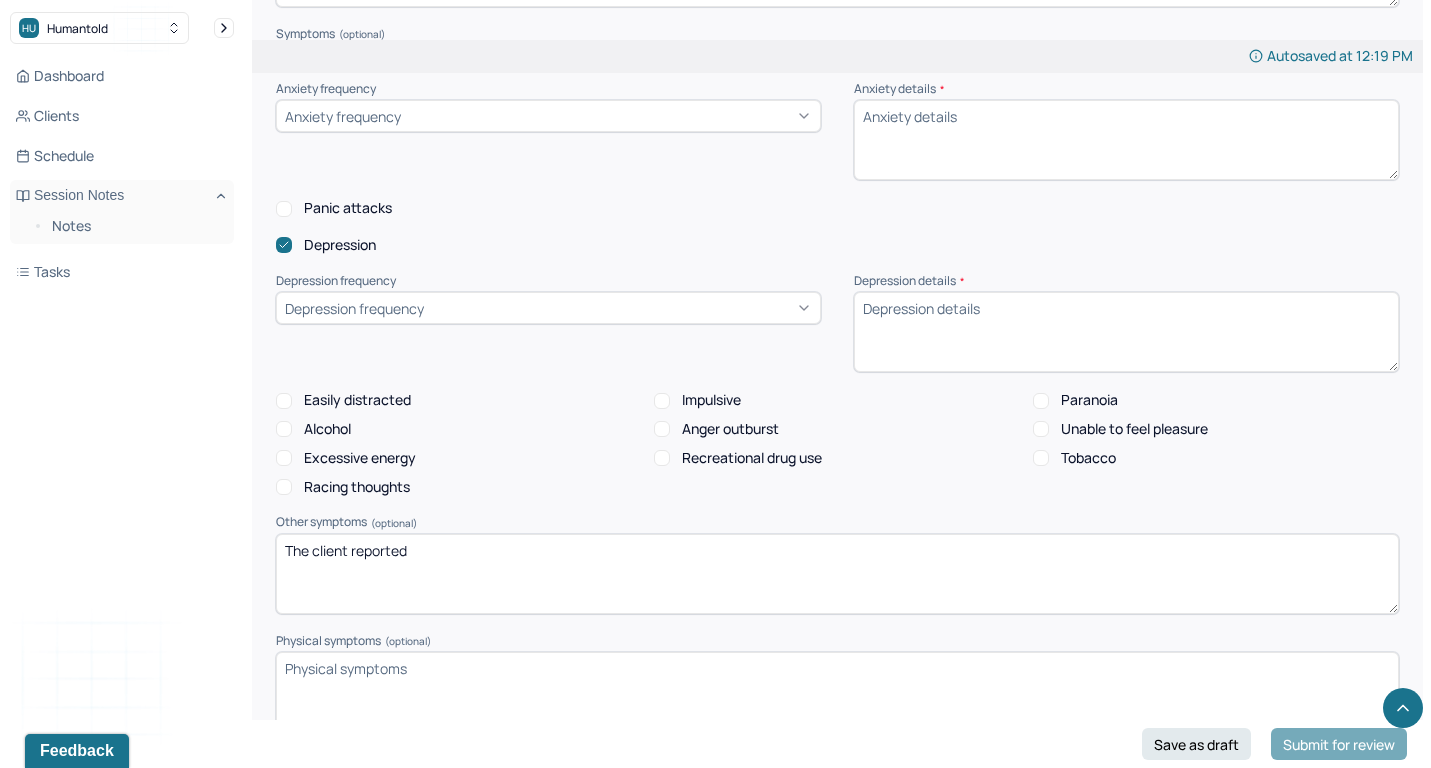 click on "the client reported" at bounding box center [837, 574] 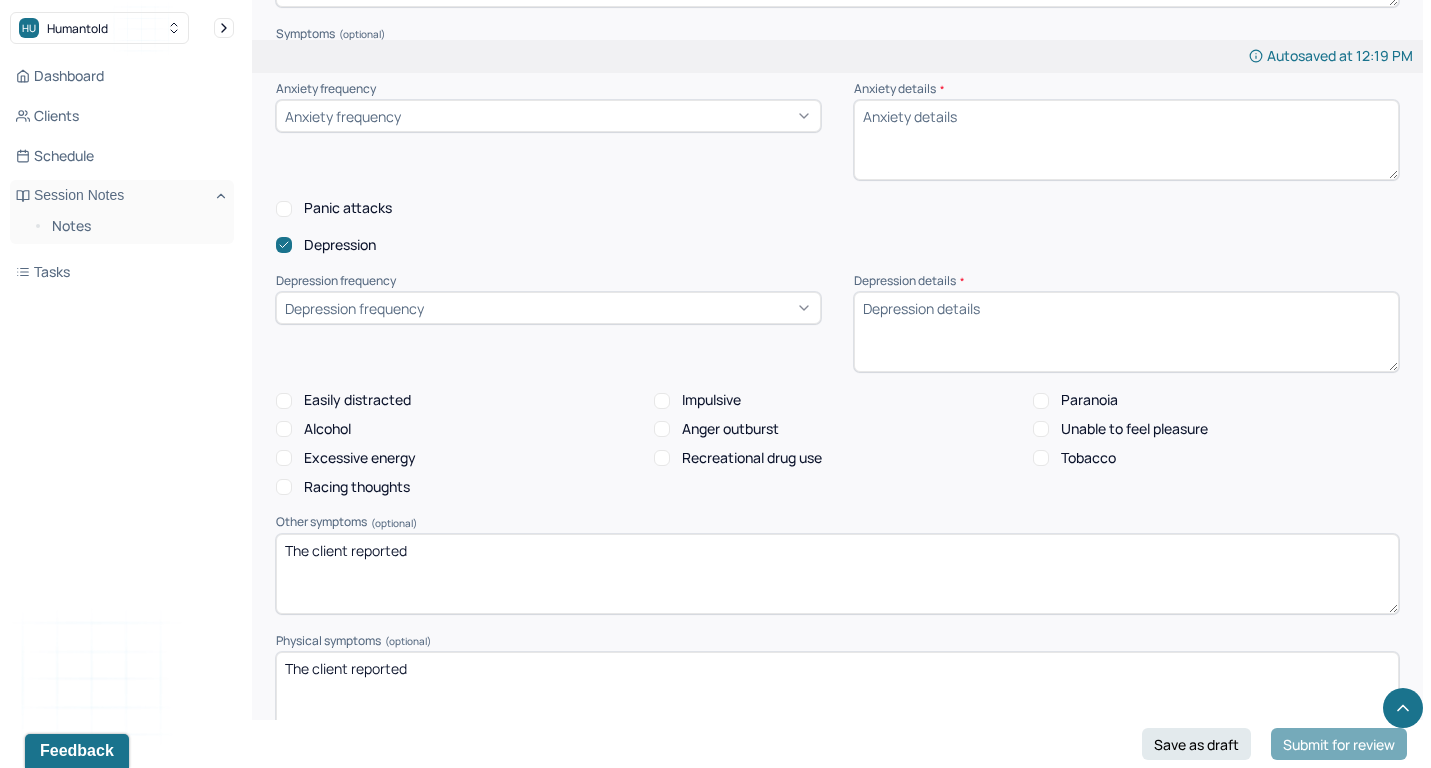 type on "The client reported" 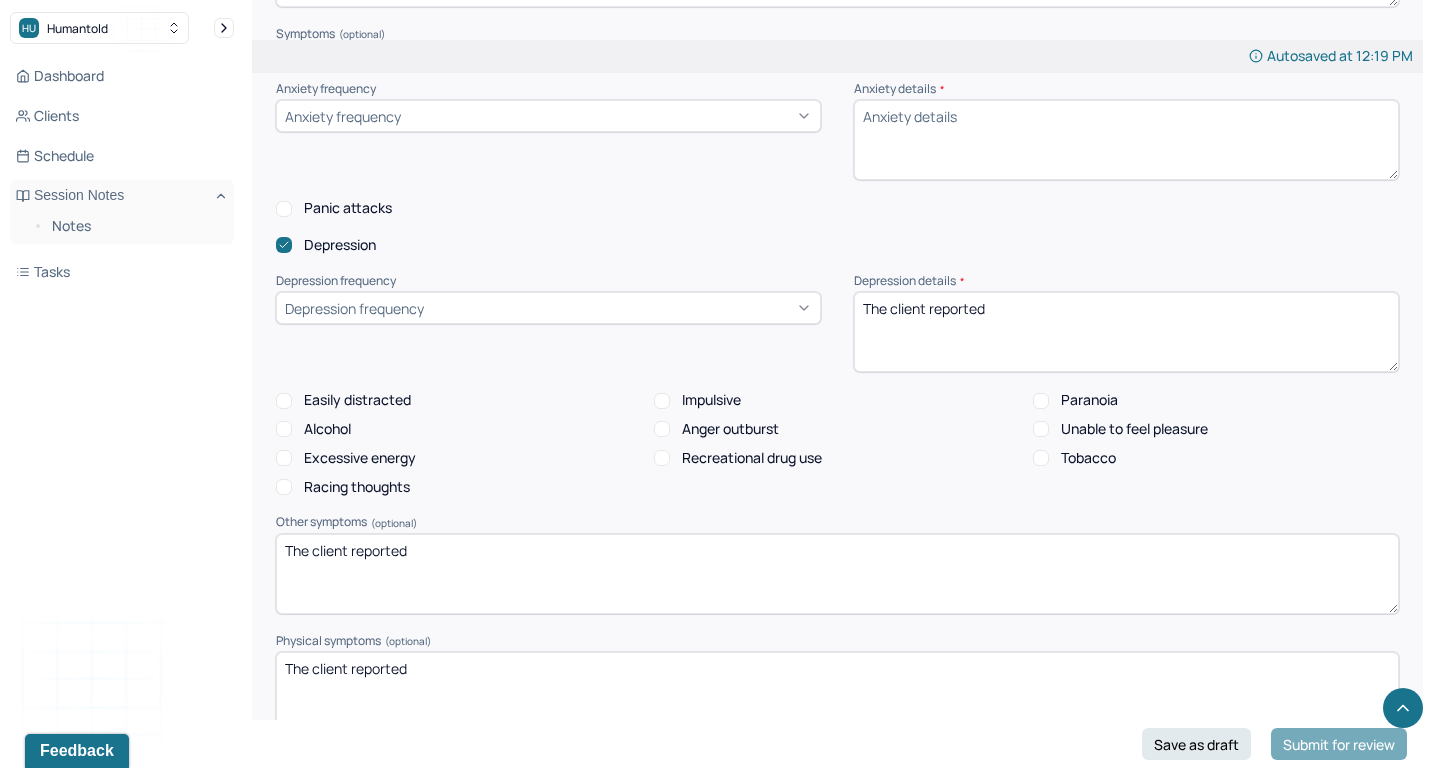 type on "The client reported" 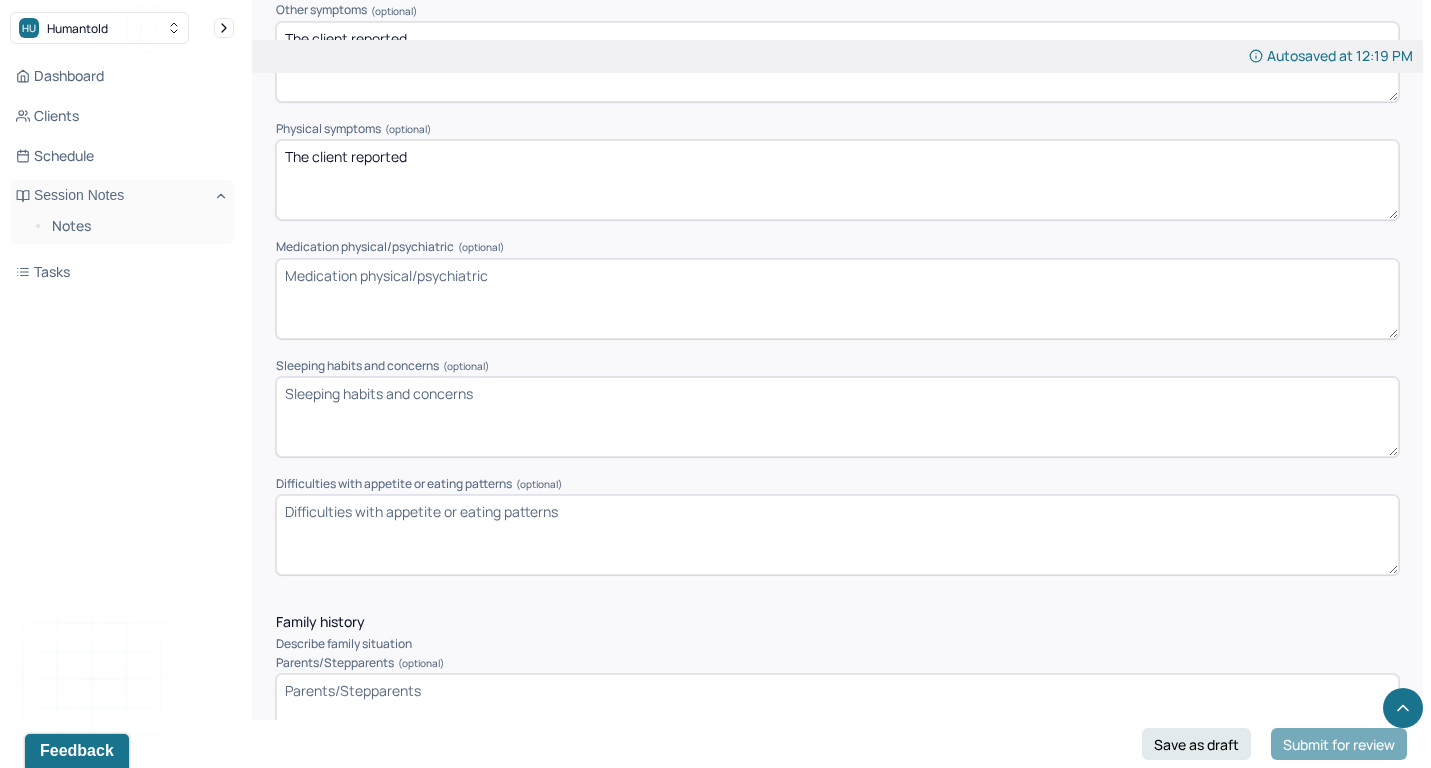 scroll, scrollTop: 2762, scrollLeft: 0, axis: vertical 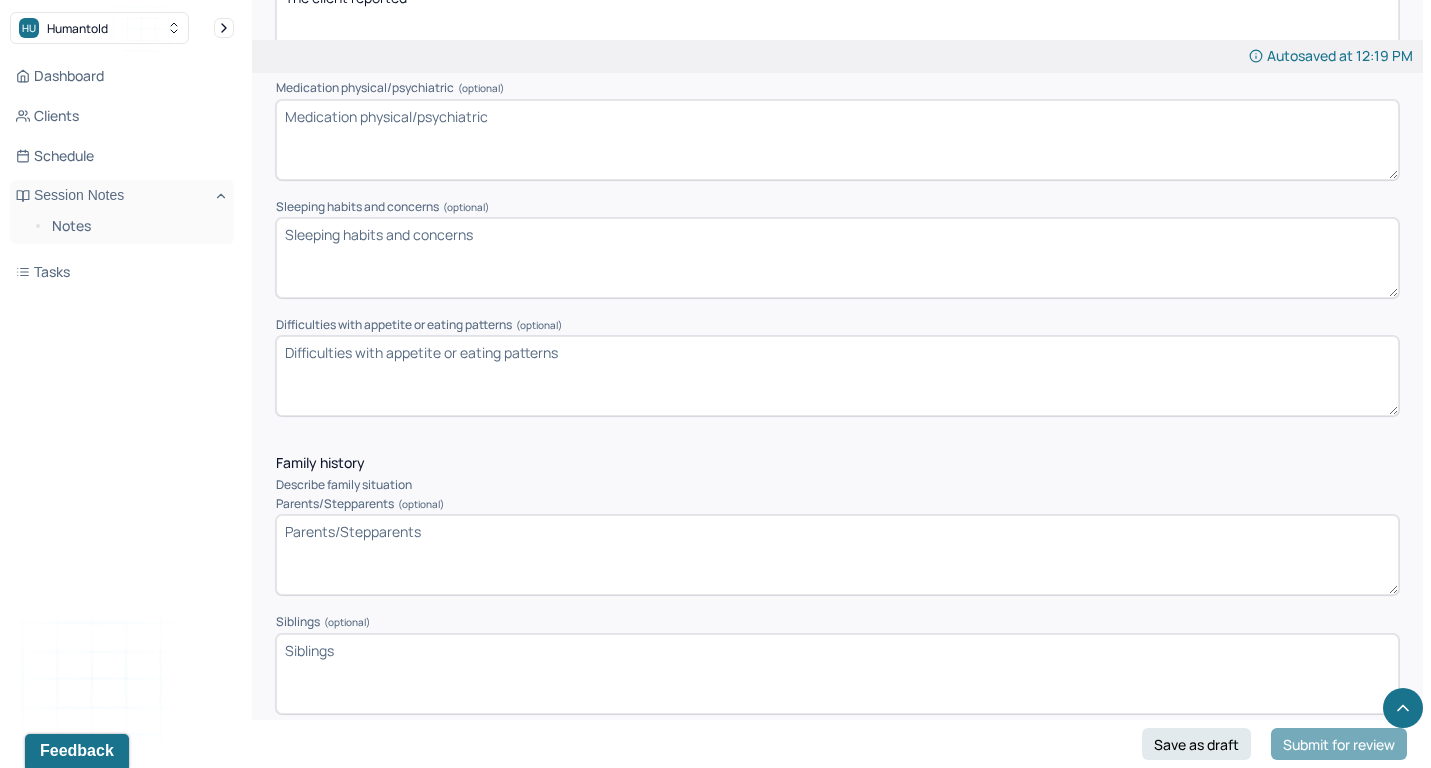 type on "The client reported" 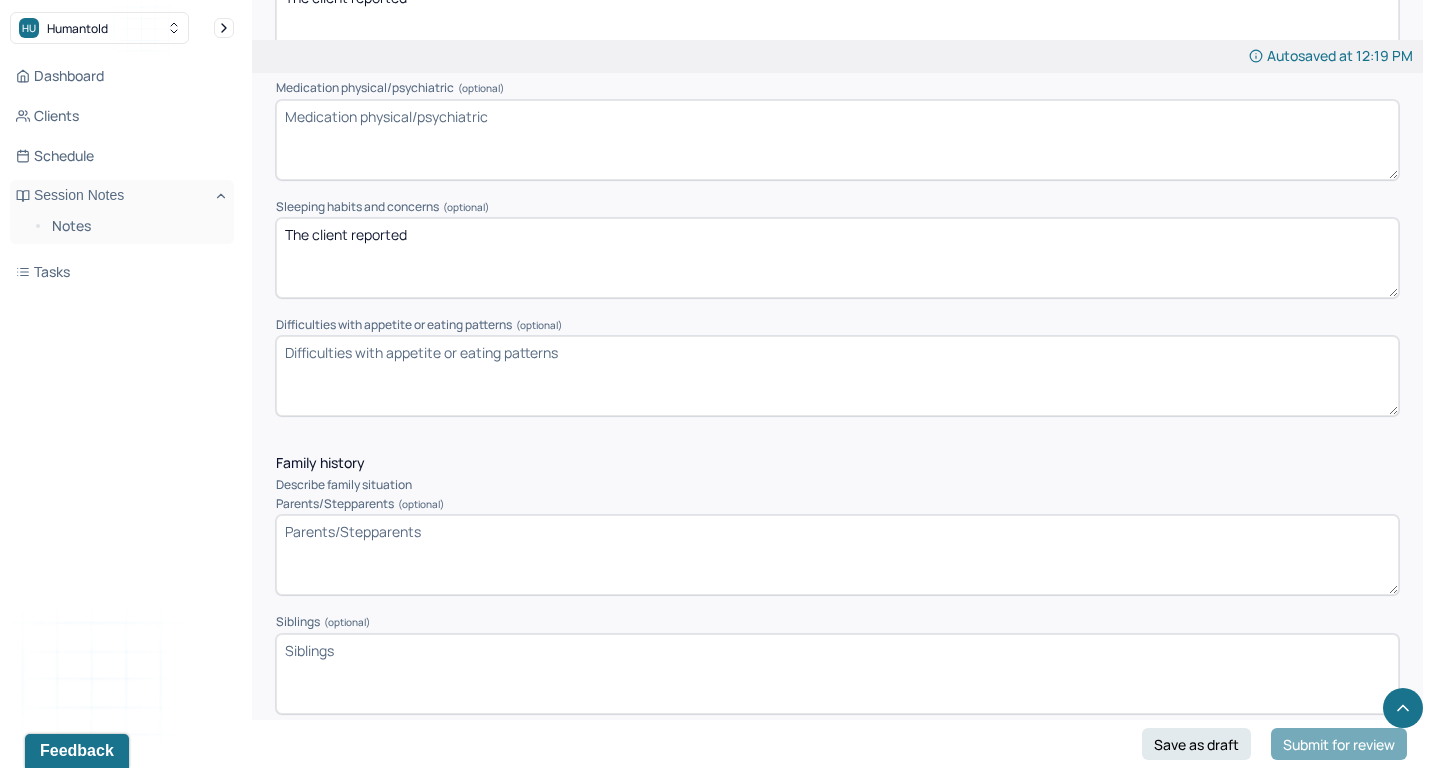 type on "The client reported" 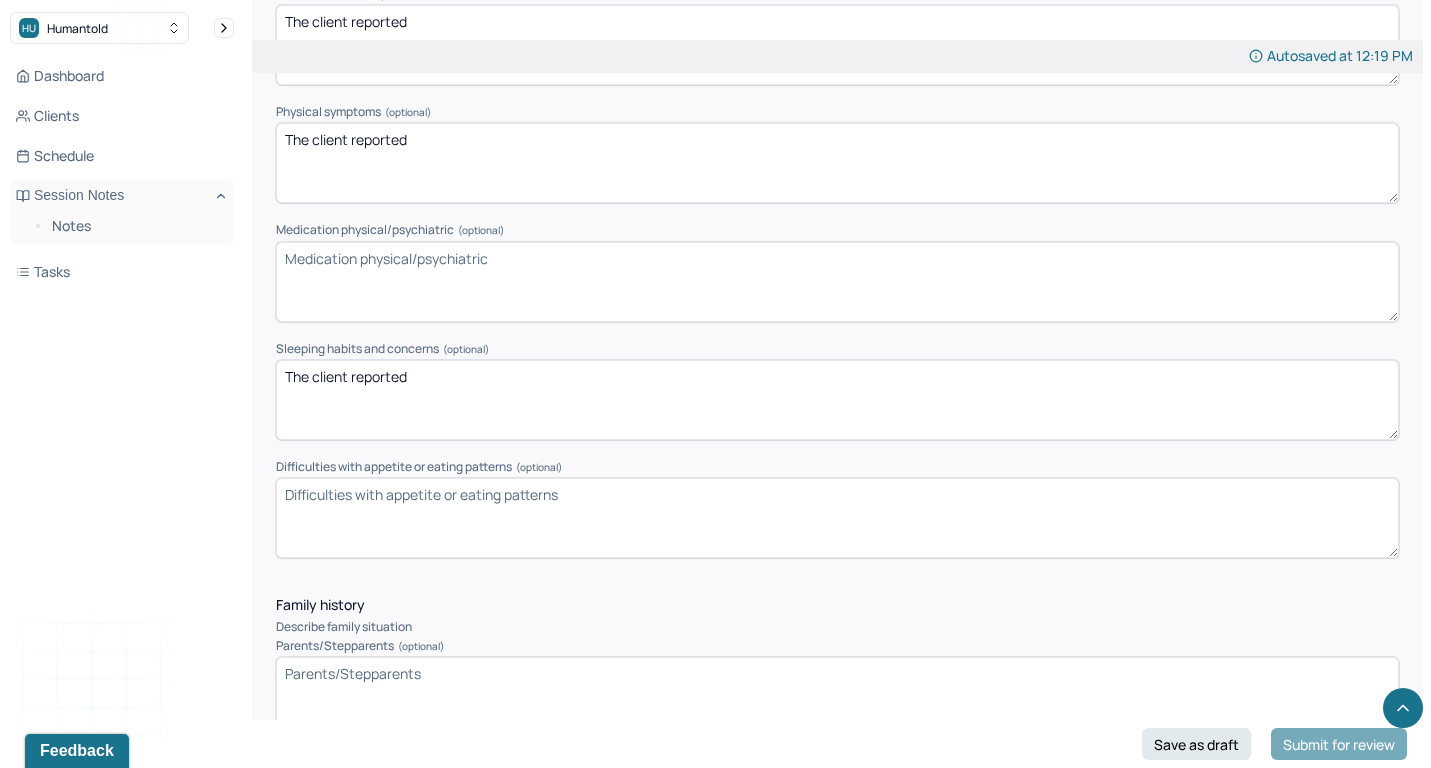 scroll, scrollTop: 2600, scrollLeft: 0, axis: vertical 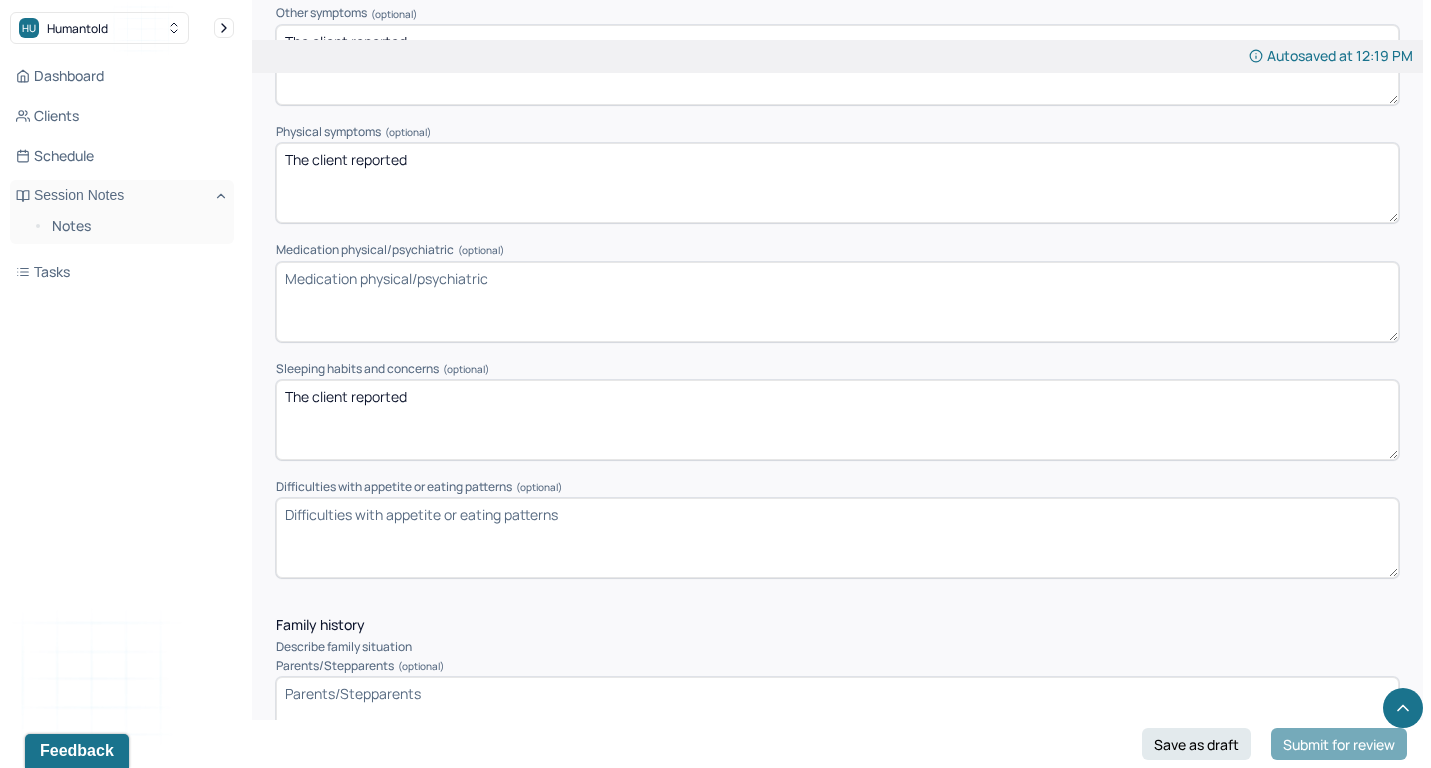 paste on "The client reported" 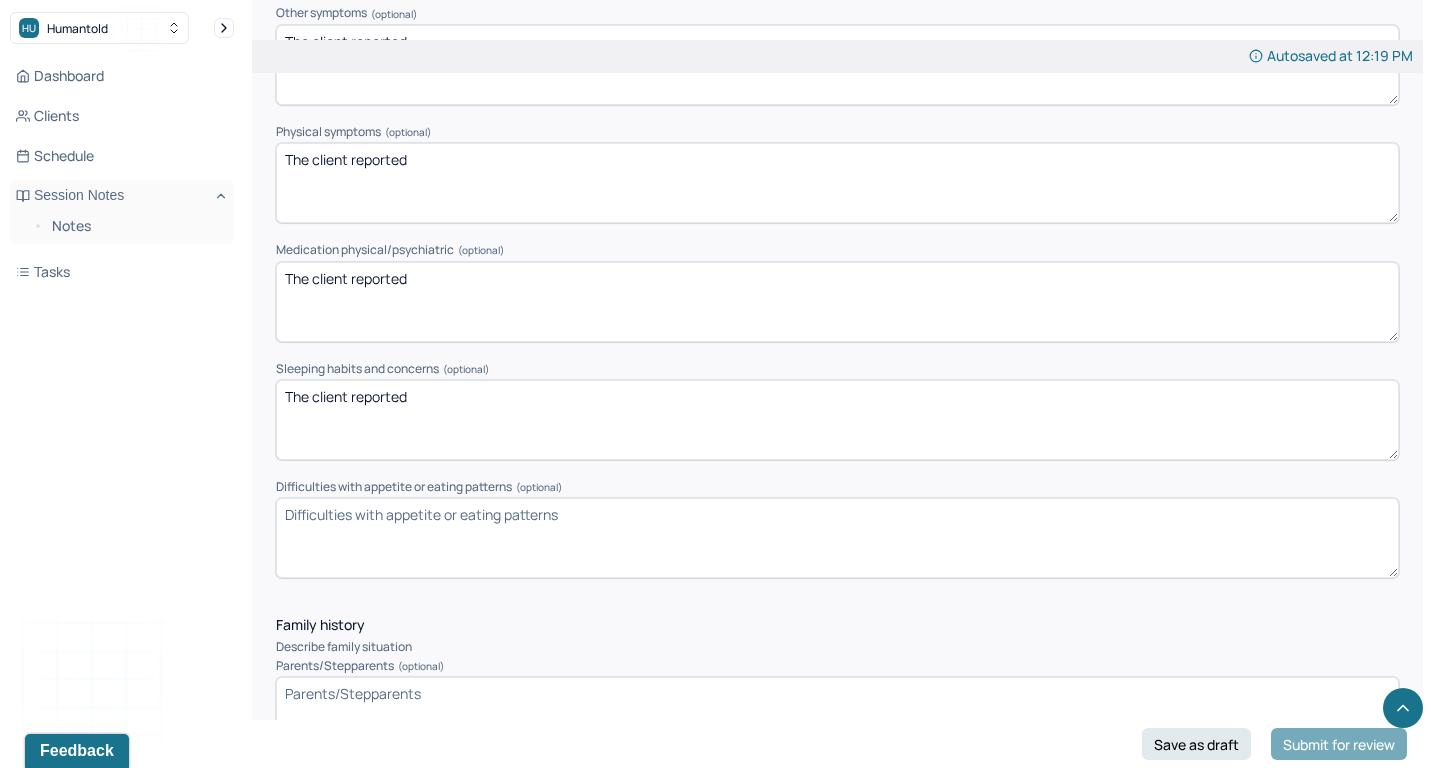 type on "The client reported" 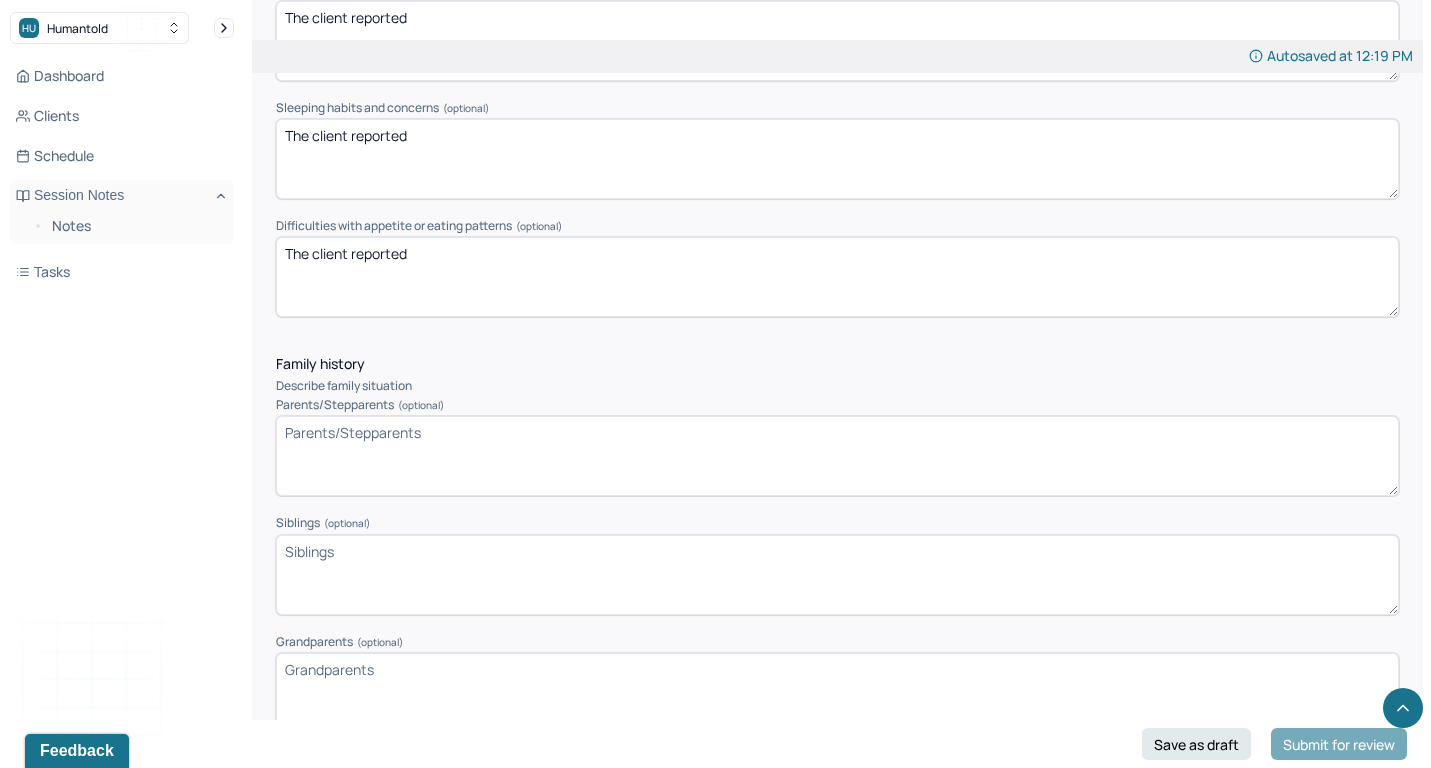 scroll, scrollTop: 2876, scrollLeft: 0, axis: vertical 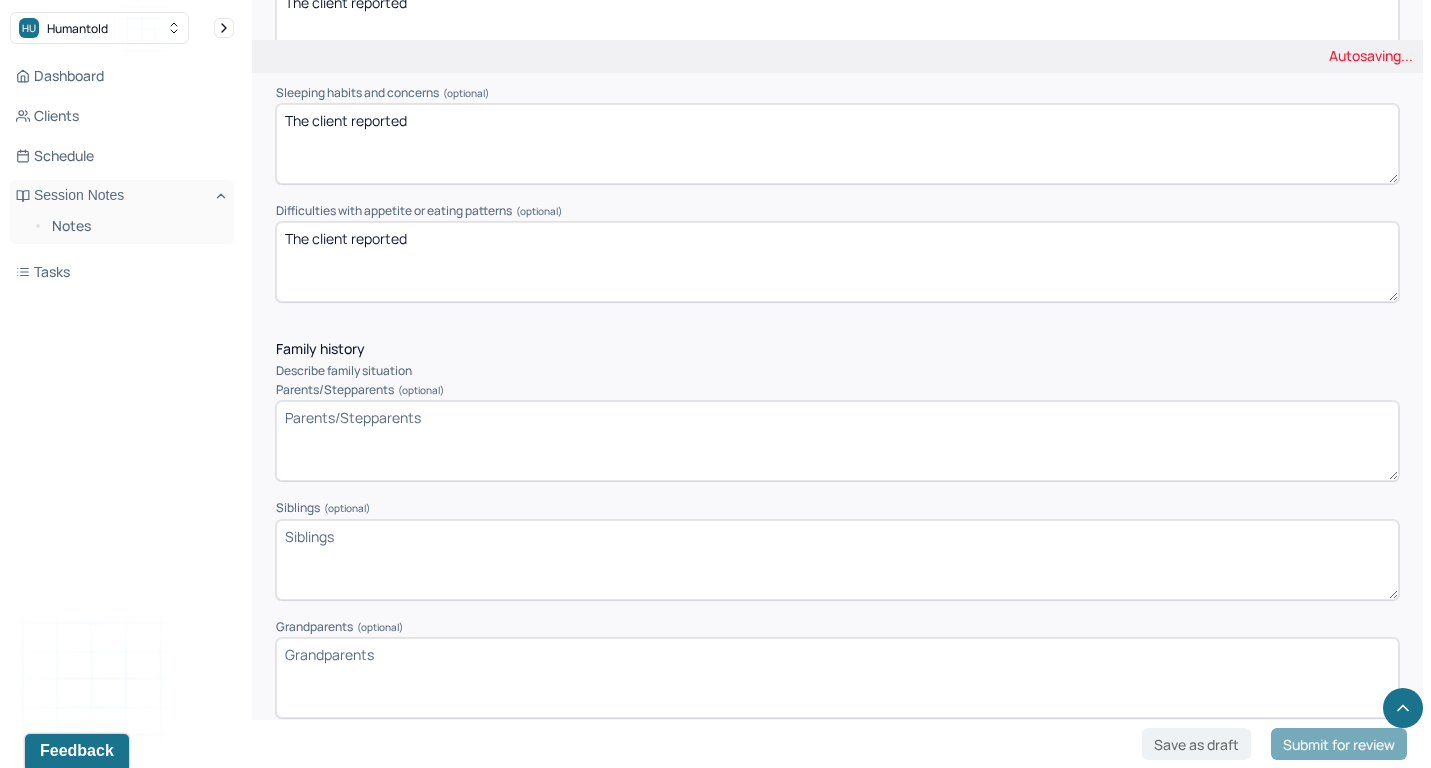 type on "The client reported" 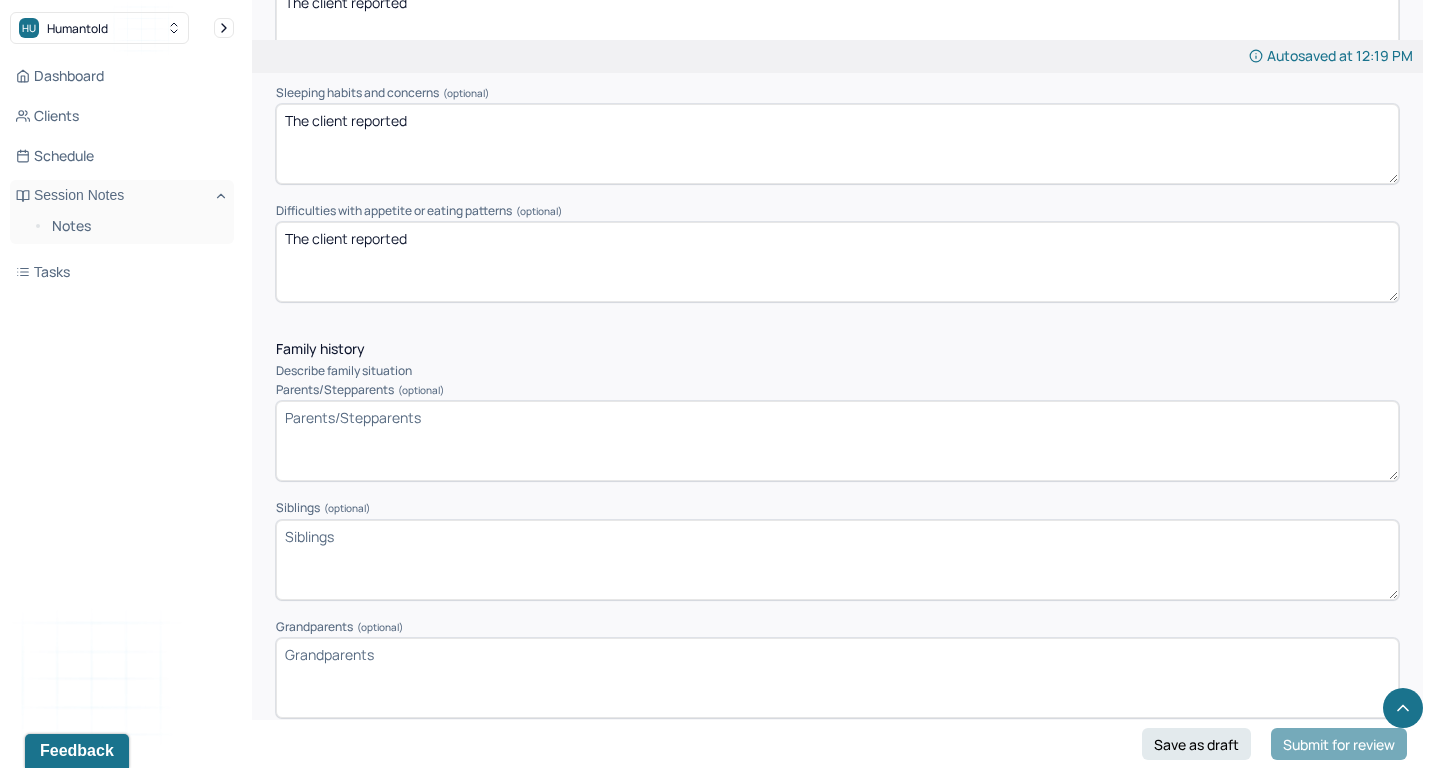 paste on "The client reported" 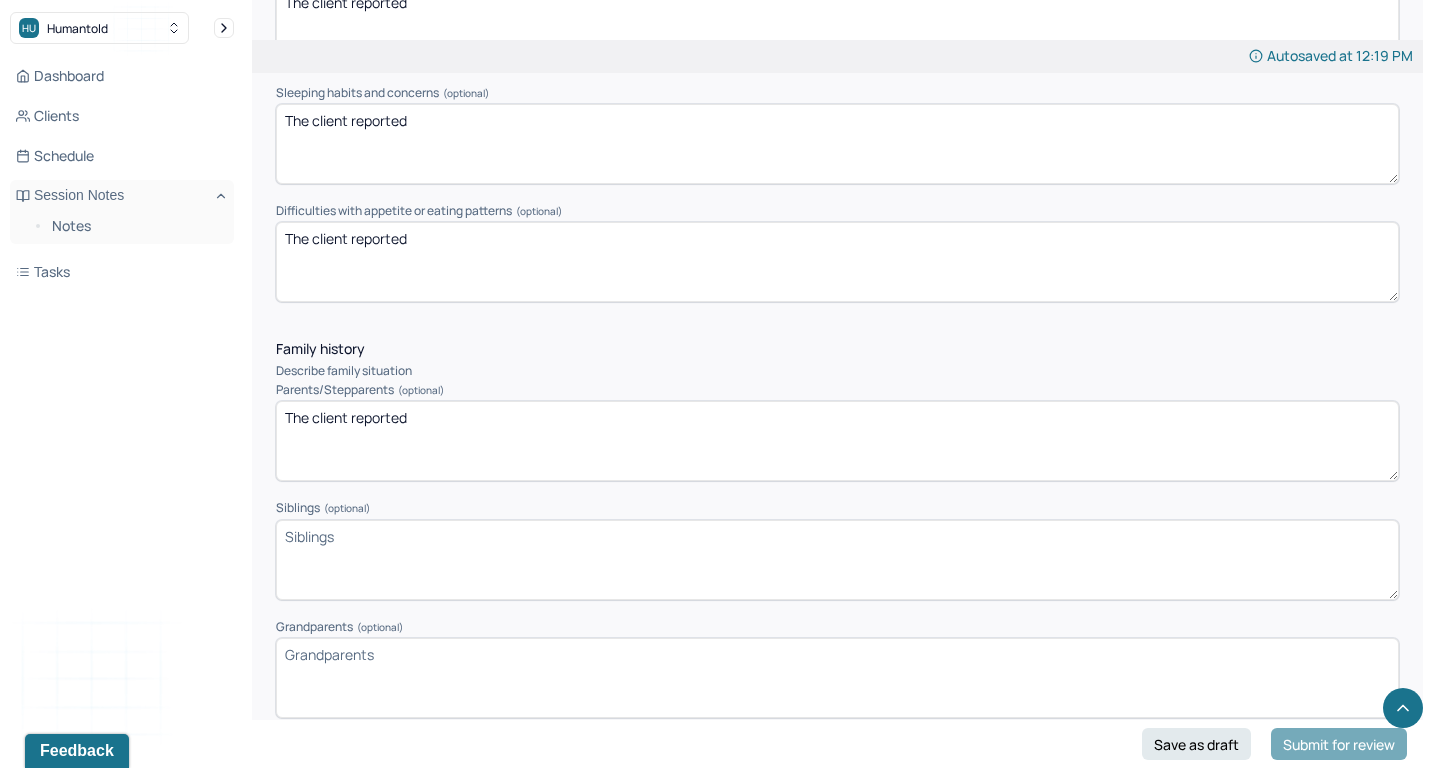 type on "The client reported" 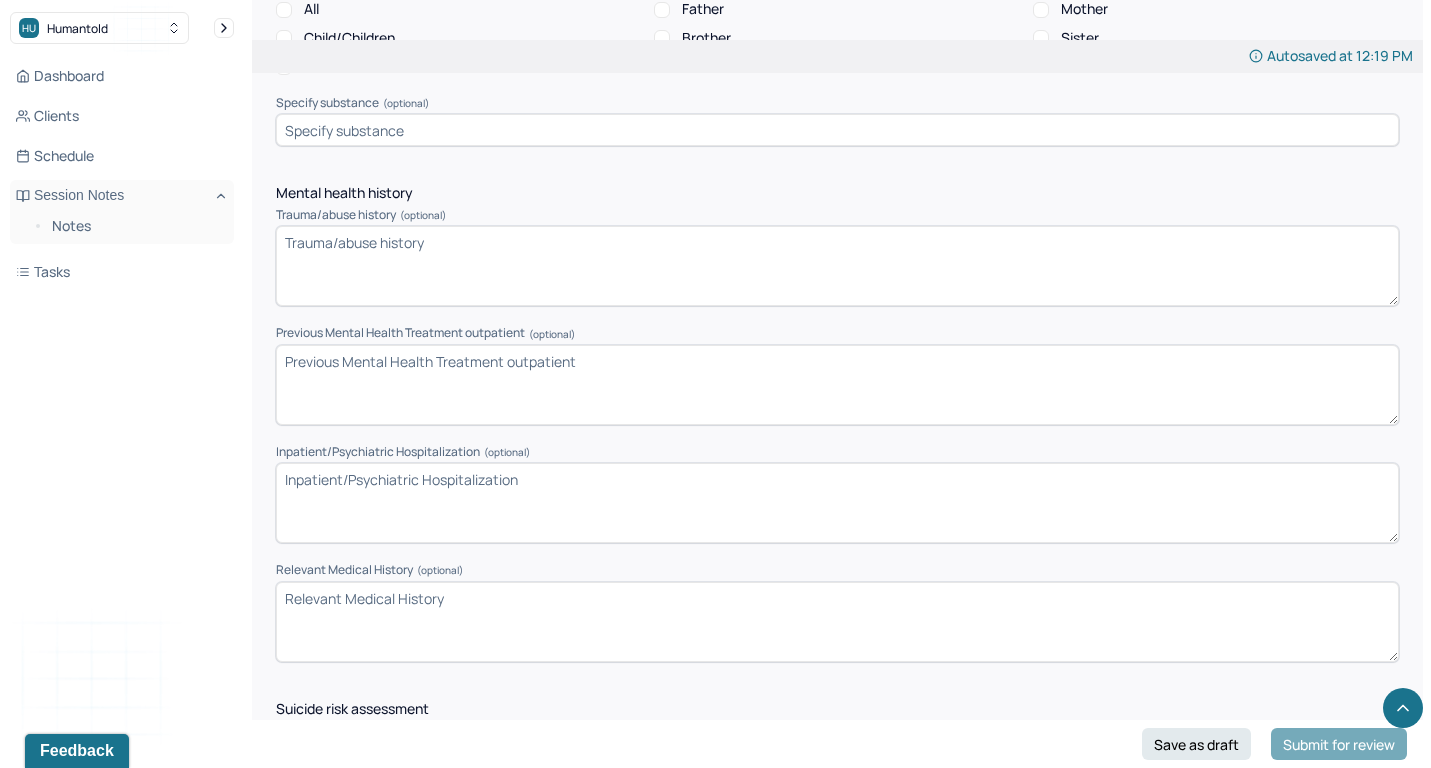 scroll, scrollTop: 4583, scrollLeft: 0, axis: vertical 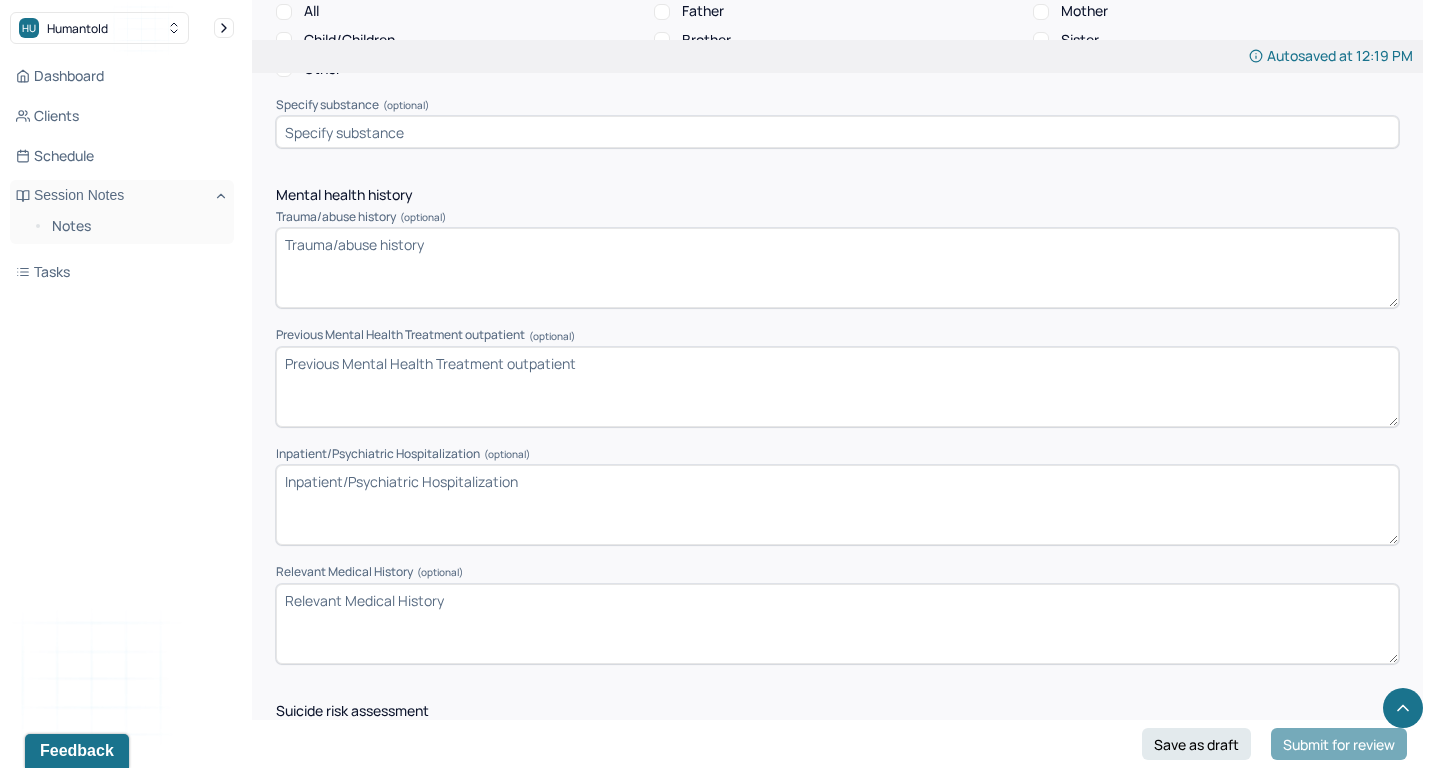 click on "Trauma/abuse history (optional)" at bounding box center [837, 268] 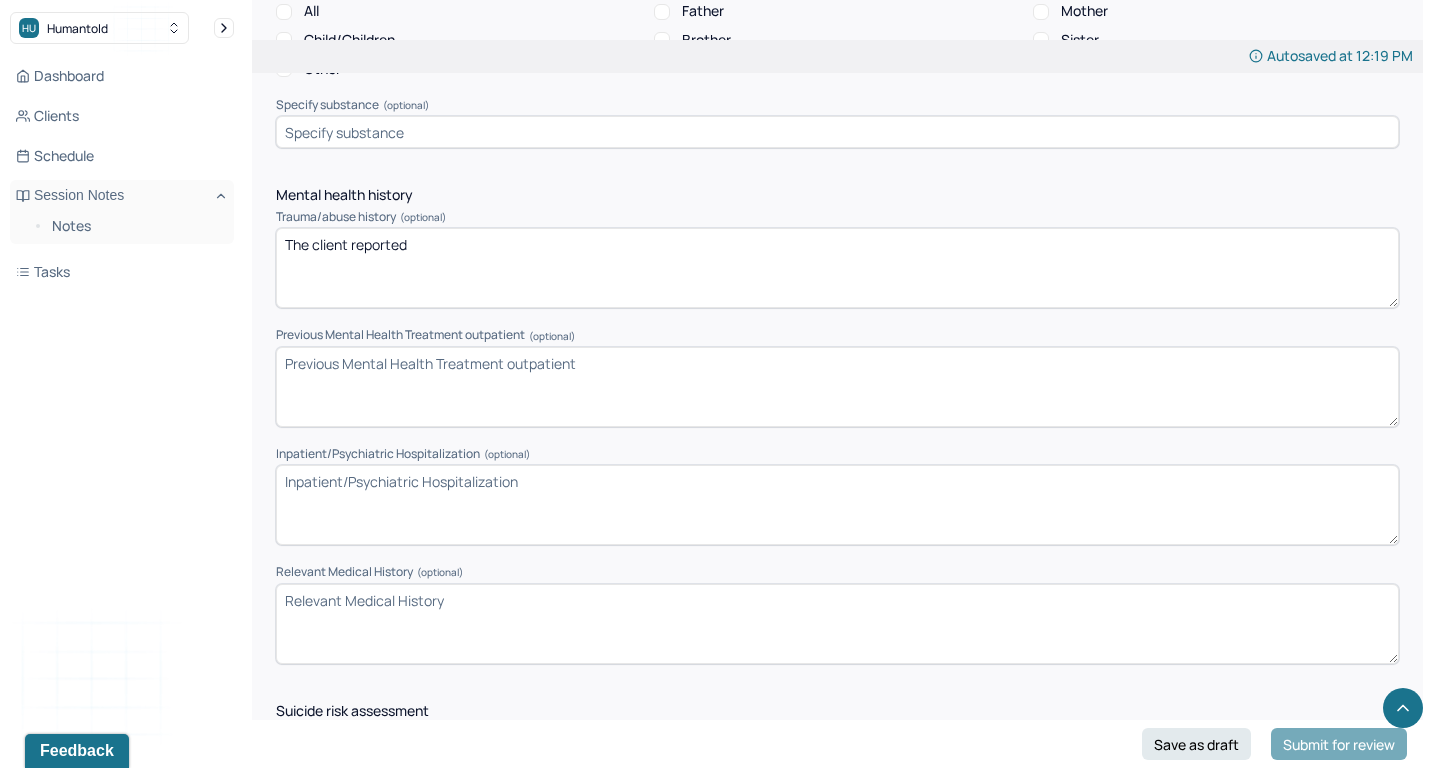 type on "The client reported" 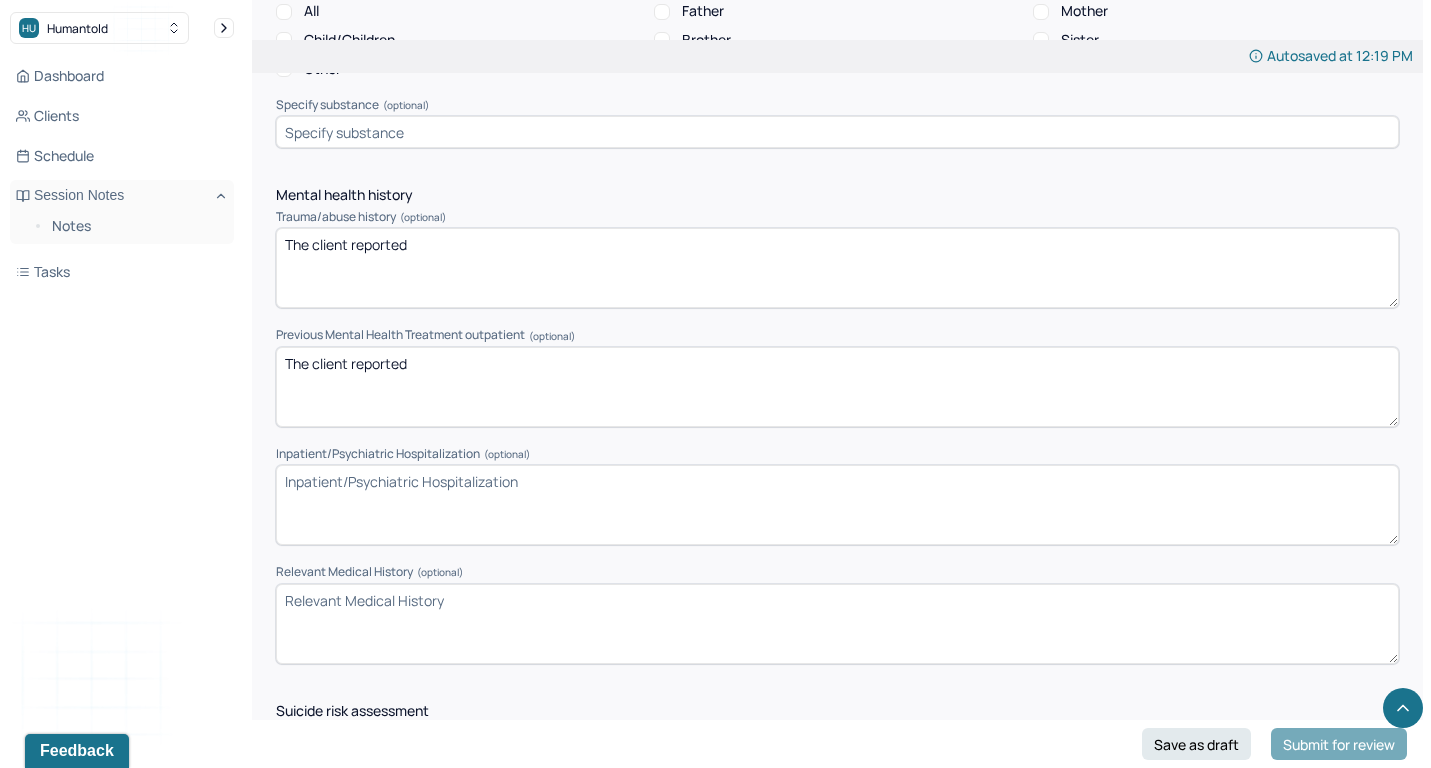 type on "The client reported" 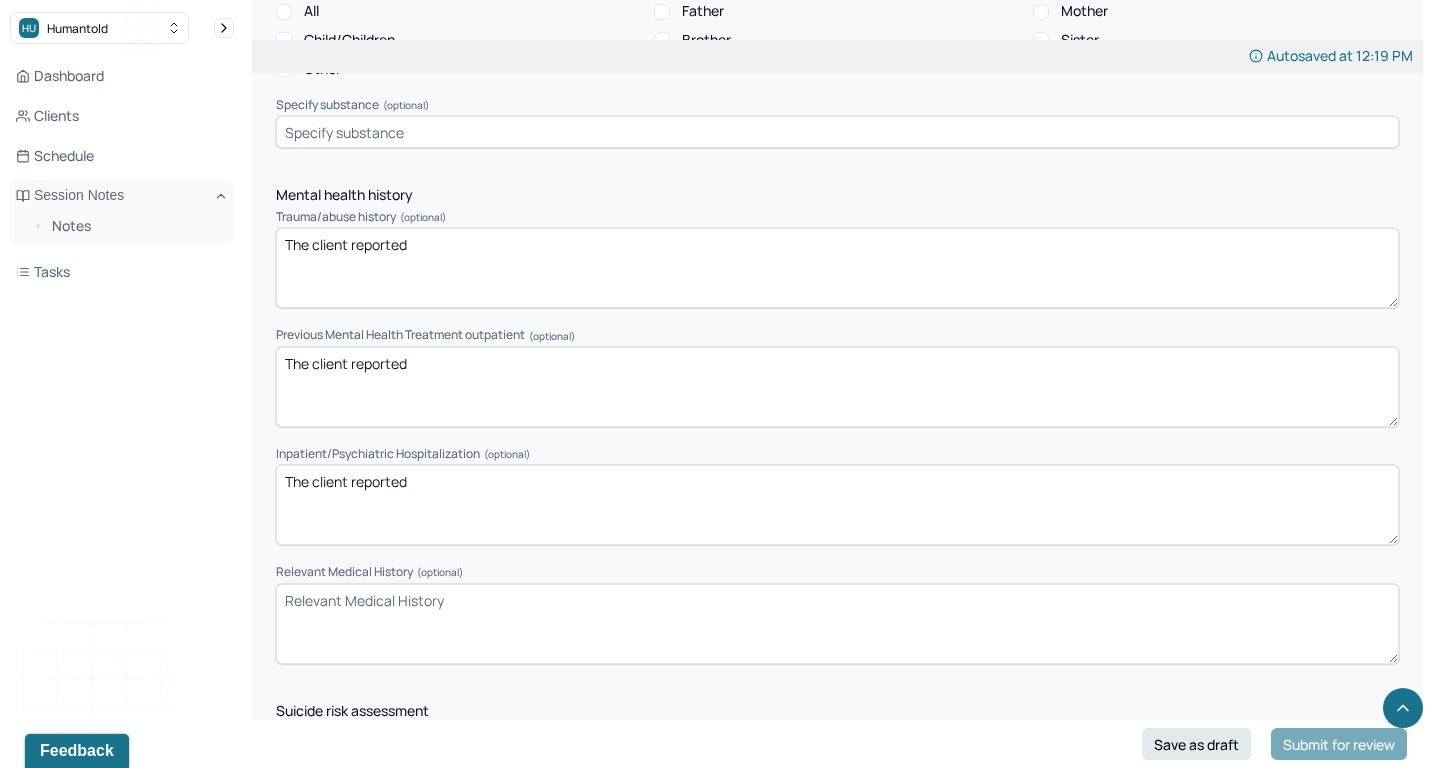 type on "The client reported" 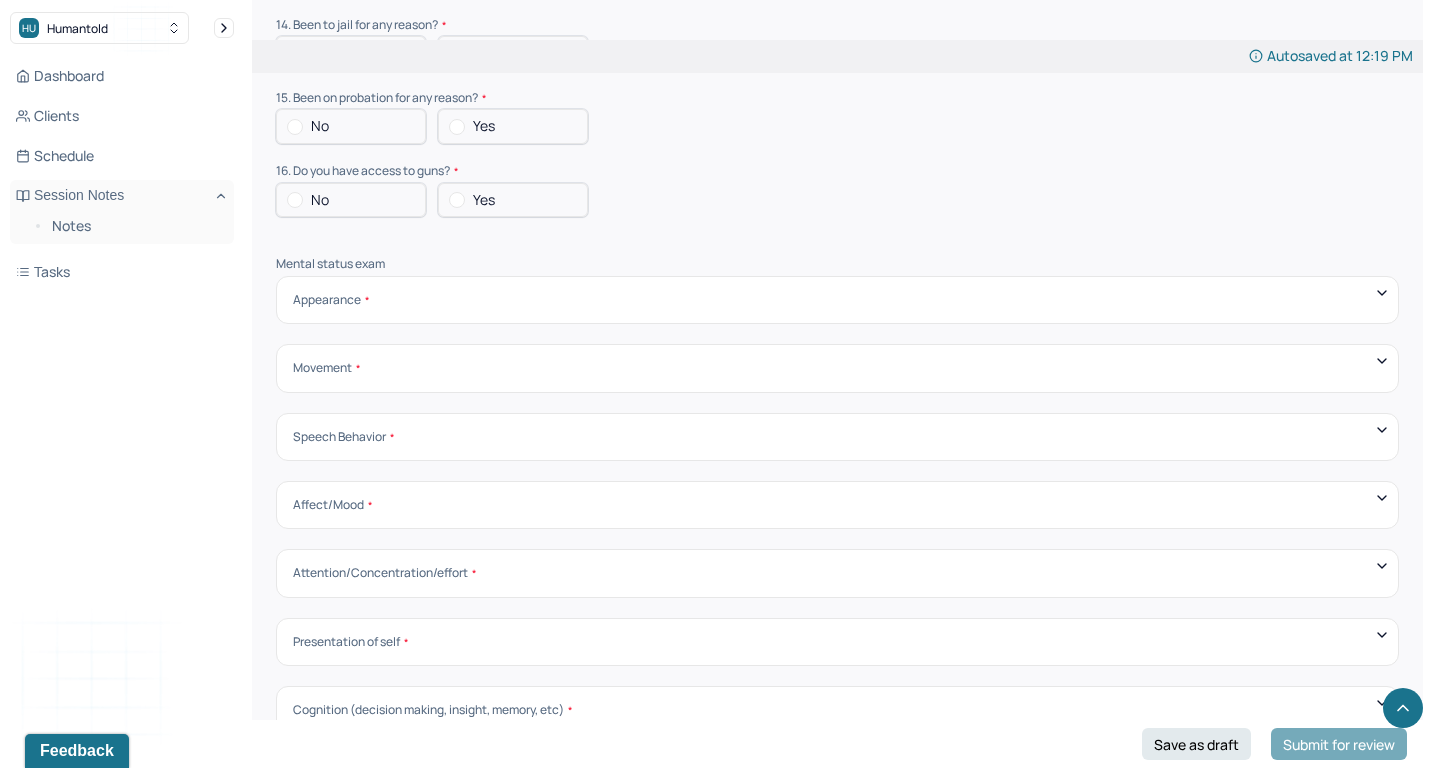 scroll, scrollTop: 6590, scrollLeft: 0, axis: vertical 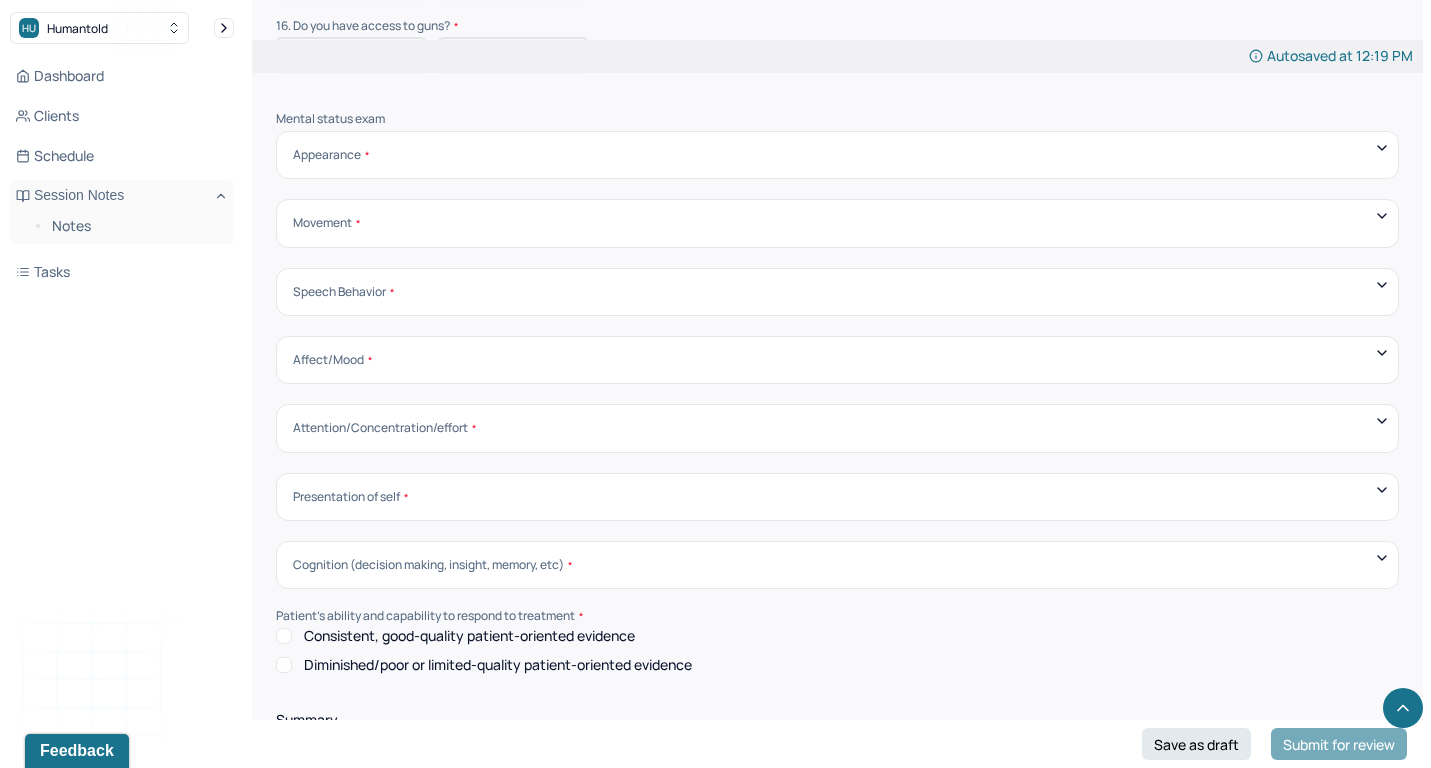 type on "The client reported" 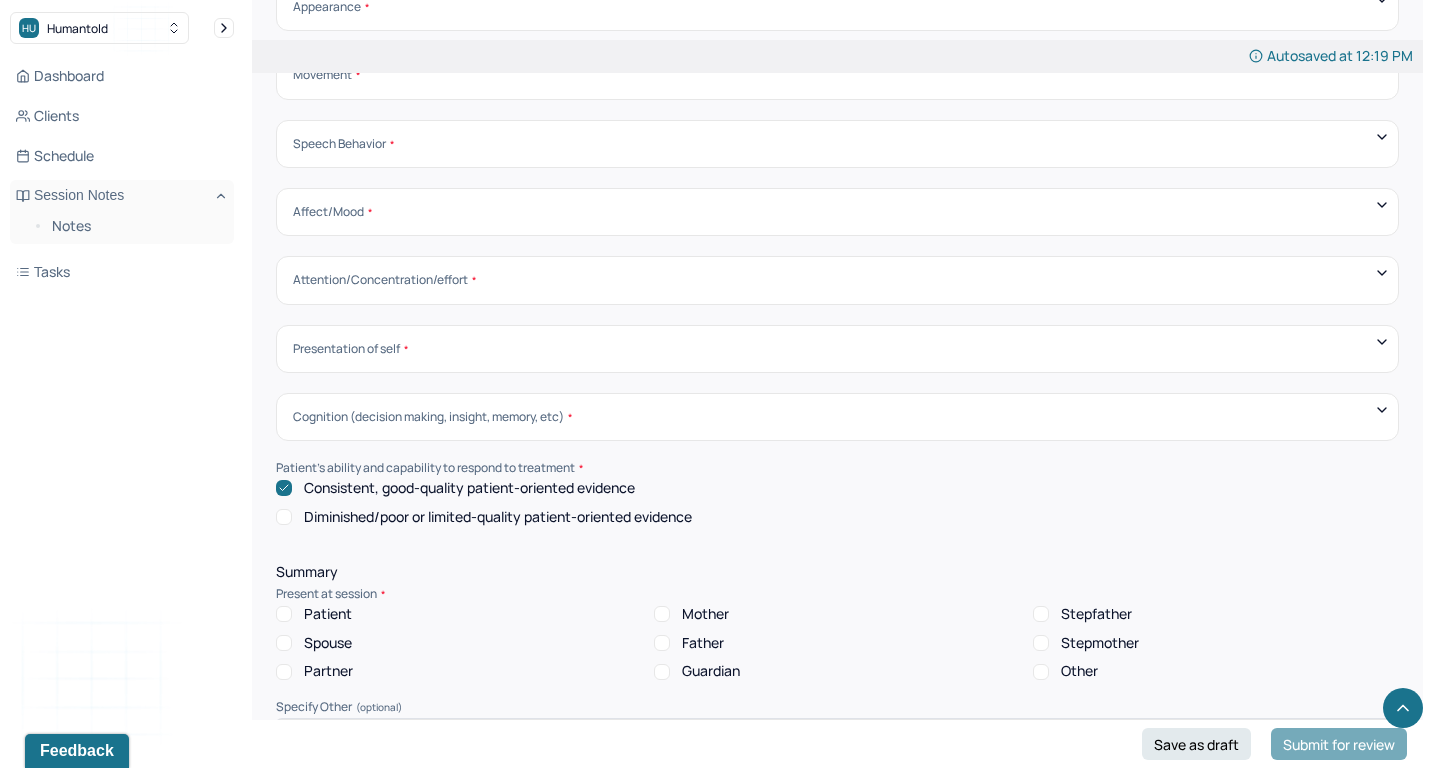 click on "Patient" at bounding box center (328, 614) 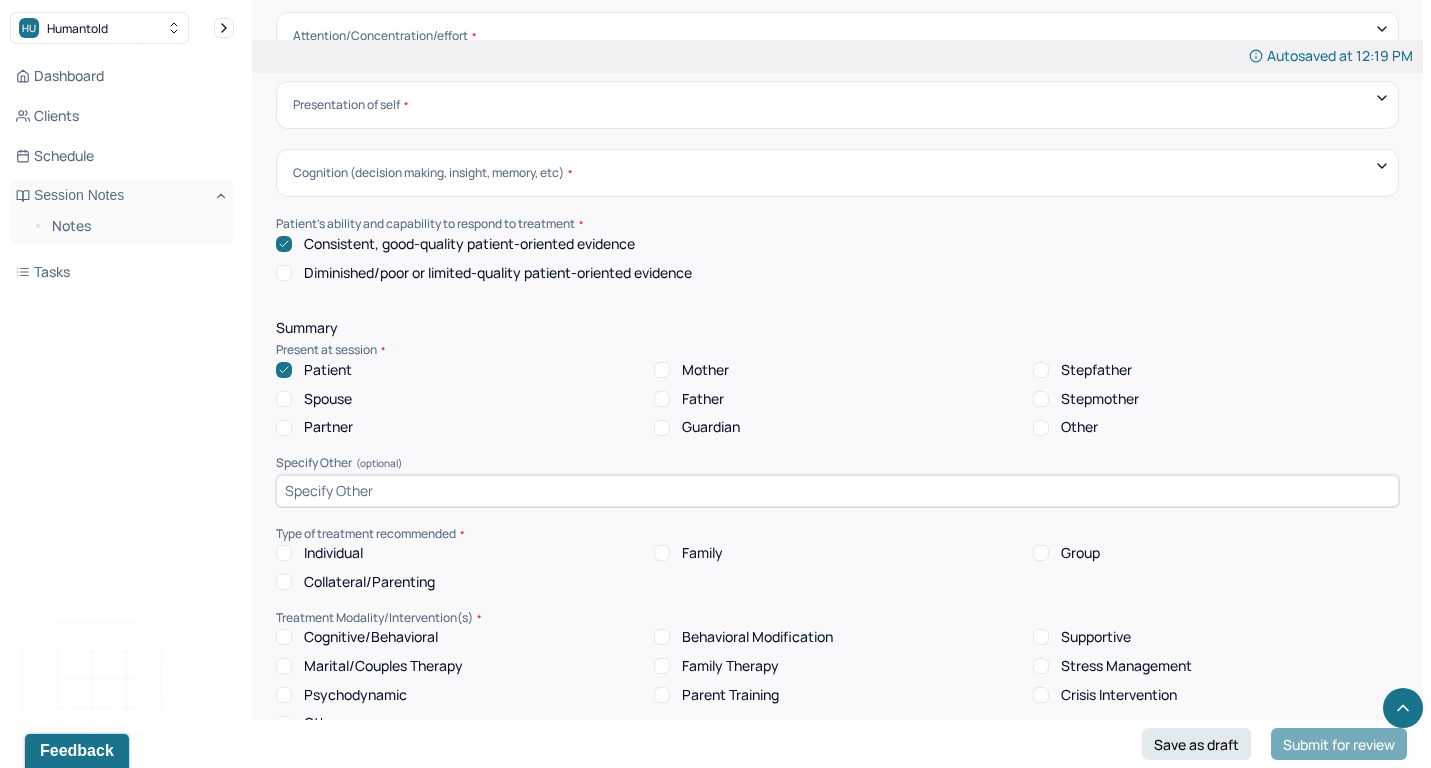 scroll, scrollTop: 7060, scrollLeft: 0, axis: vertical 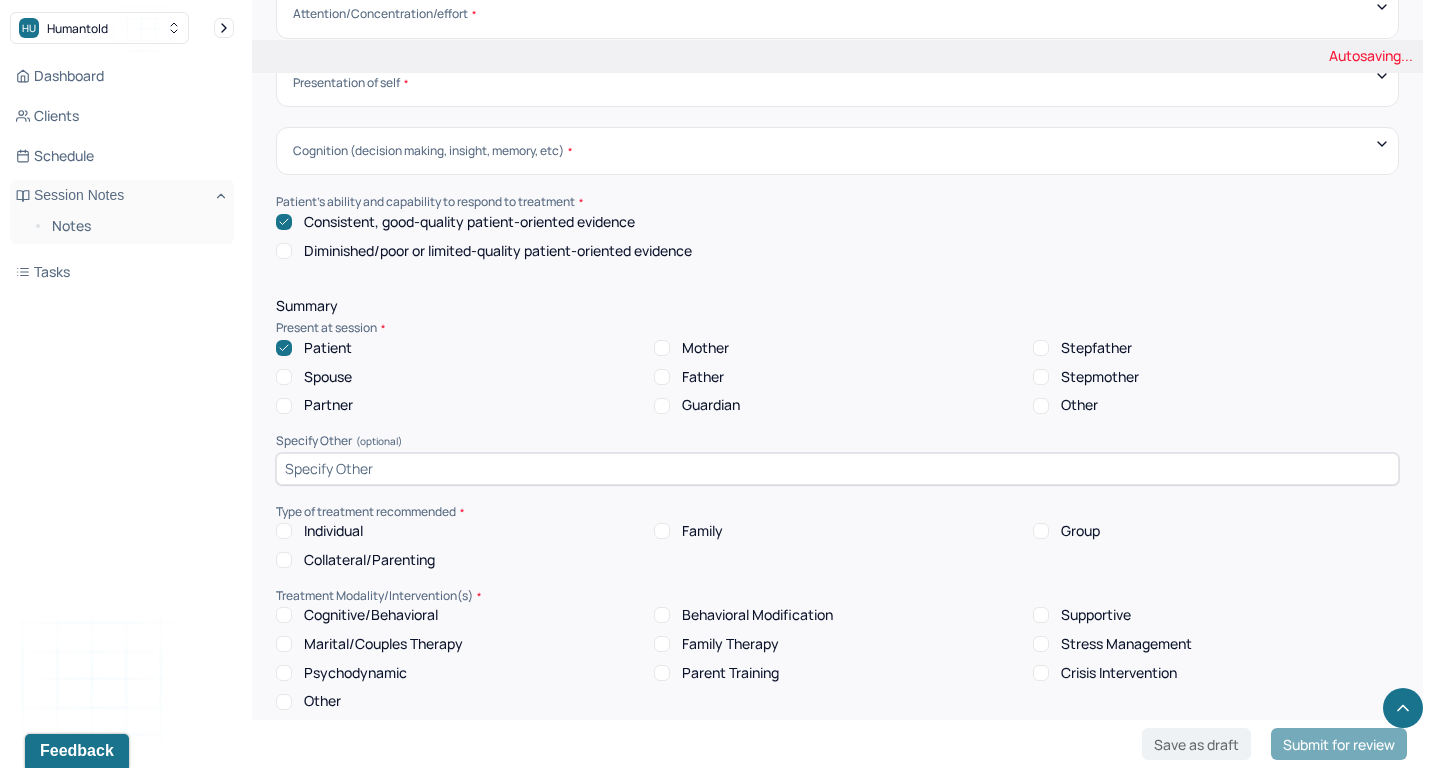 click on "Individual" at bounding box center [333, 531] 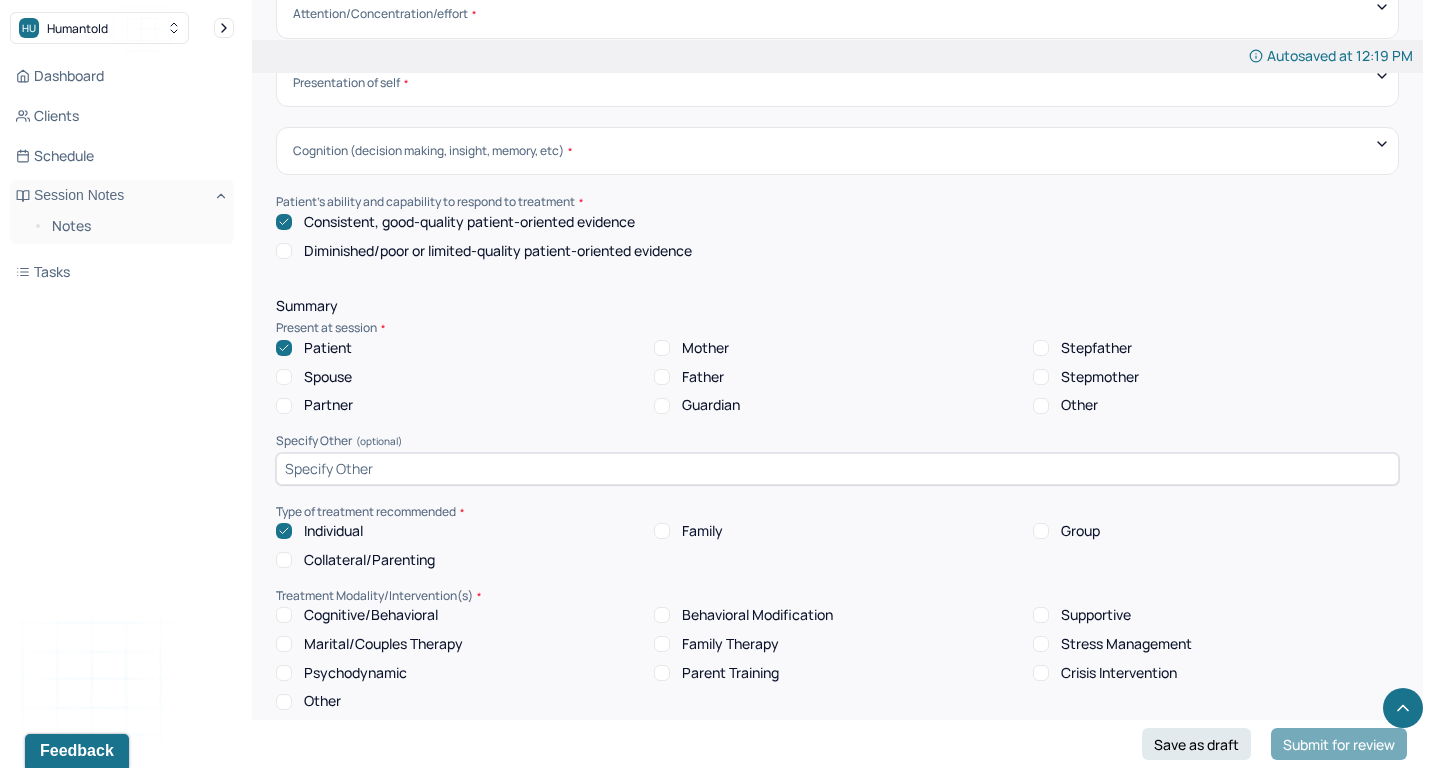 click on "Cognitive/Behavioral" at bounding box center [371, 615] 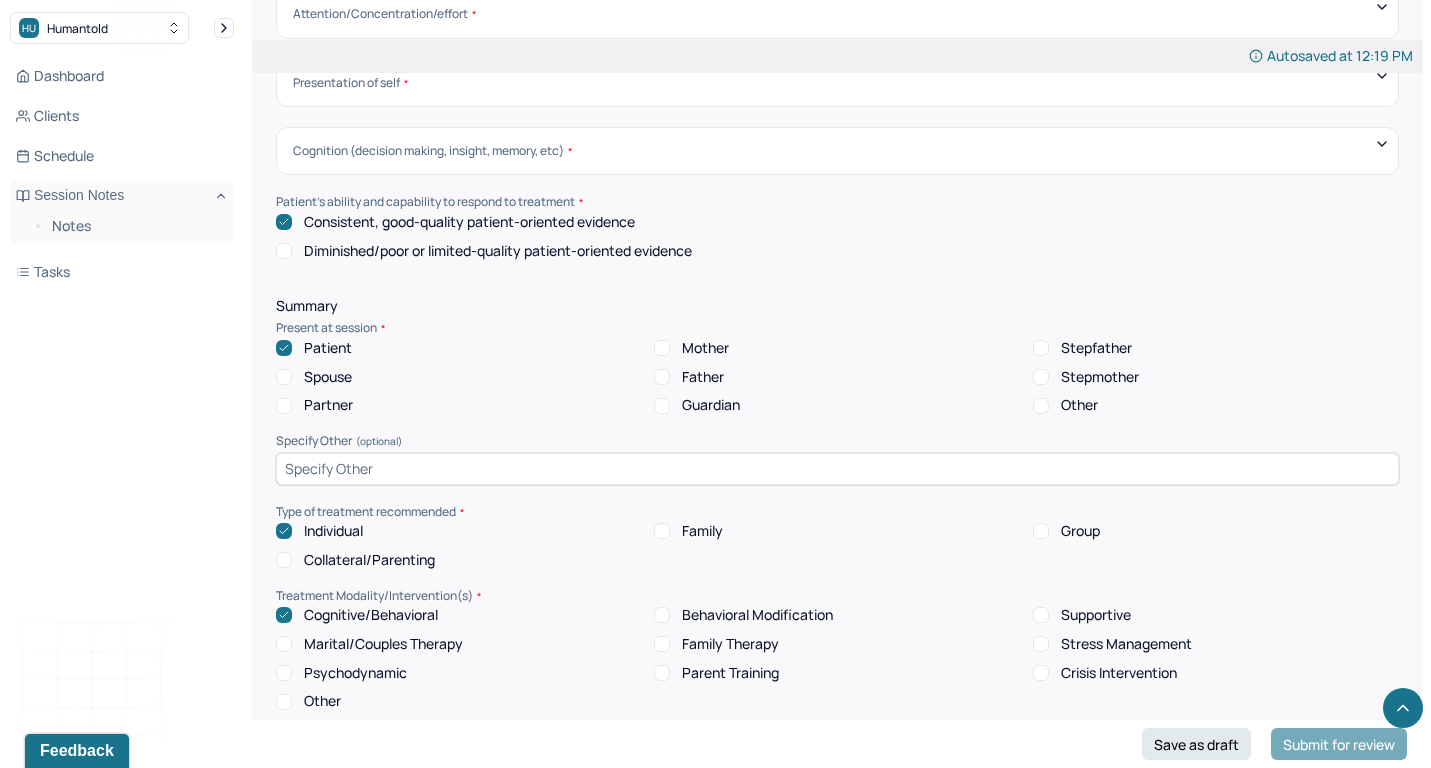 click on "Supportive" at bounding box center (1096, 615) 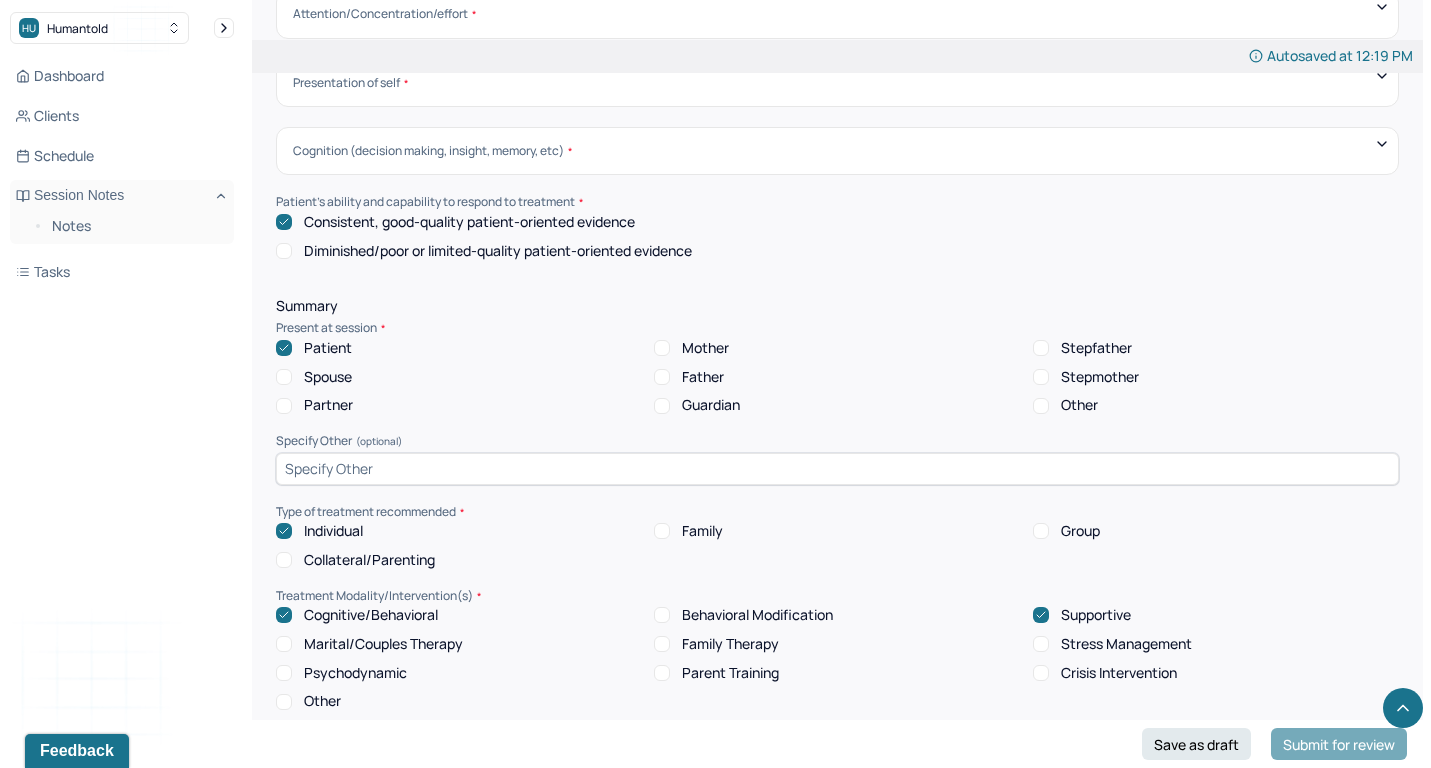 click on "Stress Management" at bounding box center [1126, 644] 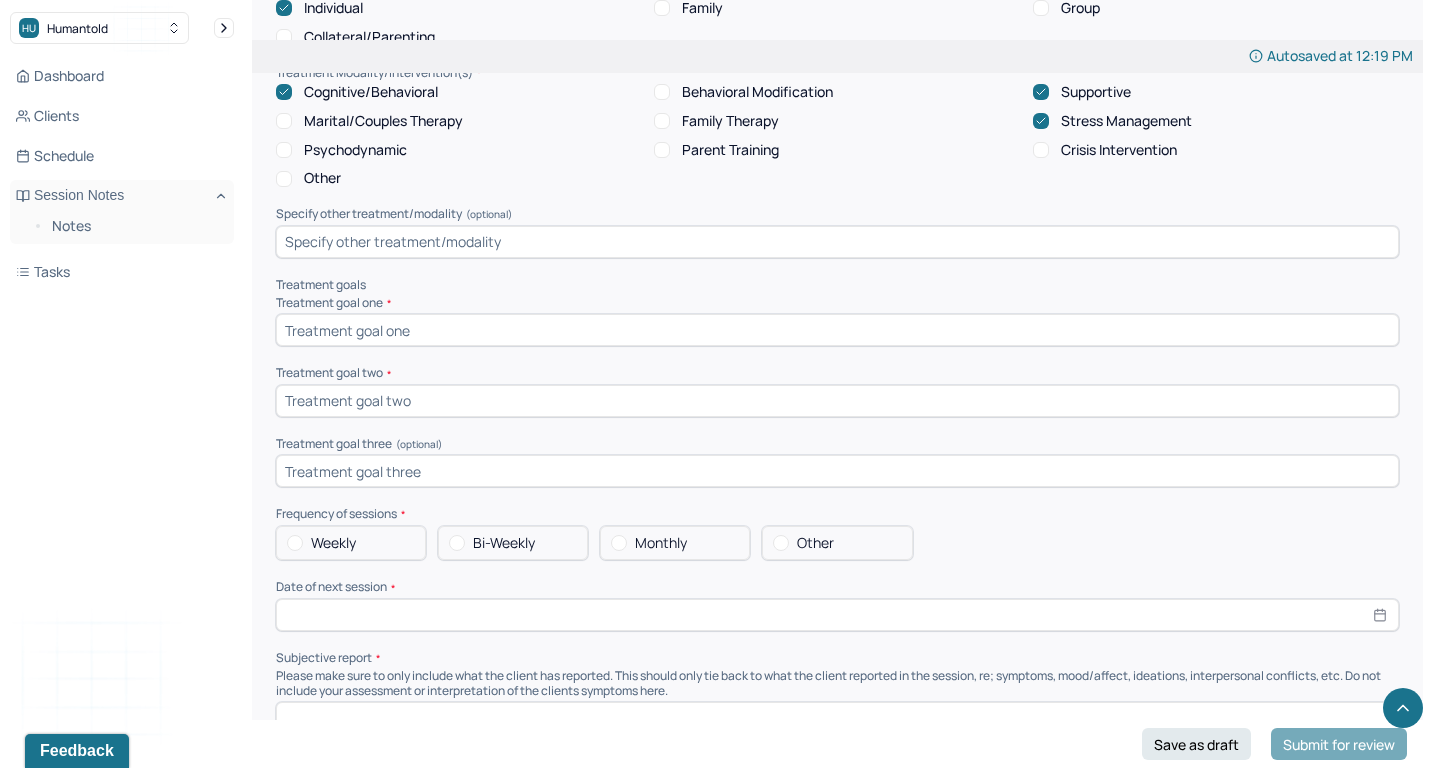 scroll, scrollTop: 7591, scrollLeft: 0, axis: vertical 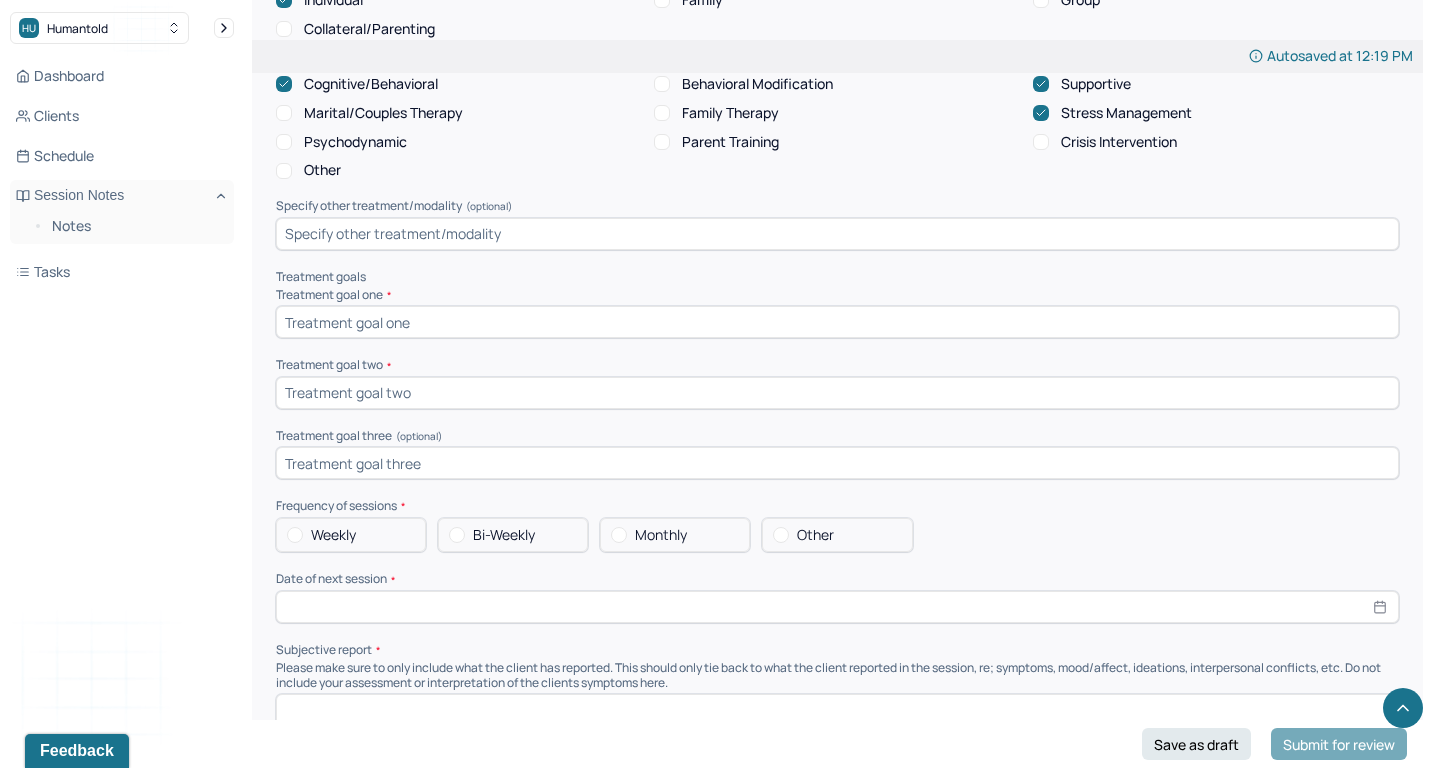 select on "7" 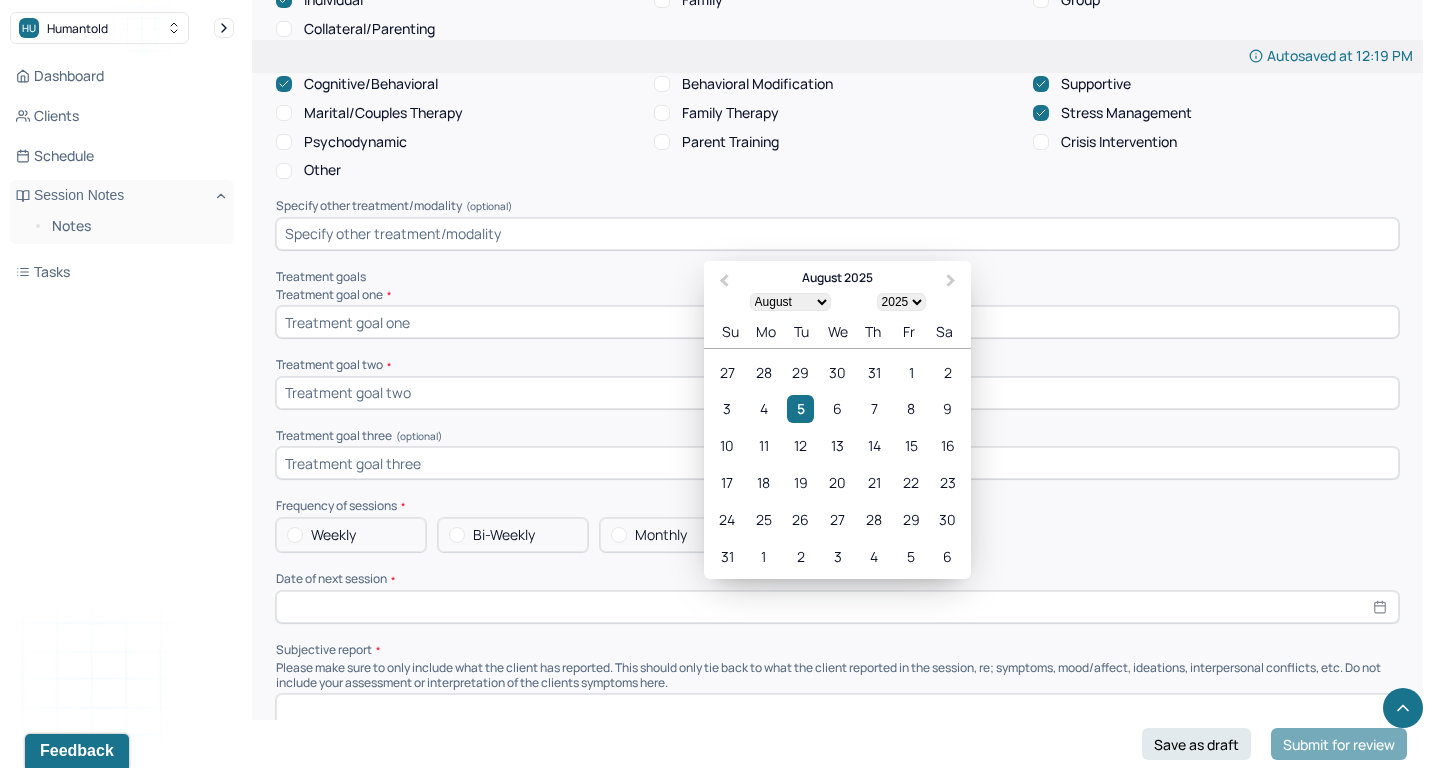 click at bounding box center (837, 607) 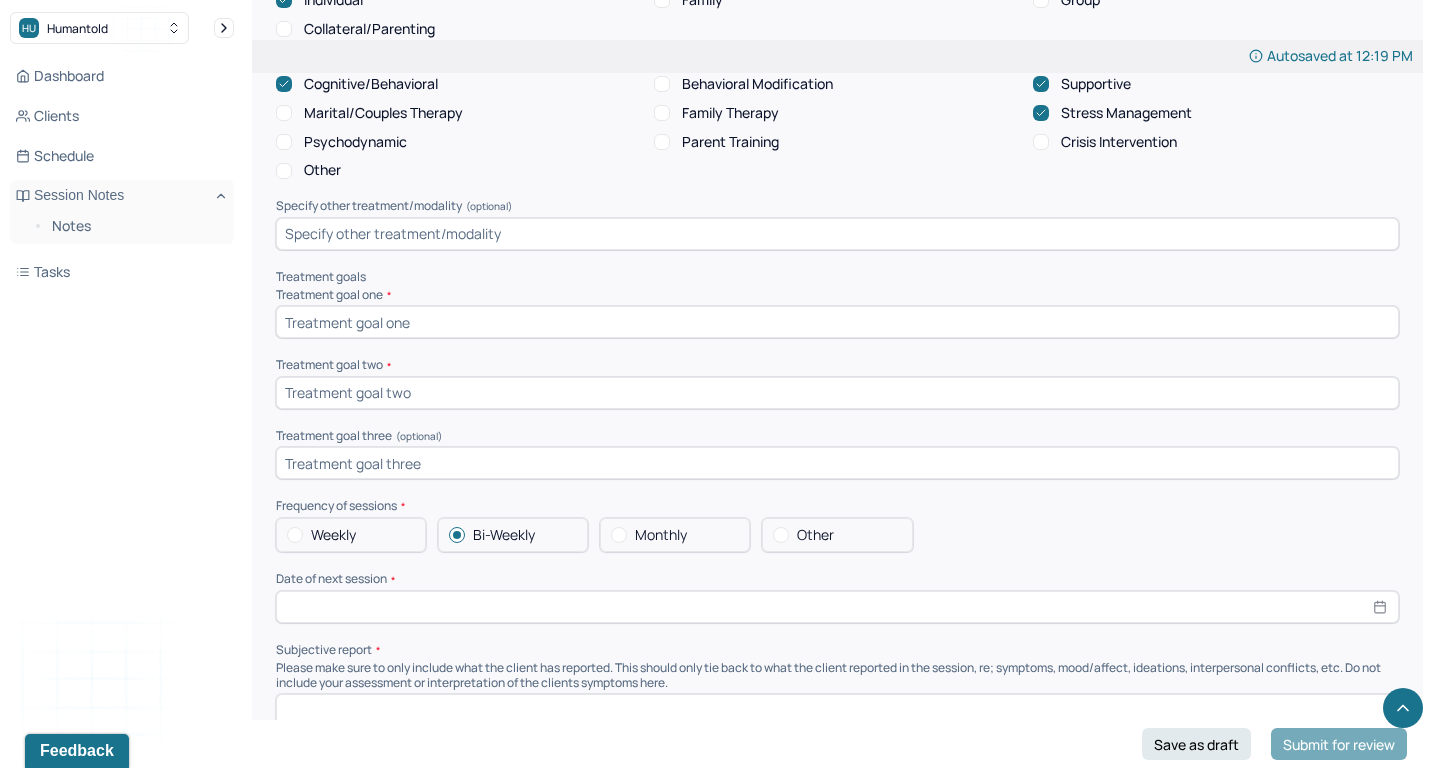 click on "Summary Present at session Patient Mother Stepfather Spouse Father Stepmother Partner Guardian Other Specify Other (optional) Type of treatment recommended Individual Family Group Collateral/Parenting Treatment Modality/Intervention(s) Cognitive/Behavioral Behavioral Modification Supportive Marital/Couples Therapy Family Therapy Stress Management Psychodynamic Parent Training Crisis Intervention Other Specify other treatment/modality (optional) Treatment goals Treatment goal one * Treatment goal two * Treatment goal three (optional) Frequency of sessions Weekly Bi-Weekly Monthly Other Date of next session * Subjective report Please make sure to only include what the client has reported. This should only tie back to what the client reported in the session, re; symptoms, mood/affect, ideations, interpersonal conflicts, etc. Do not include your assessment or interpretation of the clients symptoms here. Summary Prognosis Communication Factors impacting treatment" at bounding box center (837, 557) 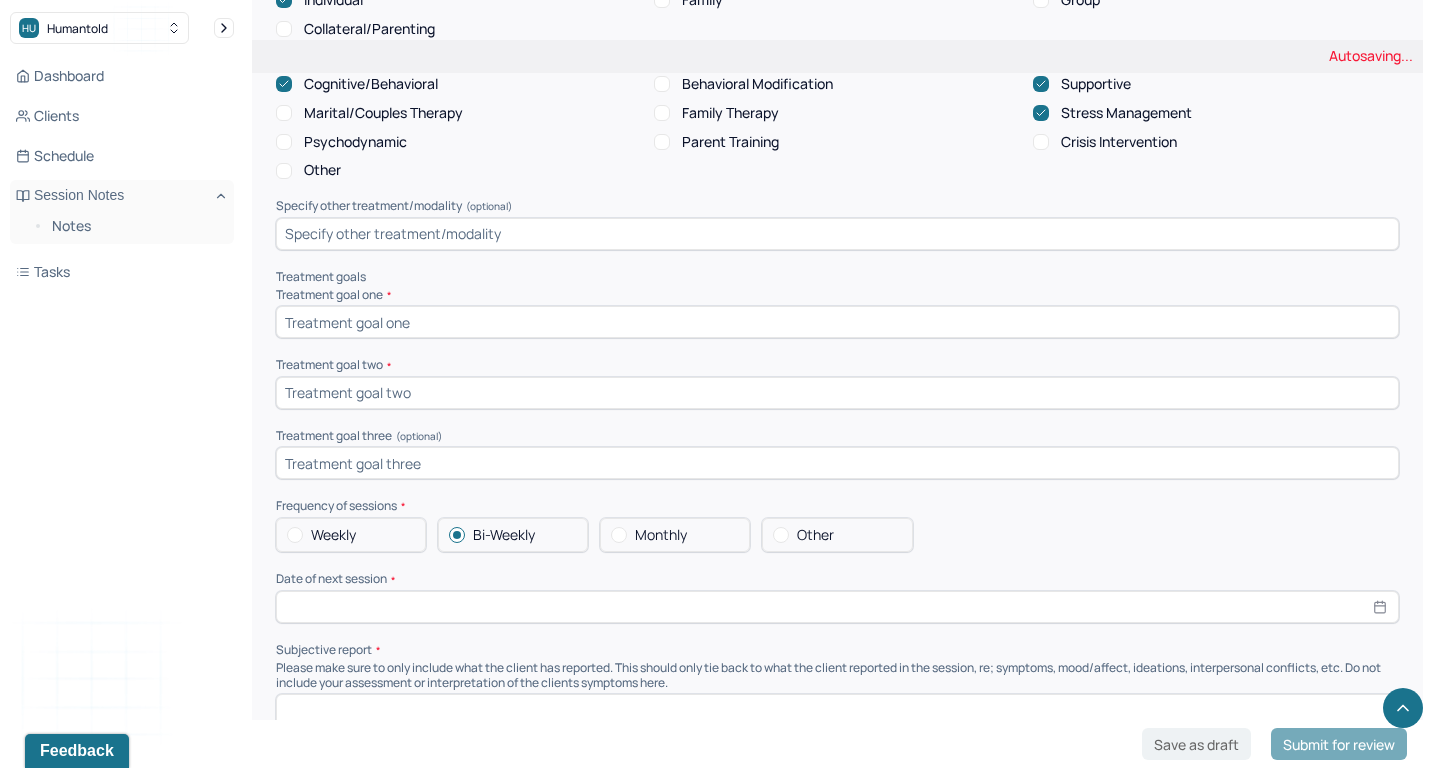 click at bounding box center (837, 607) 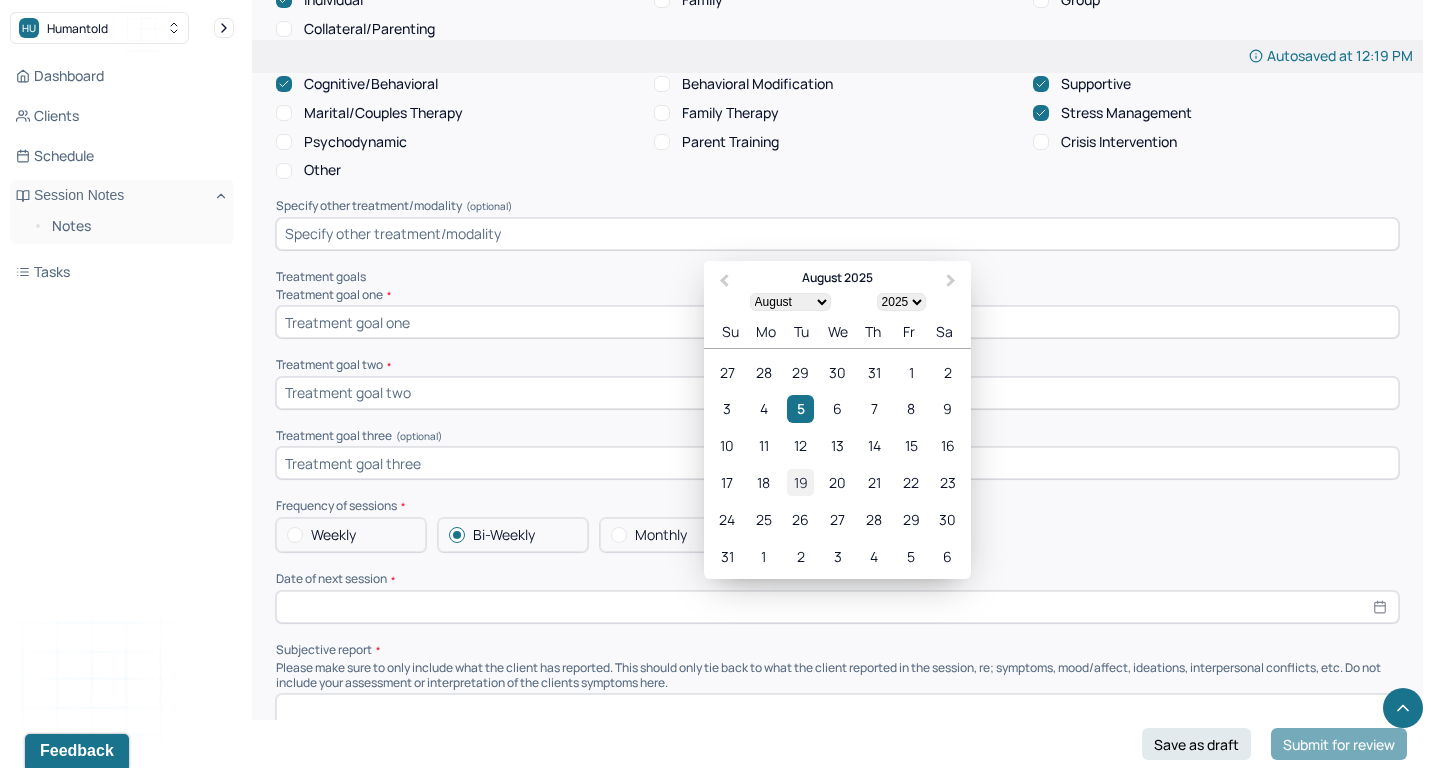 click on "19" at bounding box center [800, 482] 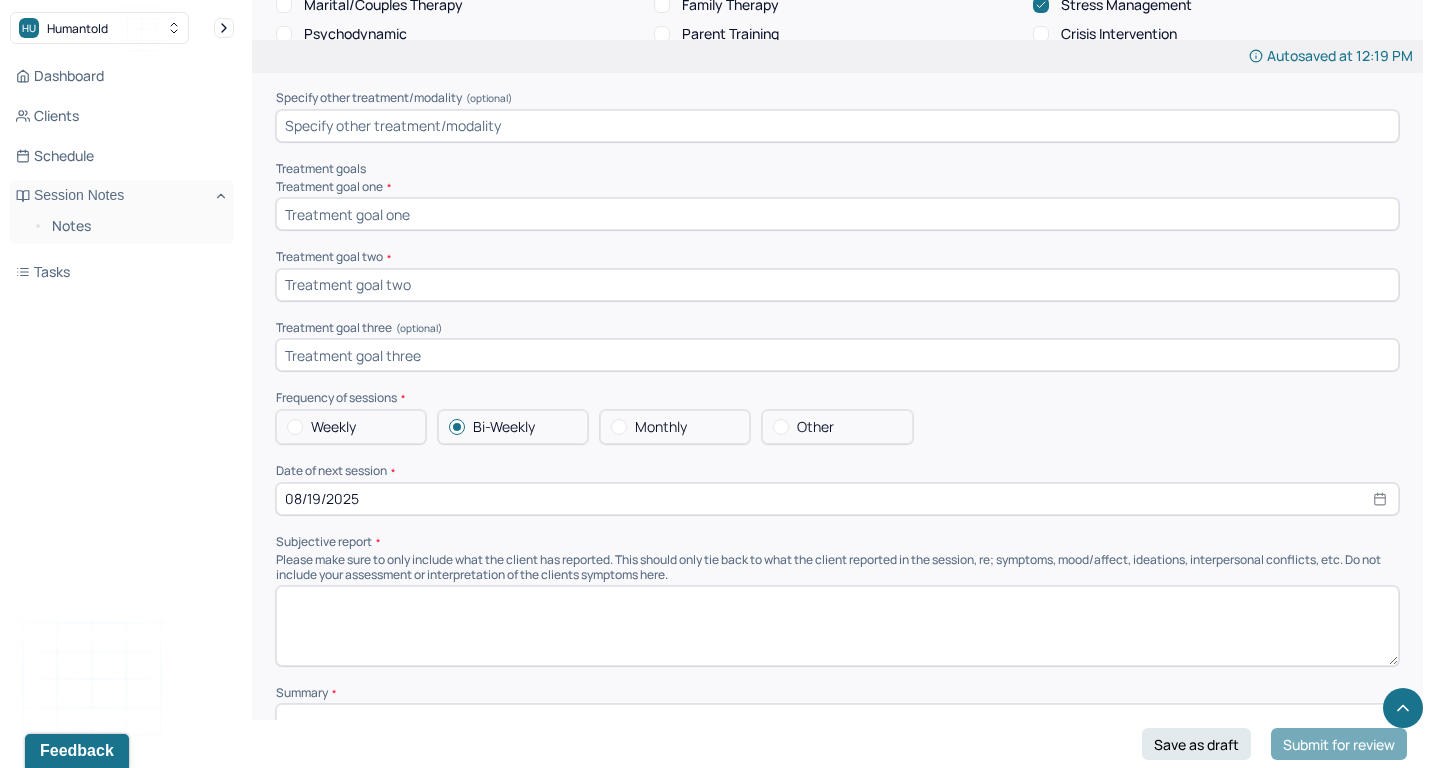 click at bounding box center [837, 626] 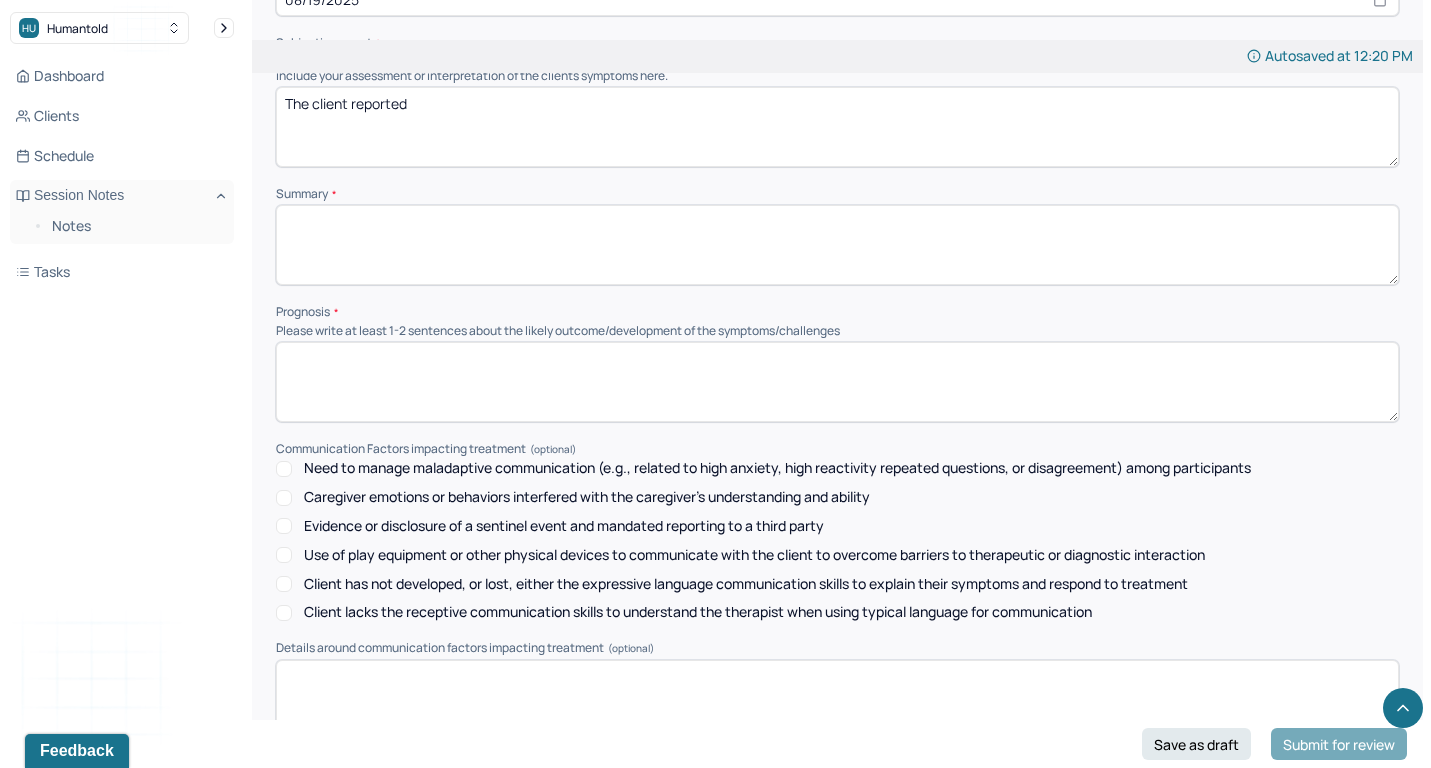 scroll, scrollTop: 8261, scrollLeft: 0, axis: vertical 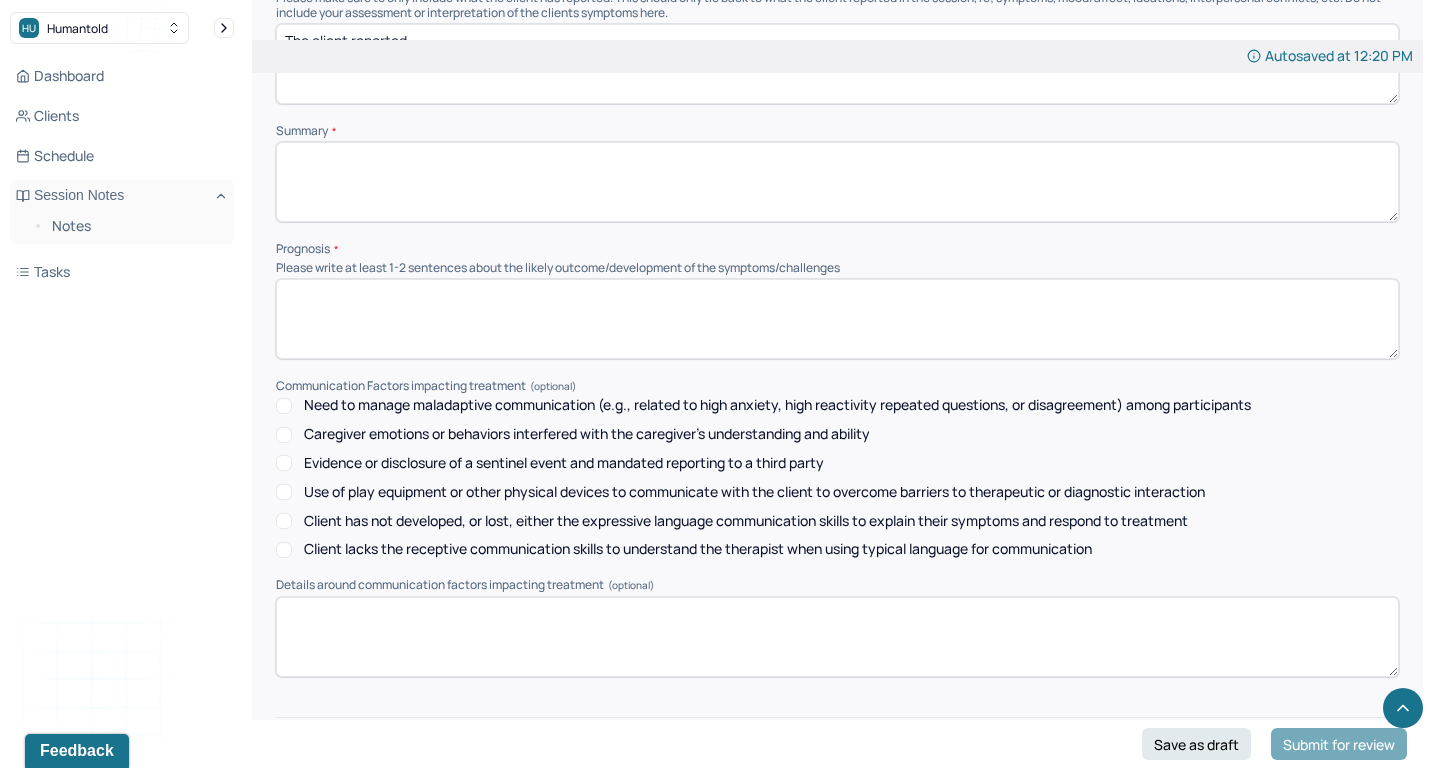 type on "The client reported" 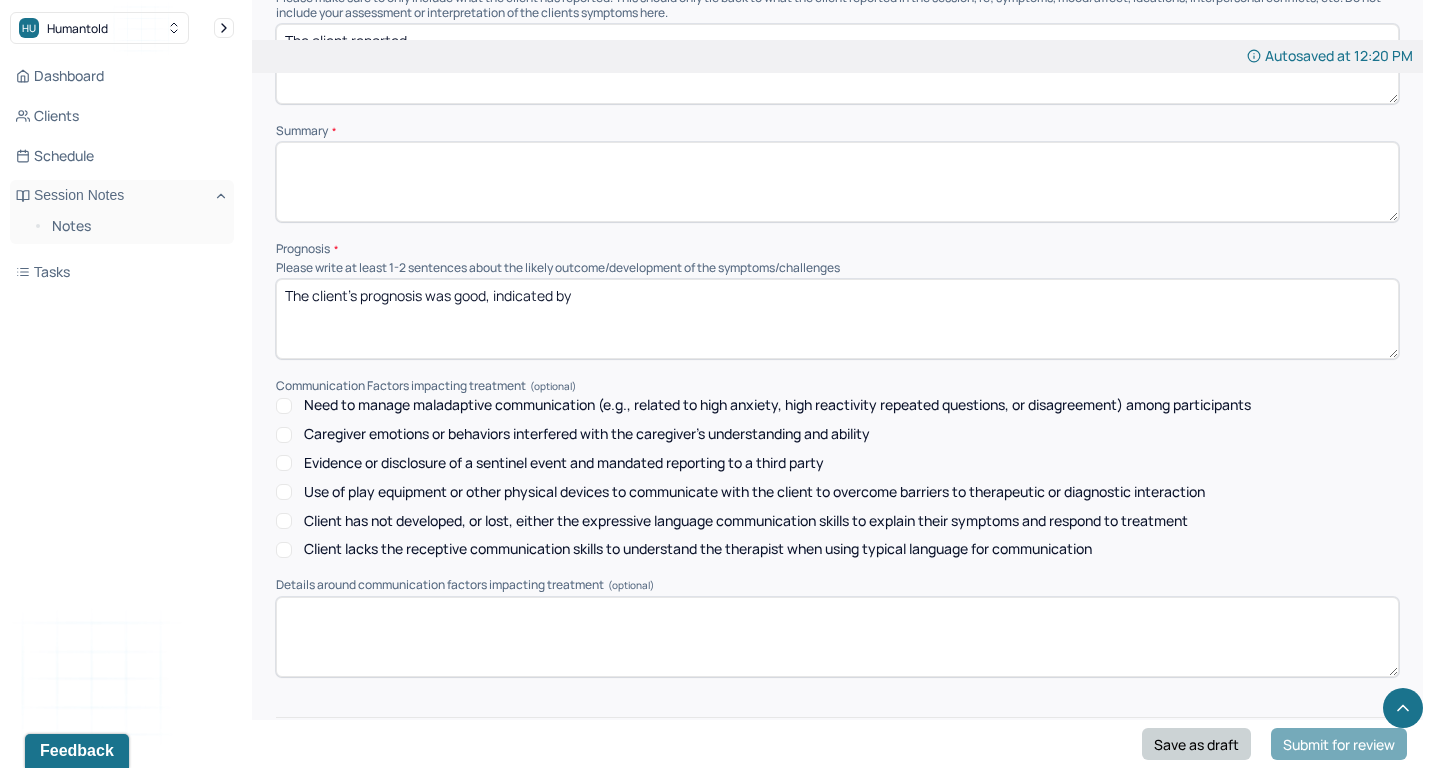 type on "The client's prognosis was good, indicated by" 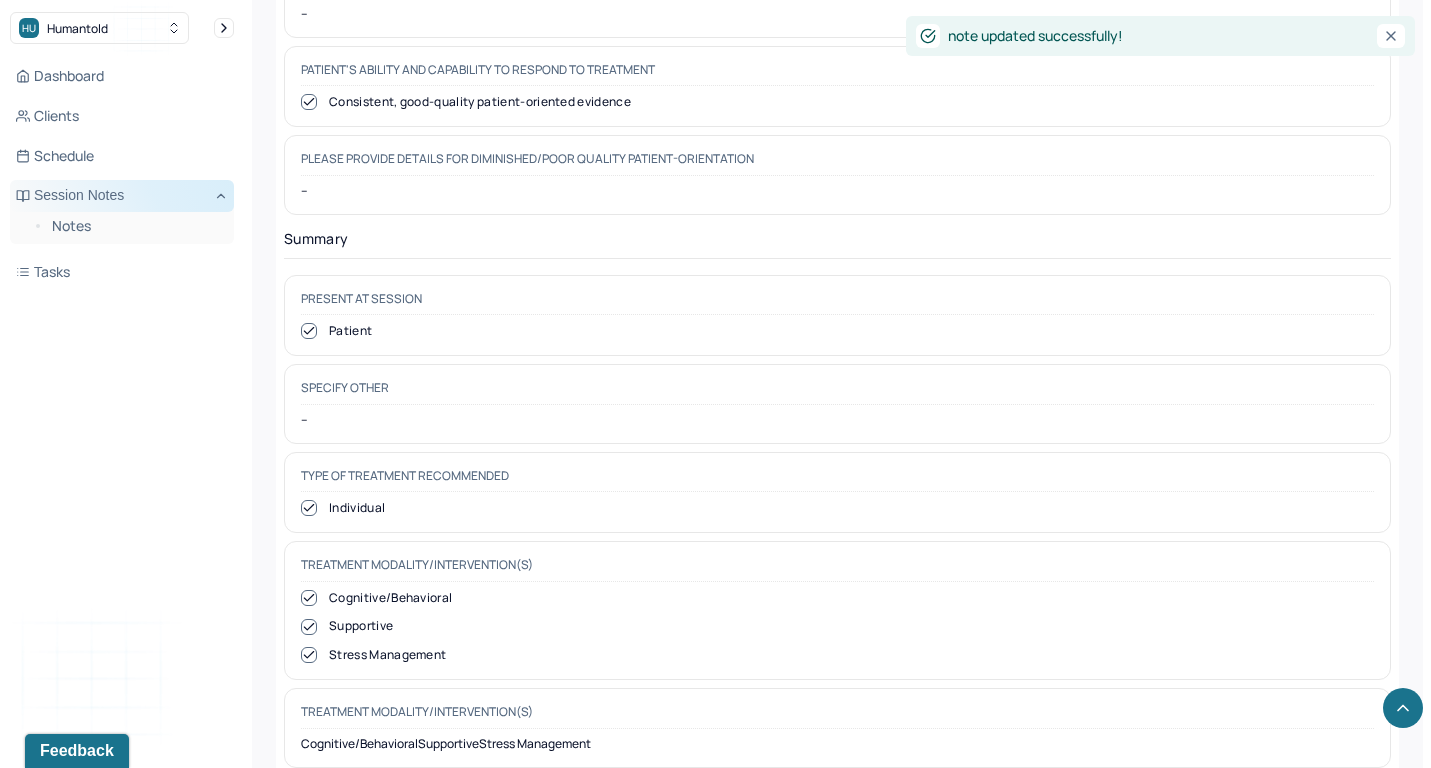 click on "Session Notes" at bounding box center (122, 196) 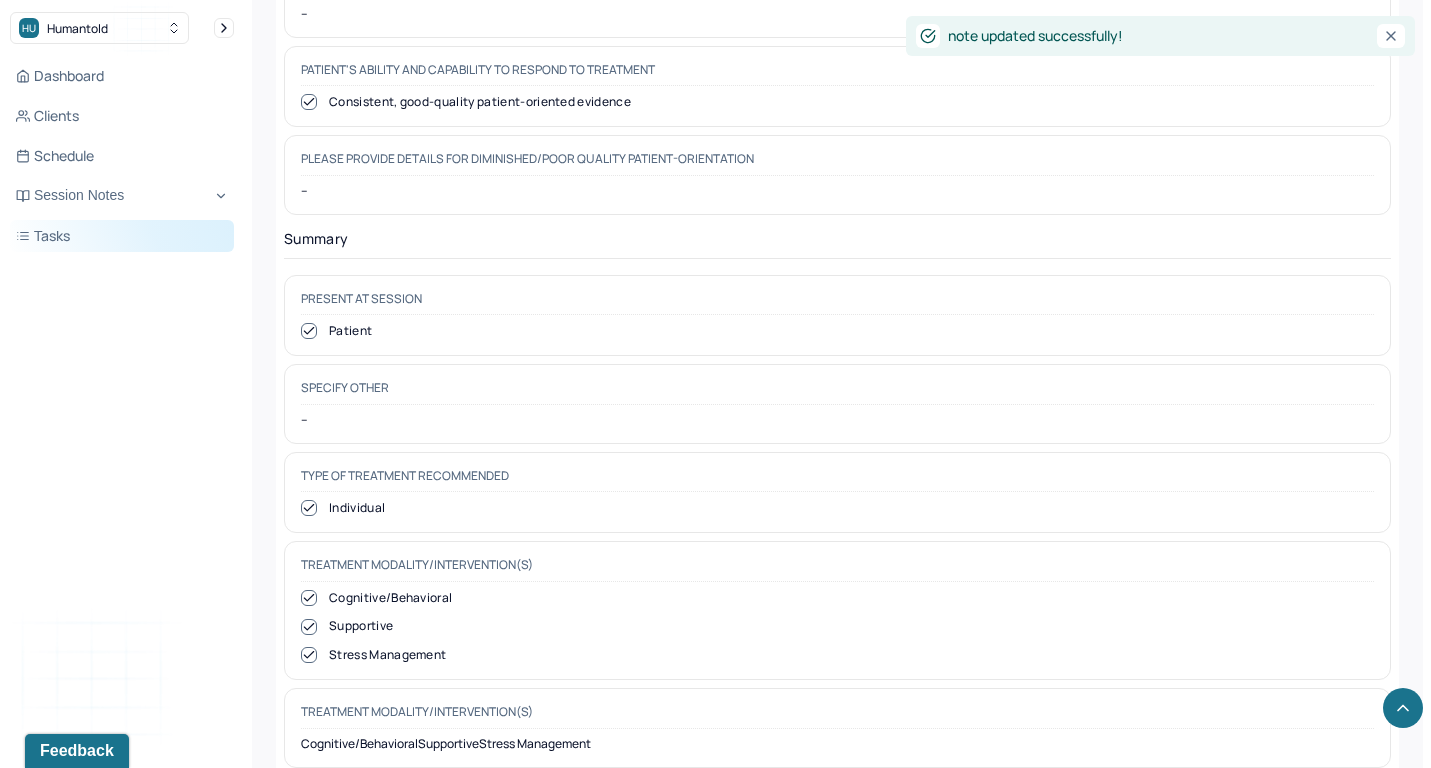 click on "Tasks" at bounding box center [122, 236] 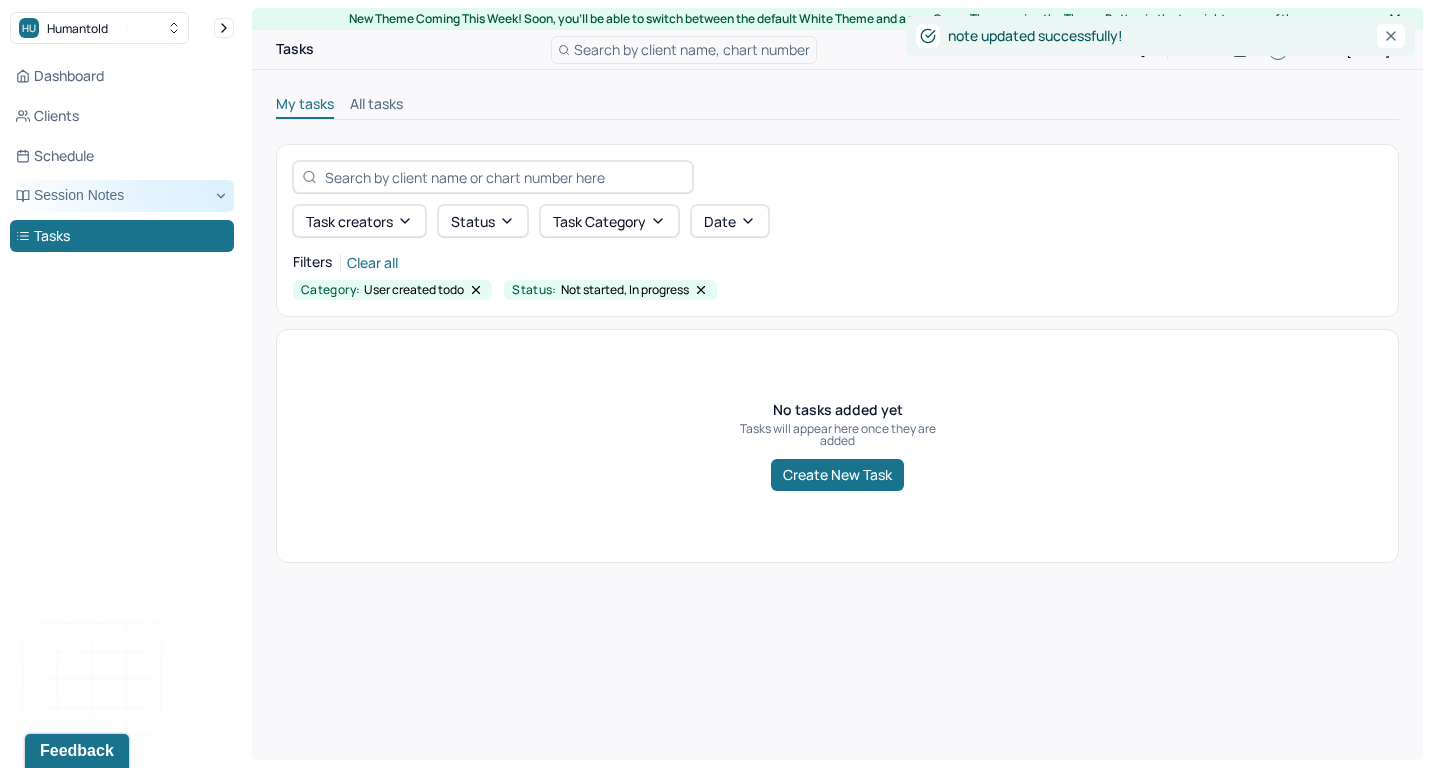 click on "Session Notes" at bounding box center [122, 196] 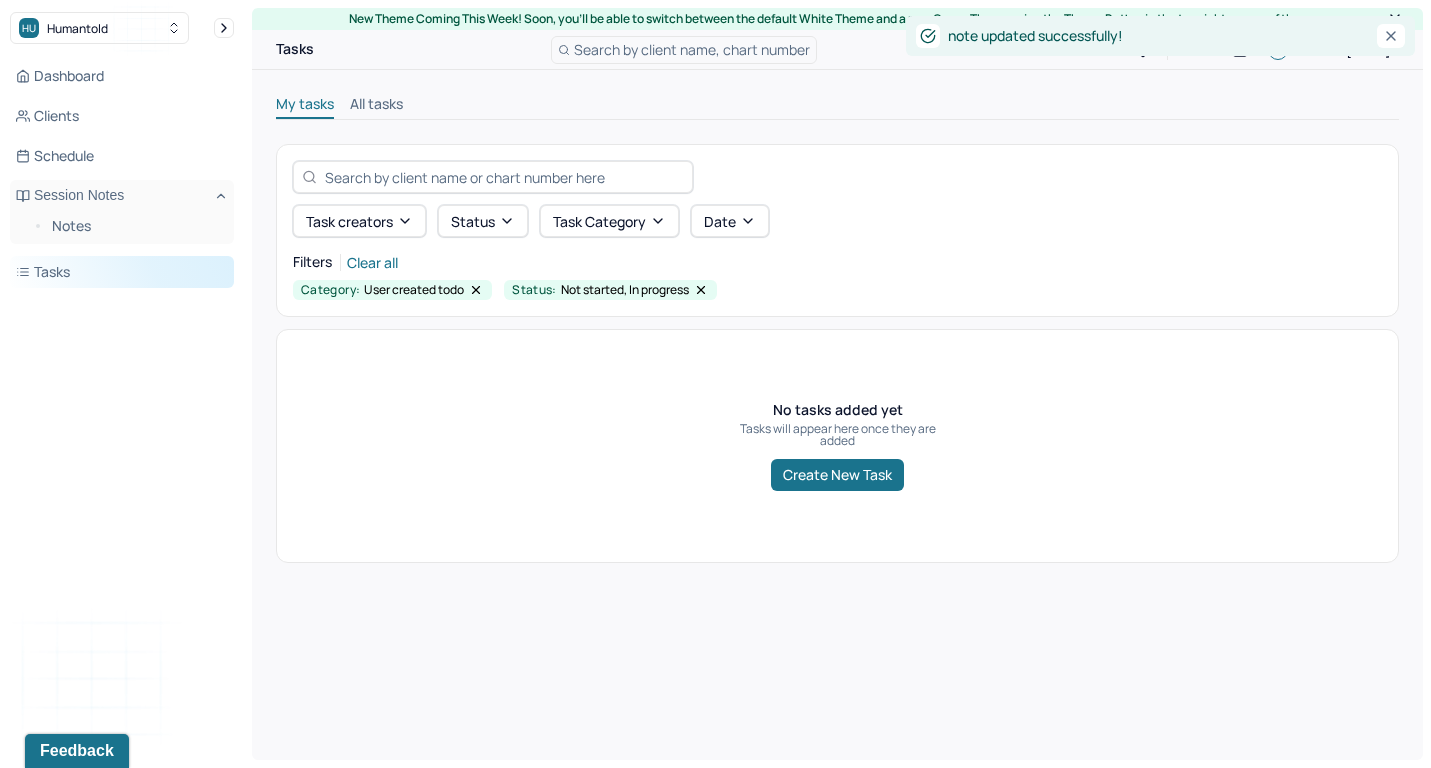 click on "Notes" at bounding box center [122, 228] 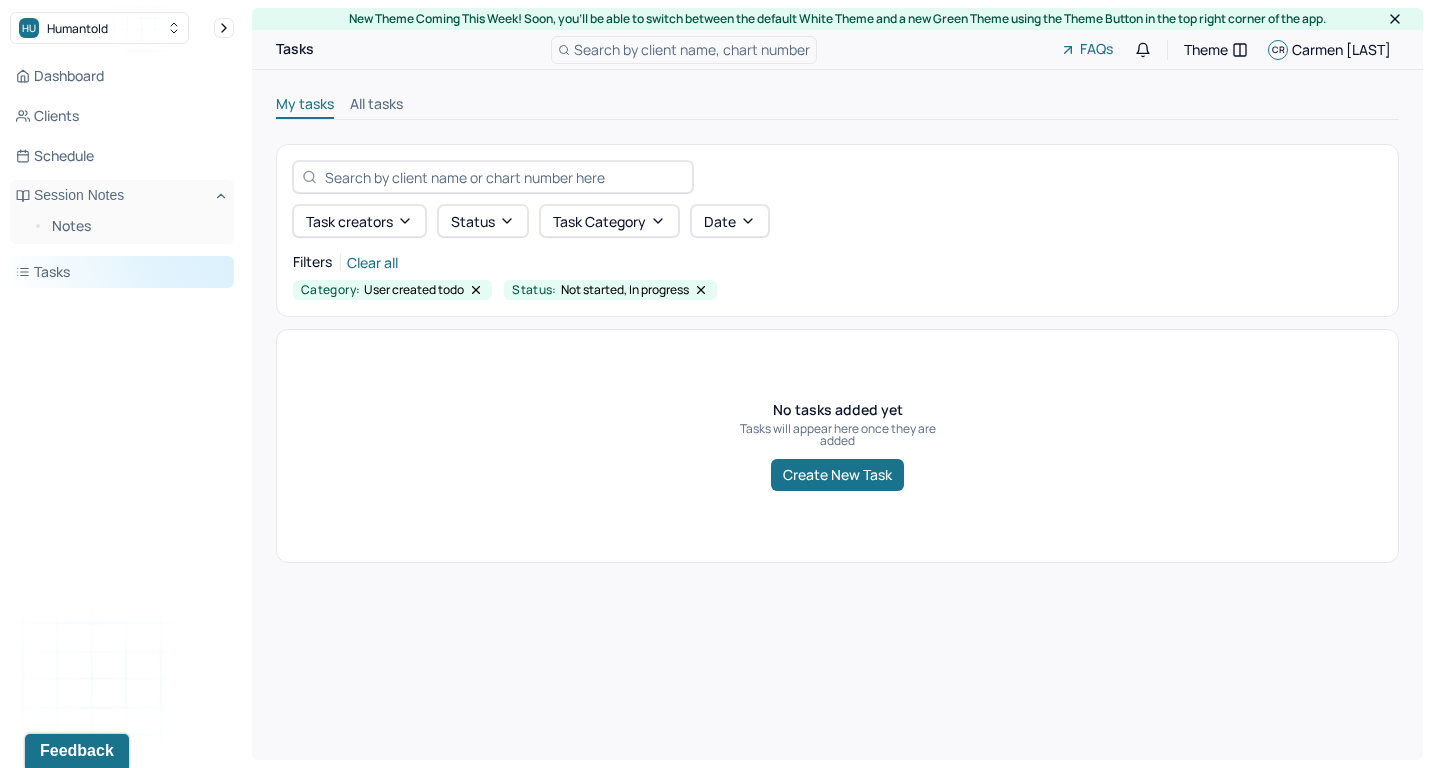 click on "Tasks" at bounding box center [122, 272] 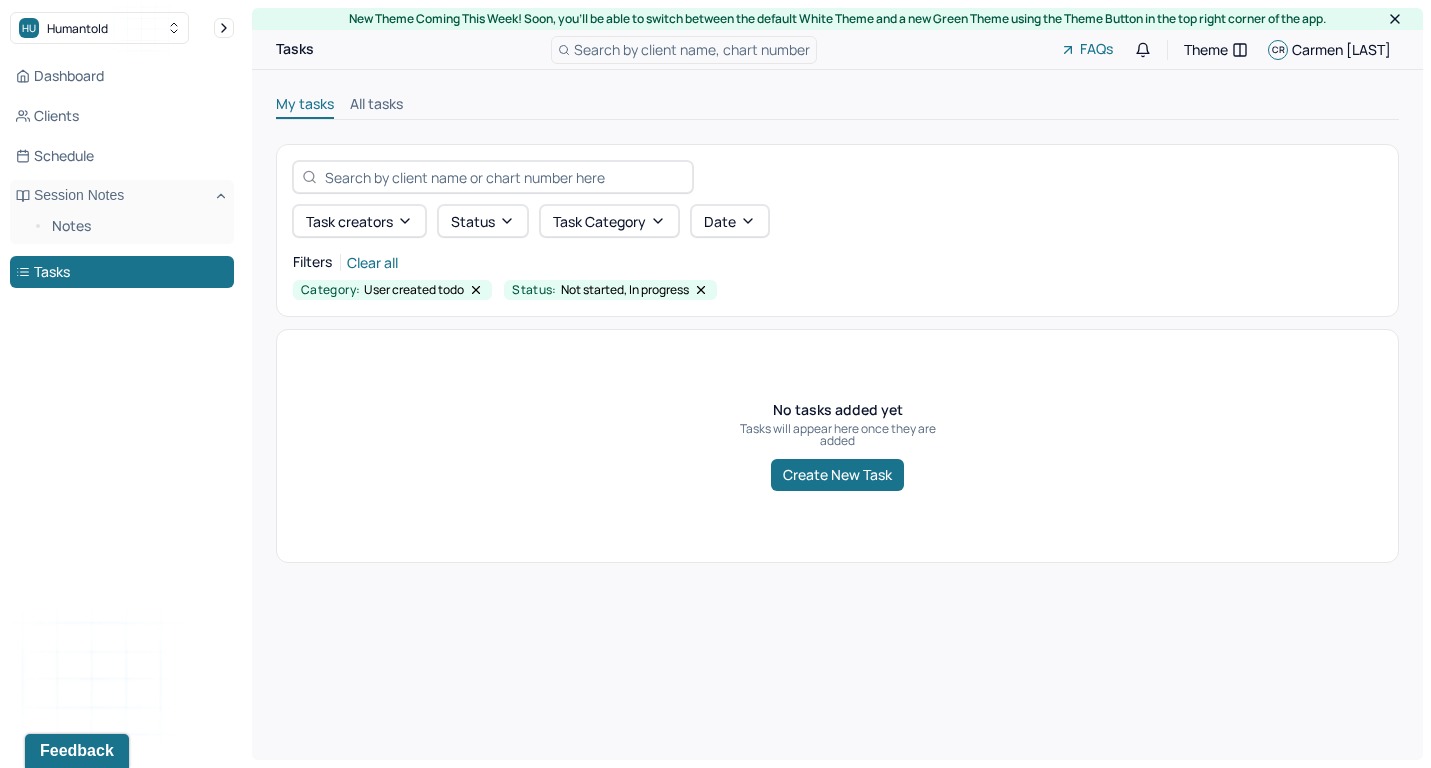 click on "Notes" at bounding box center [122, 228] 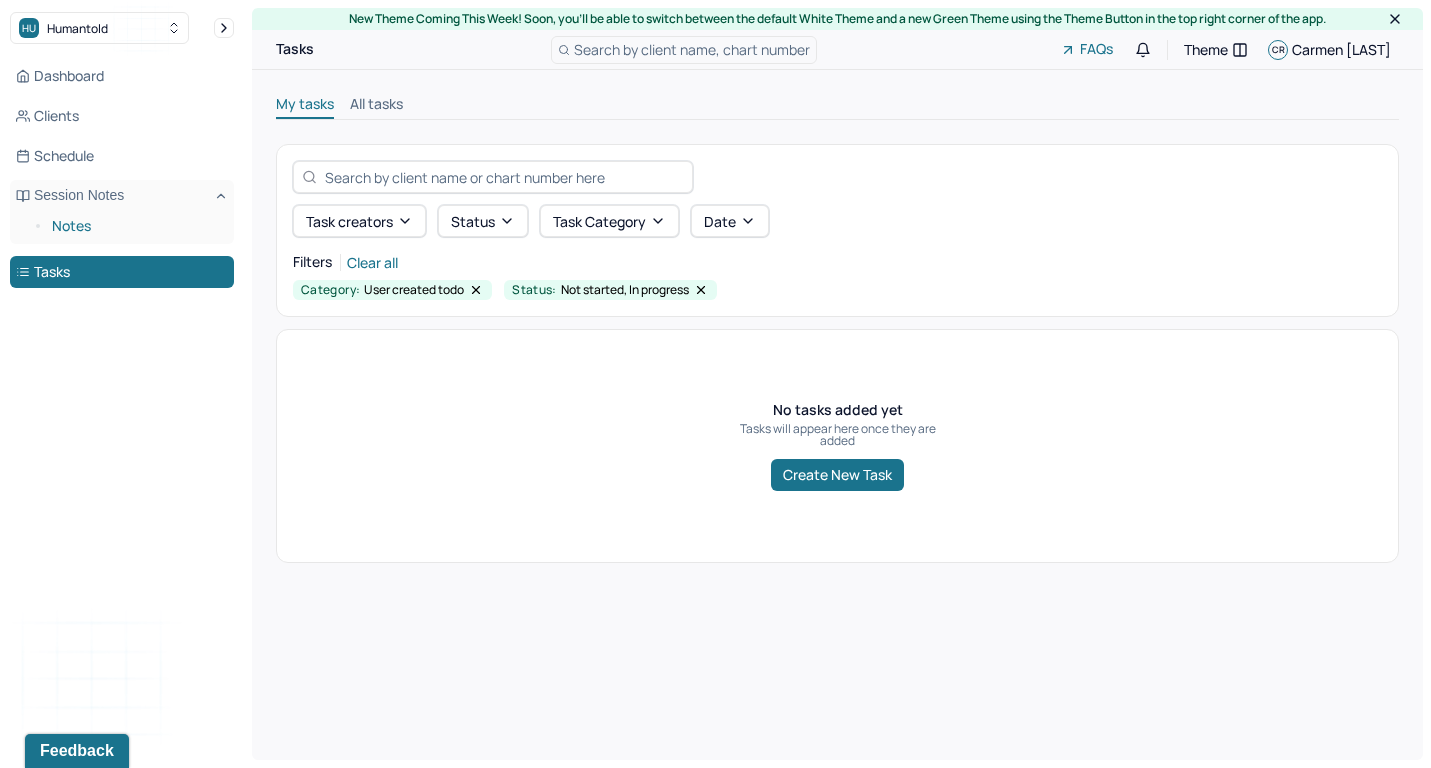 click on "Notes" at bounding box center (135, 226) 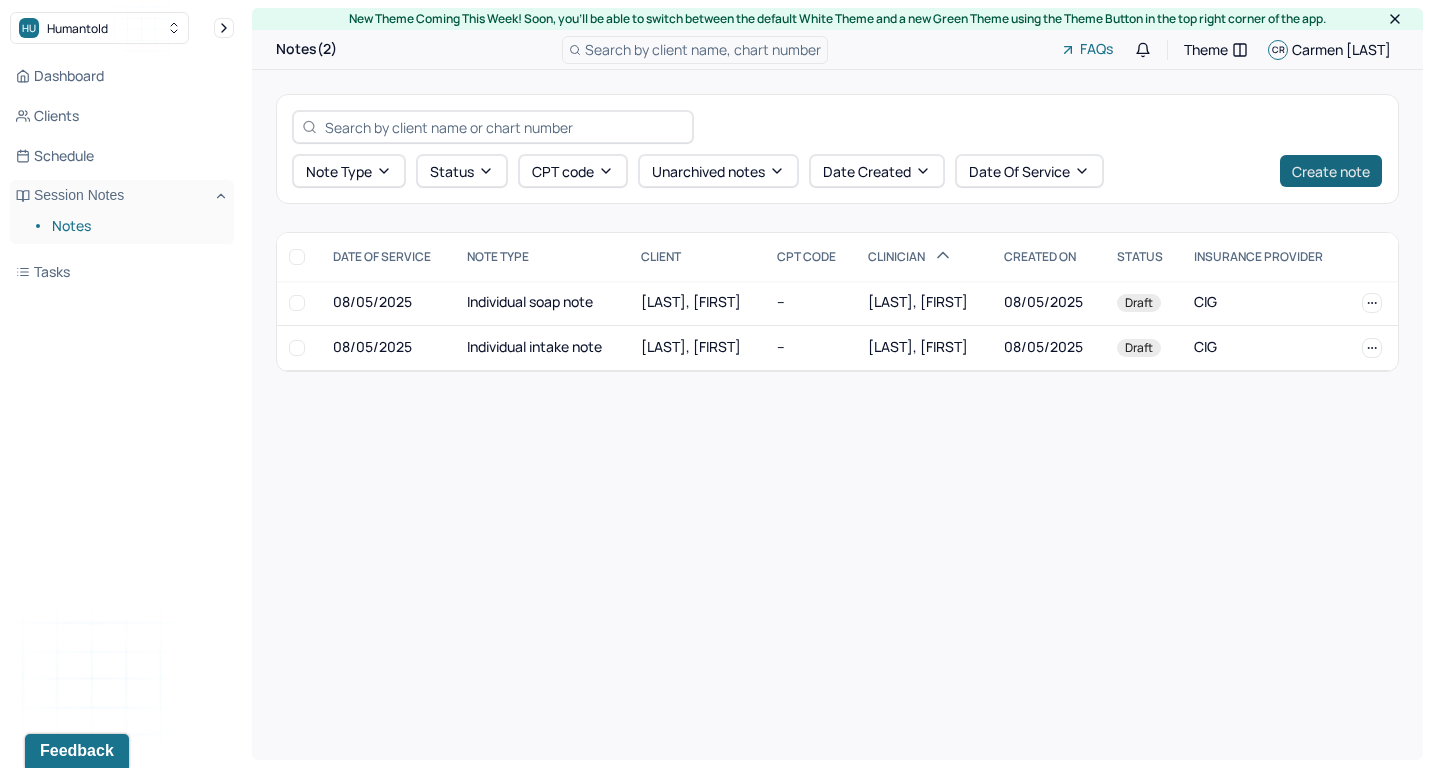 click on "Create note" at bounding box center (1331, 171) 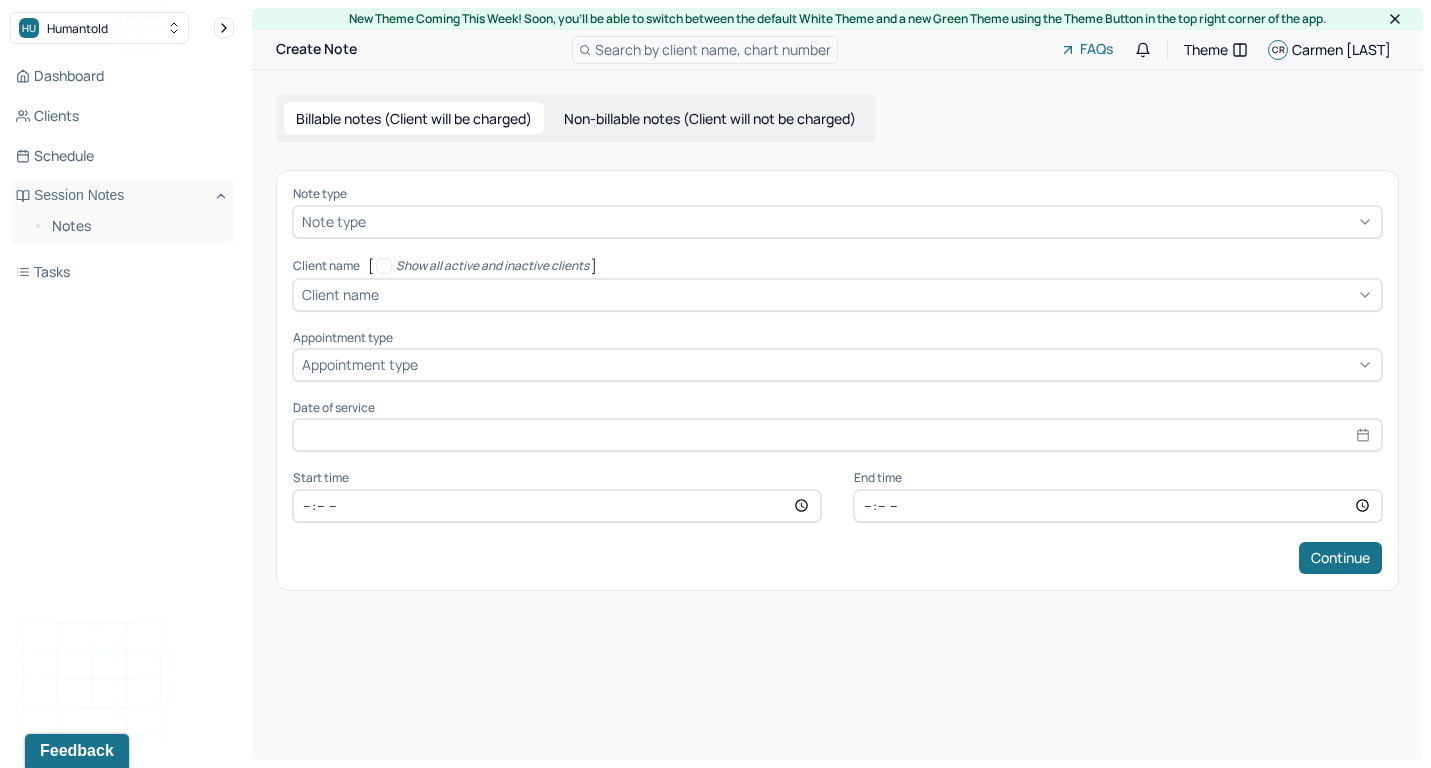 click on "Note type Note type Client name [ Show all active and inactive clients ] Client name Appointment type Appointment type Date of service Start time End time Continue" at bounding box center (837, 380) 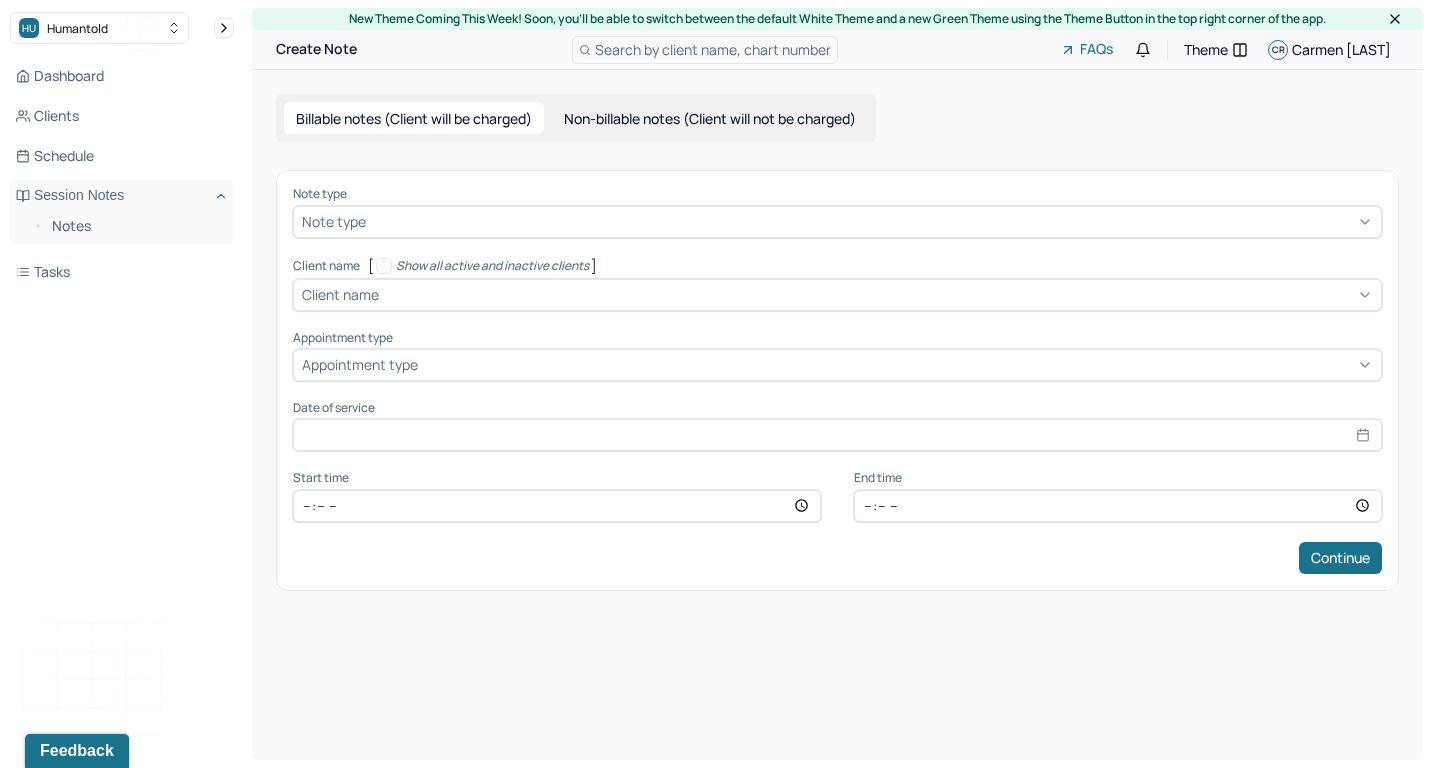 click at bounding box center (871, 221) 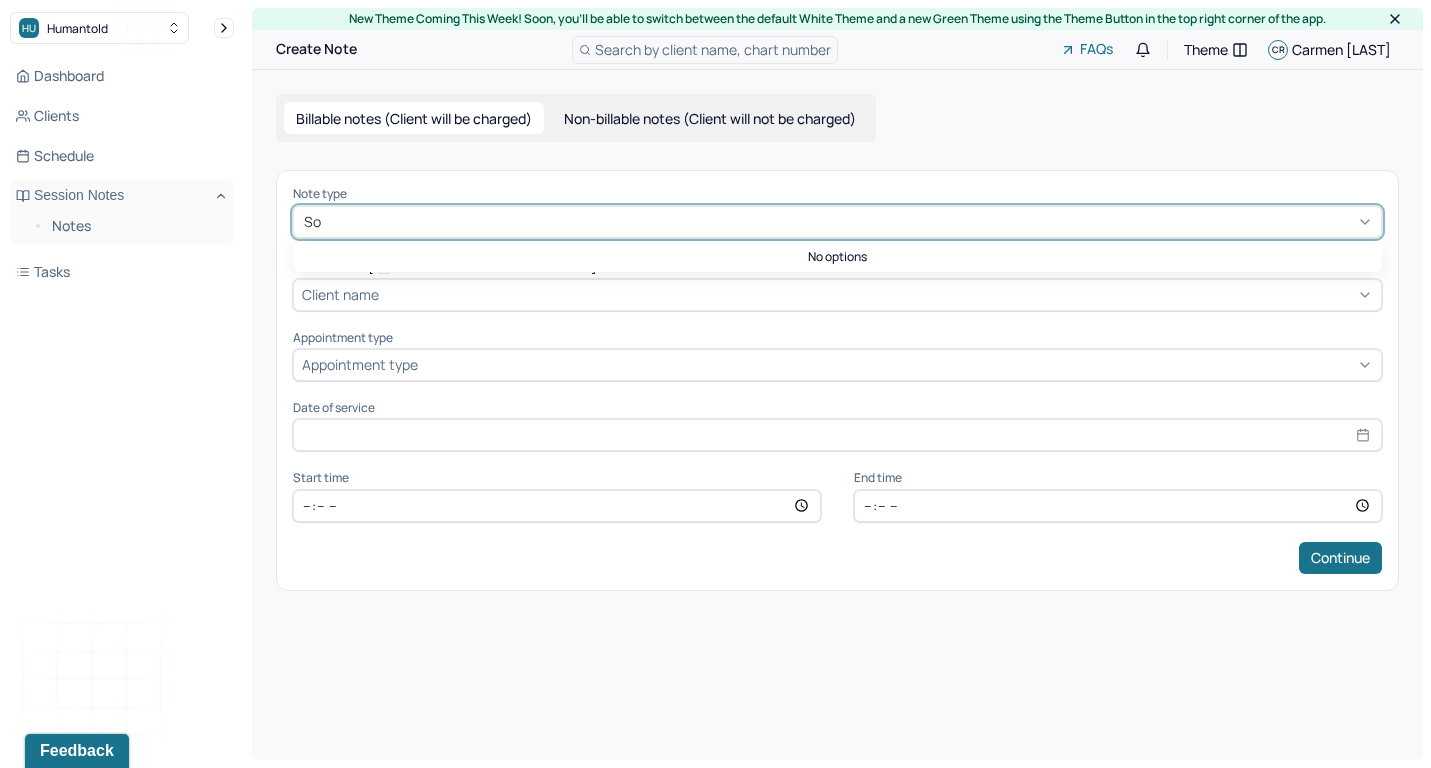 type on "S" 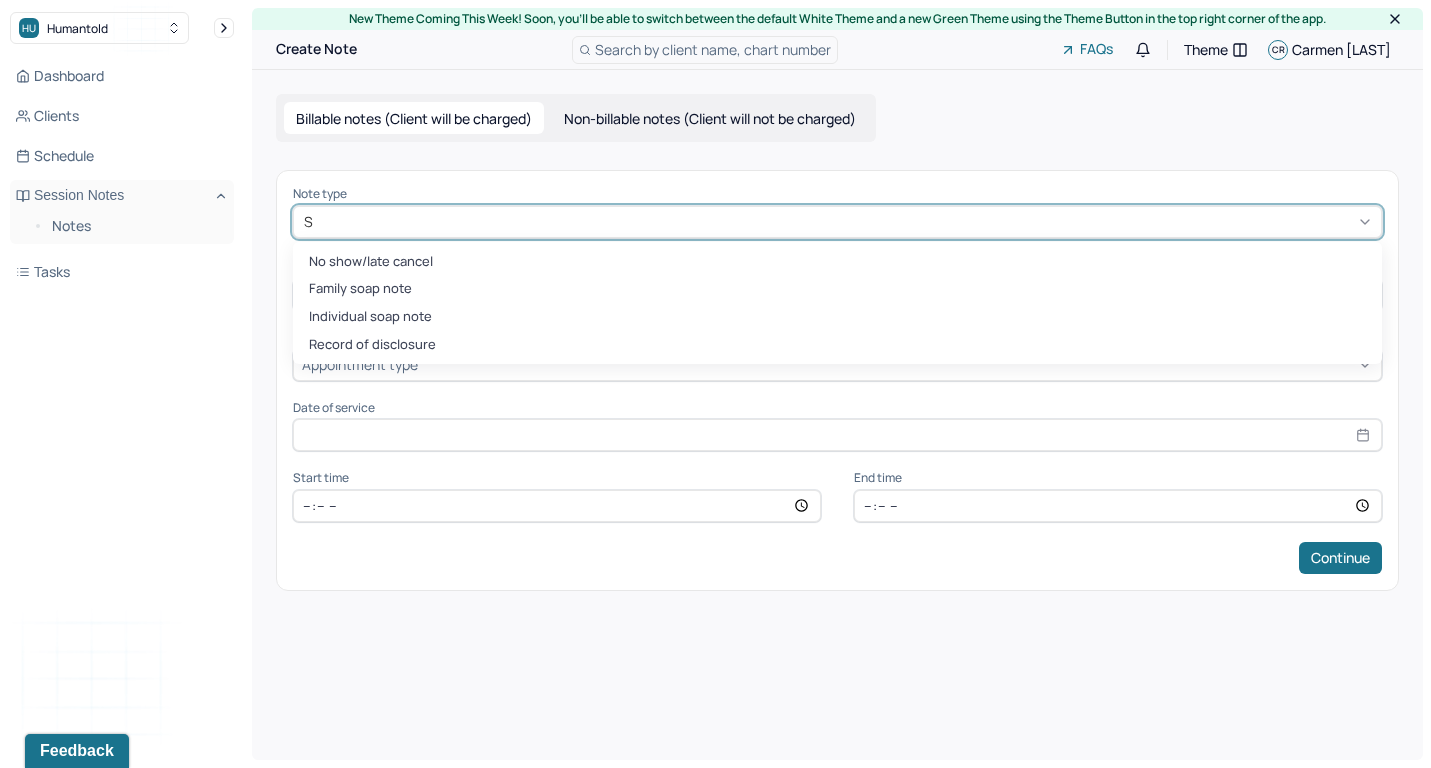 type 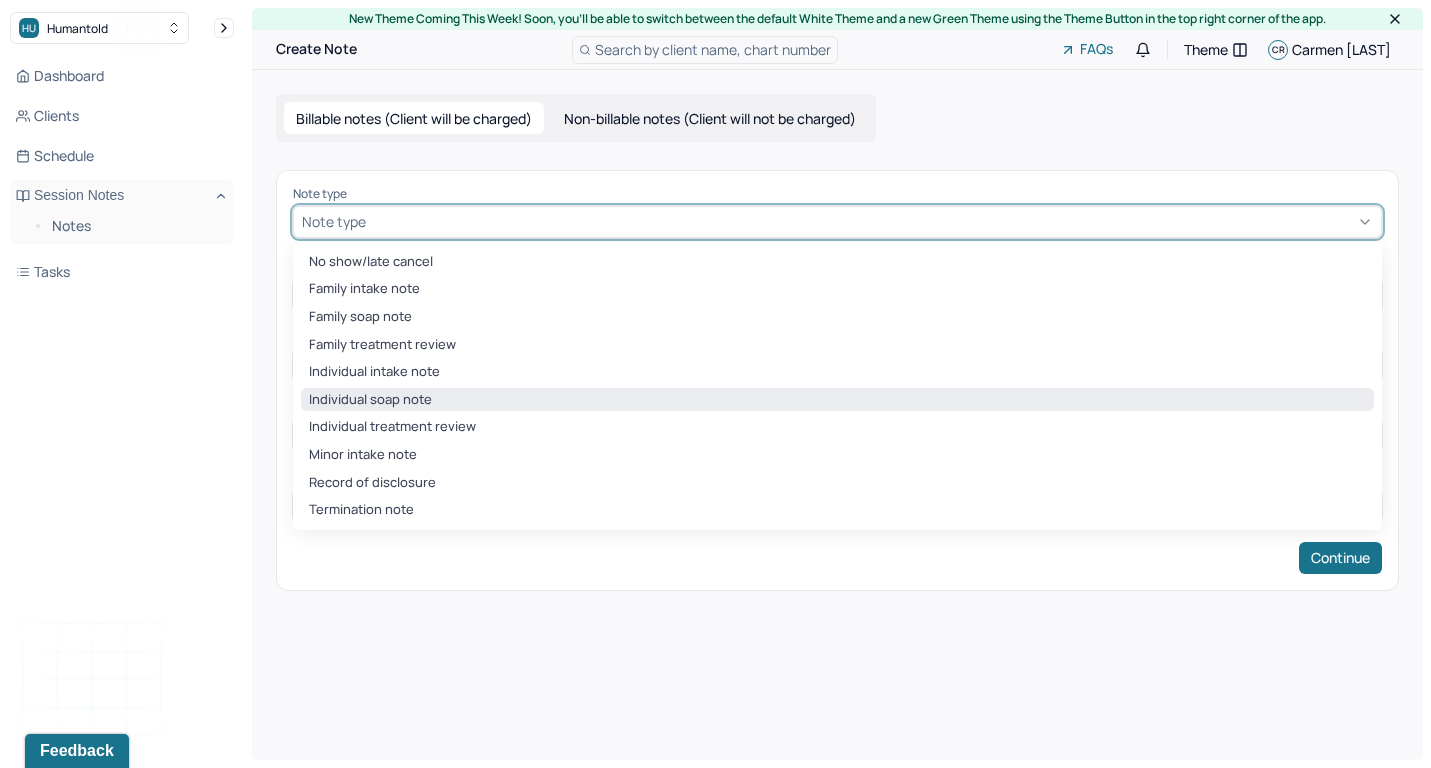 click on "Individual soap note" at bounding box center (837, 400) 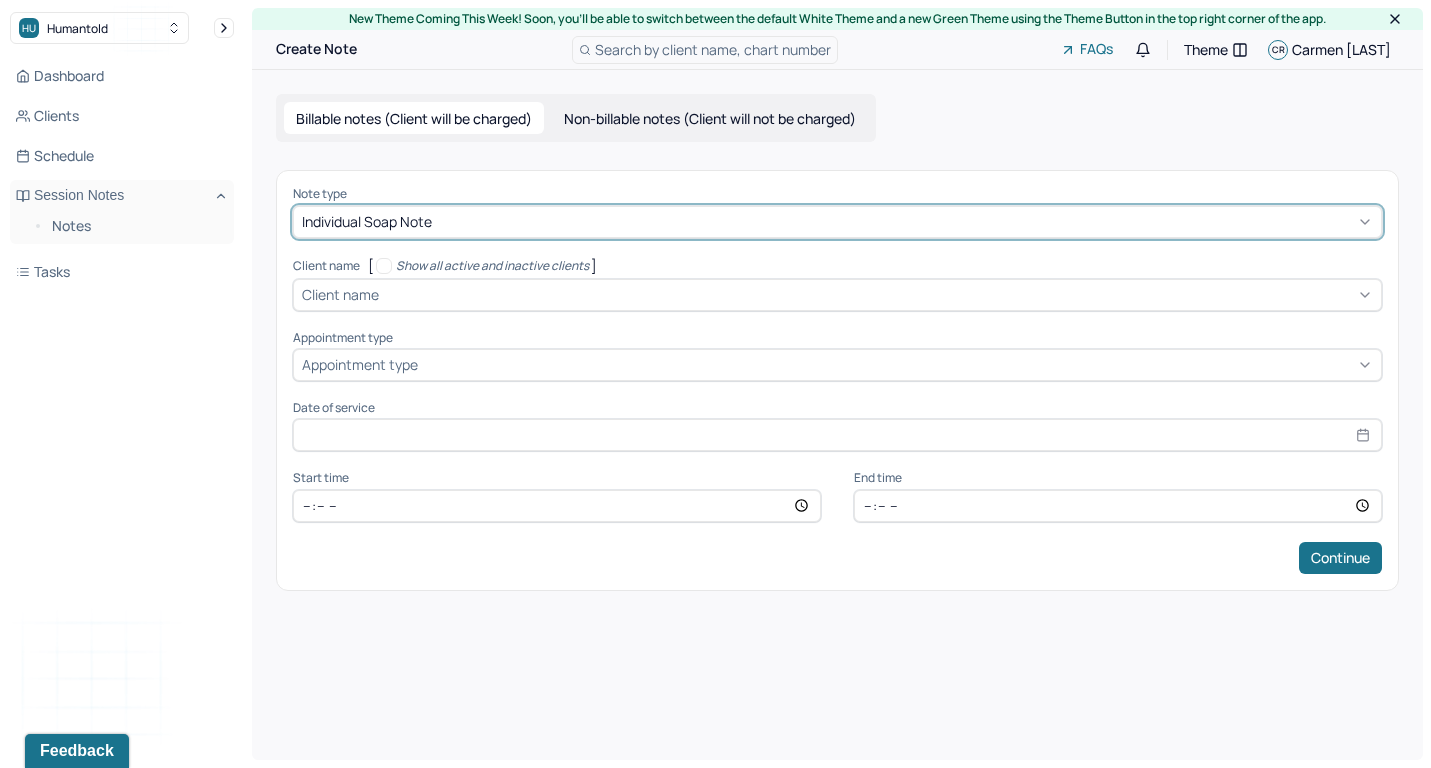 click on "Client name" at bounding box center (340, 294) 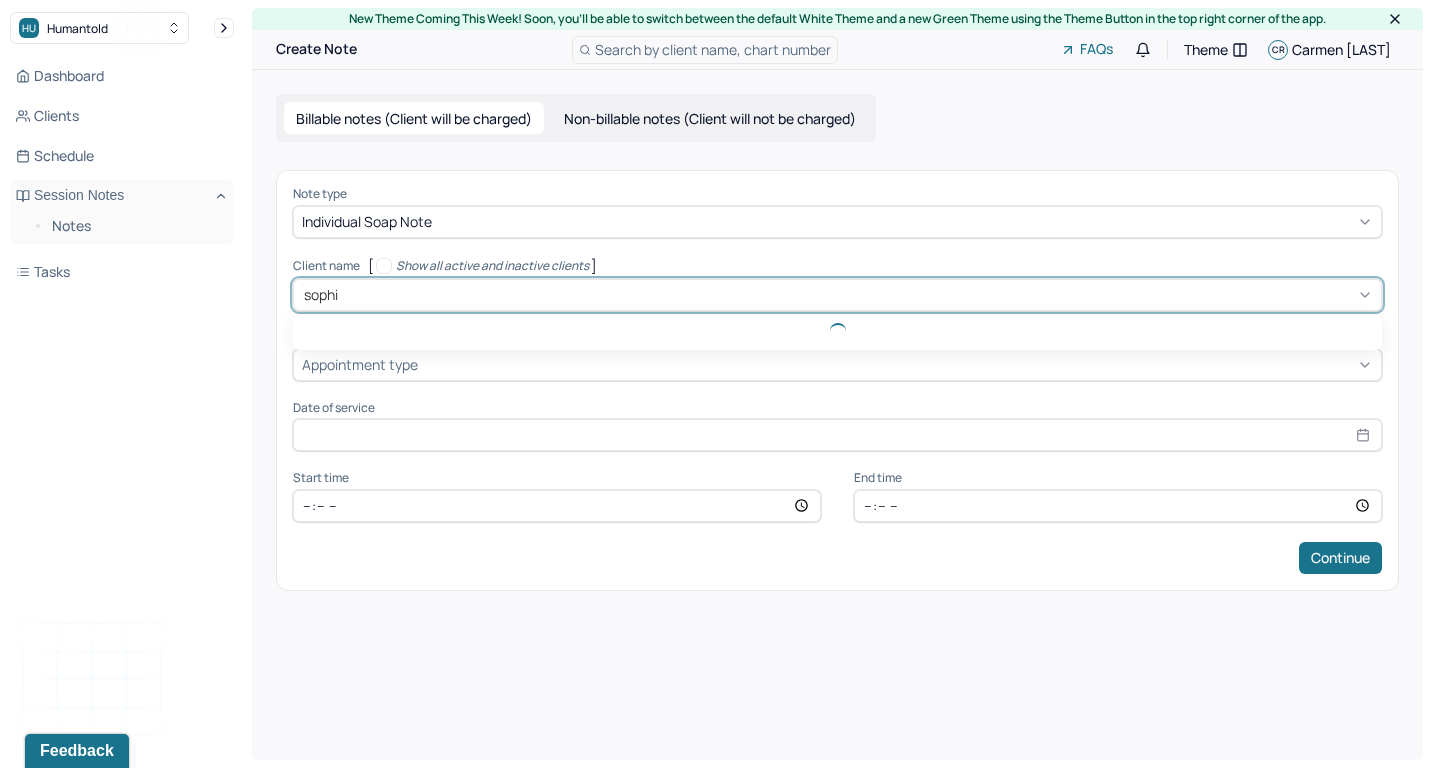 type on "[FIRST]" 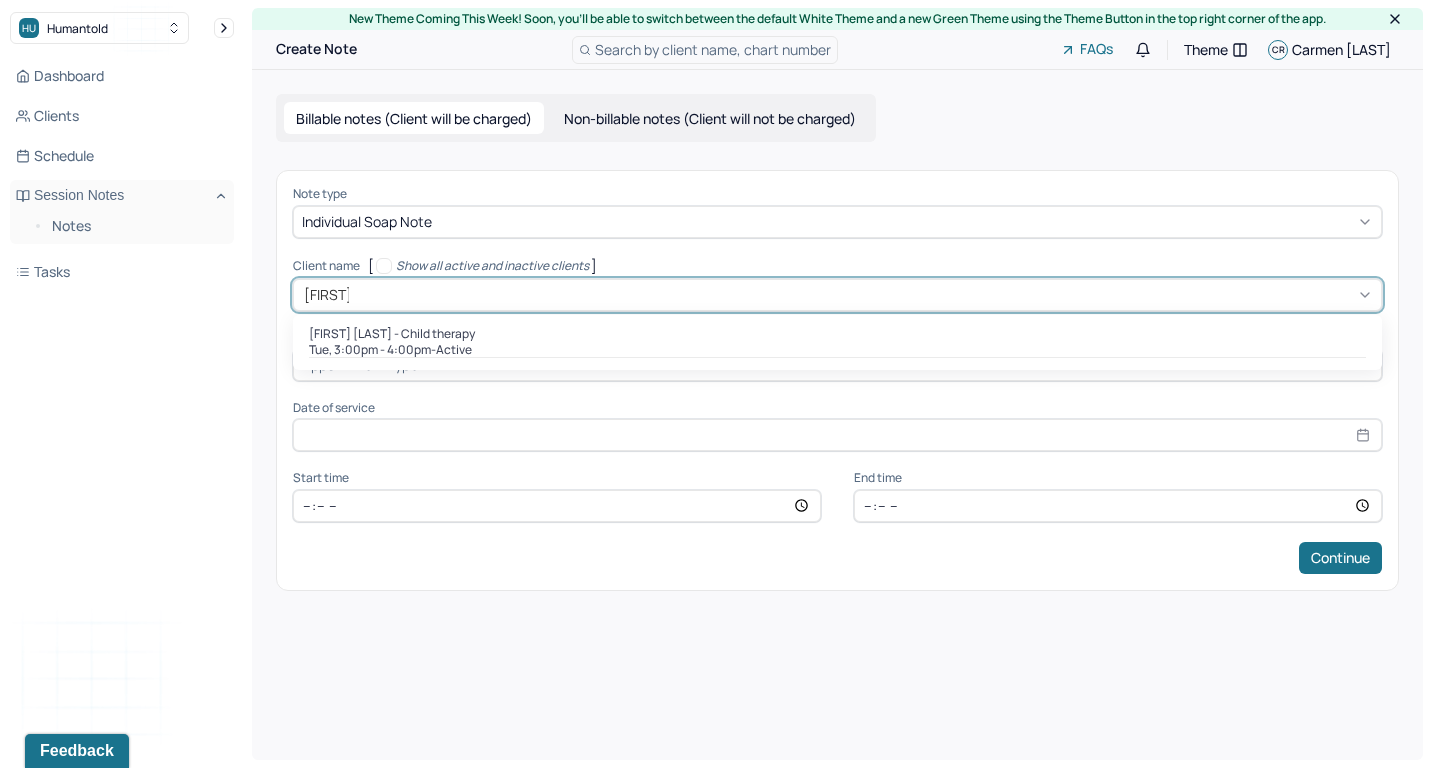 click on "[DAY], [TIME] - active" at bounding box center [837, 350] 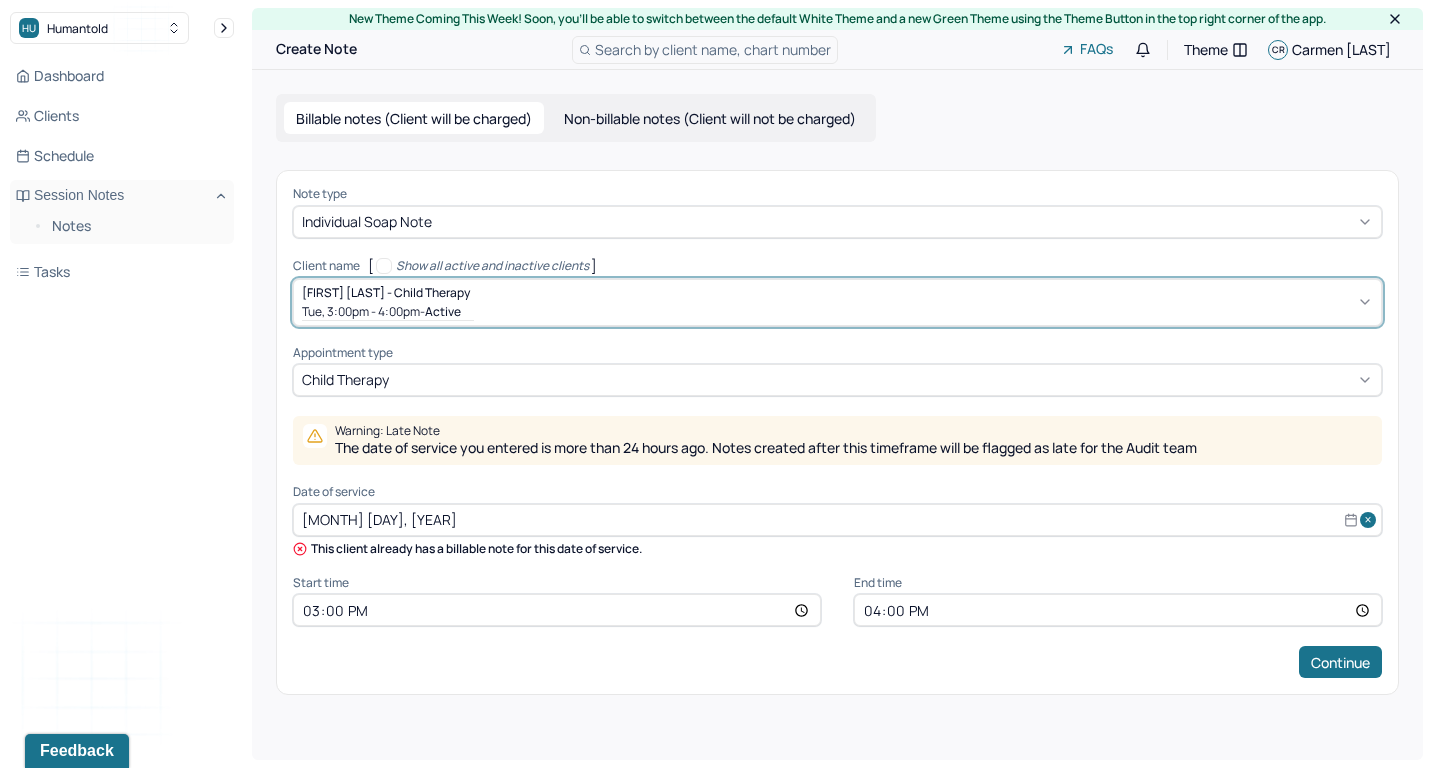 click on "Dashboard Clients Schedule Session Notes Notes Tasks CR [FIRST]   [LAST] provider Logout" at bounding box center (122, 404) 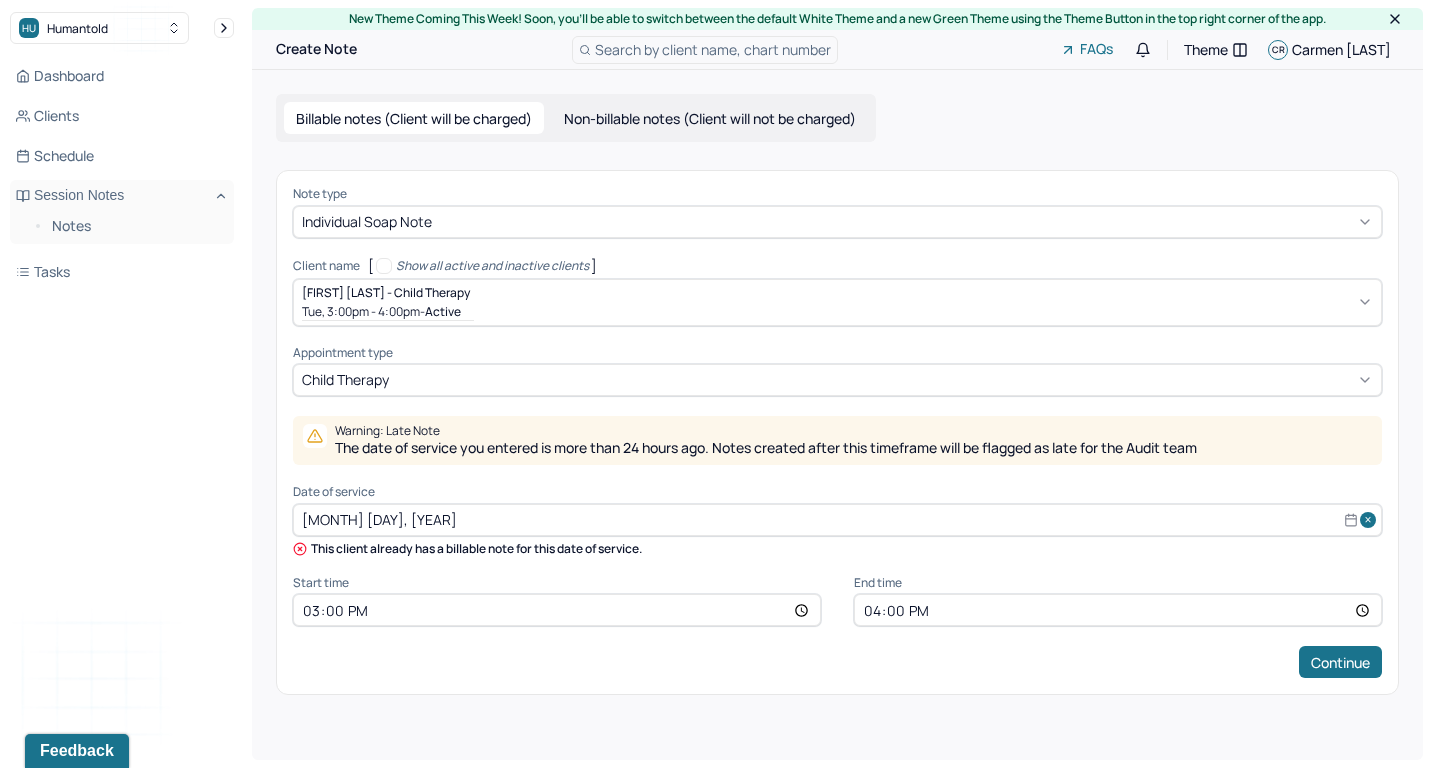 scroll, scrollTop: 0, scrollLeft: 0, axis: both 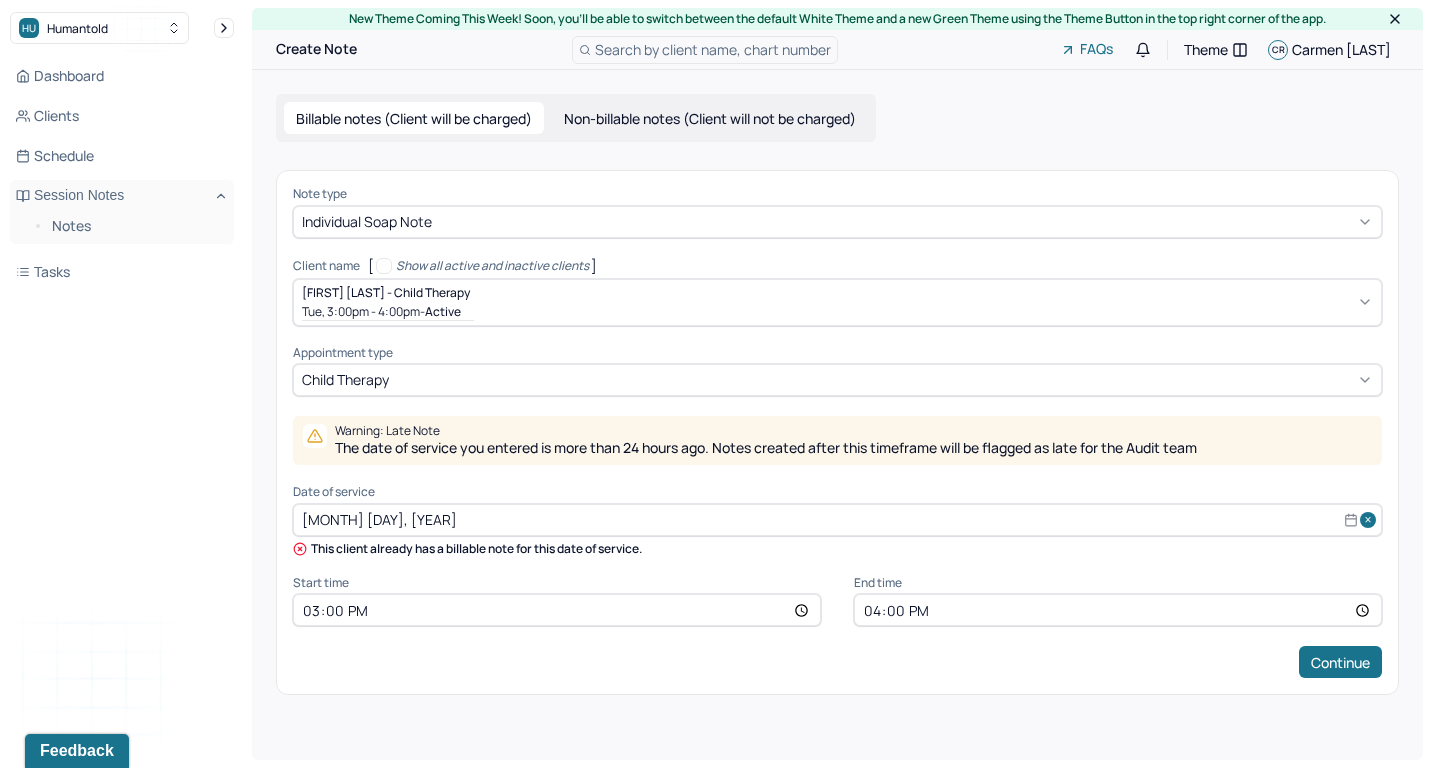 select on "6" 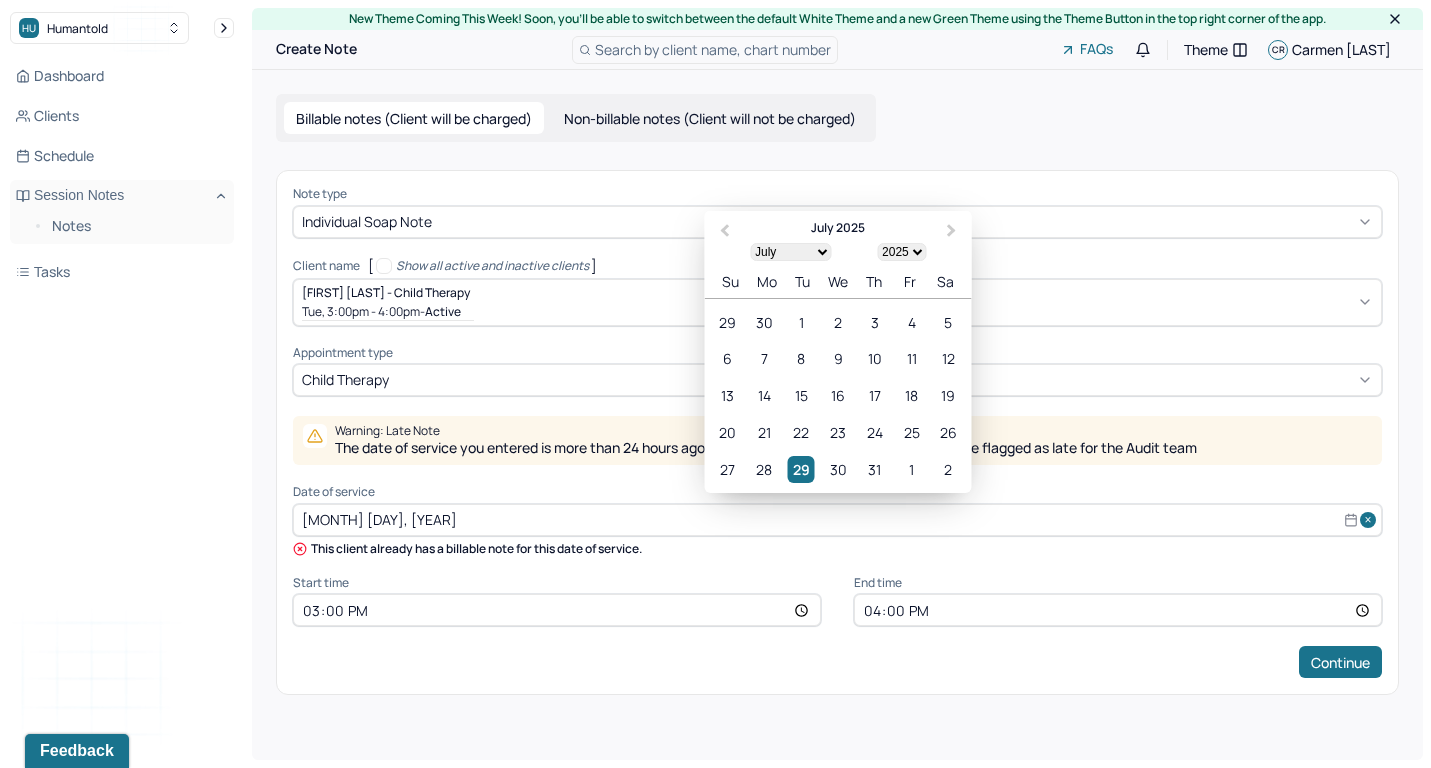 click on "[MONTH] [DAY], [YEAR]" at bounding box center [837, 520] 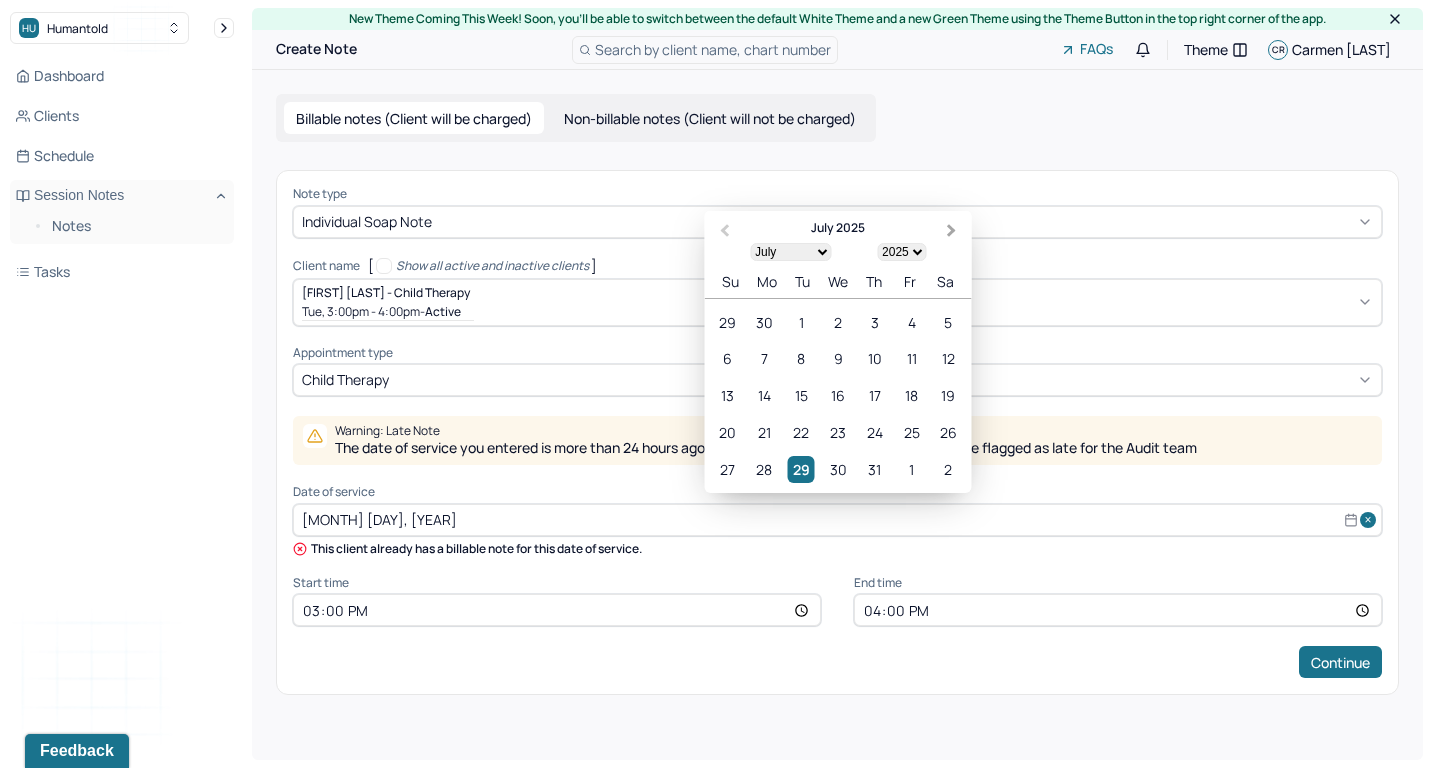 click on "Next Month" at bounding box center [954, 232] 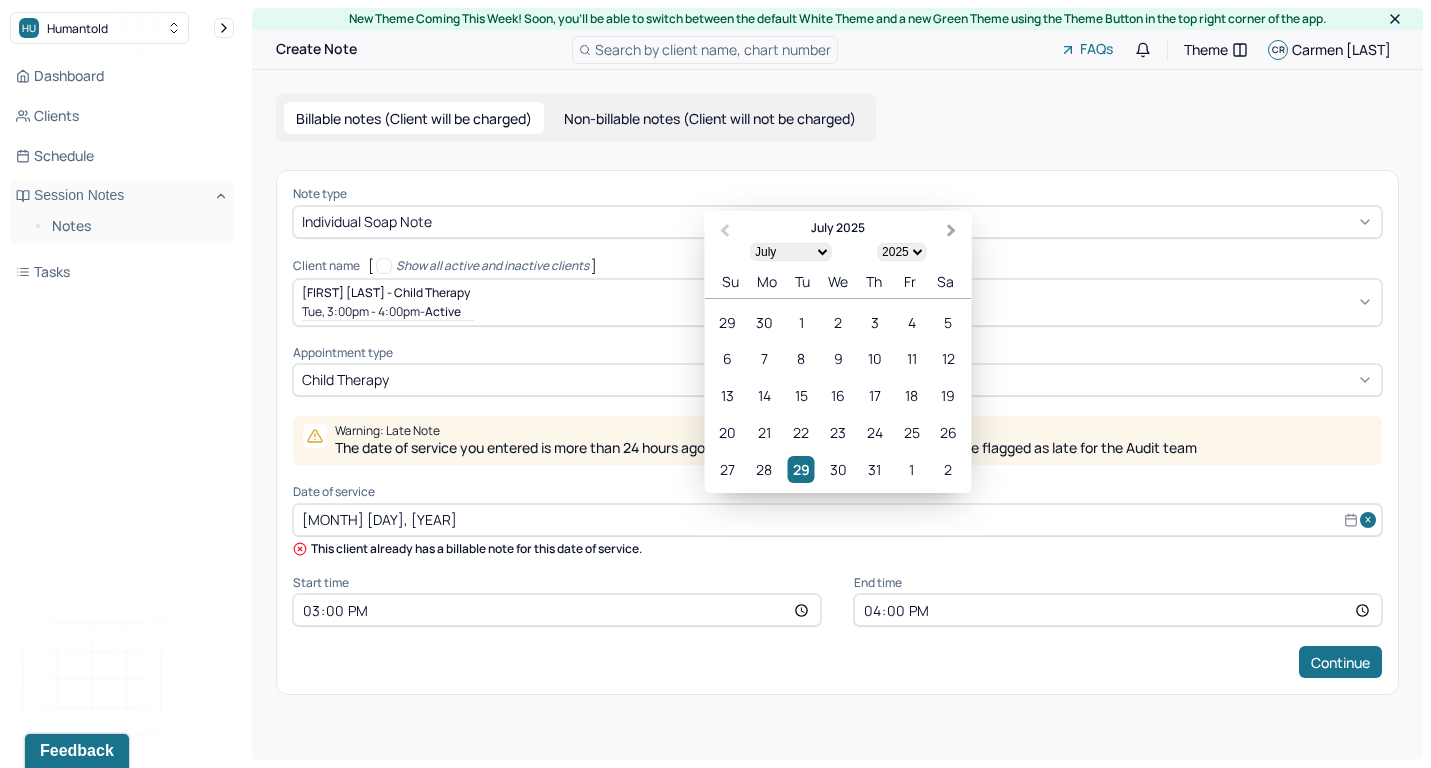 select on "7" 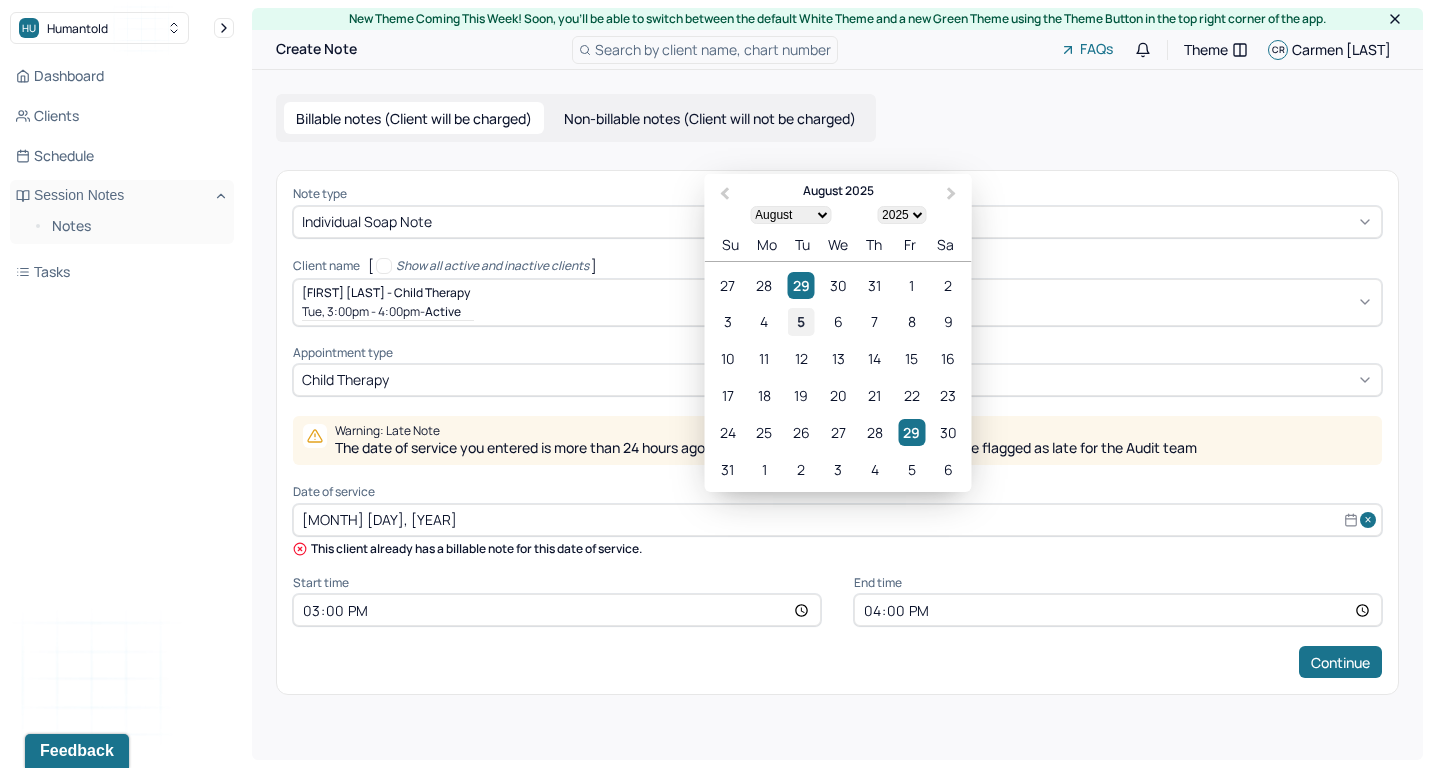 click on "5" at bounding box center [801, 321] 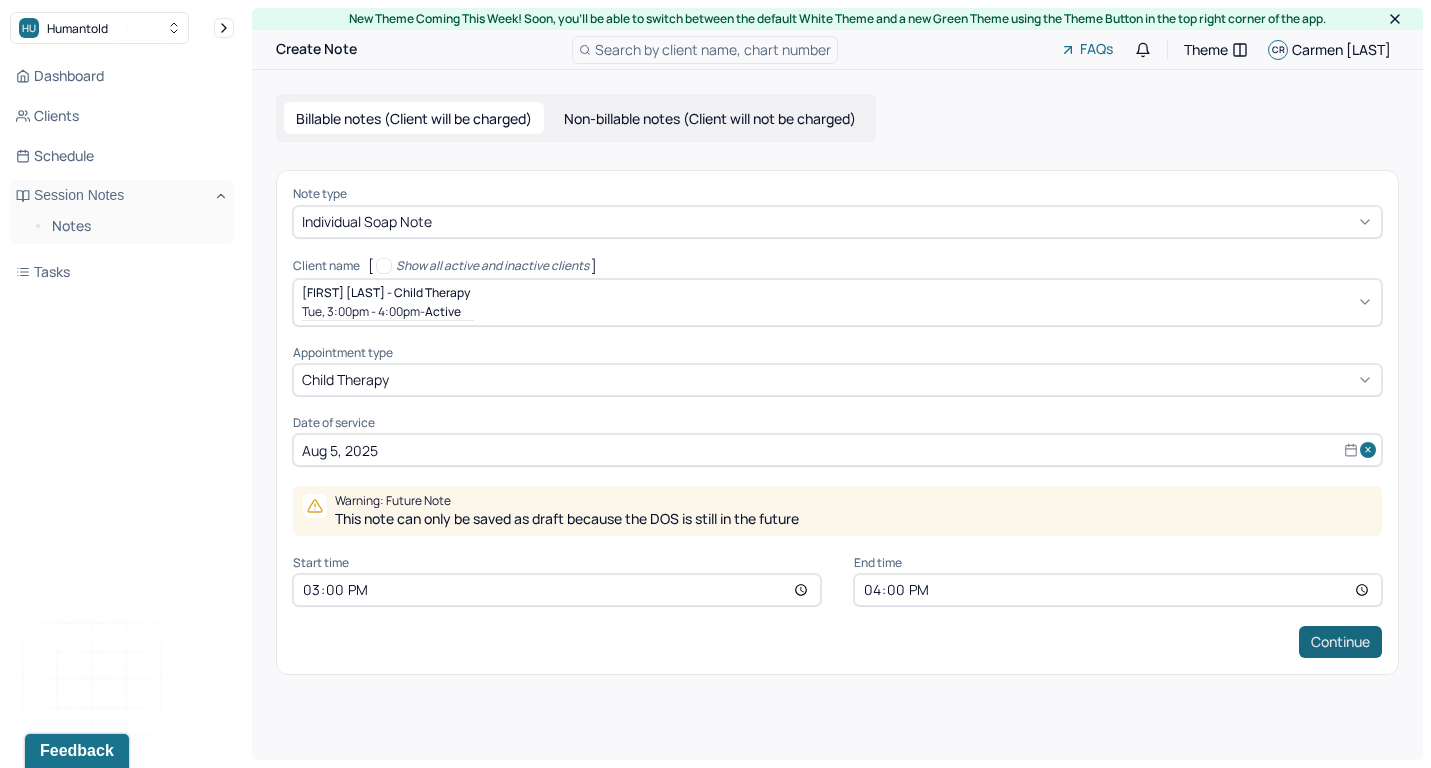 click on "Continue" at bounding box center [1340, 642] 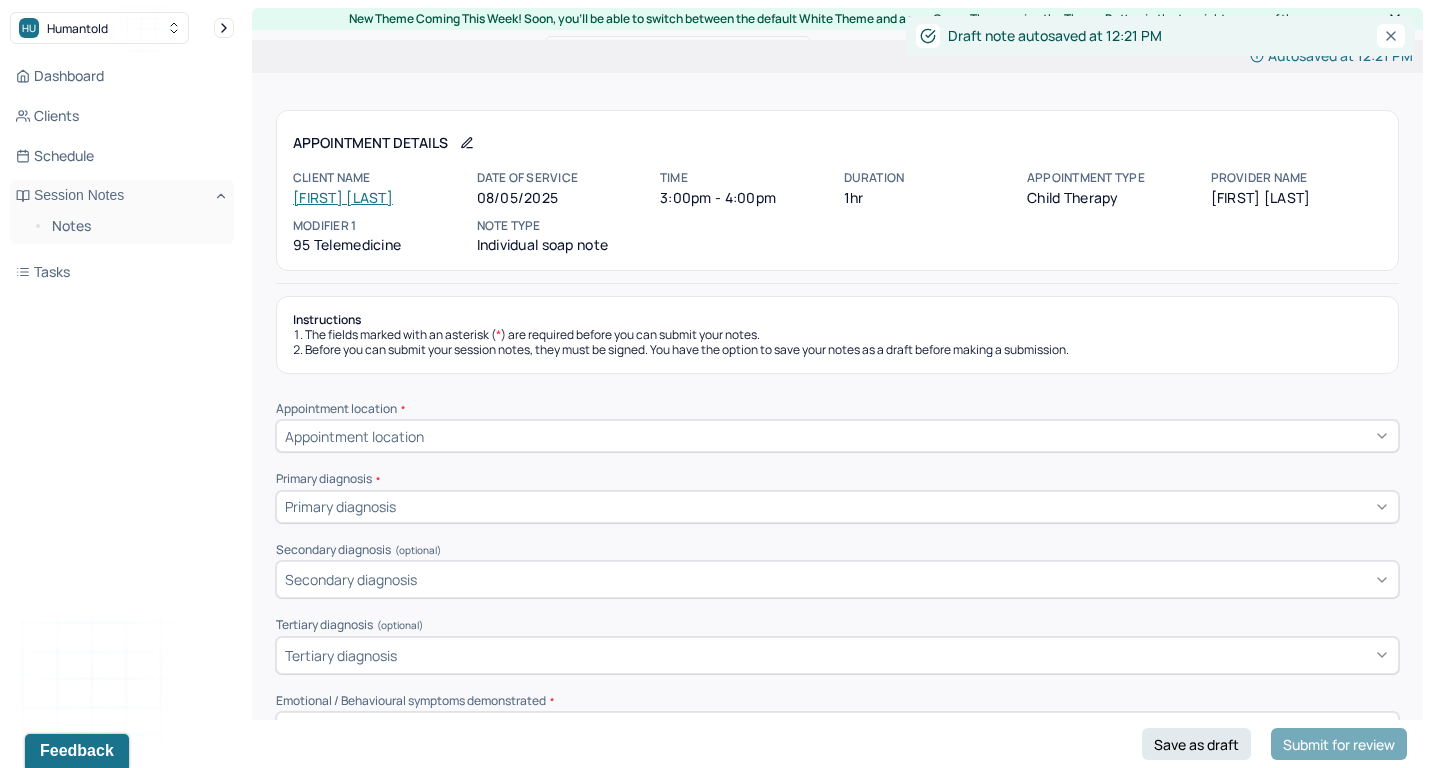 click on "Appointment location" at bounding box center (354, 436) 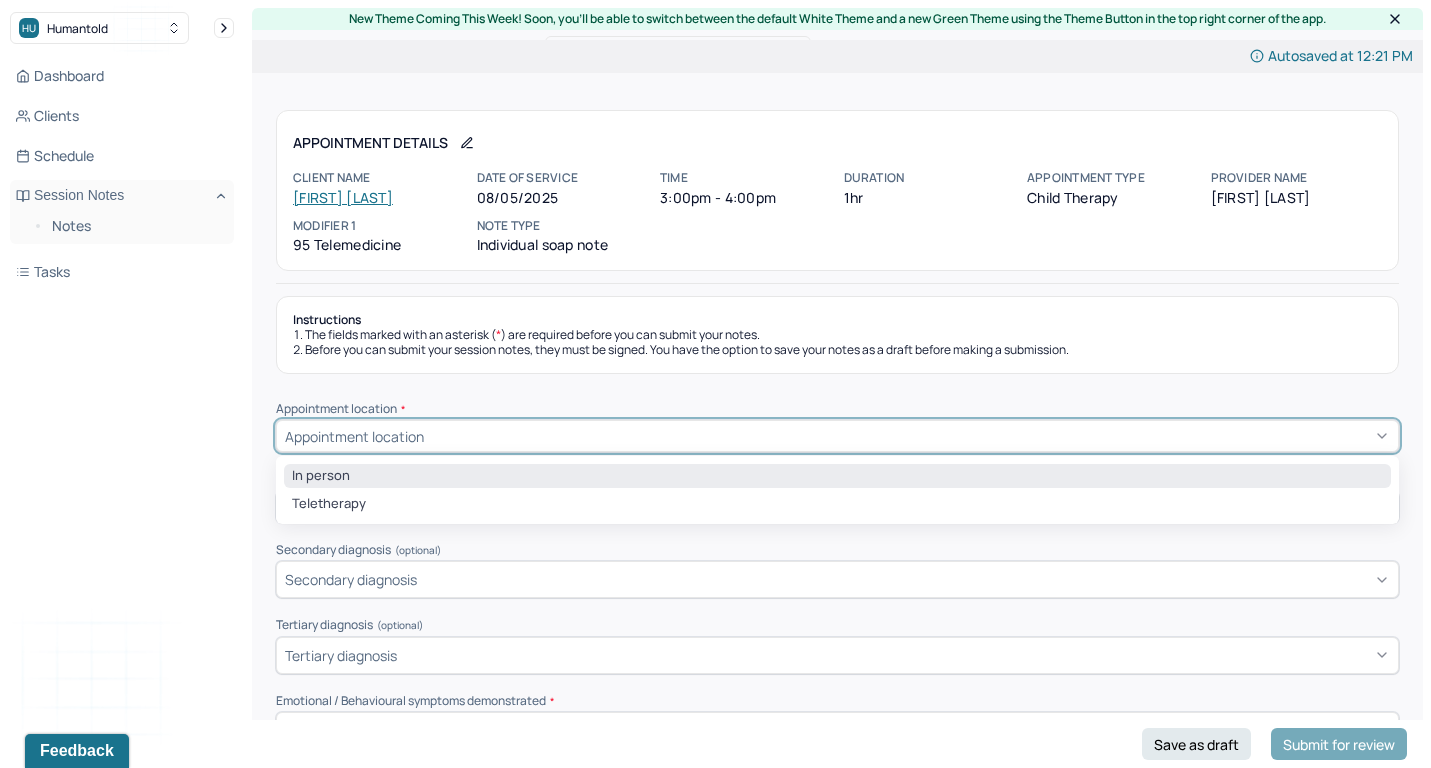 click on "In person" at bounding box center [837, 476] 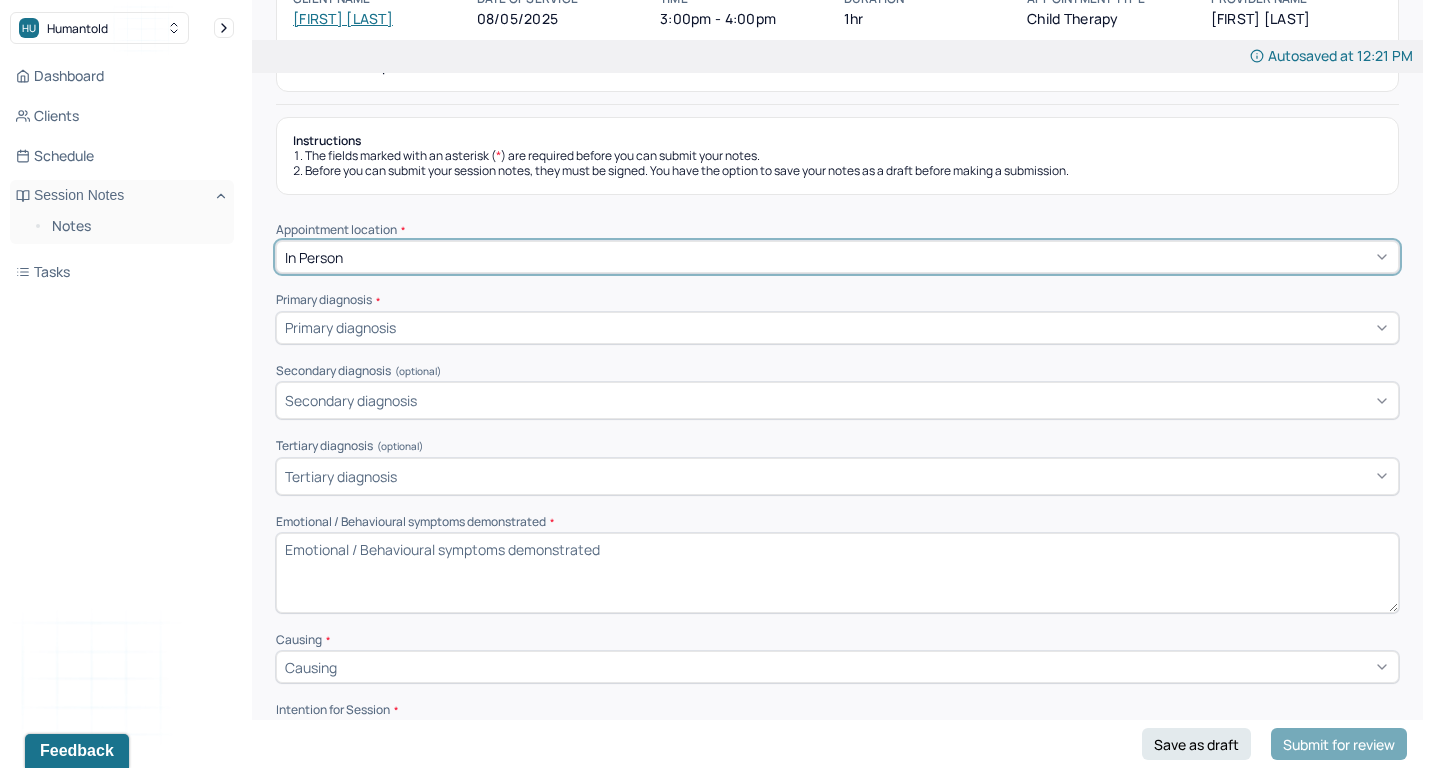 scroll, scrollTop: 276, scrollLeft: 0, axis: vertical 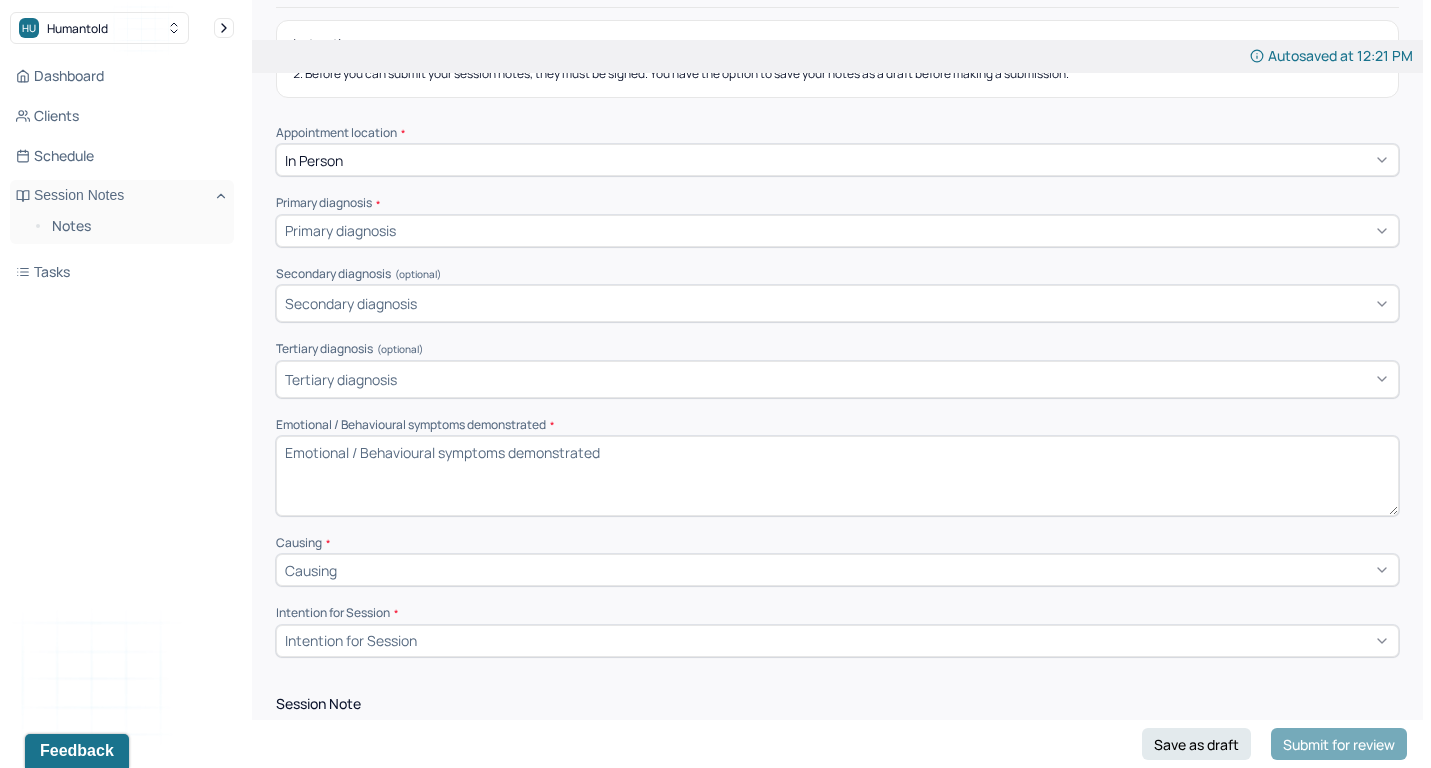 click on "Emotional / Behavioural symptoms demonstrated *" at bounding box center [837, 476] 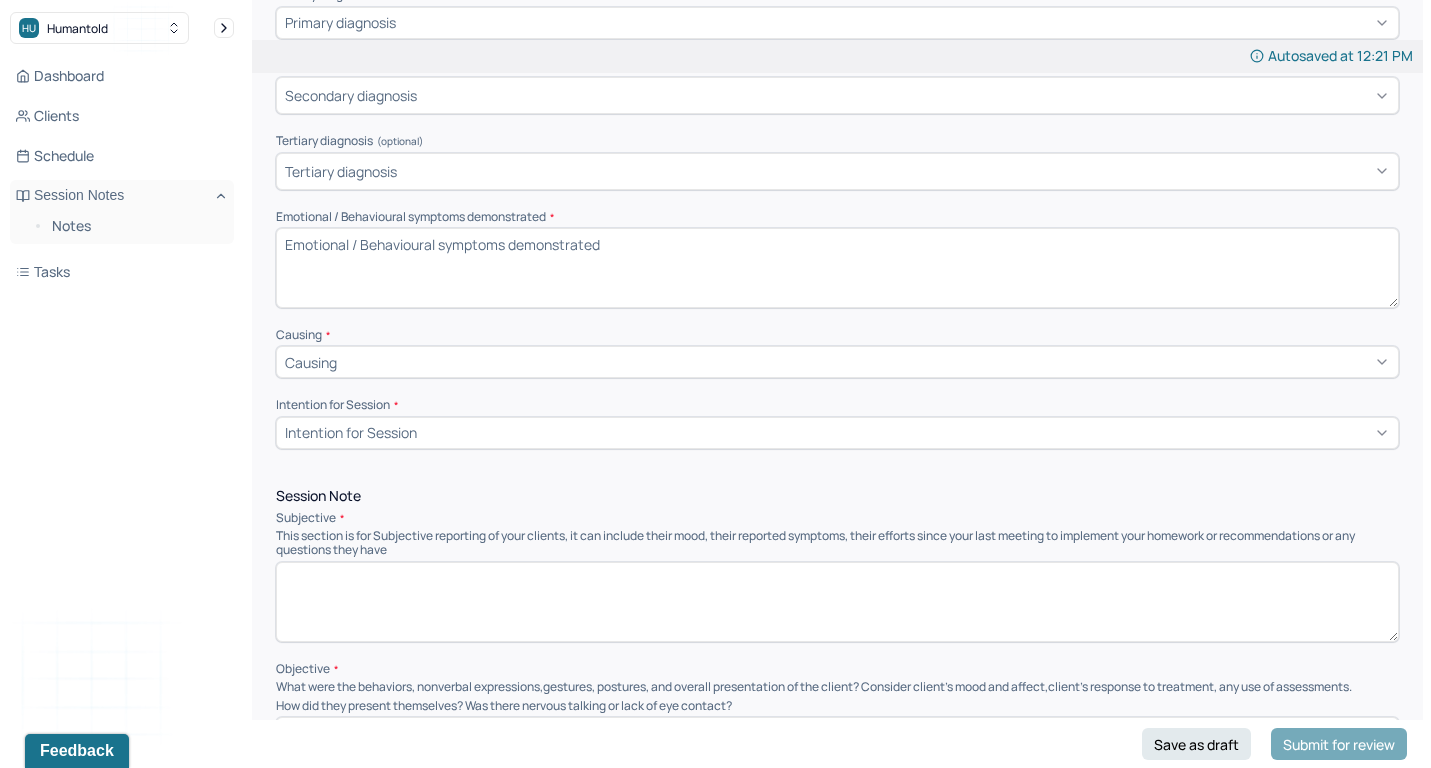 scroll, scrollTop: 505, scrollLeft: 0, axis: vertical 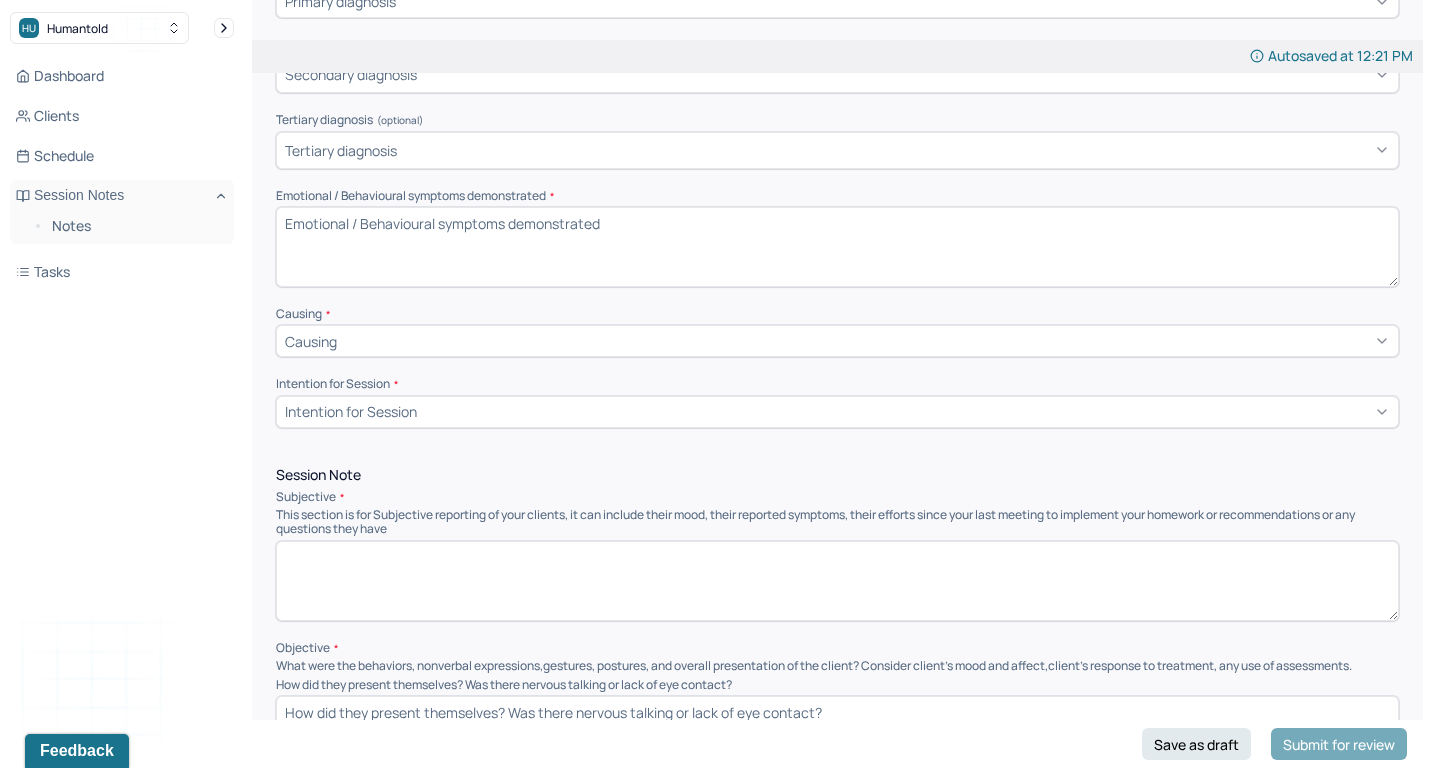 click at bounding box center [837, 581] 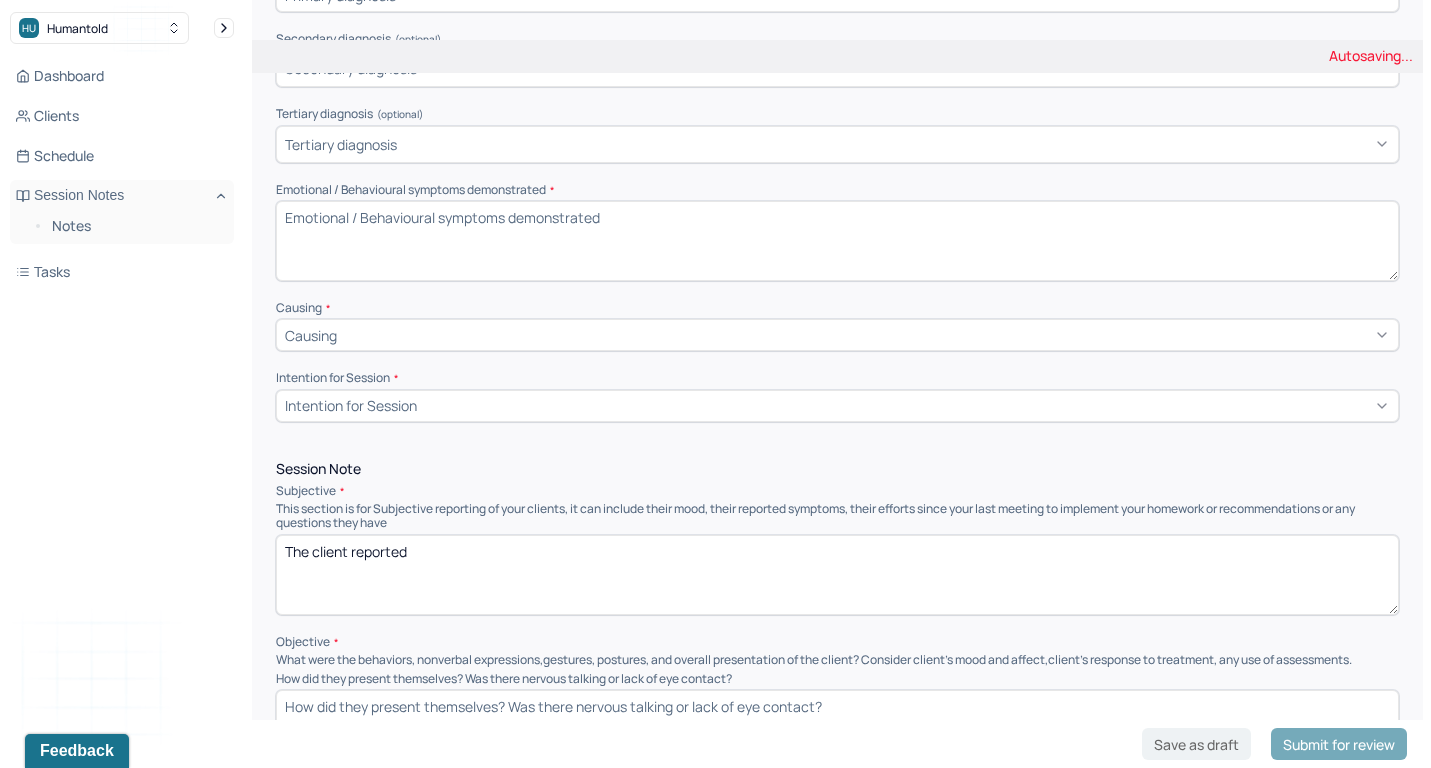 scroll, scrollTop: 465, scrollLeft: 0, axis: vertical 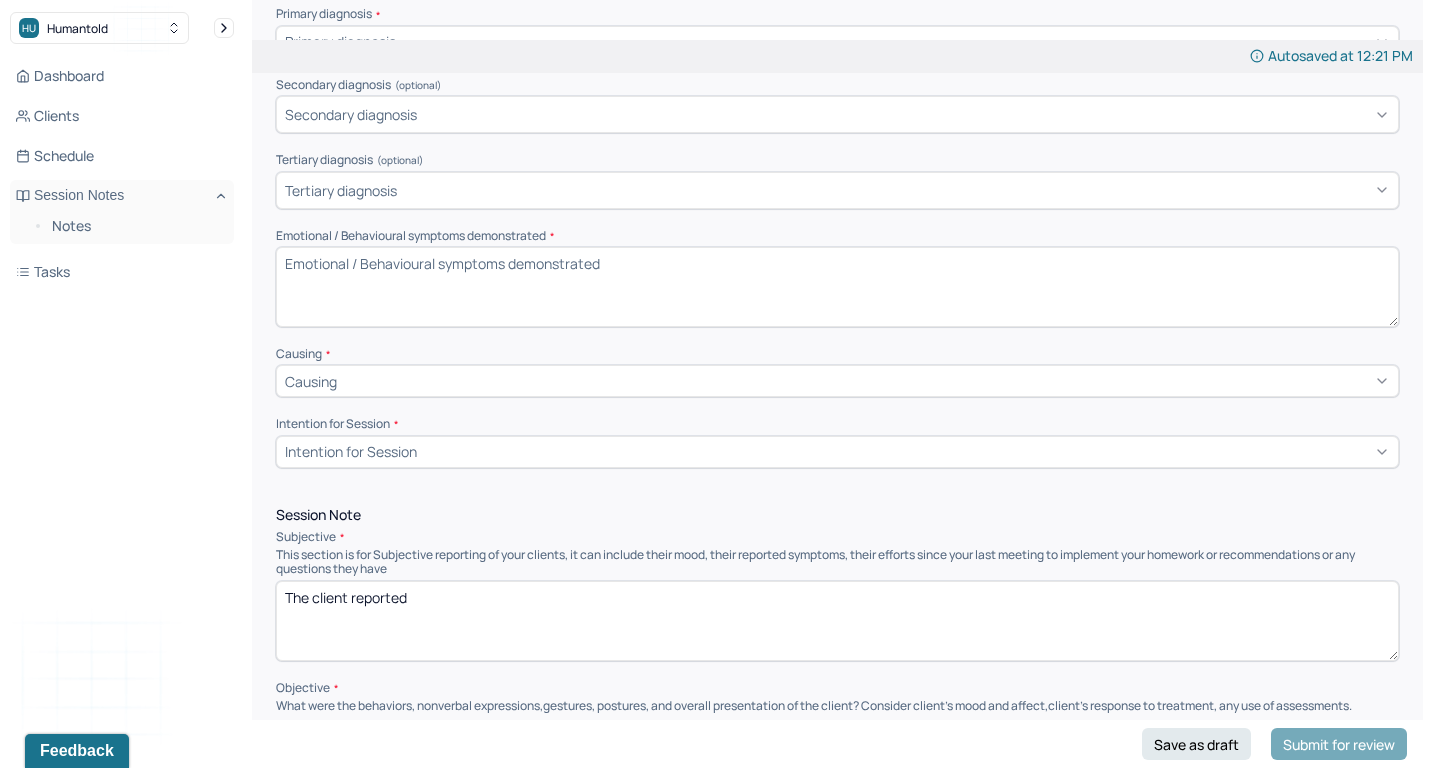 type on "The client reported" 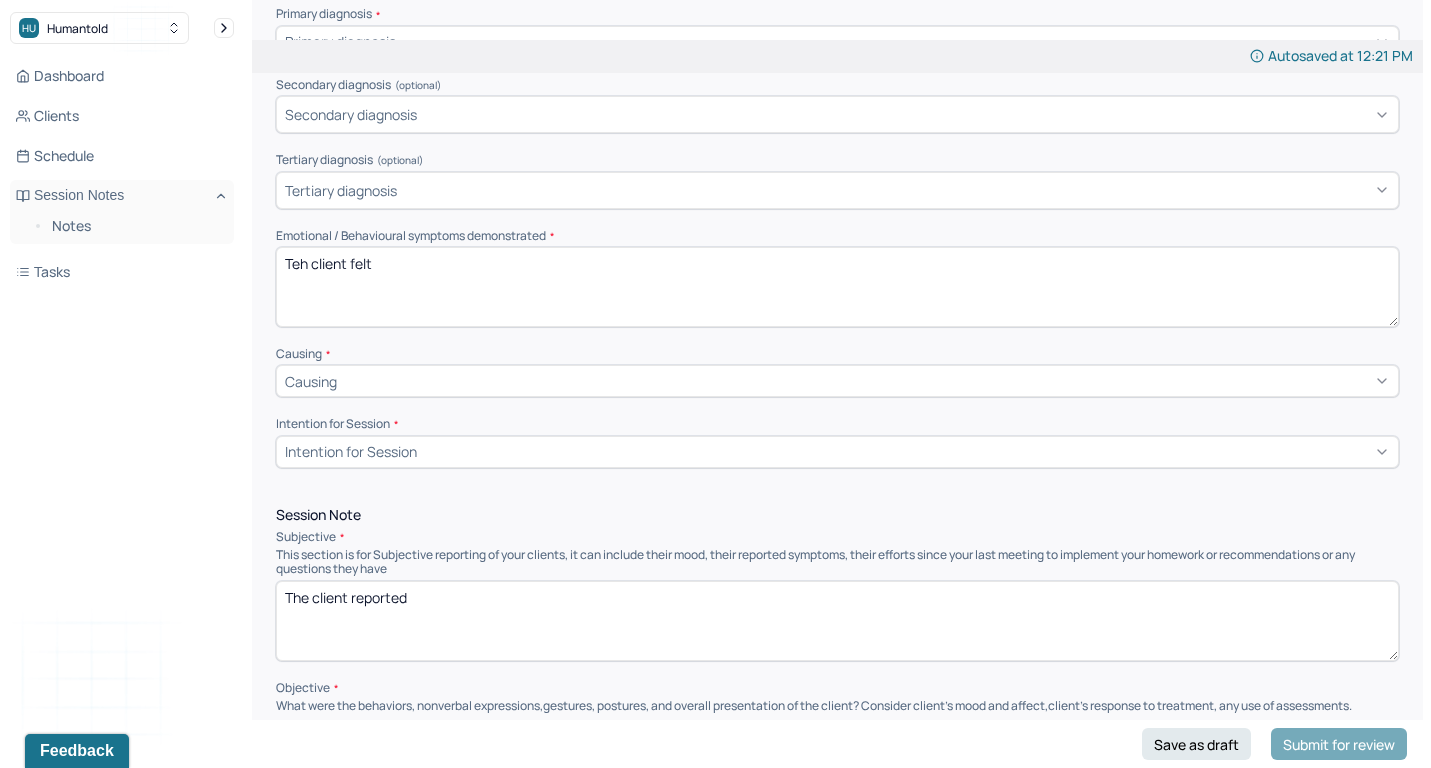 click on "Teh client felt" at bounding box center (837, 287) 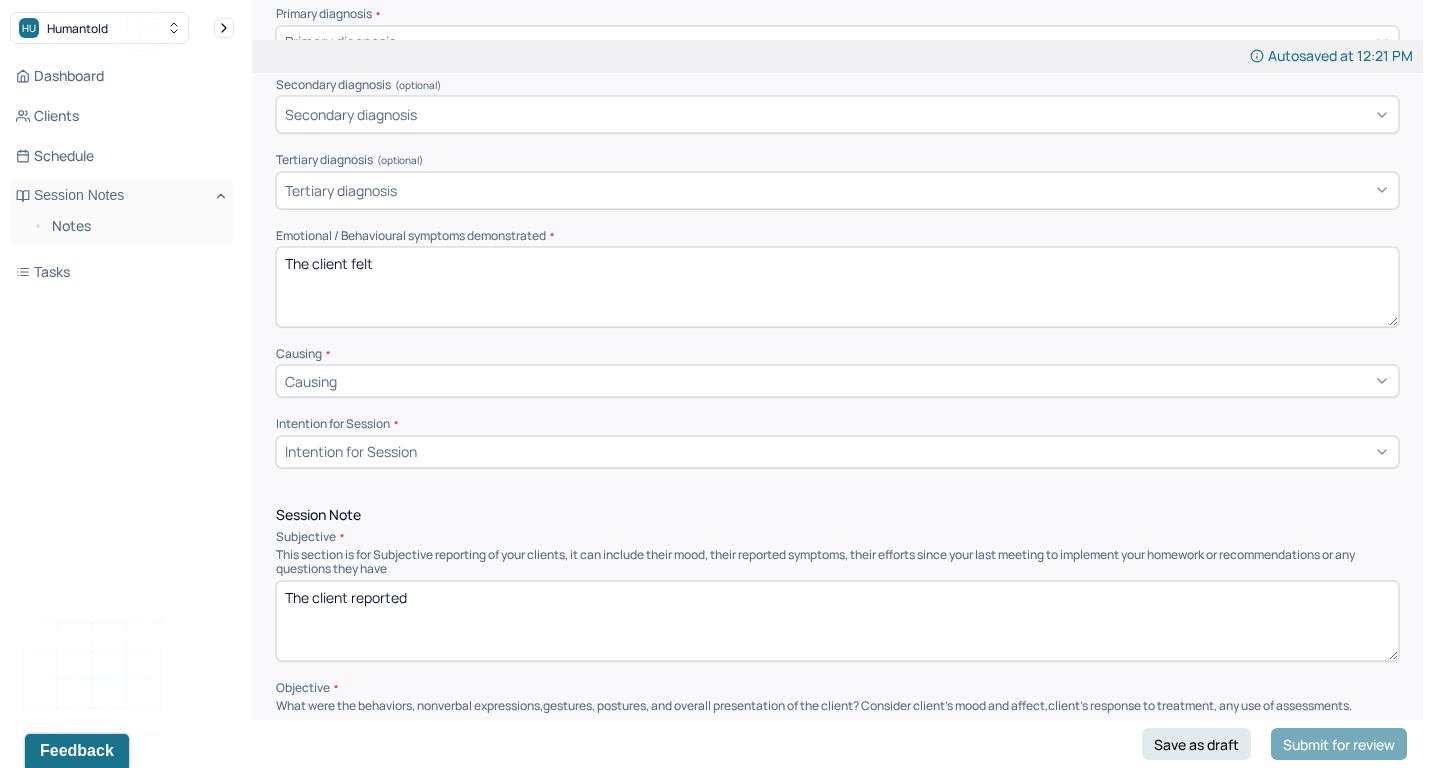 click on "Teh client felt" at bounding box center (837, 287) 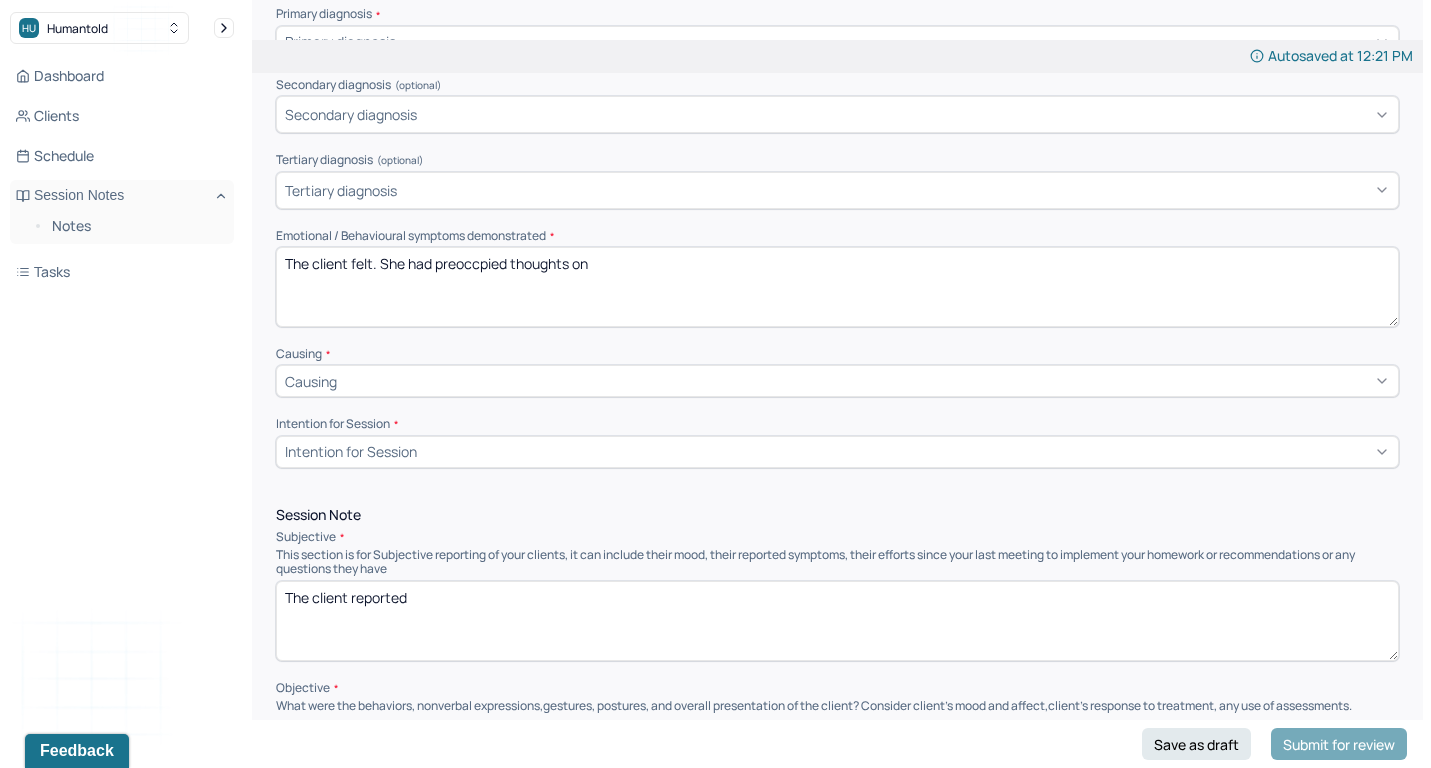 type on "The client felt. She had preoccpied thoughts on" 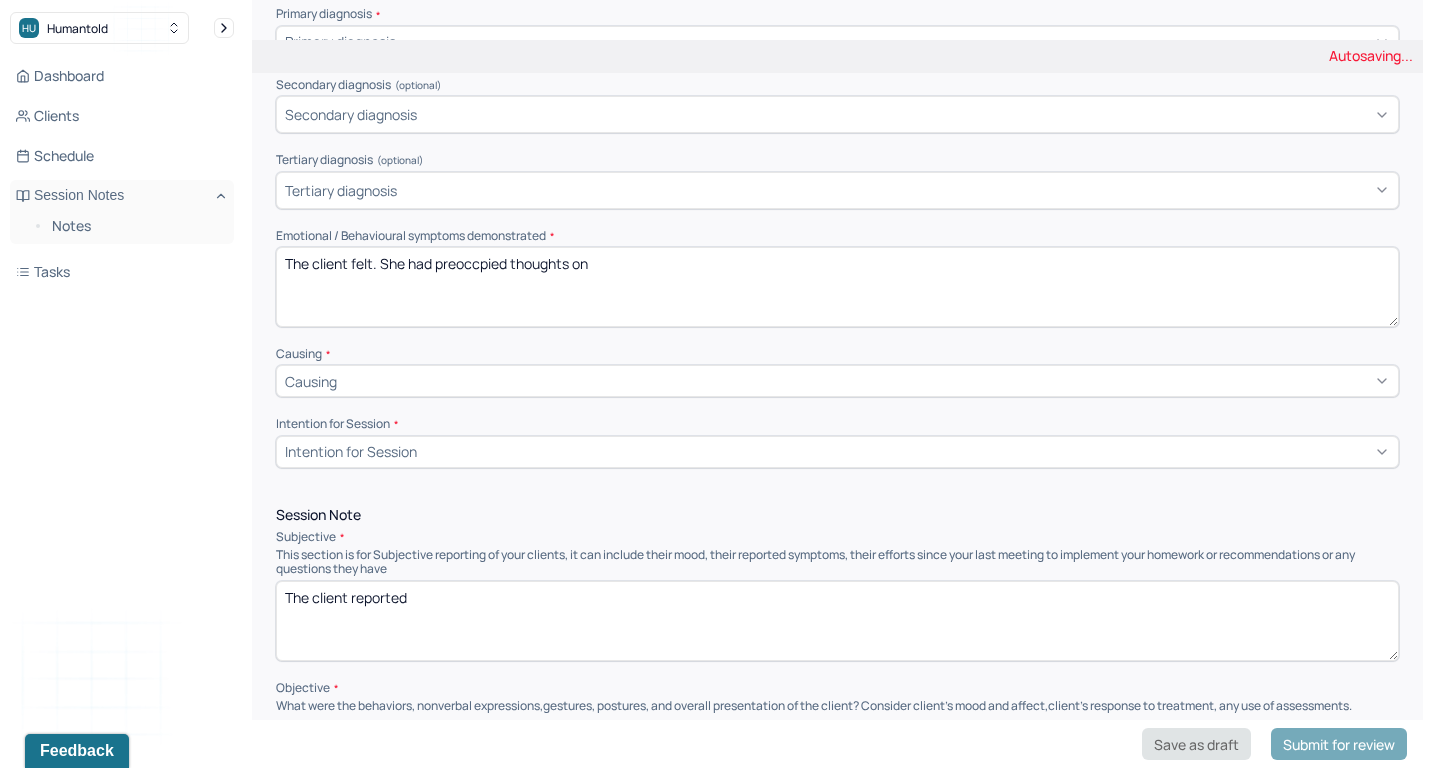 click on "Save as draft" at bounding box center [1196, 744] 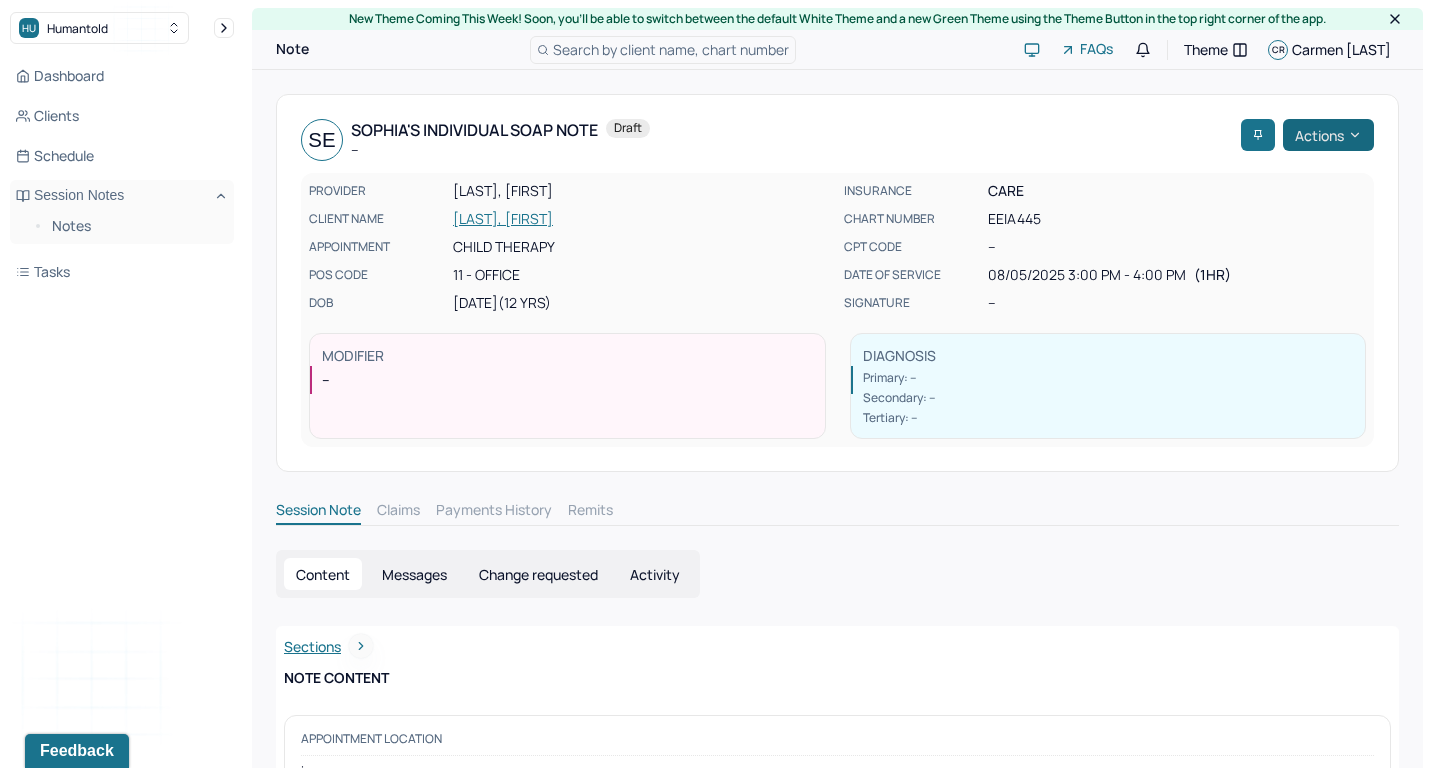 scroll, scrollTop: 0, scrollLeft: 0, axis: both 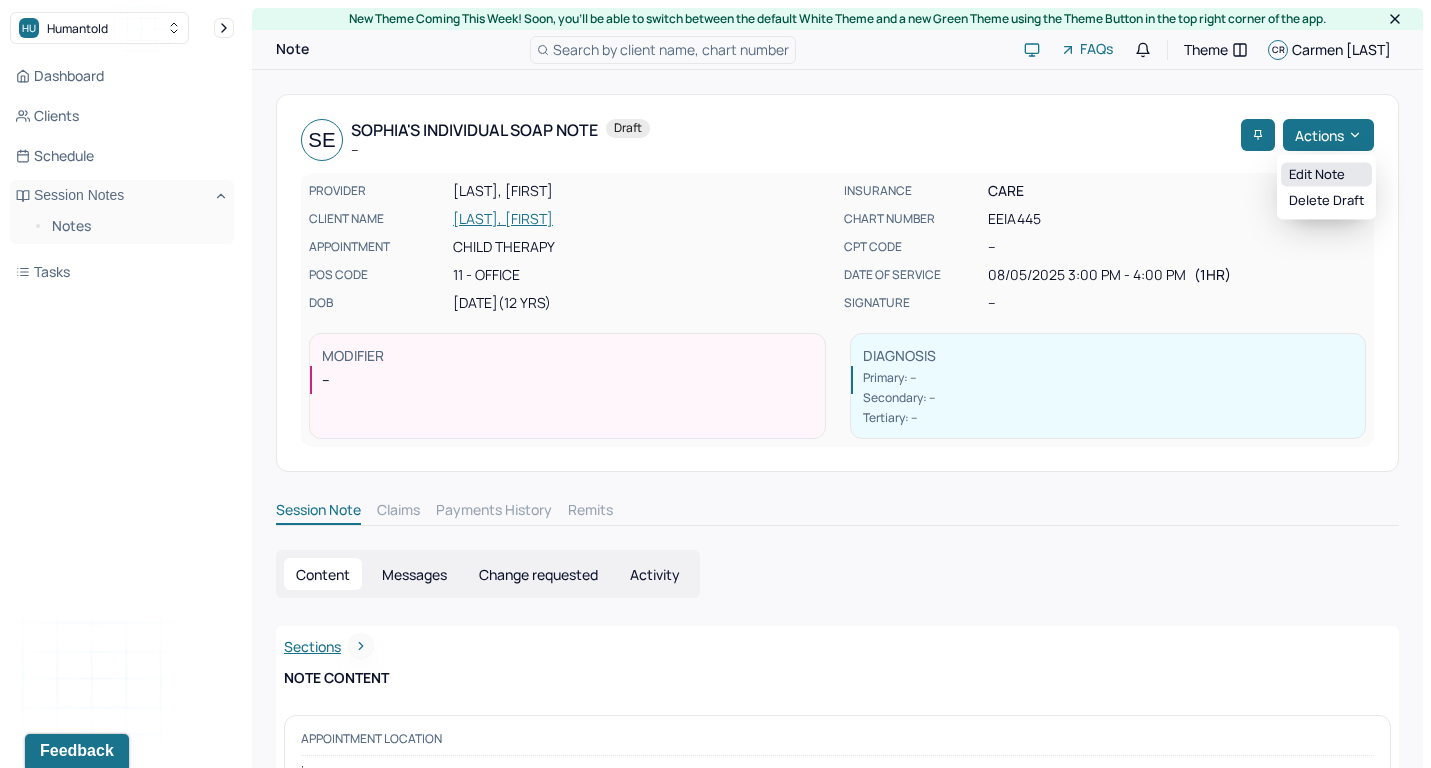 click on "Edit note" at bounding box center [1326, 175] 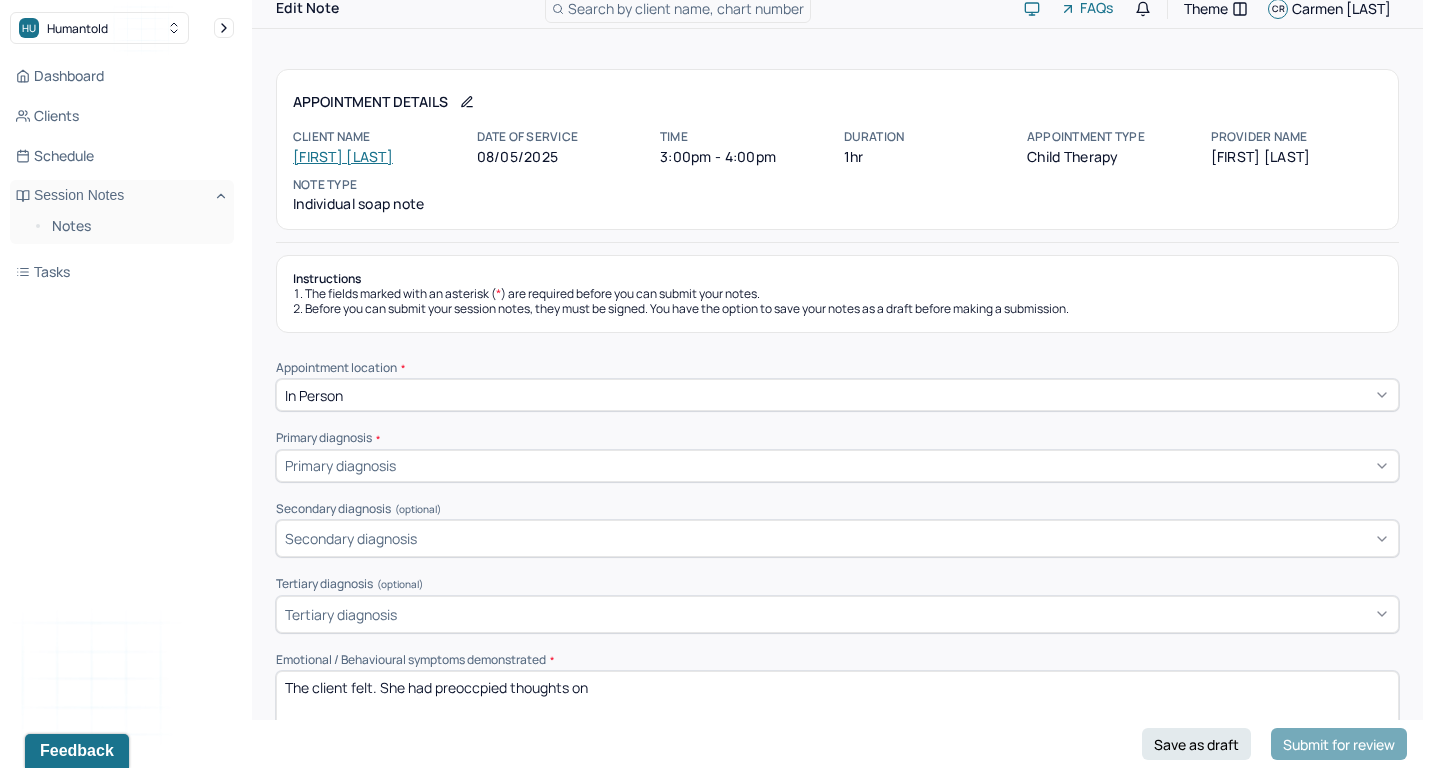 click at bounding box center (895, 465) 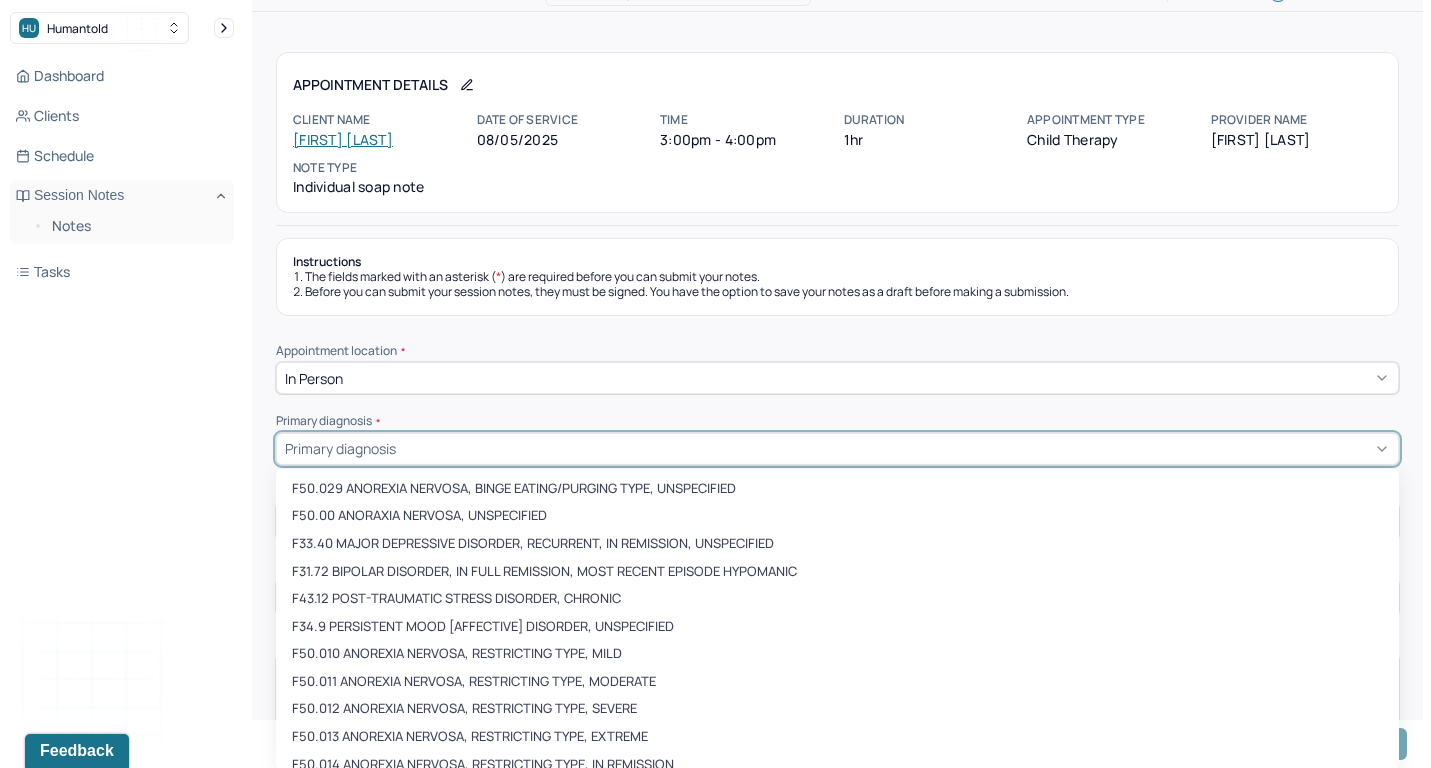 paste on "F43.20" 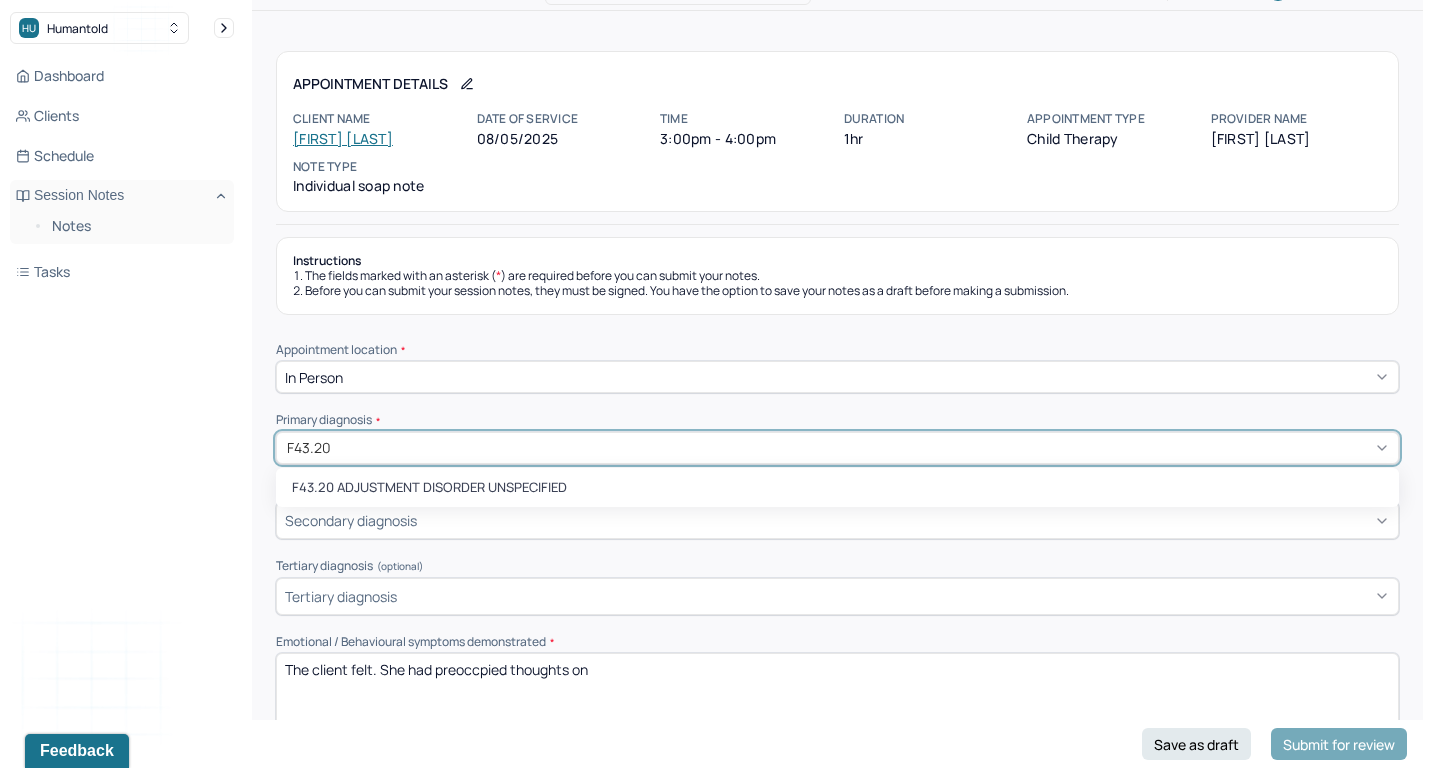 scroll, scrollTop: 60, scrollLeft: 0, axis: vertical 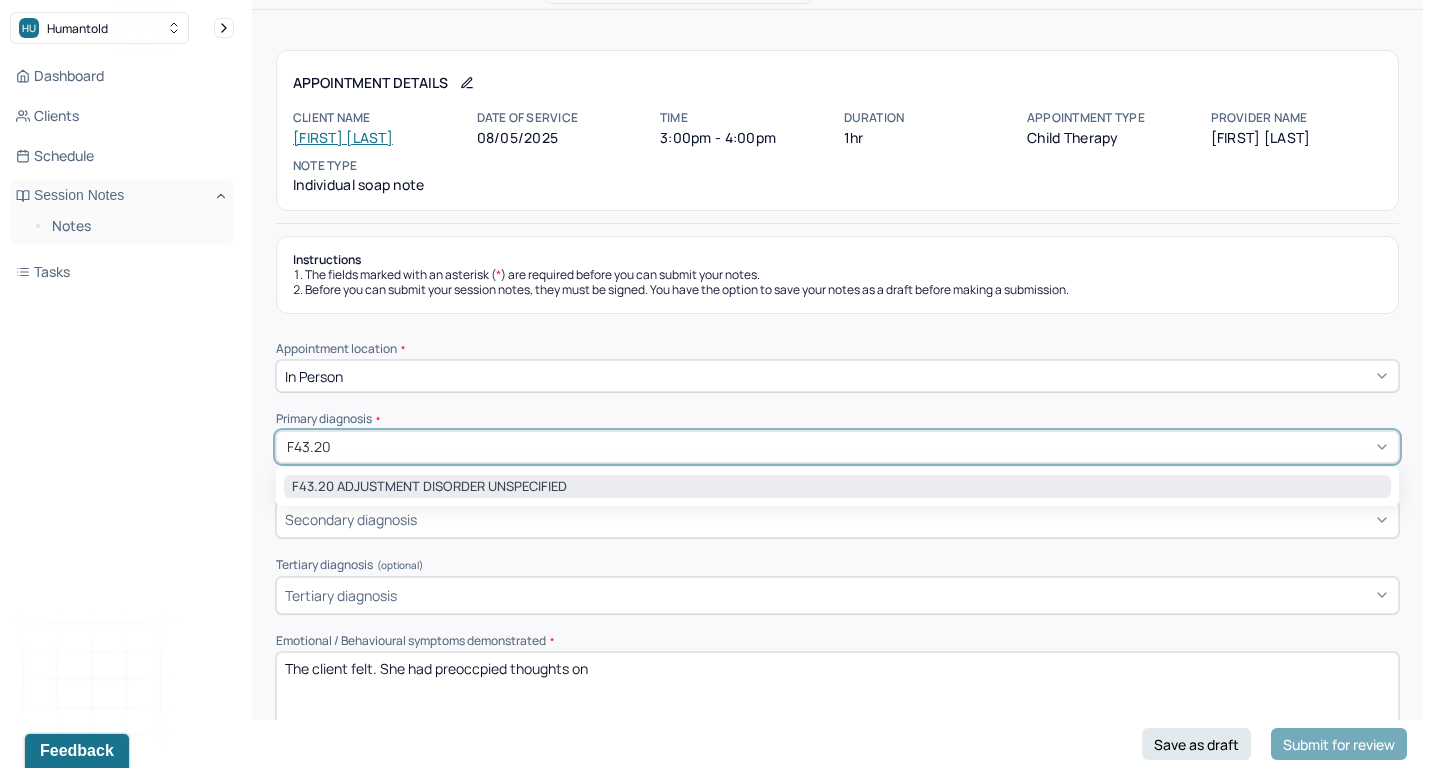 click on "F43.20 ADJUSTMENT DISORDER UNSPECIFIED" at bounding box center [837, 487] 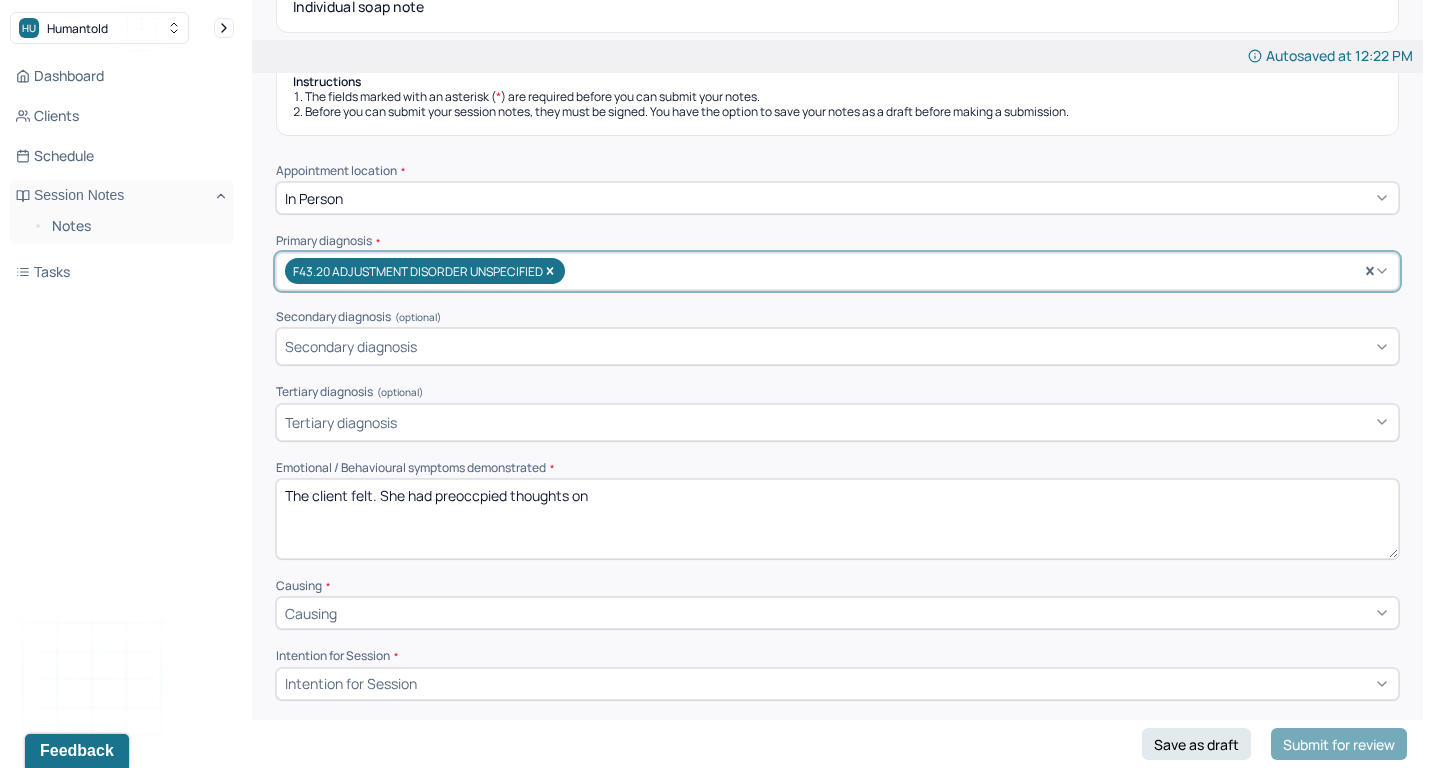 scroll, scrollTop: 732, scrollLeft: 0, axis: vertical 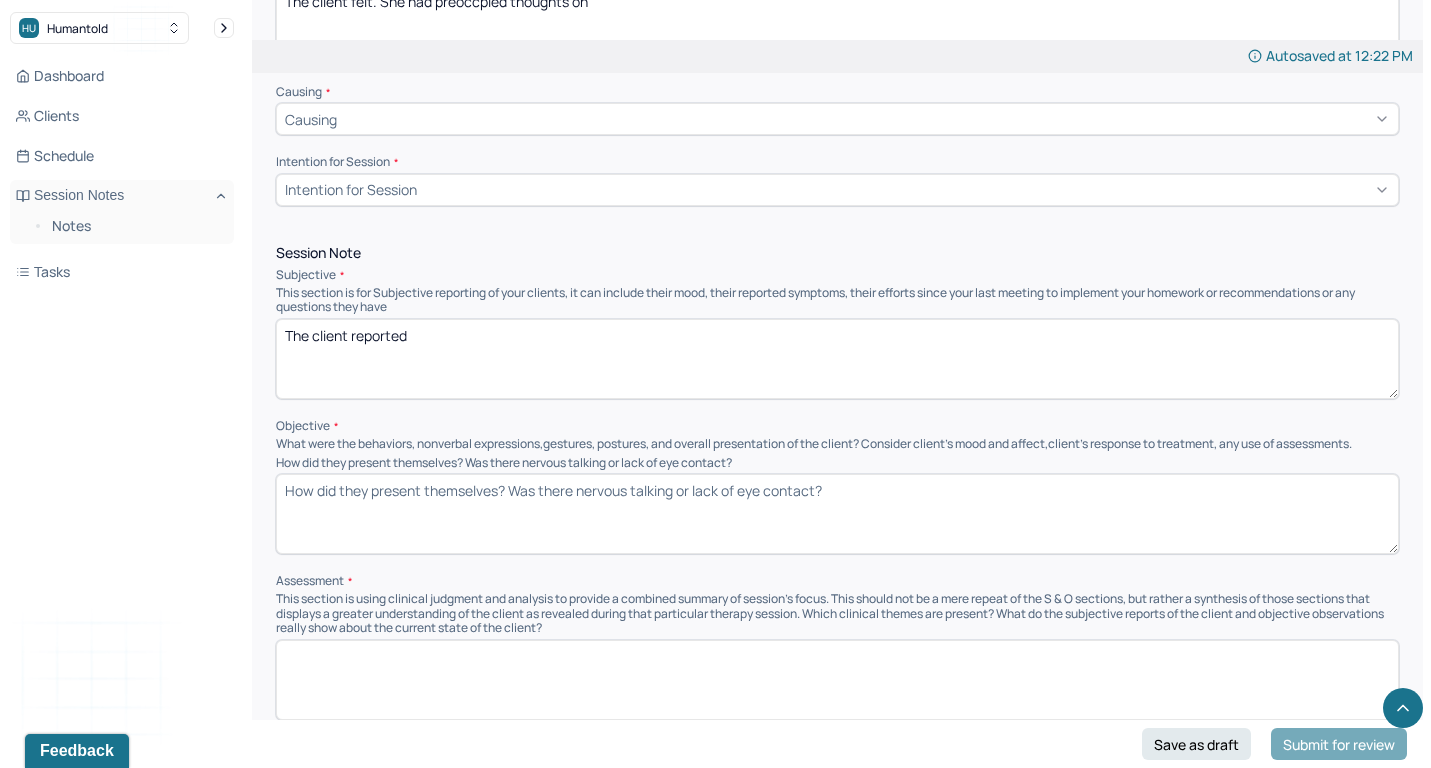 click on "The client reported" at bounding box center (837, 359) 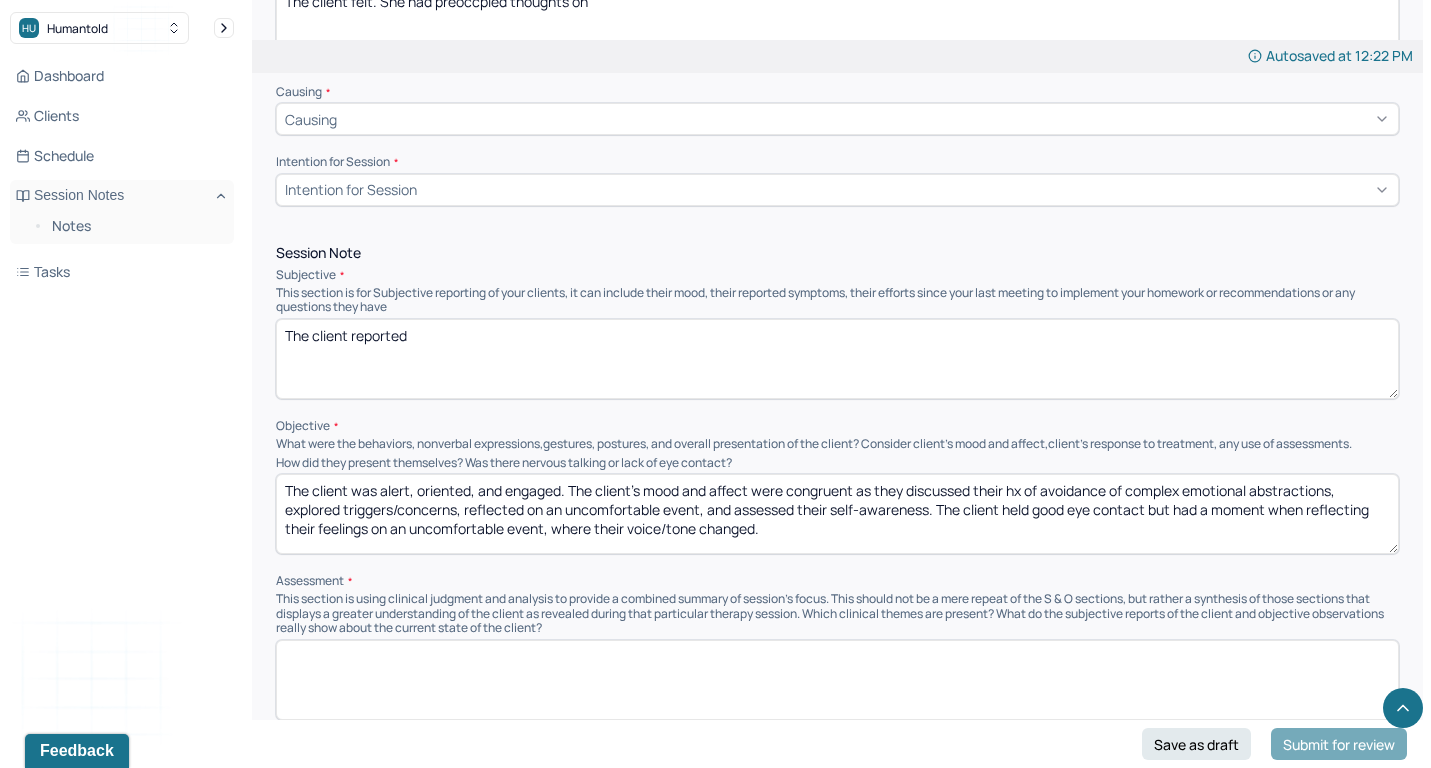 scroll, scrollTop: 4, scrollLeft: 0, axis: vertical 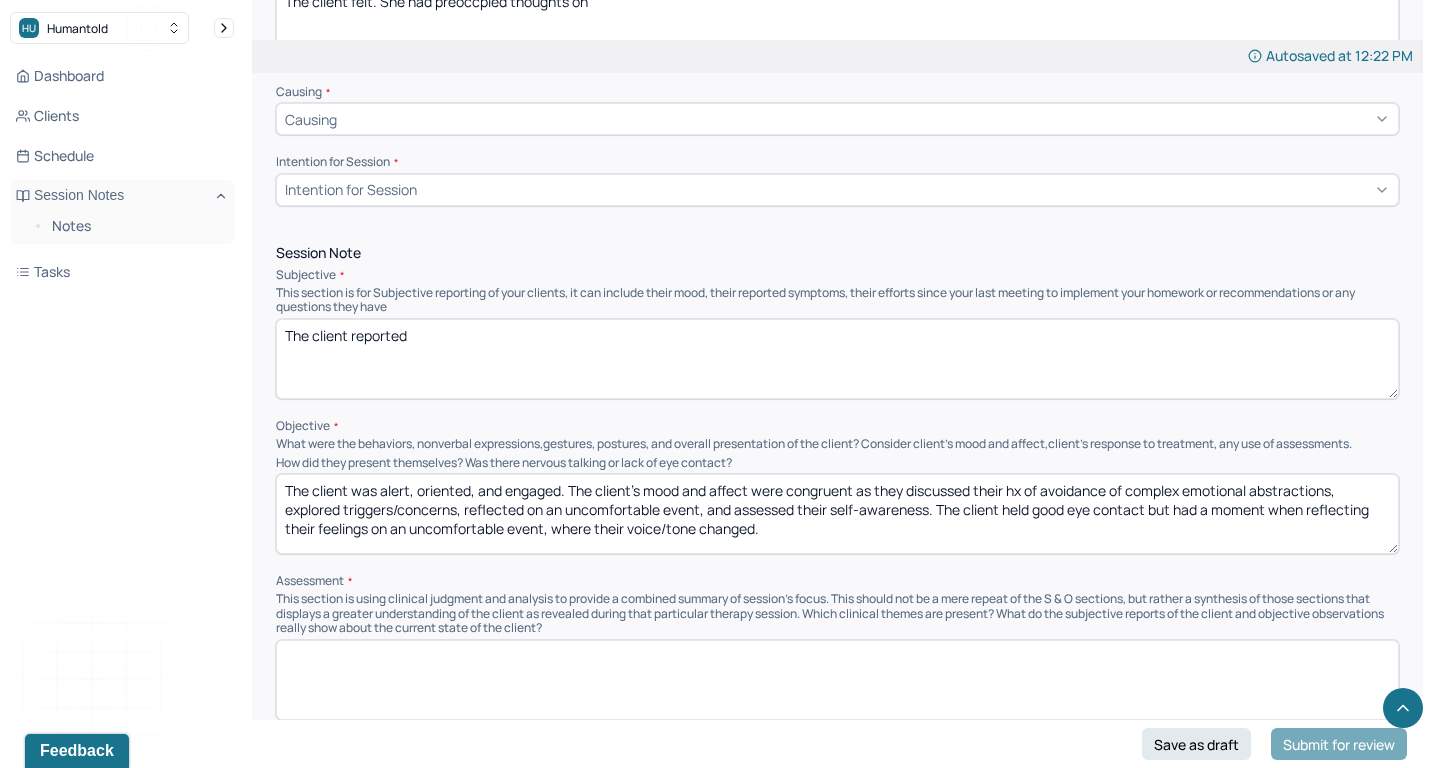 drag, startPoint x: 872, startPoint y: 470, endPoint x: 935, endPoint y: 498, distance: 68.942 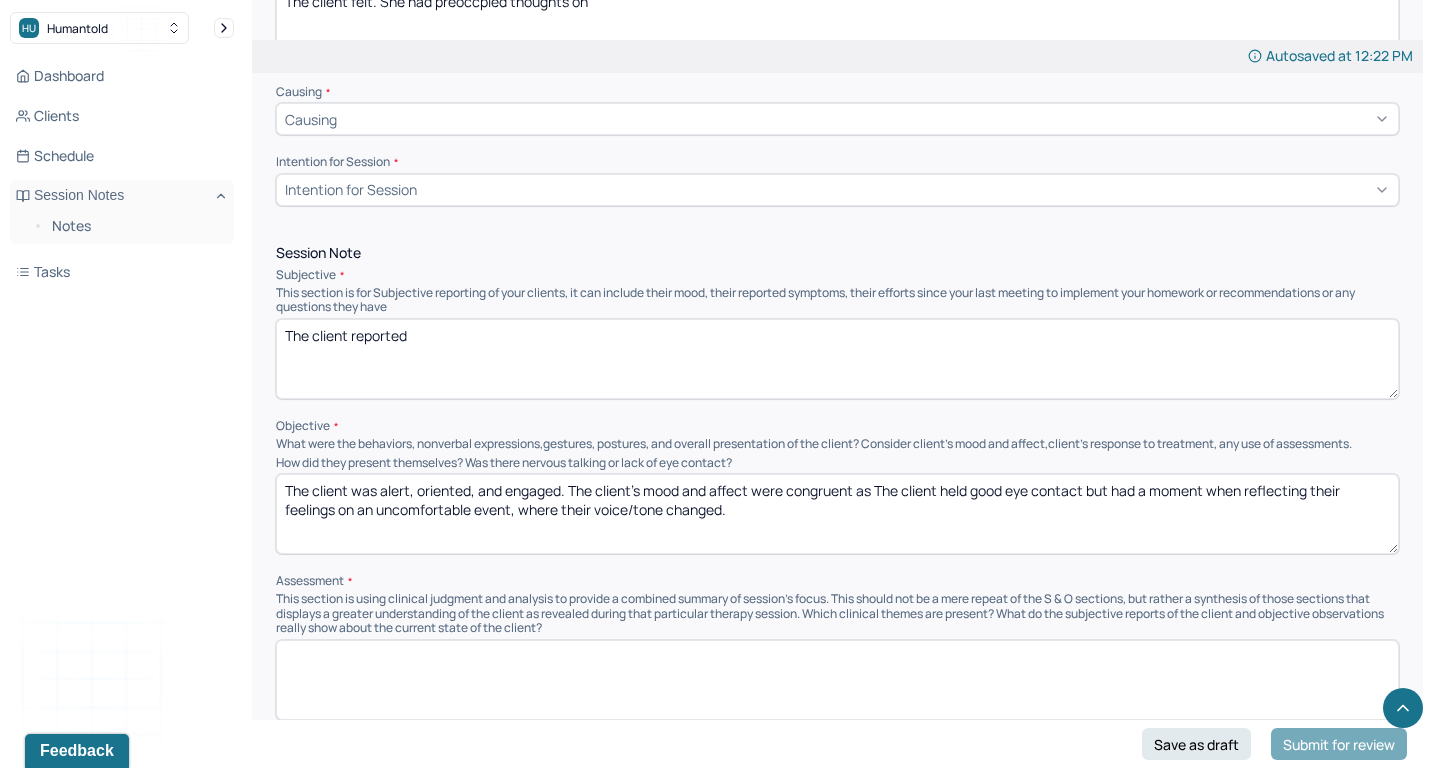 scroll, scrollTop: 0, scrollLeft: 0, axis: both 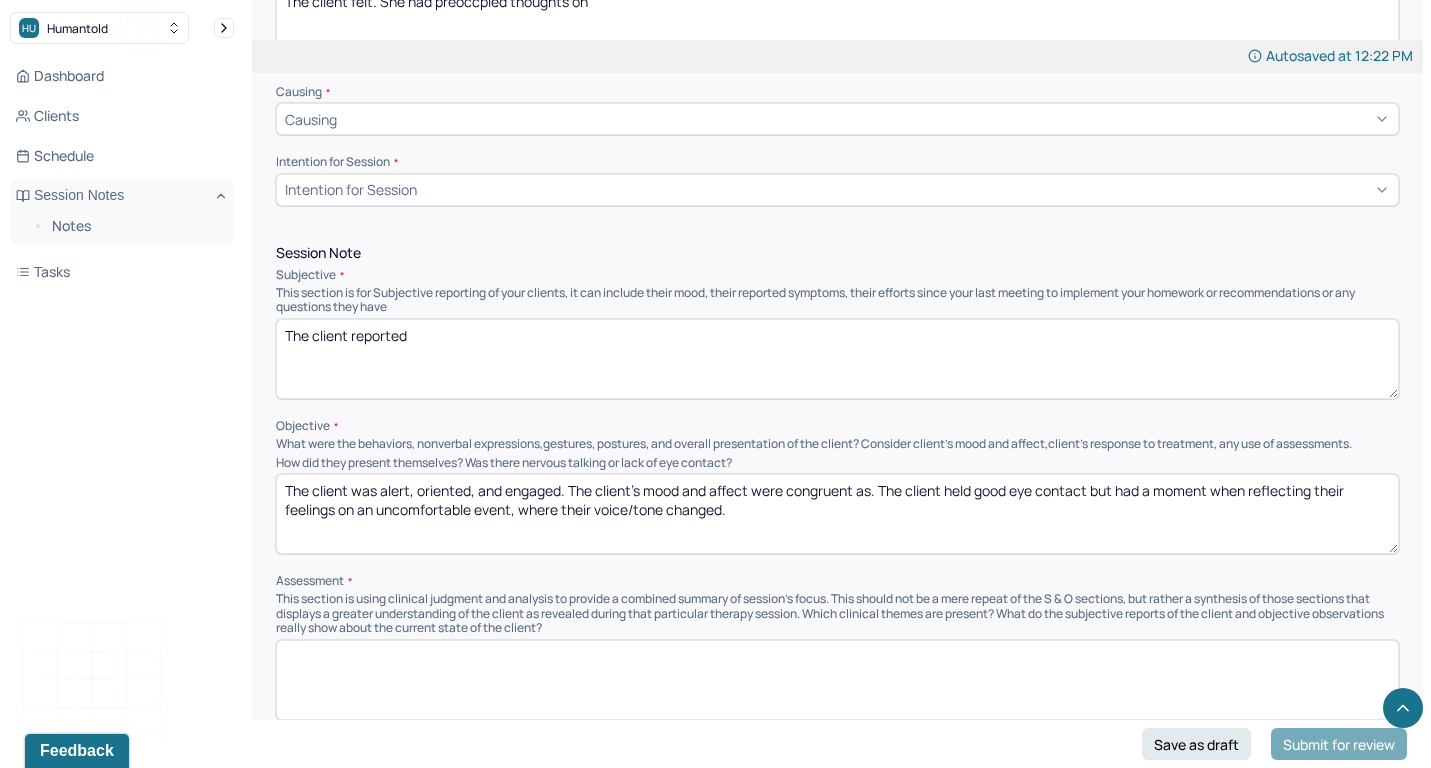 drag, startPoint x: 1112, startPoint y: 478, endPoint x: 1136, endPoint y: 535, distance: 61.846584 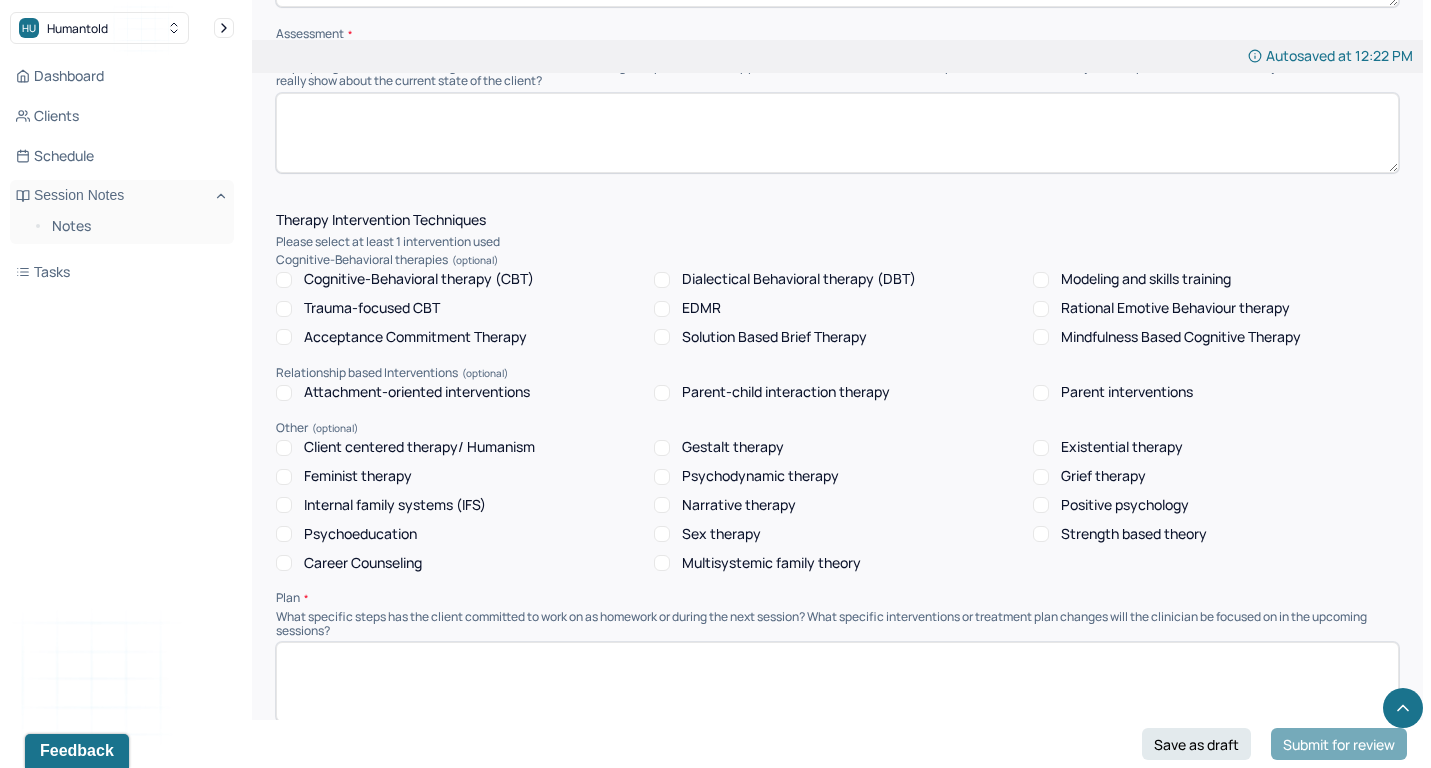scroll, scrollTop: 1285, scrollLeft: 0, axis: vertical 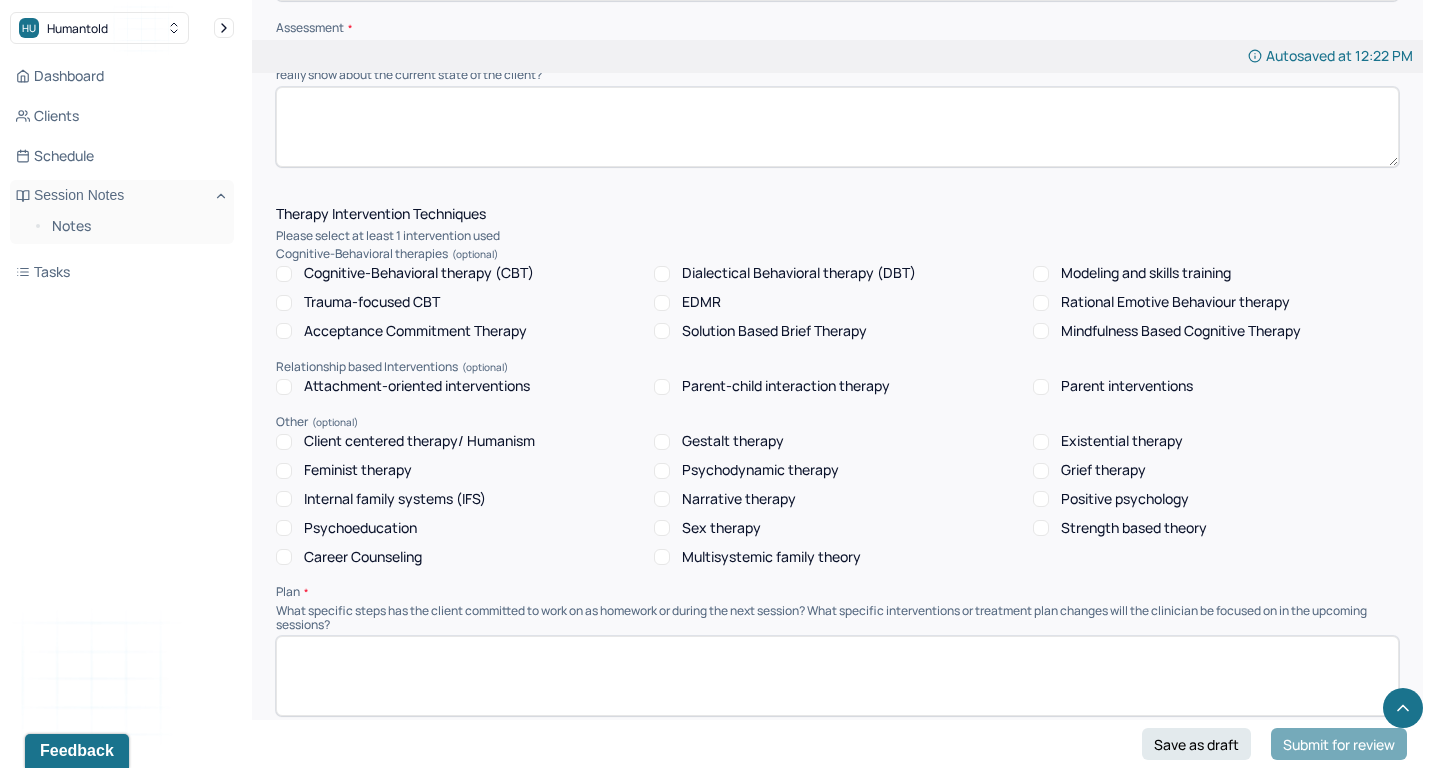 type on "The client was alert, oriented, and engaged. The client’s mood and affect were congruent as. The client held good eye contact." 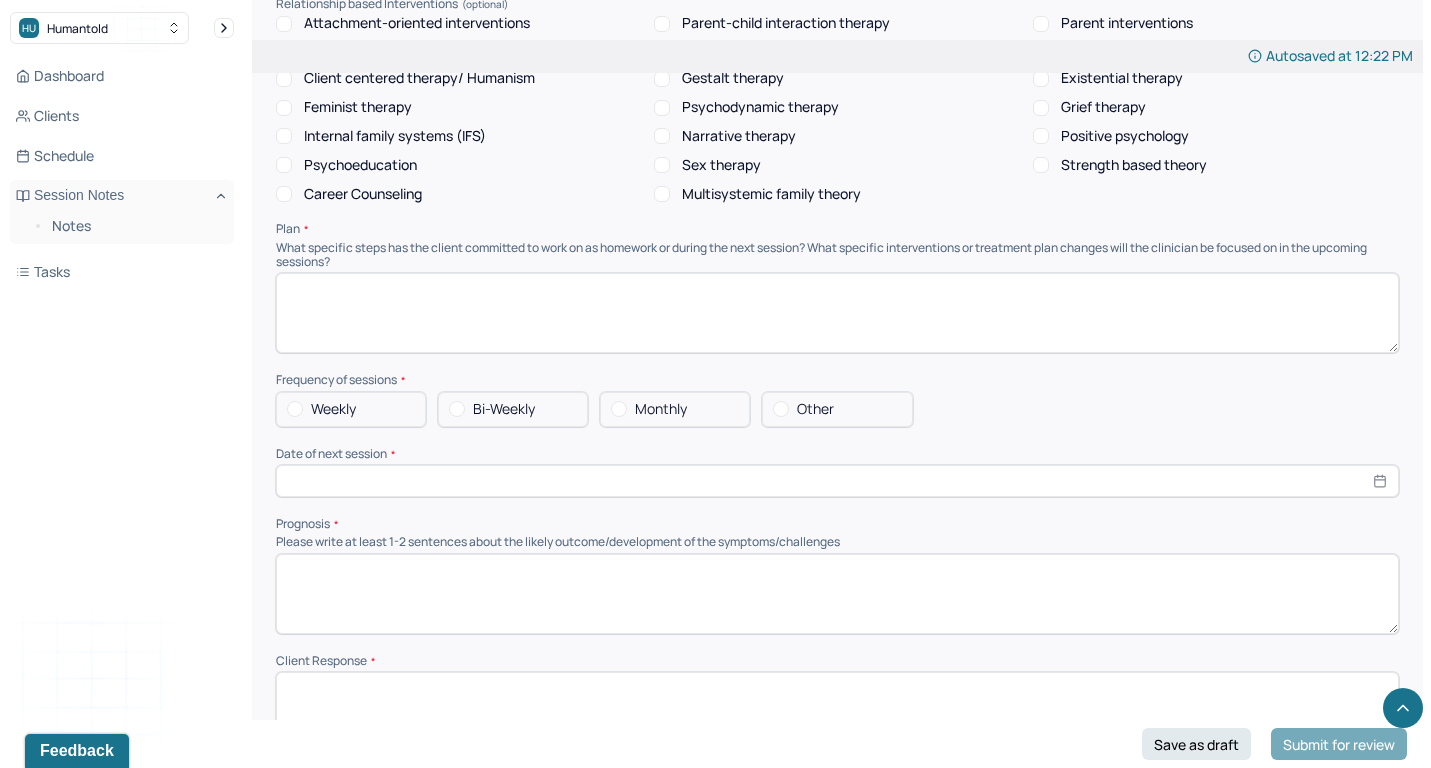 scroll, scrollTop: 1661, scrollLeft: 0, axis: vertical 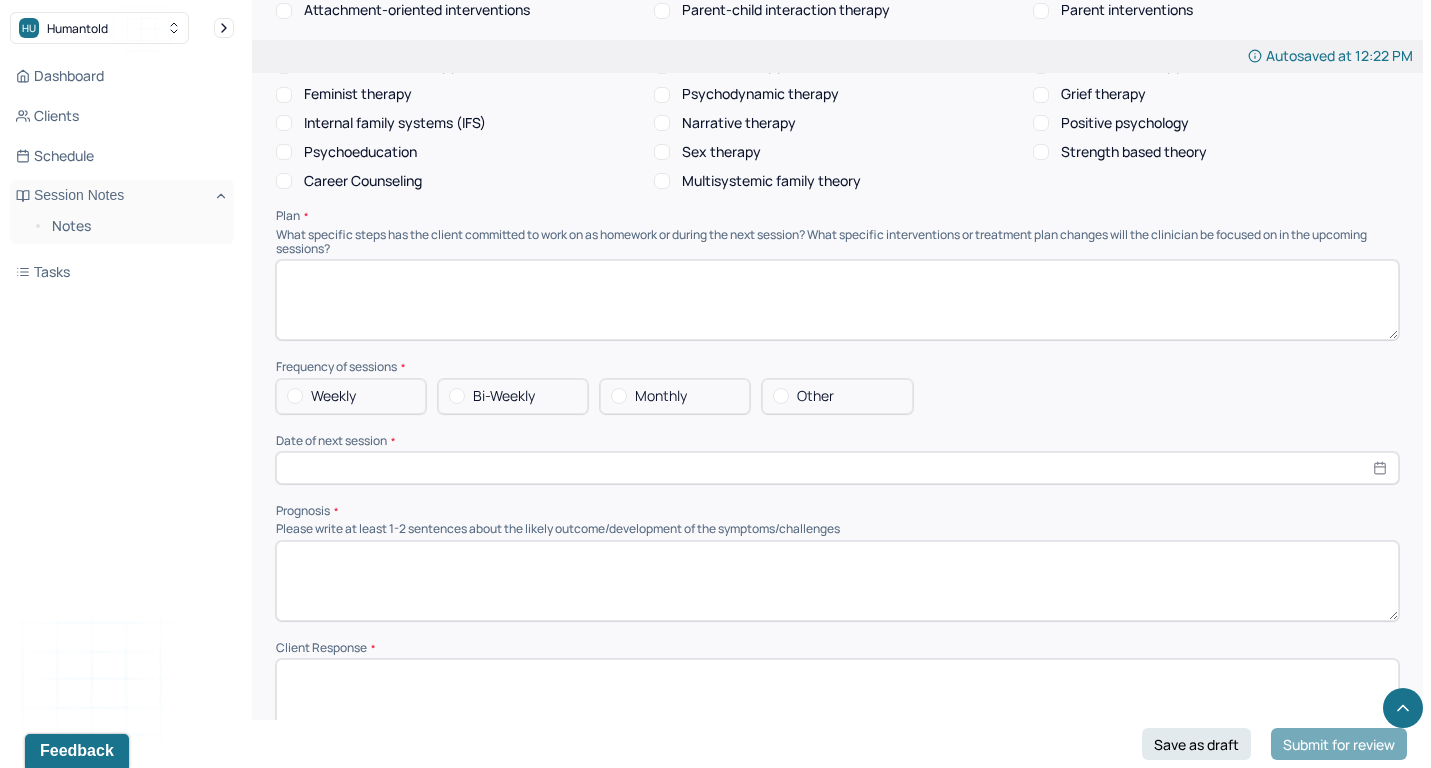 click on "Weekly" at bounding box center [351, 396] 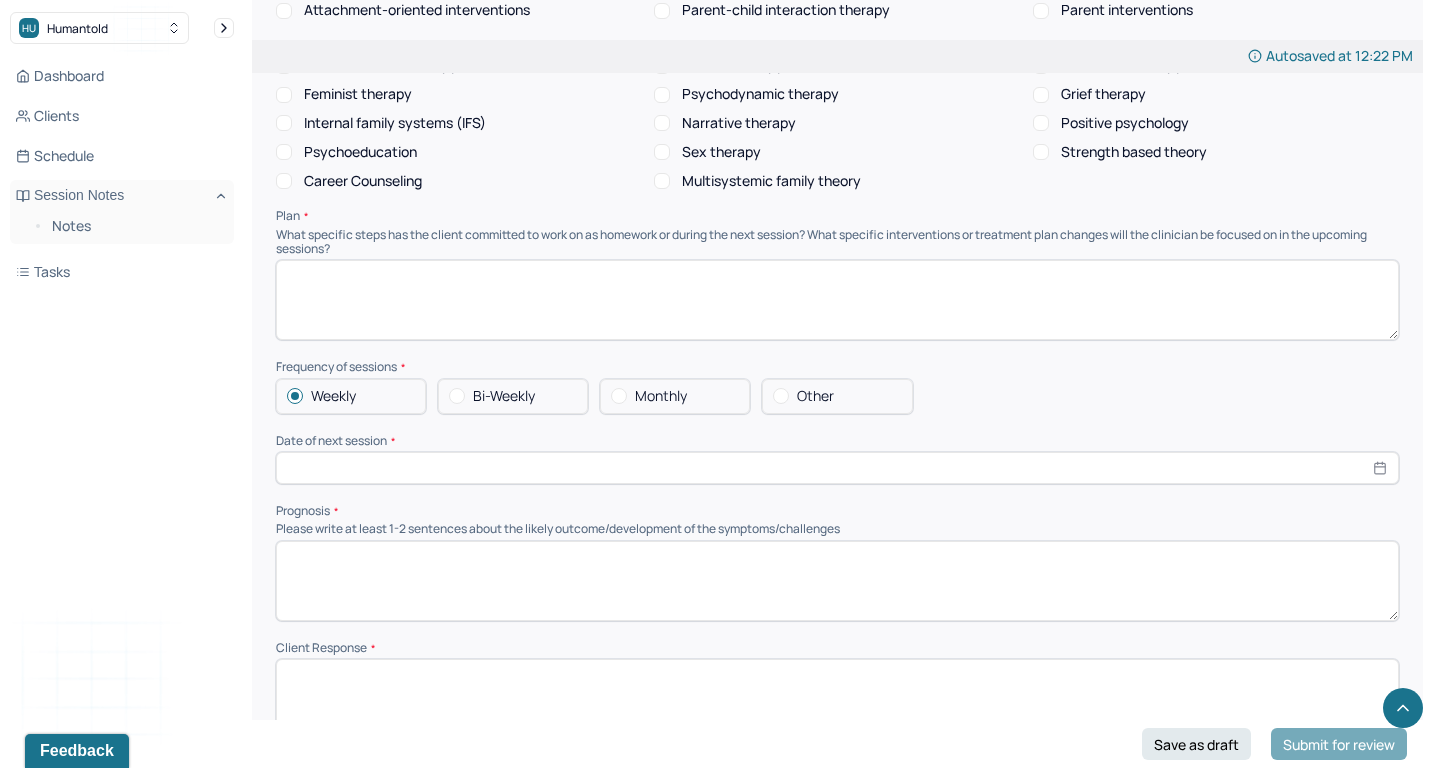 click at bounding box center (837, 468) 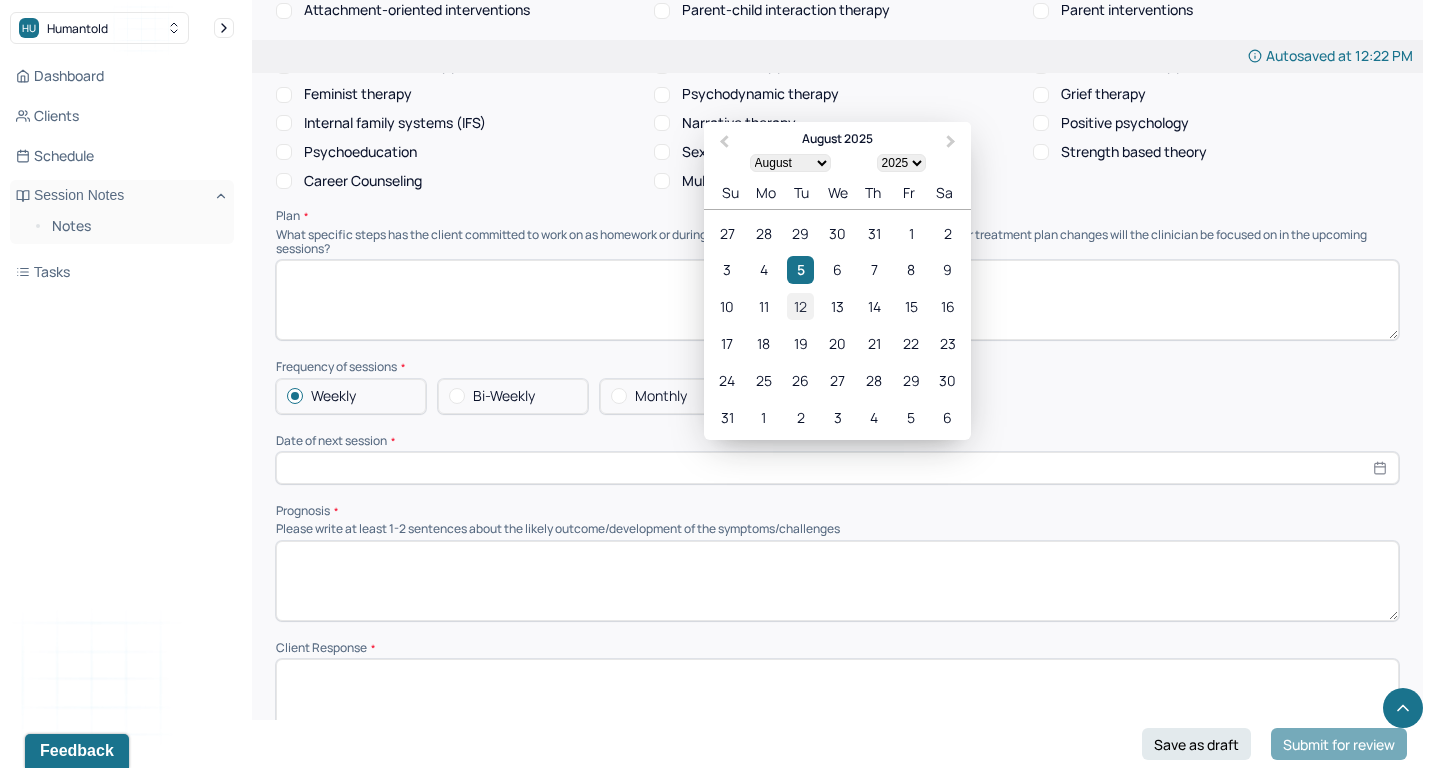 click on "12" at bounding box center (800, 306) 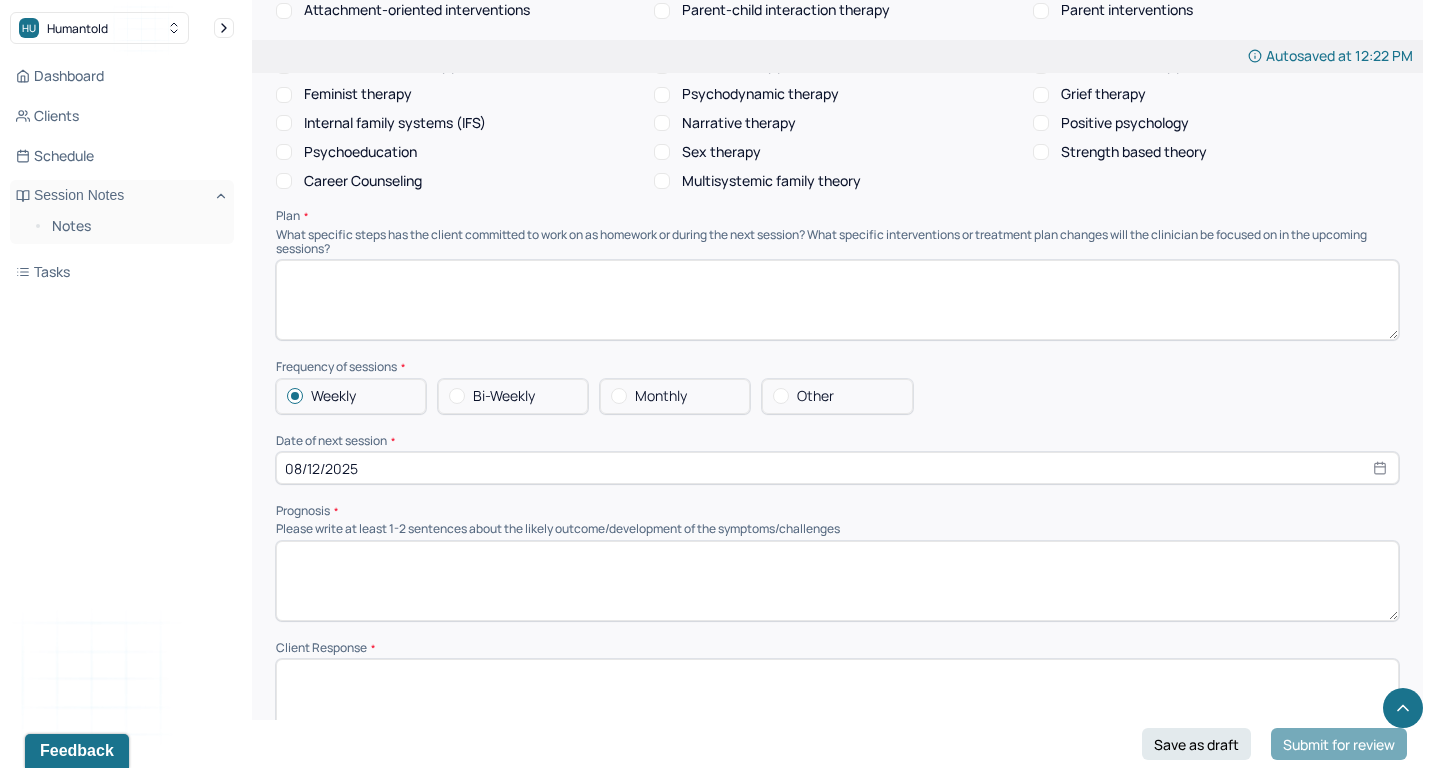 click at bounding box center (837, 581) 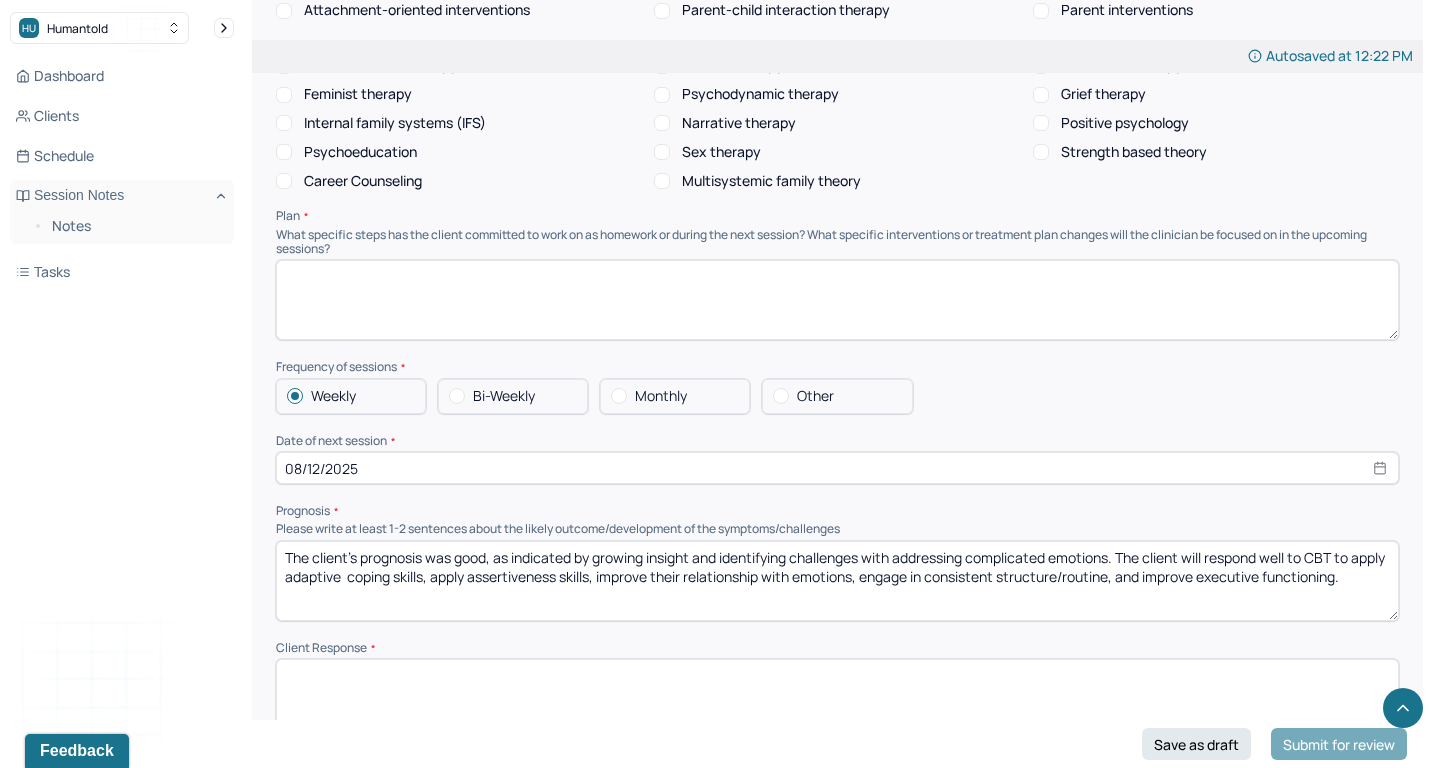 drag, startPoint x: 596, startPoint y: 529, endPoint x: 1115, endPoint y: 524, distance: 519.0241 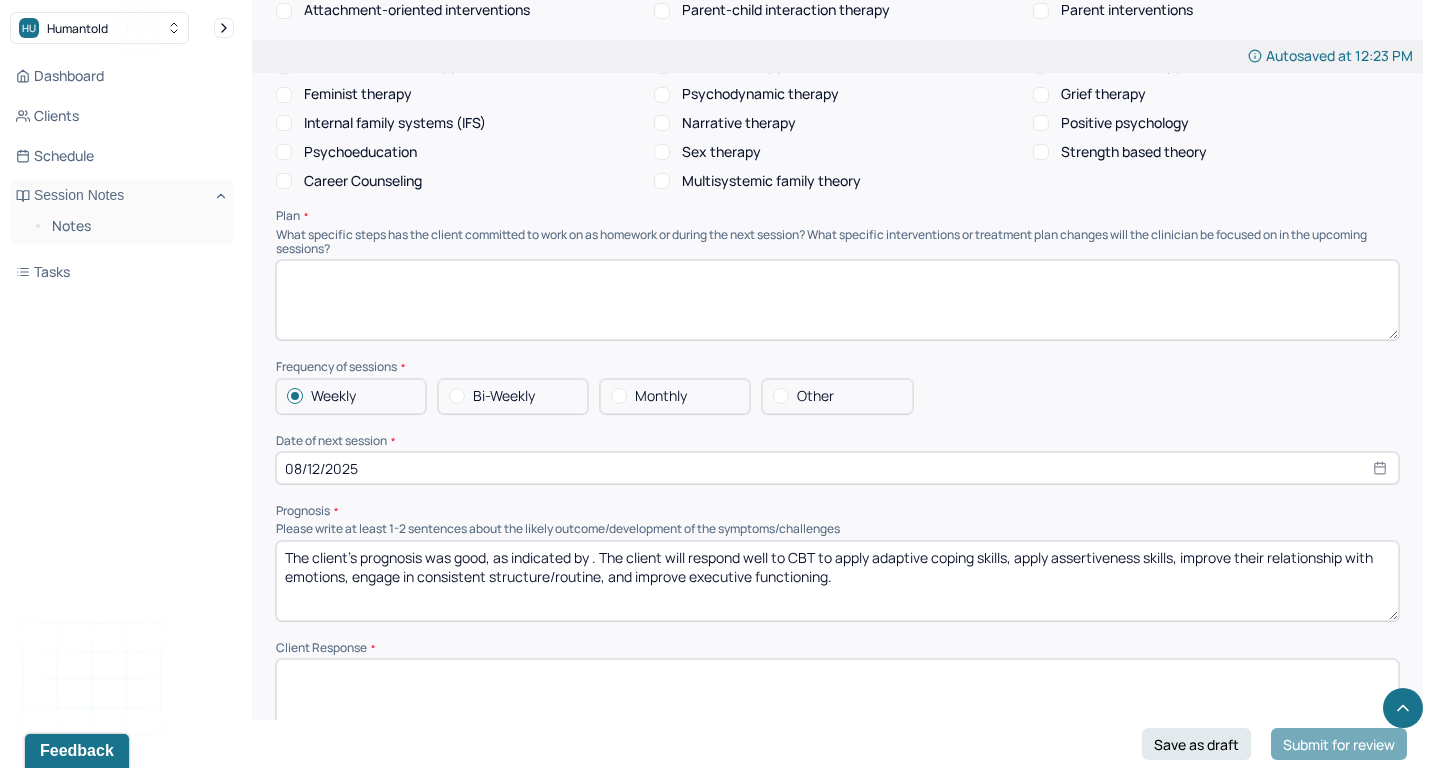 drag, startPoint x: 829, startPoint y: 526, endPoint x: 903, endPoint y: 591, distance: 98.49365 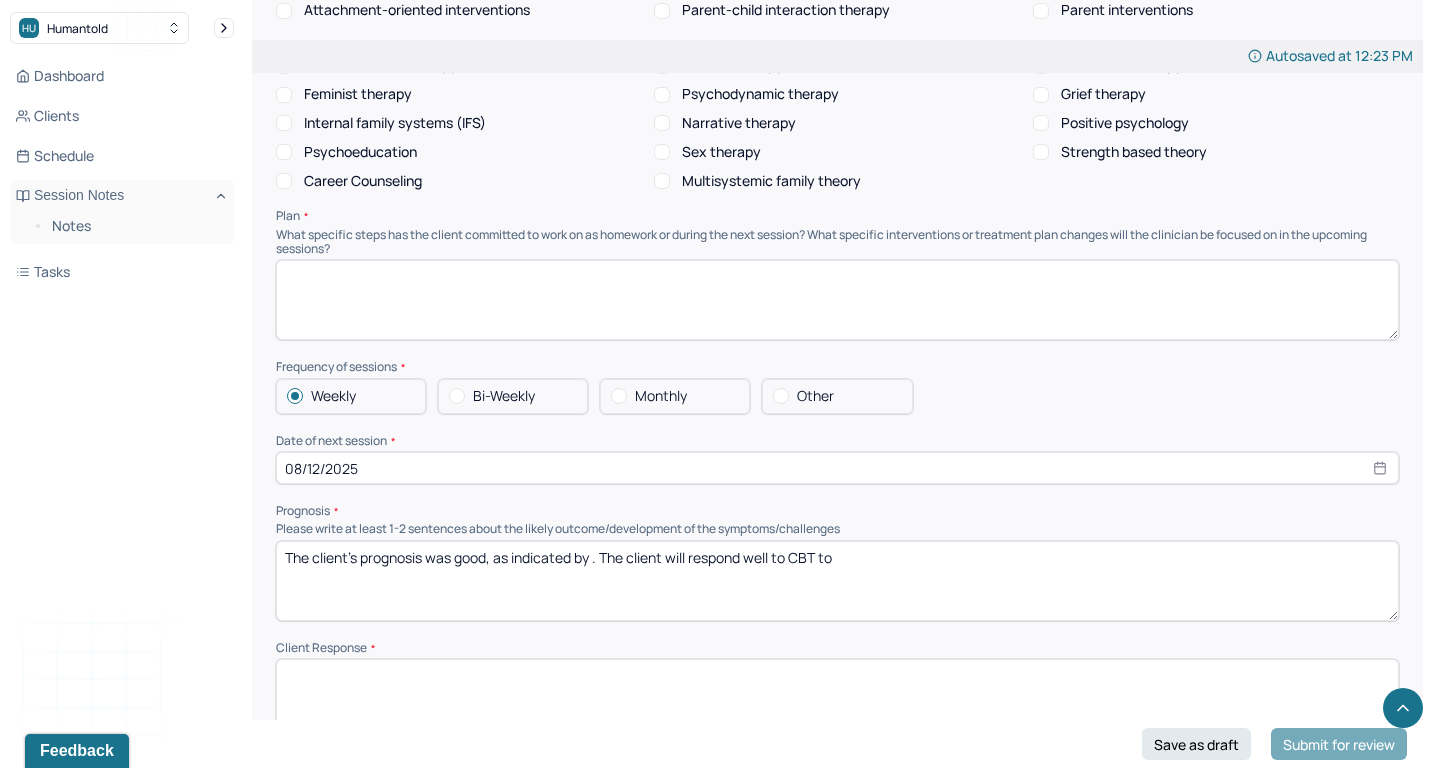 type on "The client's prognosis was good, as indicated by . The client will respond well to CBT to" 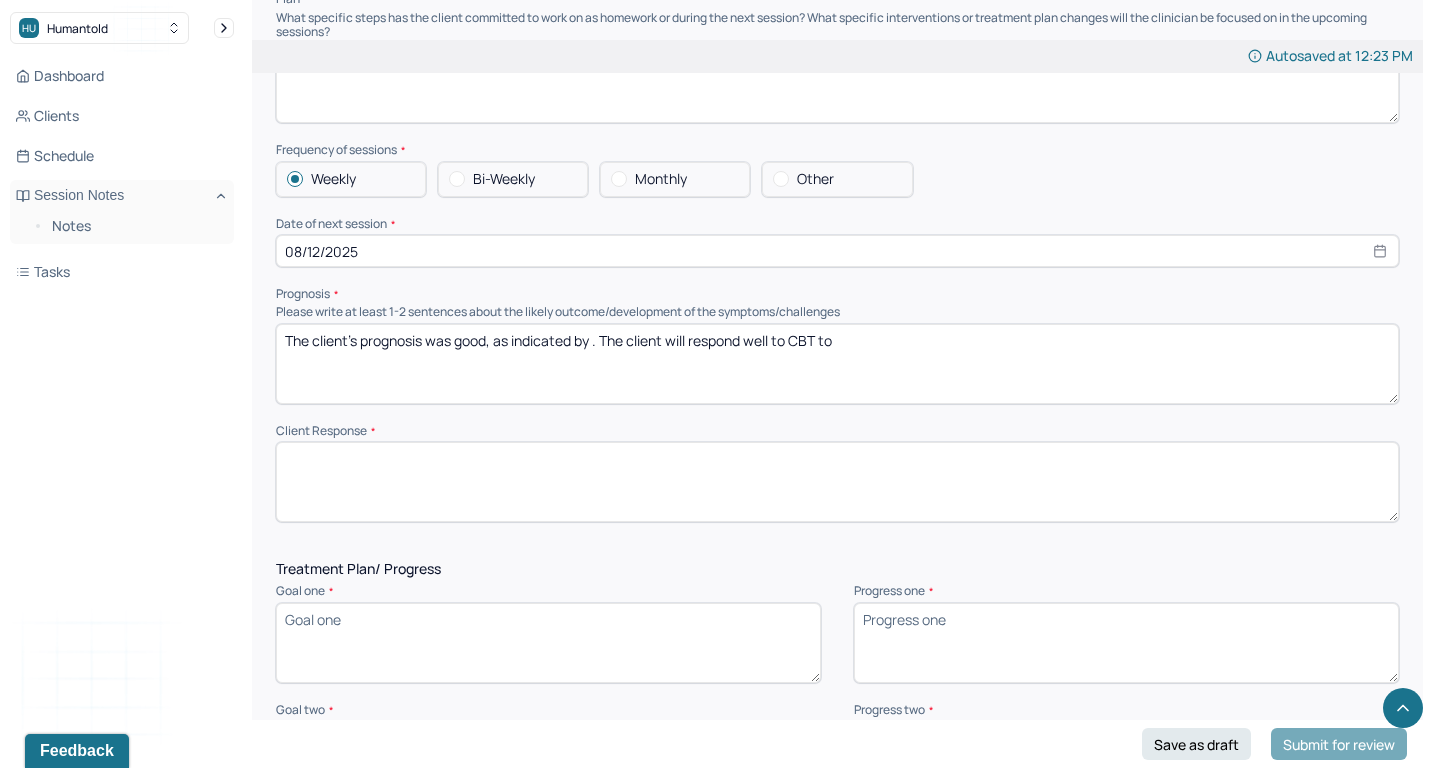 scroll, scrollTop: 1924, scrollLeft: 0, axis: vertical 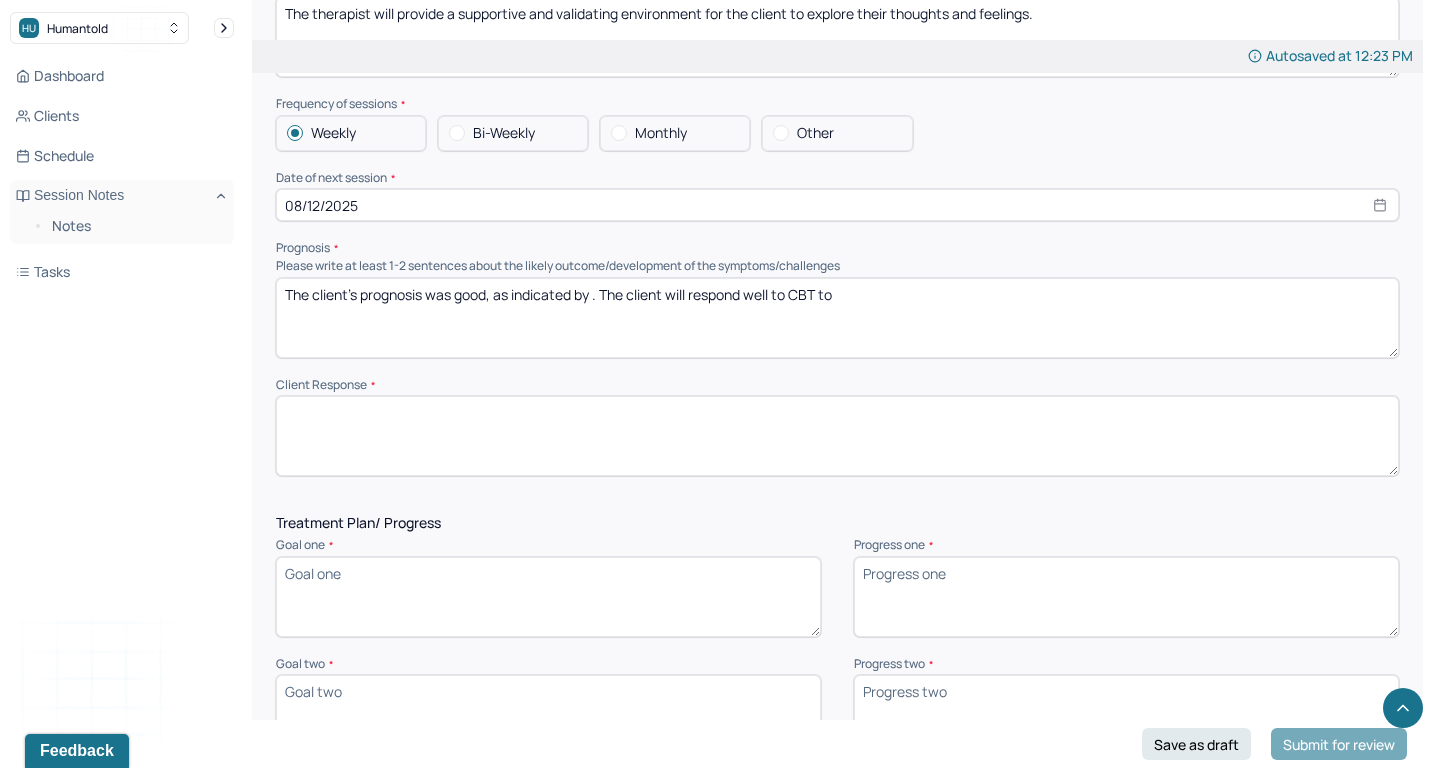 type on "The therapist will provide a supportive and validating environment for the client to explore their thoughts and feelings." 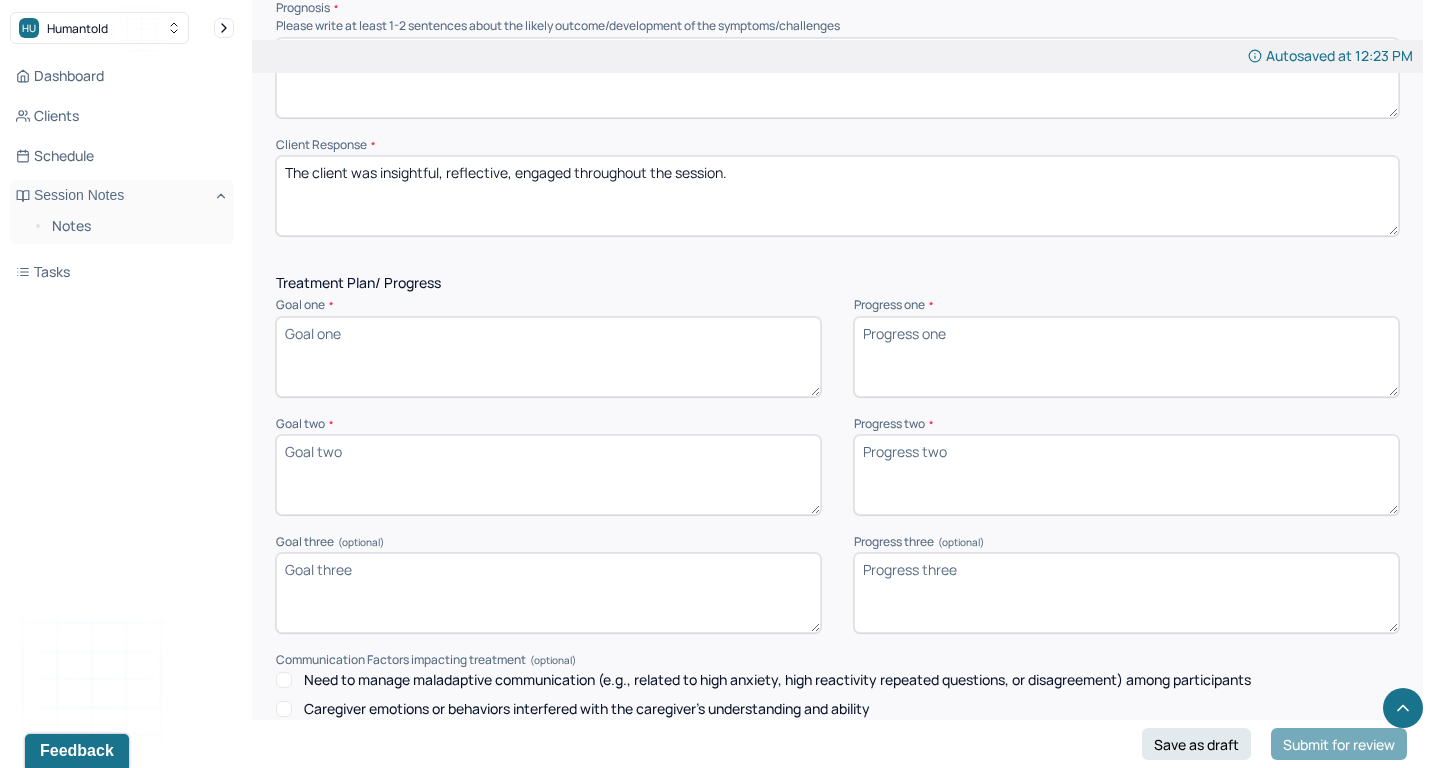 scroll, scrollTop: 2170, scrollLeft: 0, axis: vertical 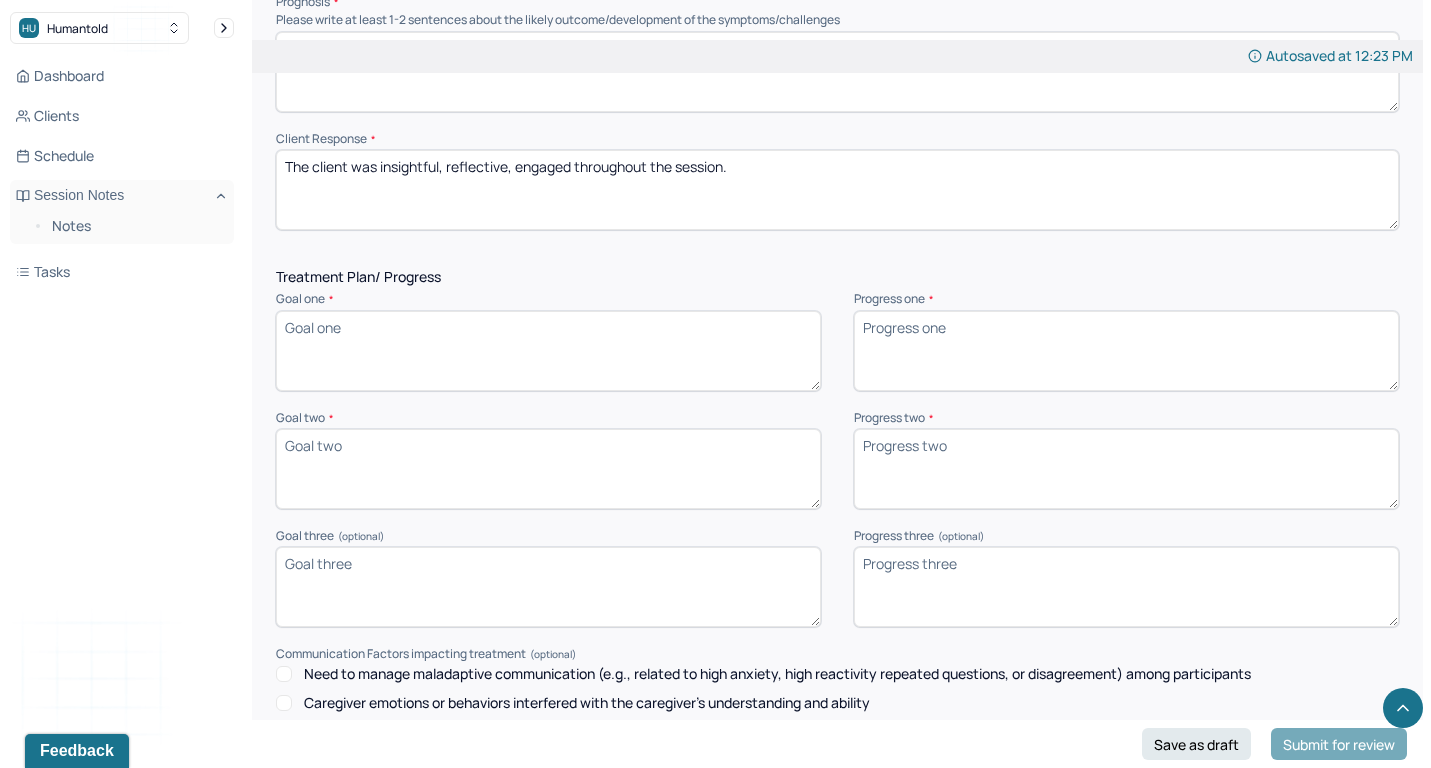 type on "The client was insightful, reflective, engaged throughout the session." 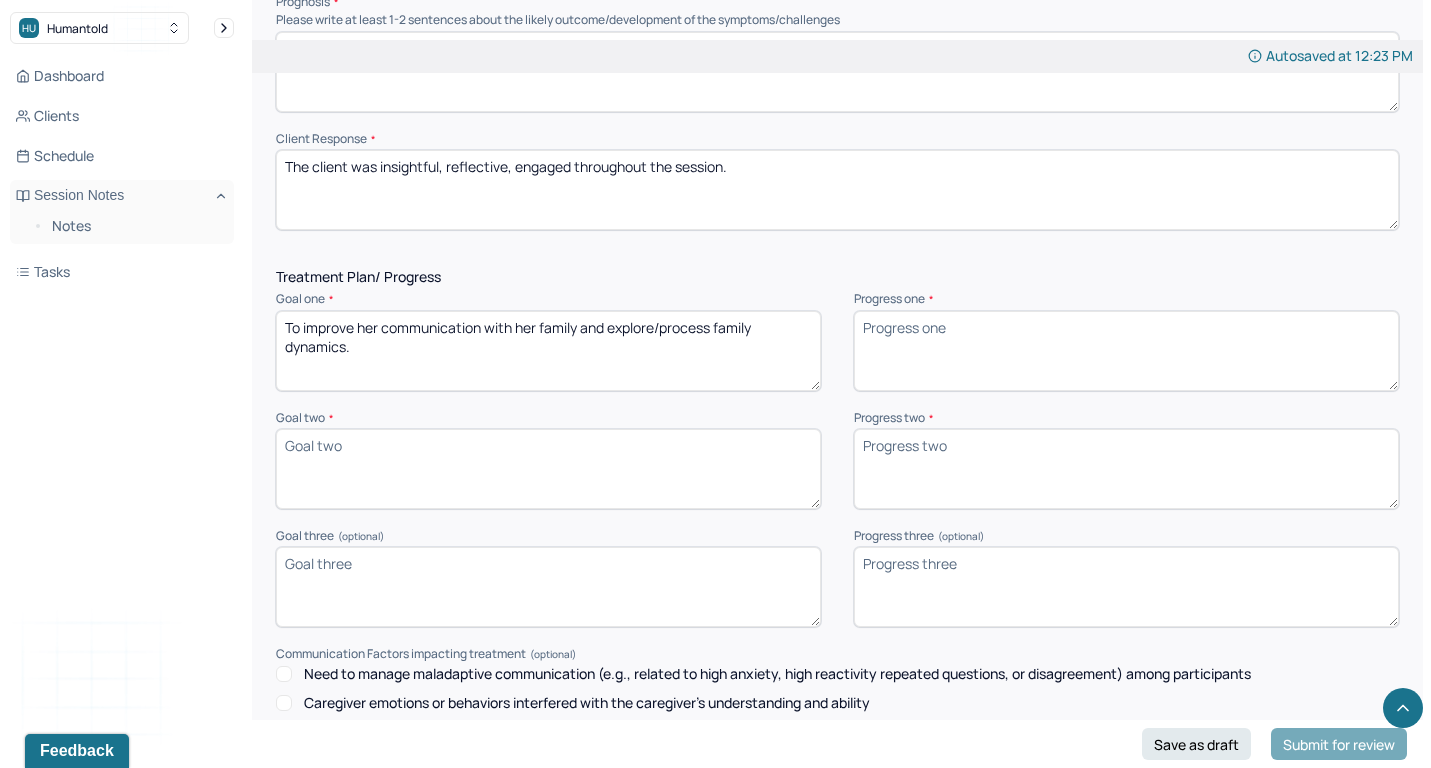 type on "To improve her communication with her family and explore/process family dynamics." 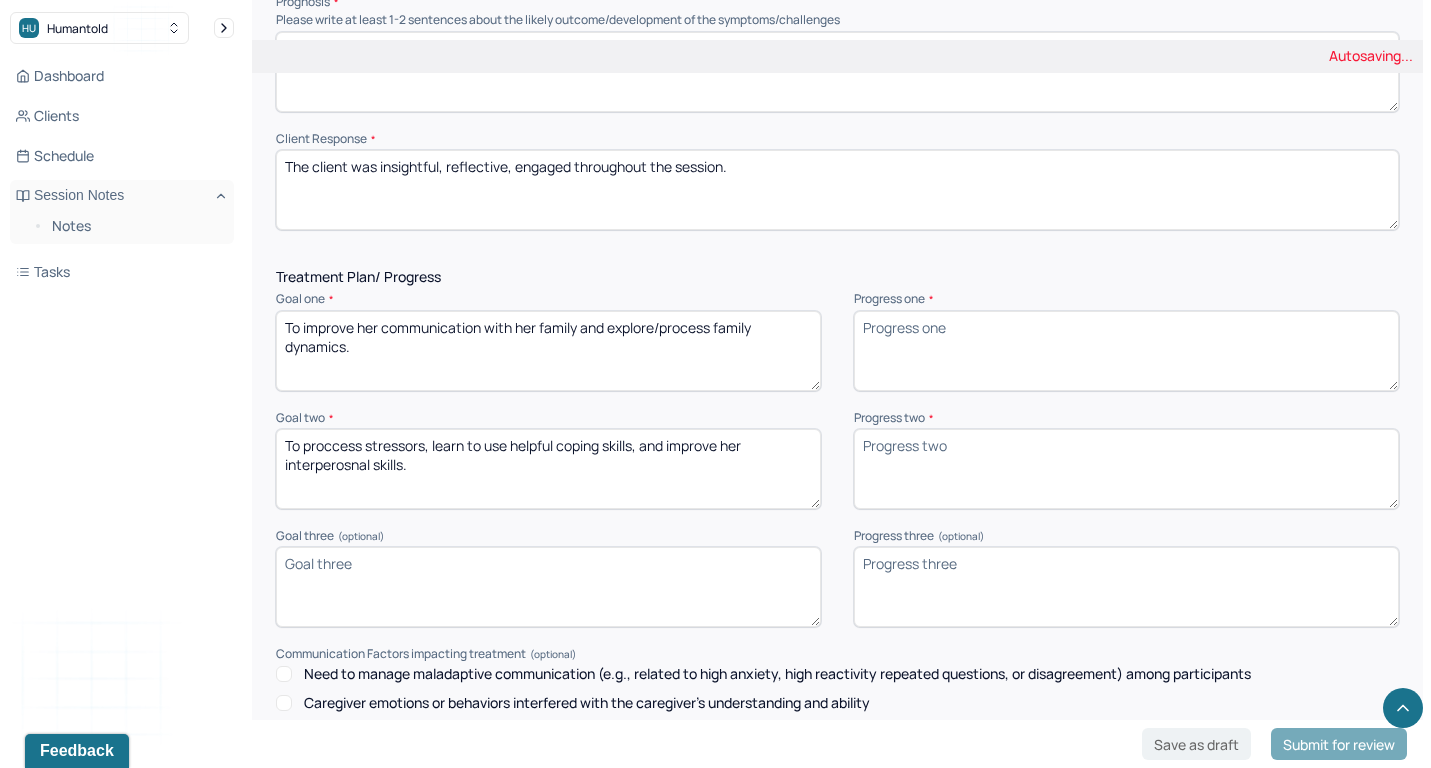 click on "To proccess stressors, learn to use helpful coping skills, and improve her interperosnal skills." at bounding box center (548, 469) 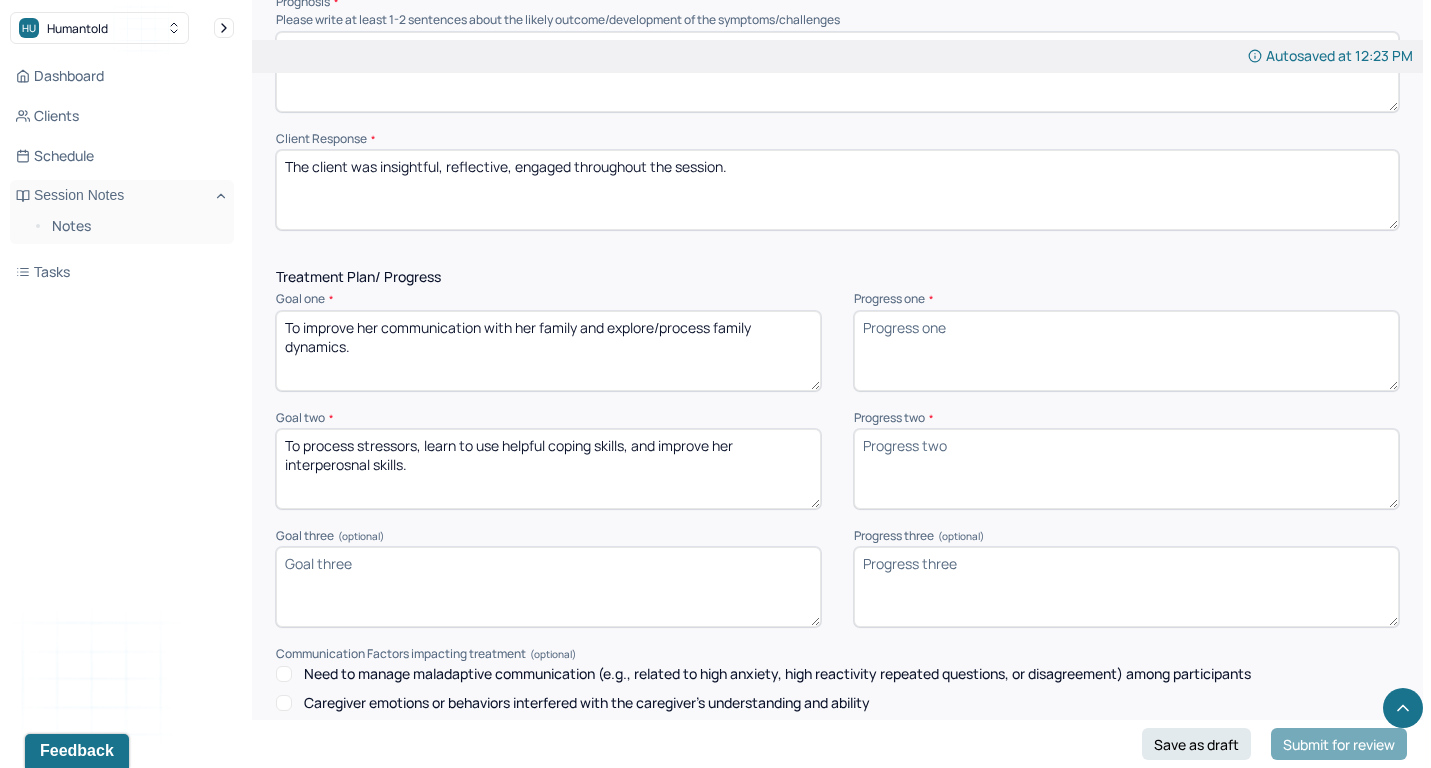 click on "To proccess stressors, learn to use helpful coping skills, and improve her interperosnal skills." at bounding box center (548, 469) 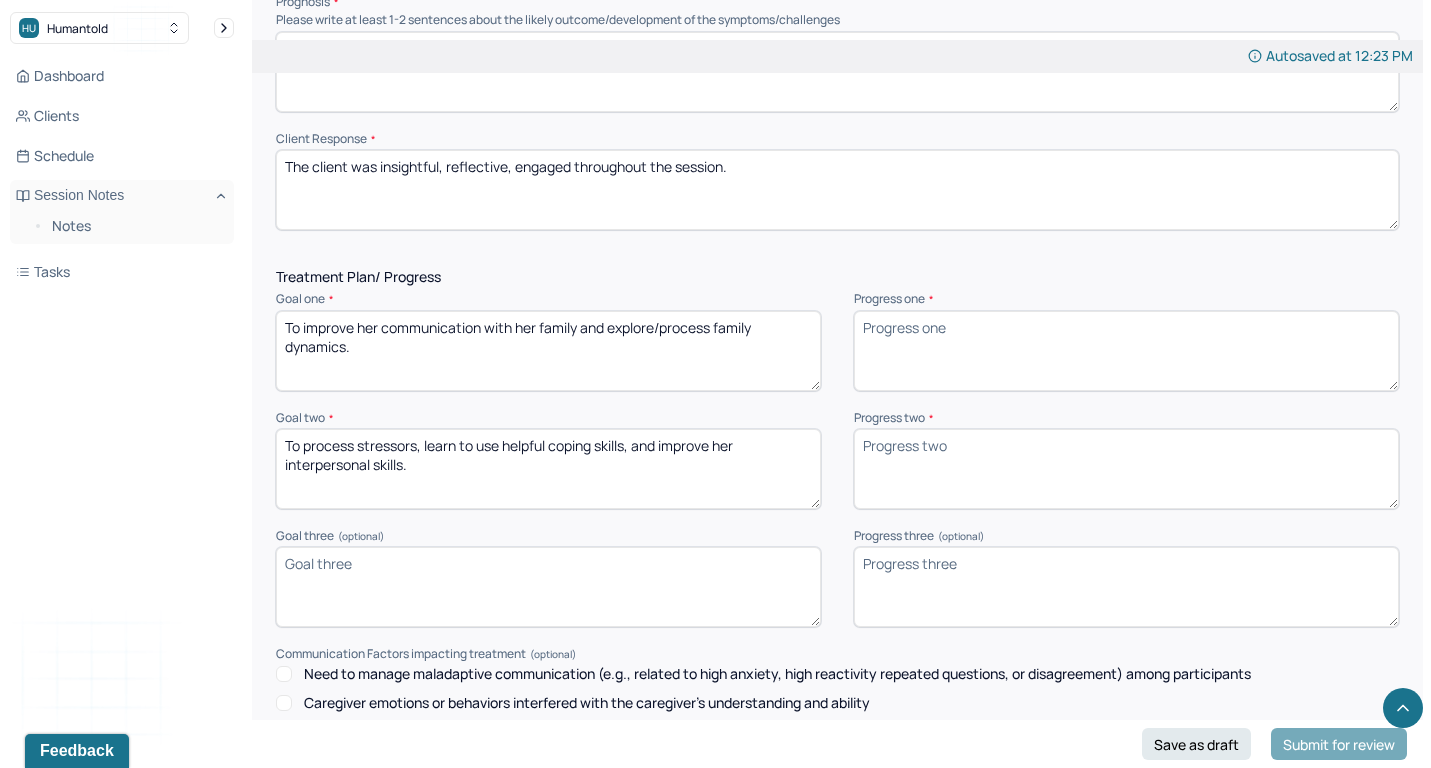 type on "To process stressors, learn to use helpful coping skills, and improve her interpersonal skills." 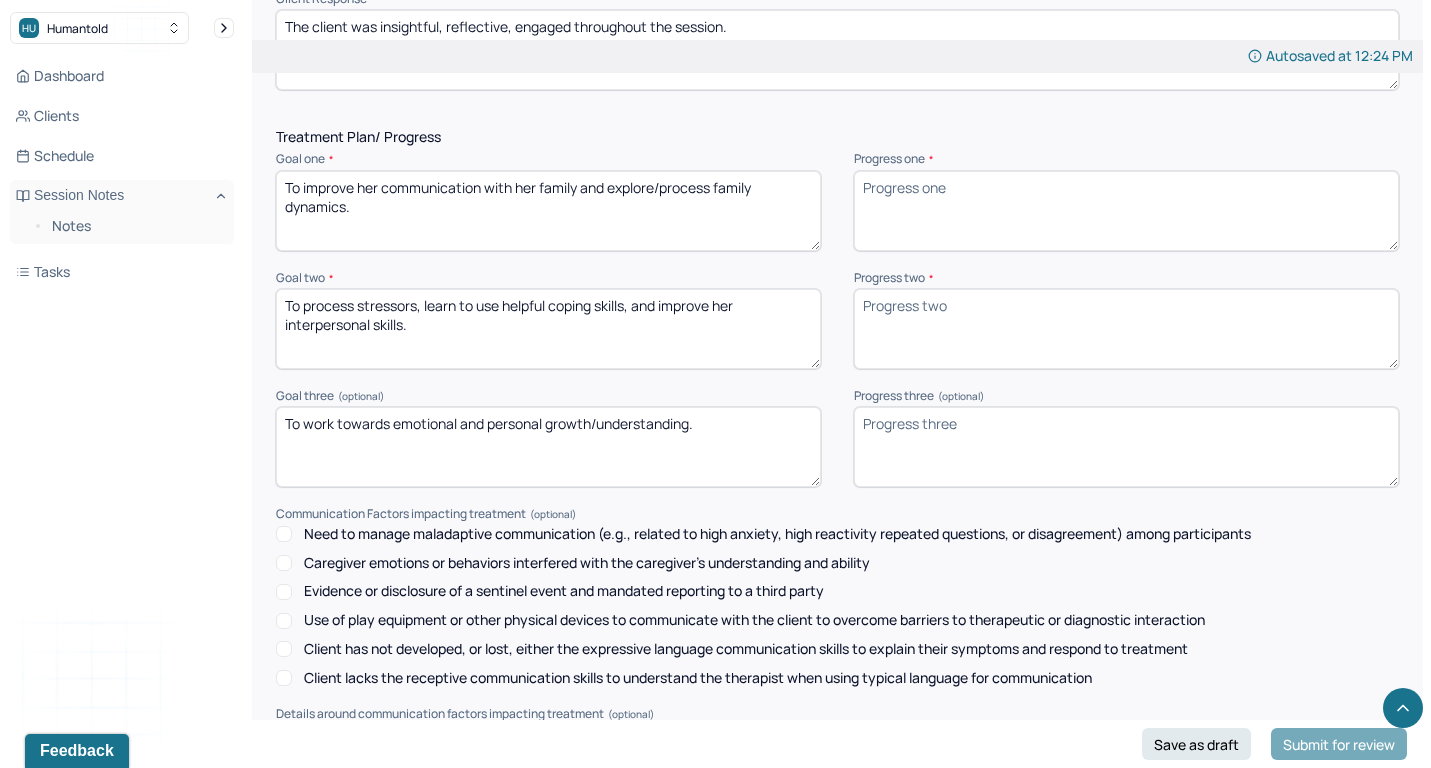 scroll, scrollTop: 2331, scrollLeft: 0, axis: vertical 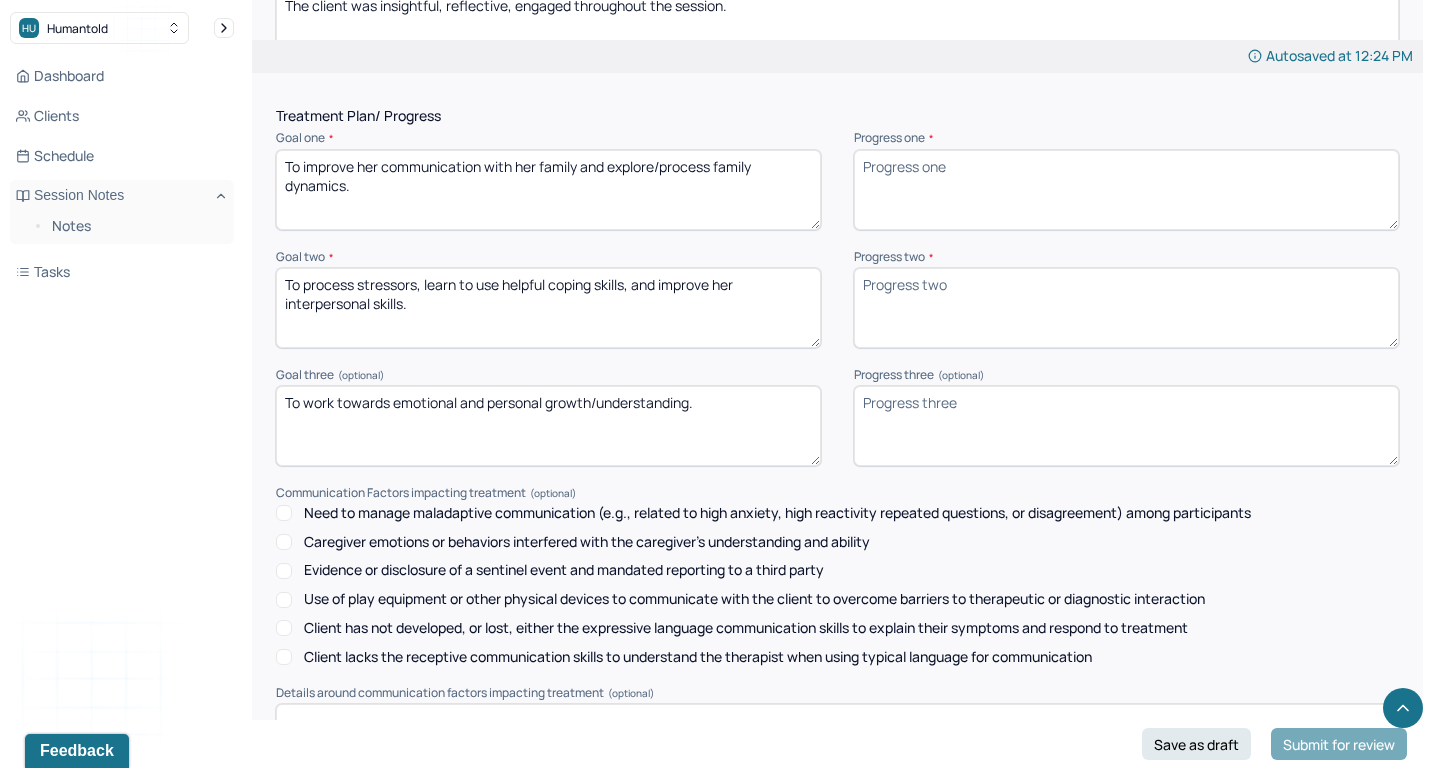 type on "To work towards emotional and personal growth/understanding." 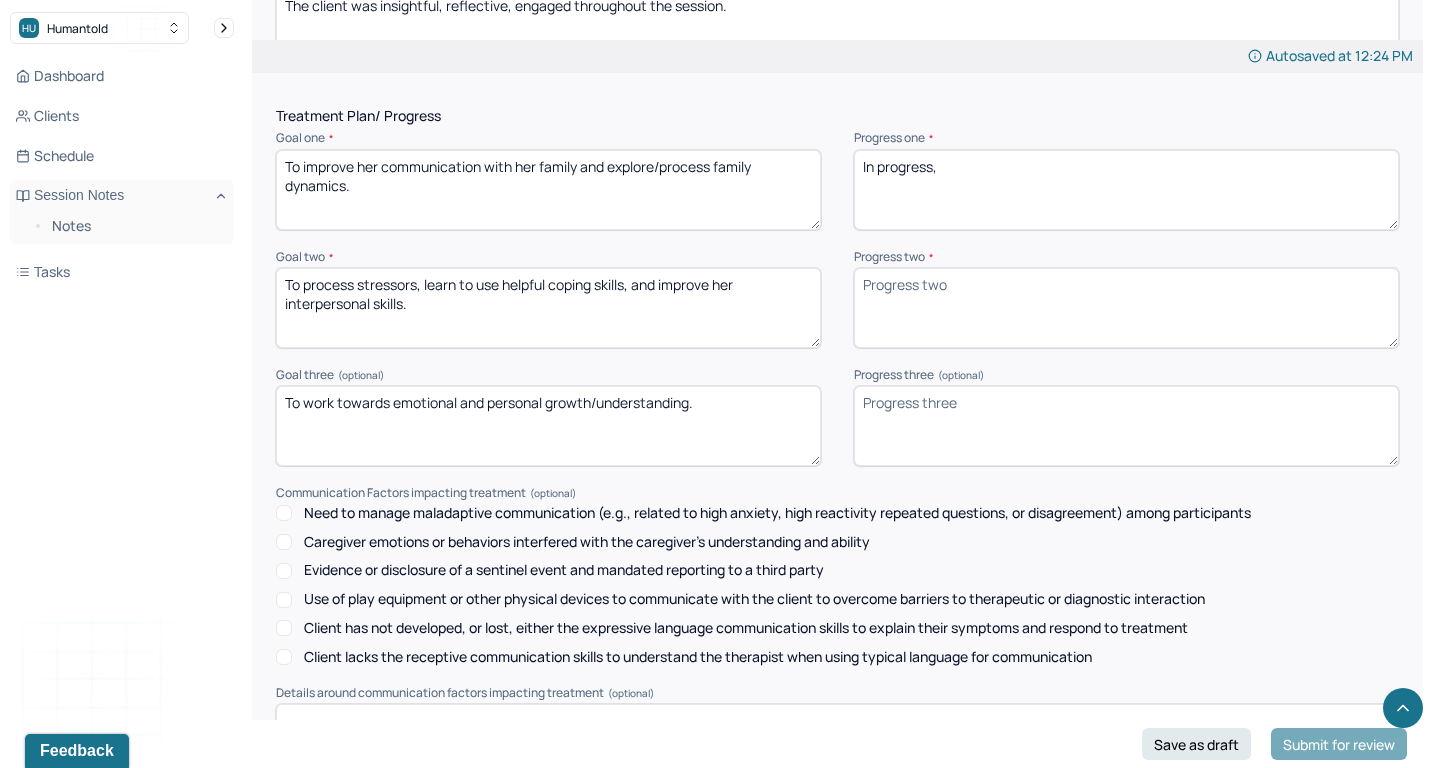 click on "In progress," at bounding box center (1126, 190) 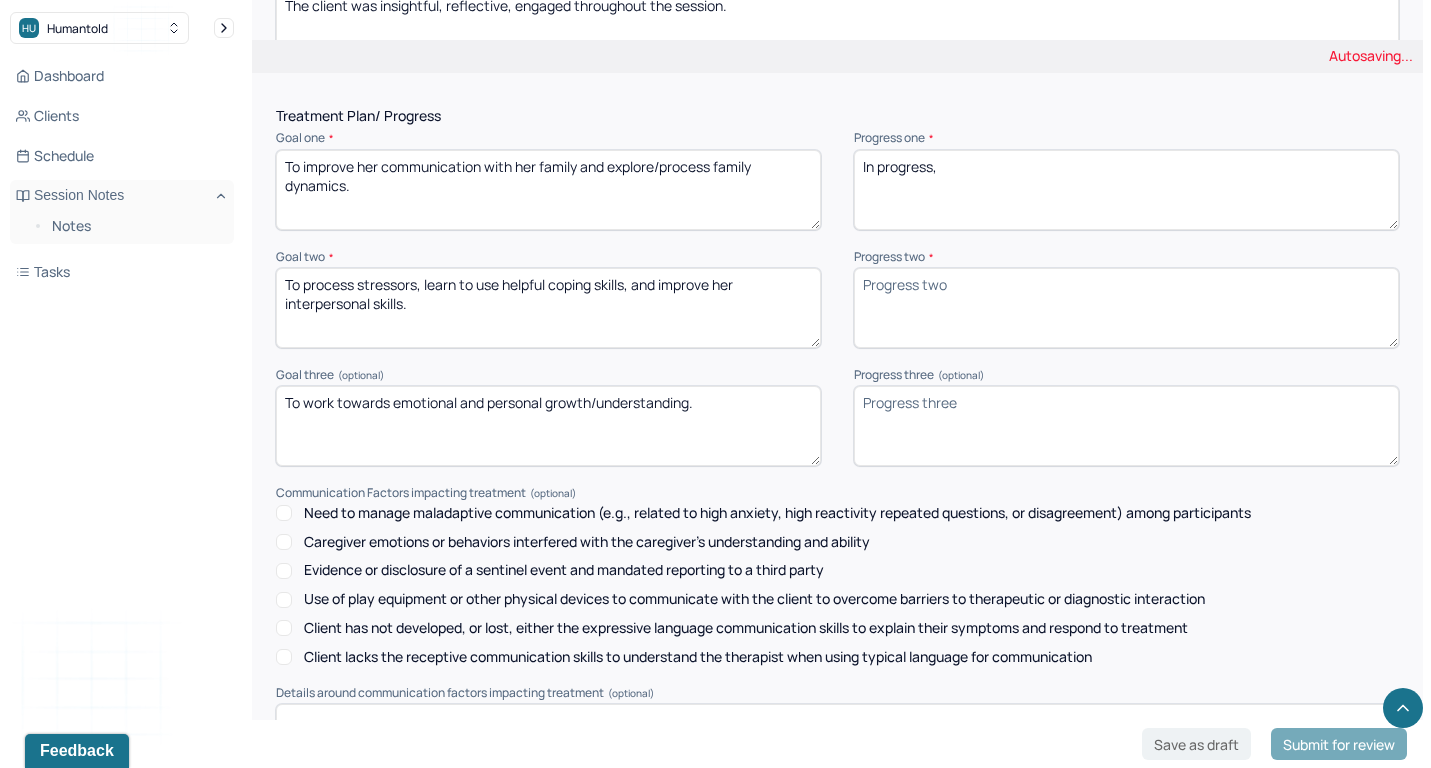 type on "In progress," 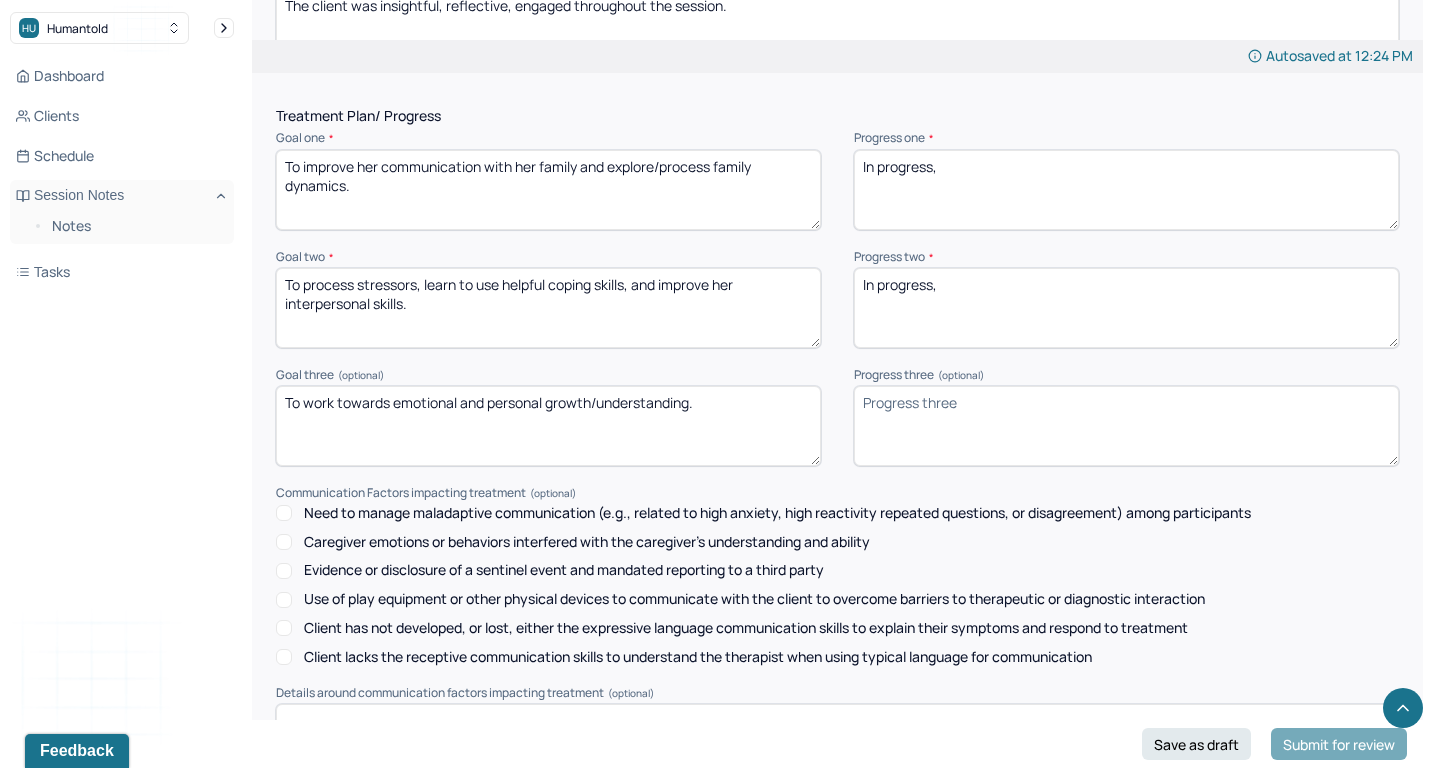 type on "In progress," 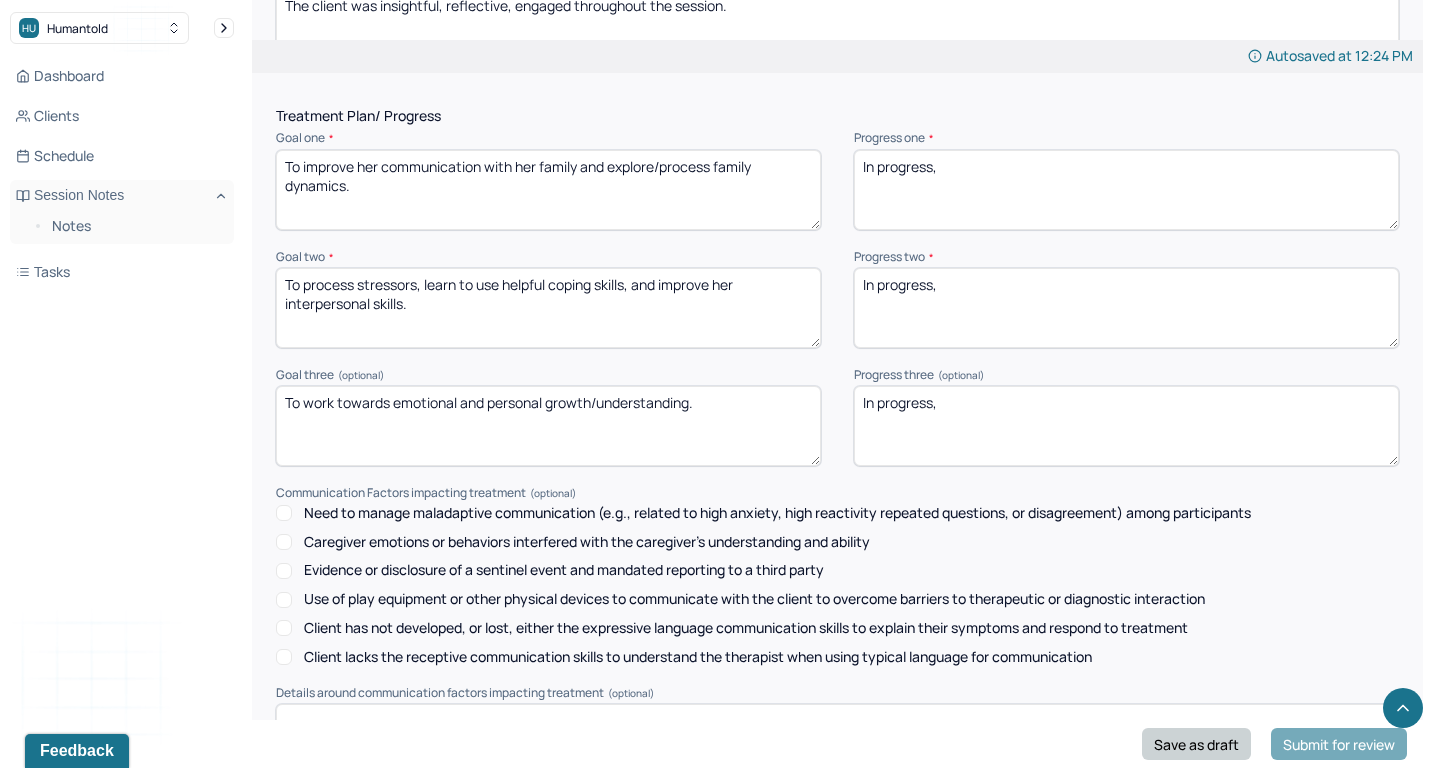 type on "In progress," 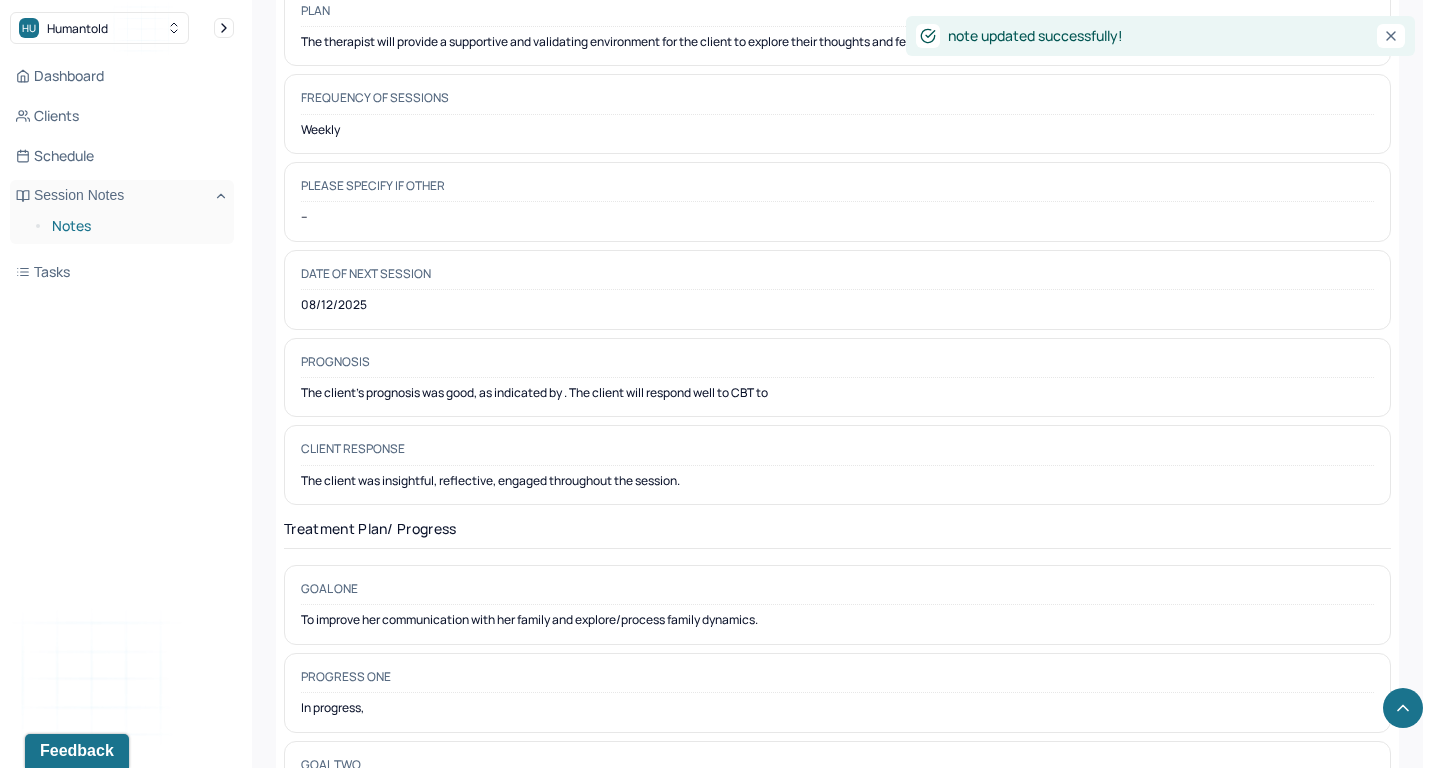 click on "Notes" at bounding box center [135, 226] 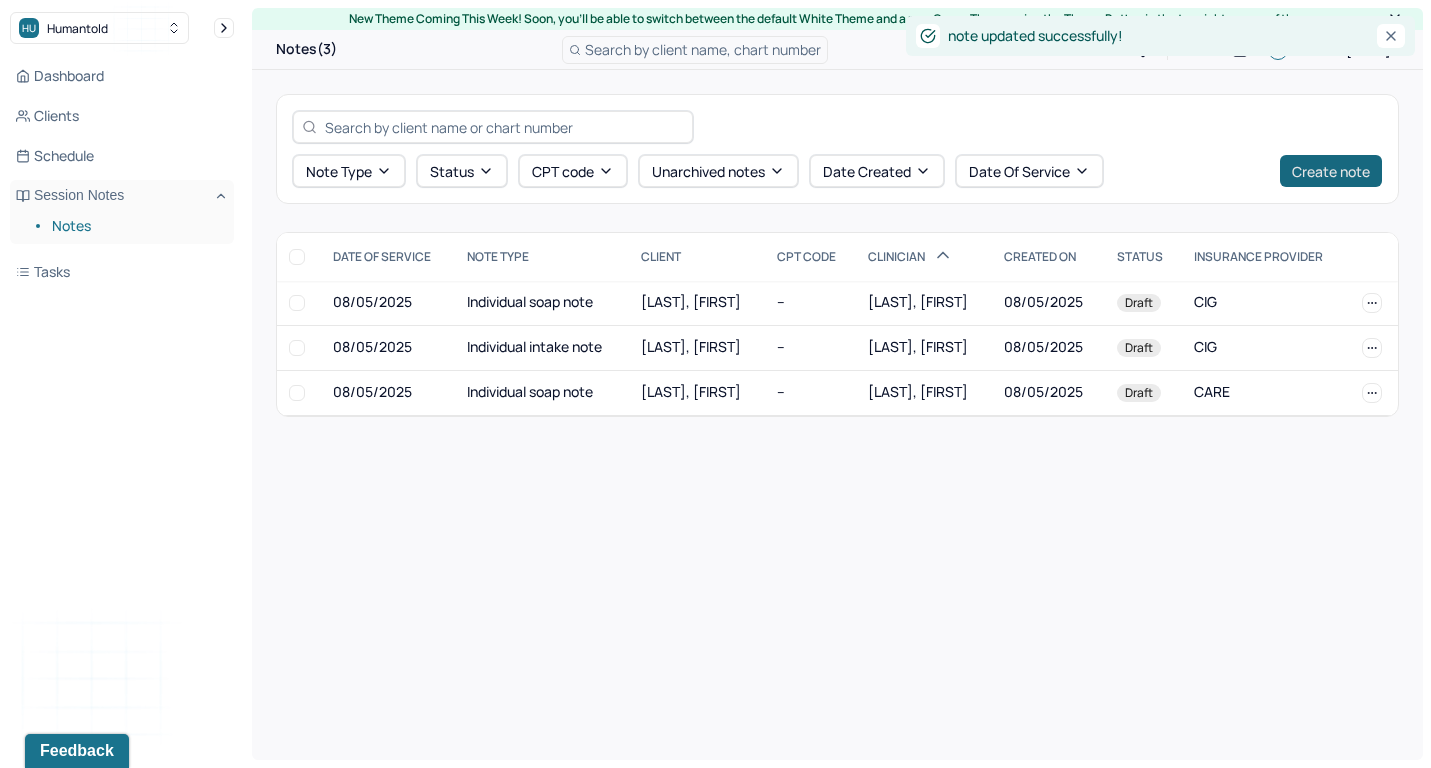 click on "Create note" at bounding box center [1331, 171] 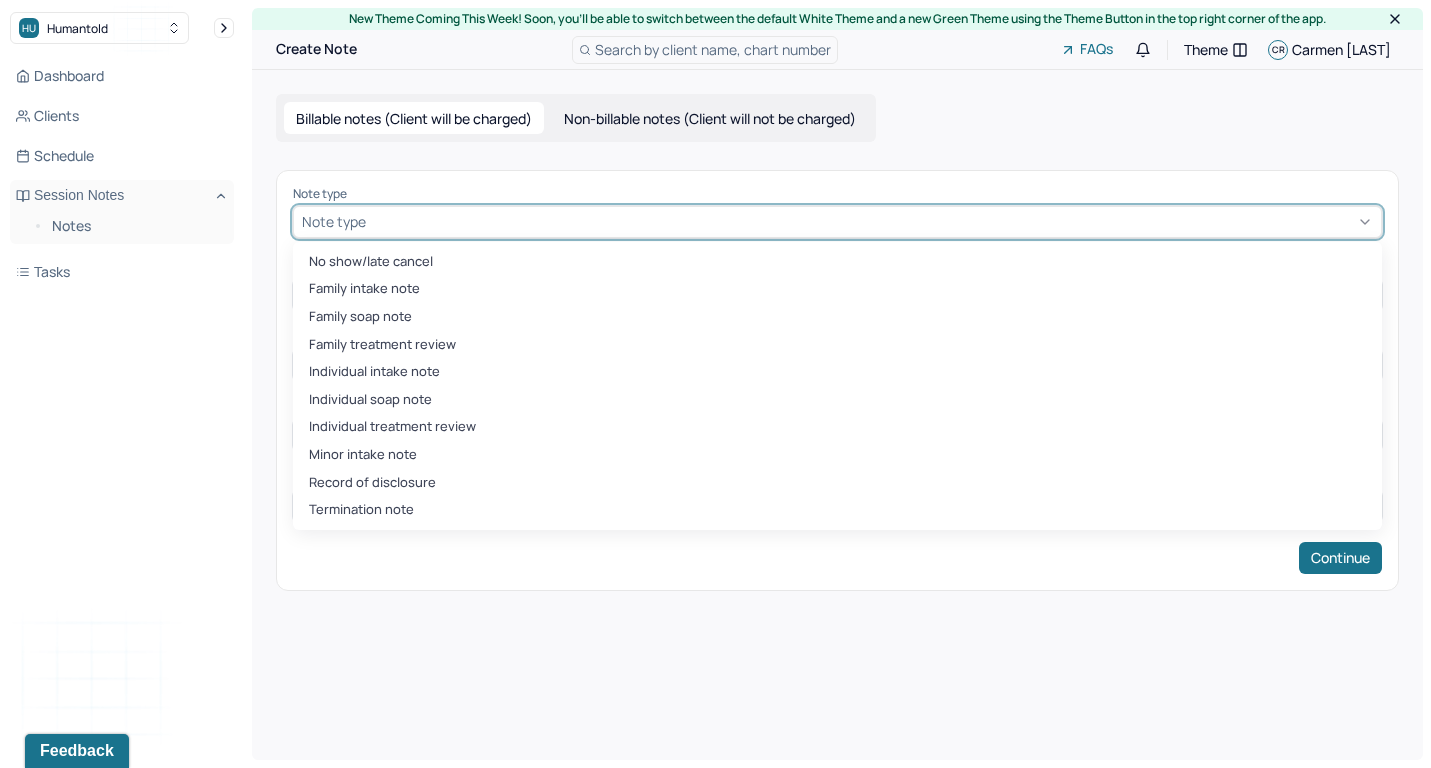 click on "Note type" at bounding box center [837, 222] 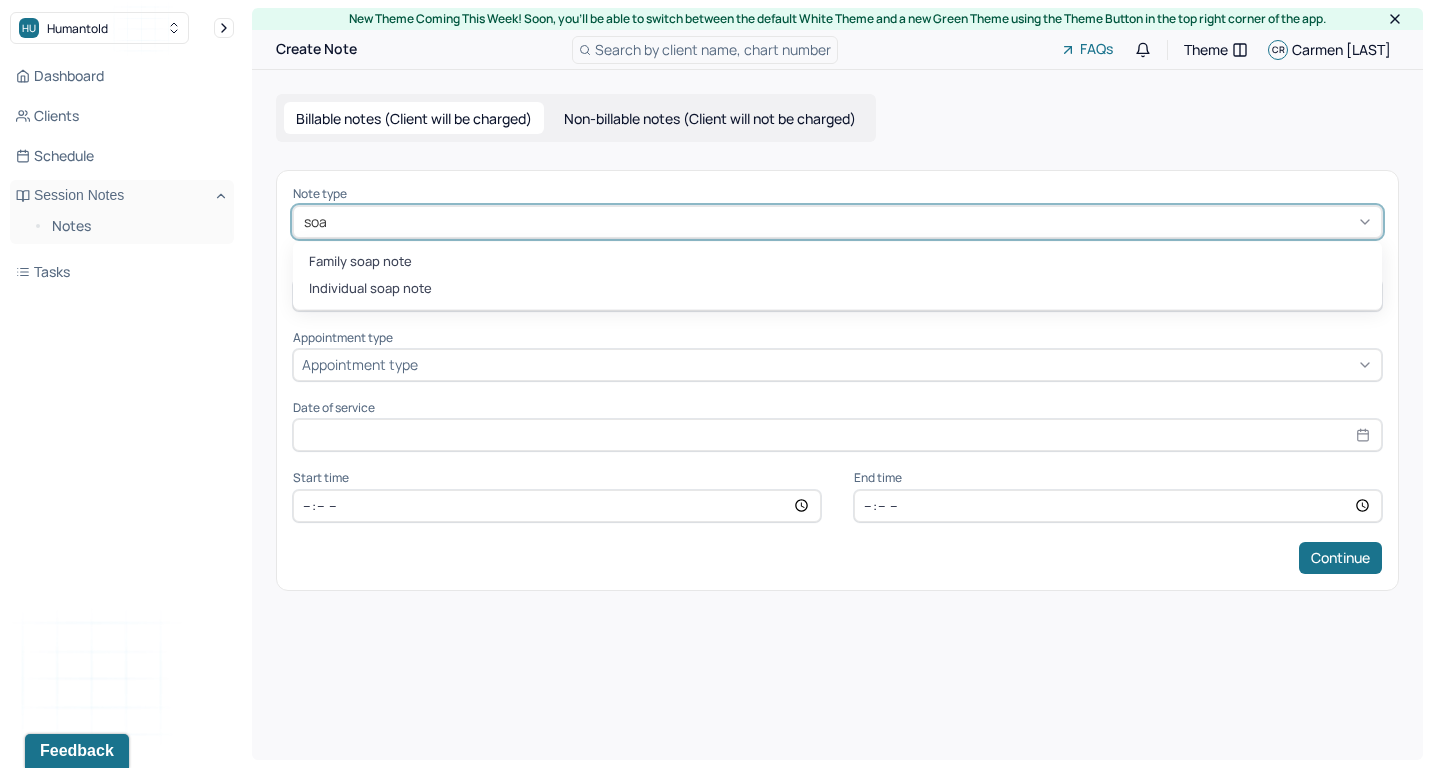 type on "soap" 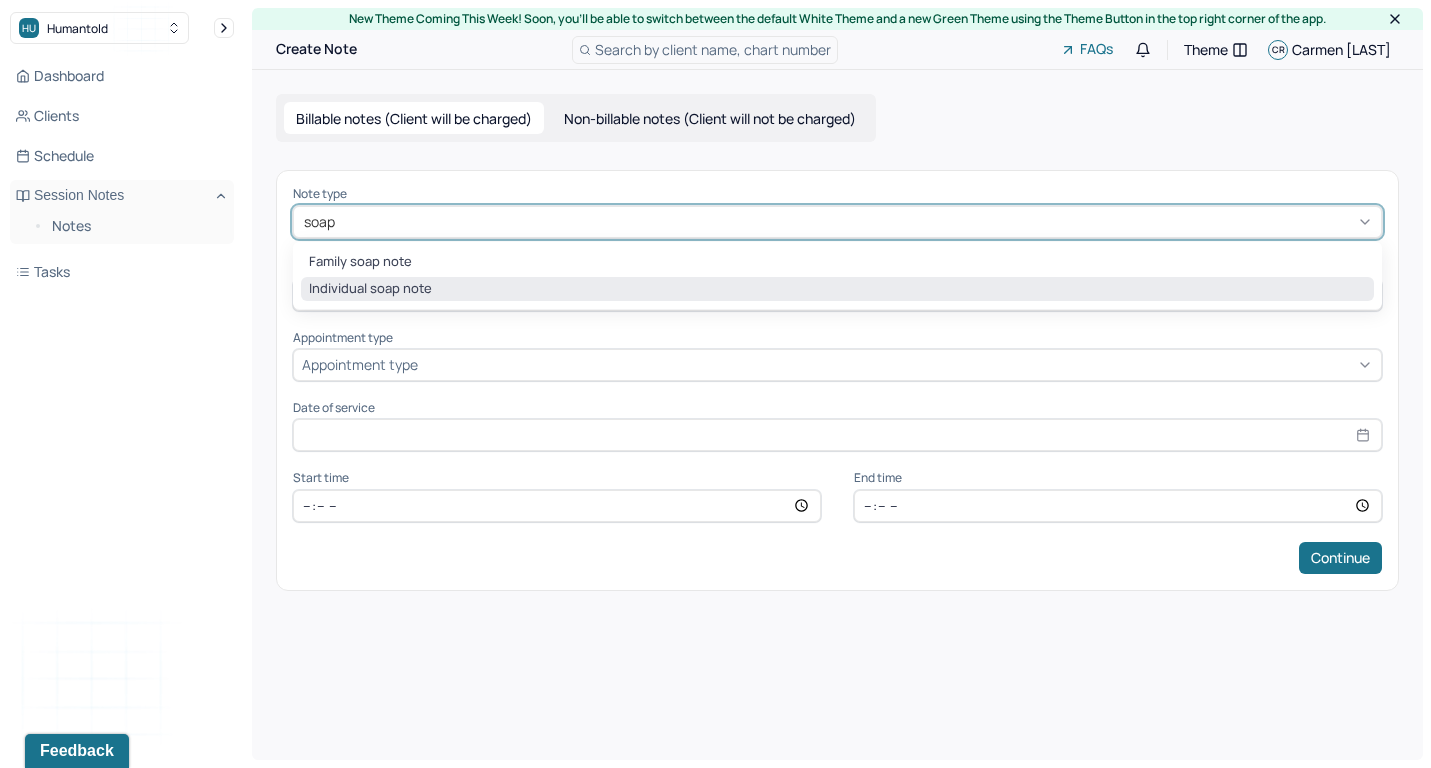click on "Individual soap note" at bounding box center [837, 289] 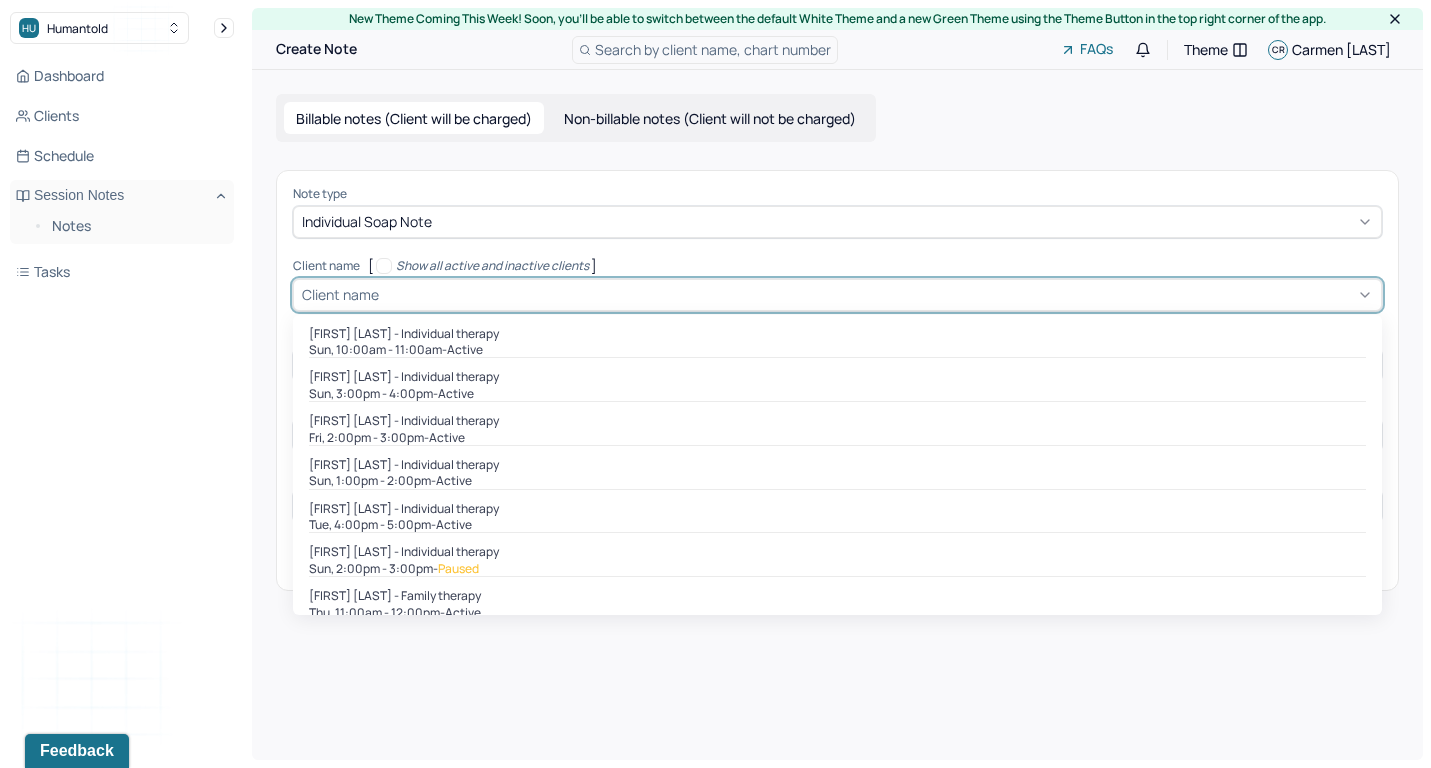 click at bounding box center (878, 294) 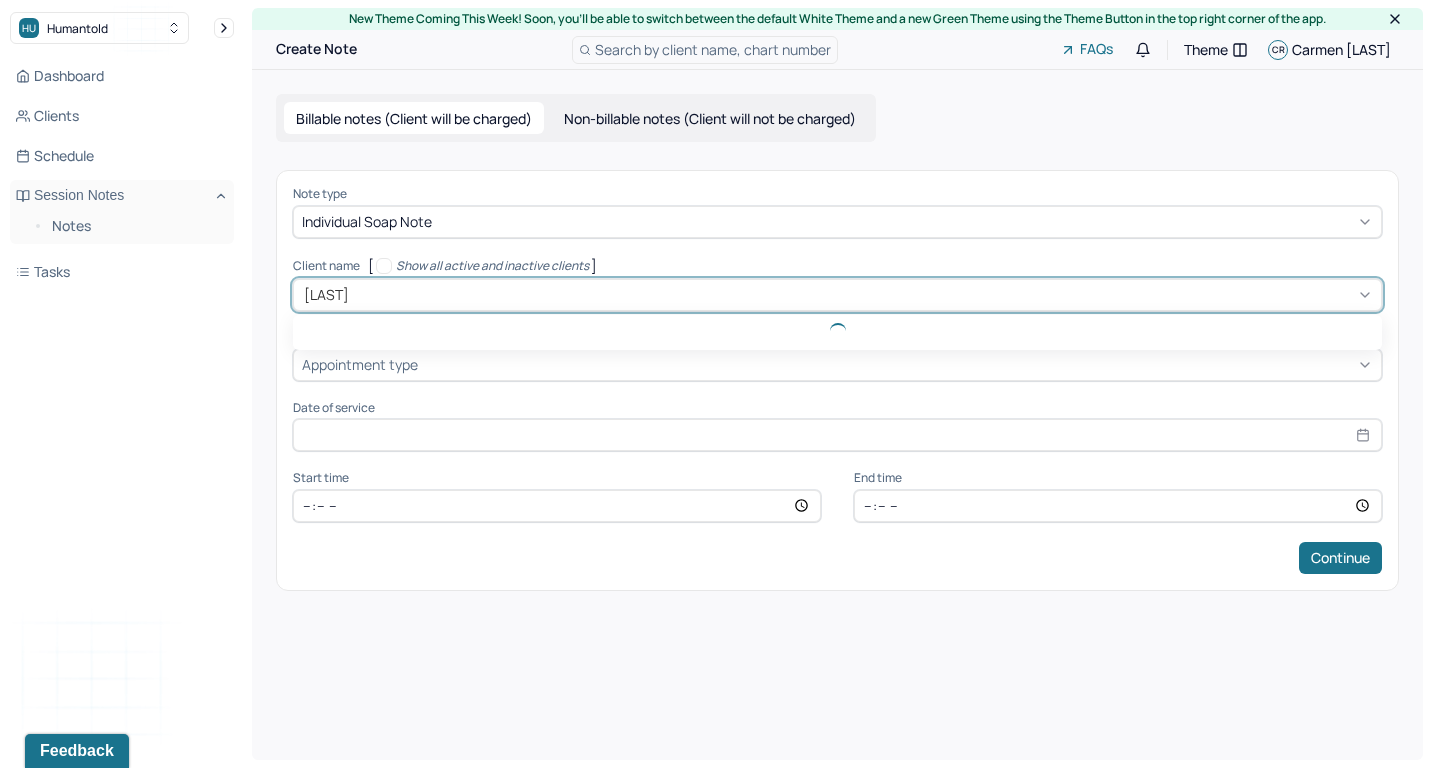 type on "rochelle" 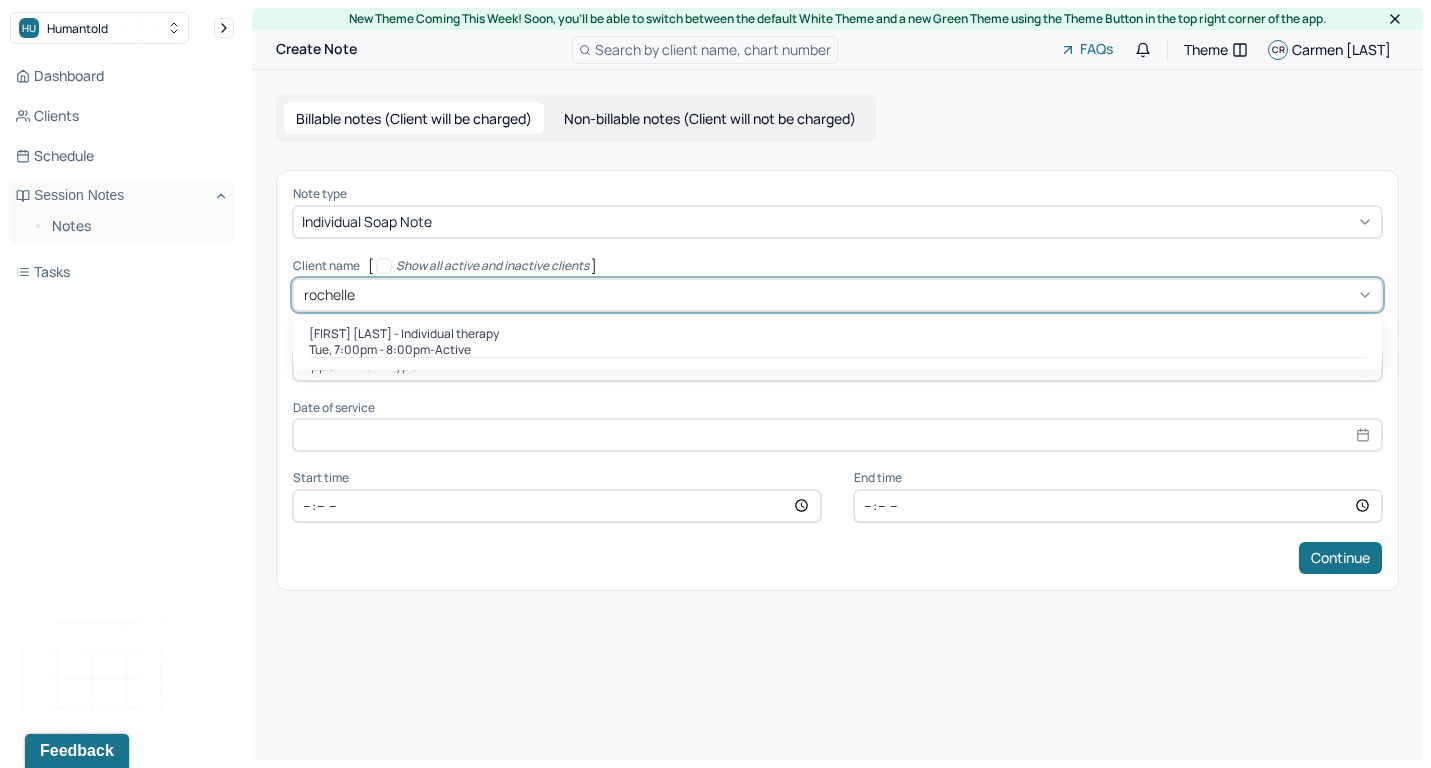 click on "[FIRST] [LAST] - Individual therapy" at bounding box center [404, 334] 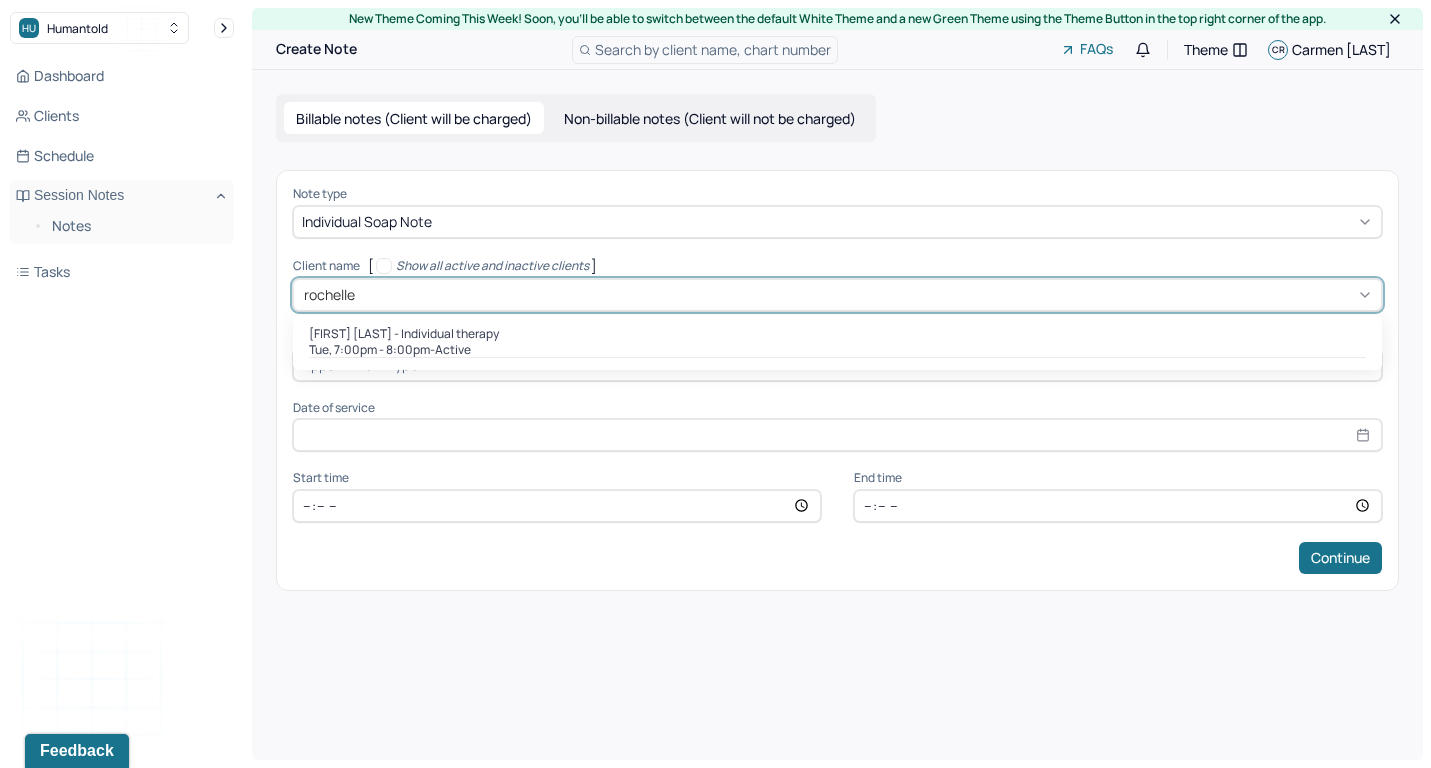 type 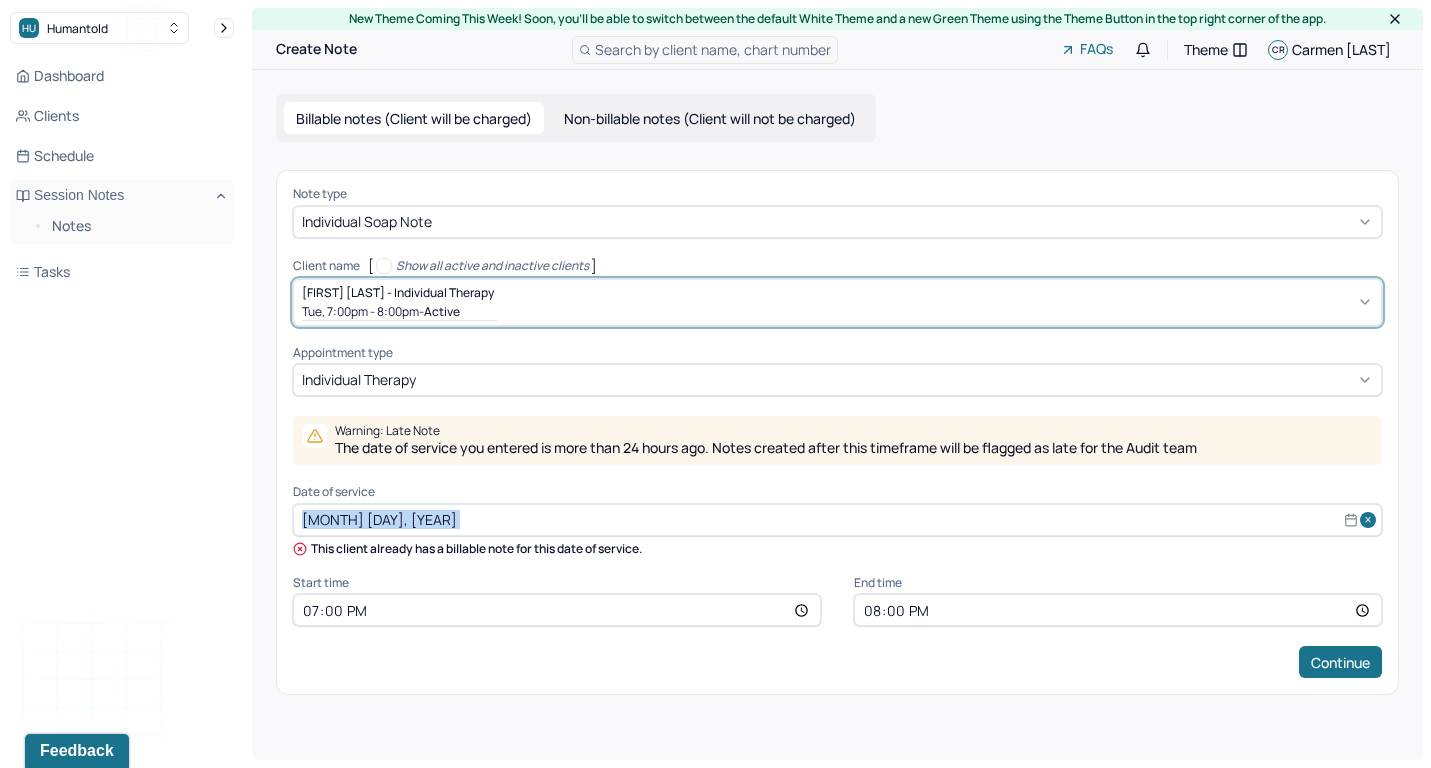 click on "Note type Individual soap note Client name [ Show all active and inactive clients ] option [object Object], selected. [FIRST] [LAST] - Individual therapy [DAY], [TIME] - active Supervisee name [FIRST] [LAST] Appointment type individual therapy Warning: Late Note The date of service you entered is more than 24 hours ago. Notes created after this timeframe will be flagged as late for the Audit team Date of service [MONTH] [DAY], [YEAR] This client already has a billable note for this date of service. Start time [TIME] End time [TIME] Continue" at bounding box center [837, 432] 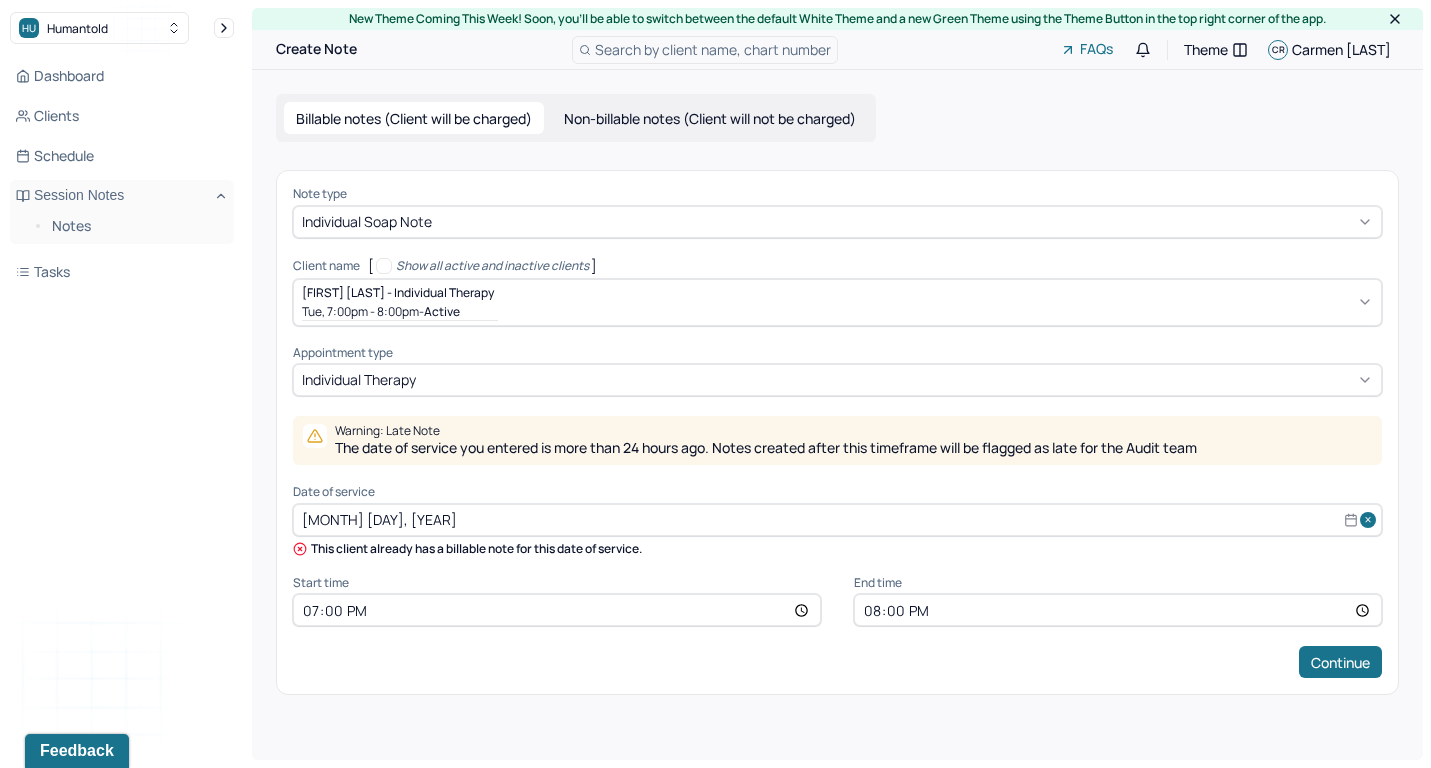 click on "Note type Individual soap note Client name [ Show all active and inactive clients ] [FIRST] [LAST] - Individual therapy Tue, 7:00pm - 8:00pm  -  active Supervisee name [FIRST] [LAST] Appointment type individual therapy Warning: Late Note The date of service you entered is more than 24 hours ago. Notes created after this timeframe will be flagged as late for the Audit team Date of service Jul 29, 2025 This client already has a billable note for this date of service. Start time 19:00 End time 20:00 Continue" at bounding box center (837, 432) 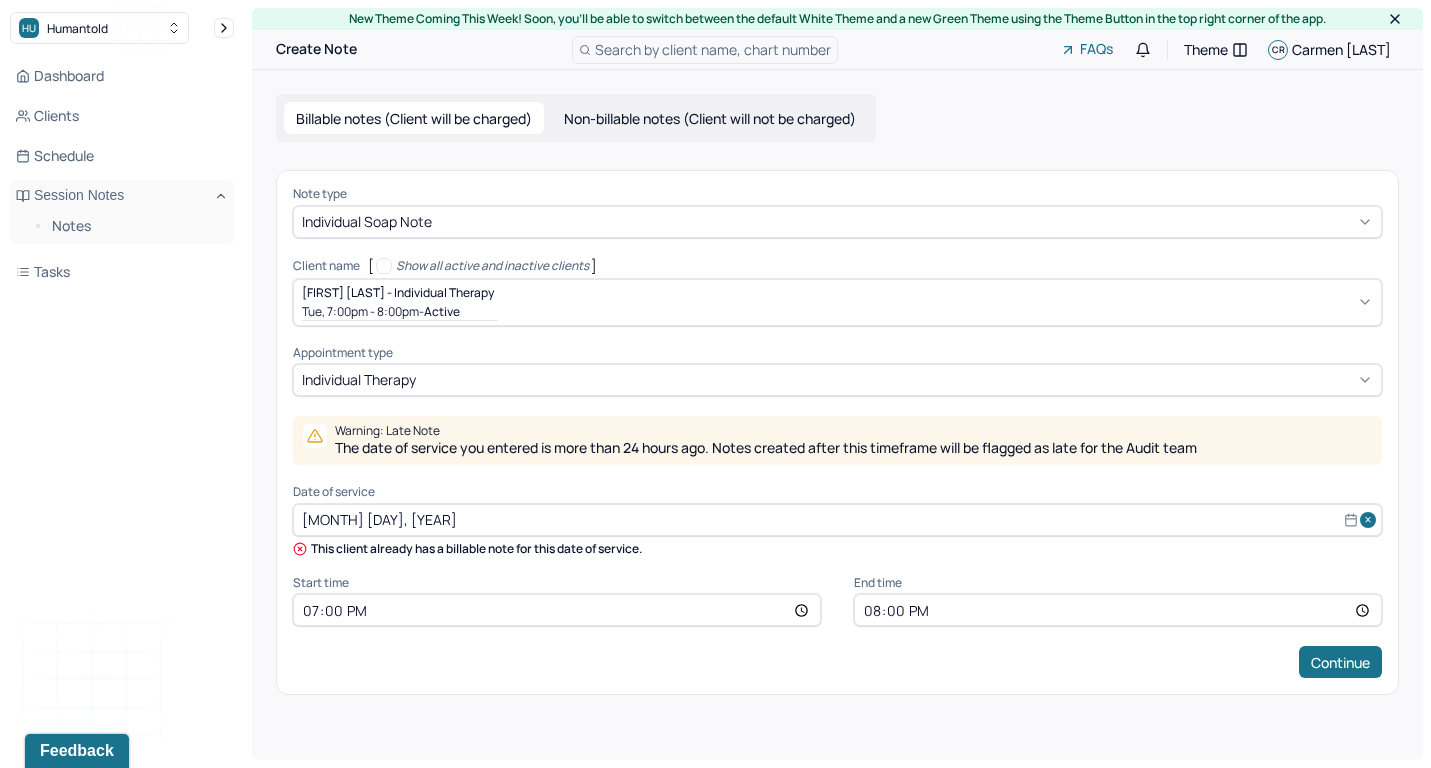 select on "6" 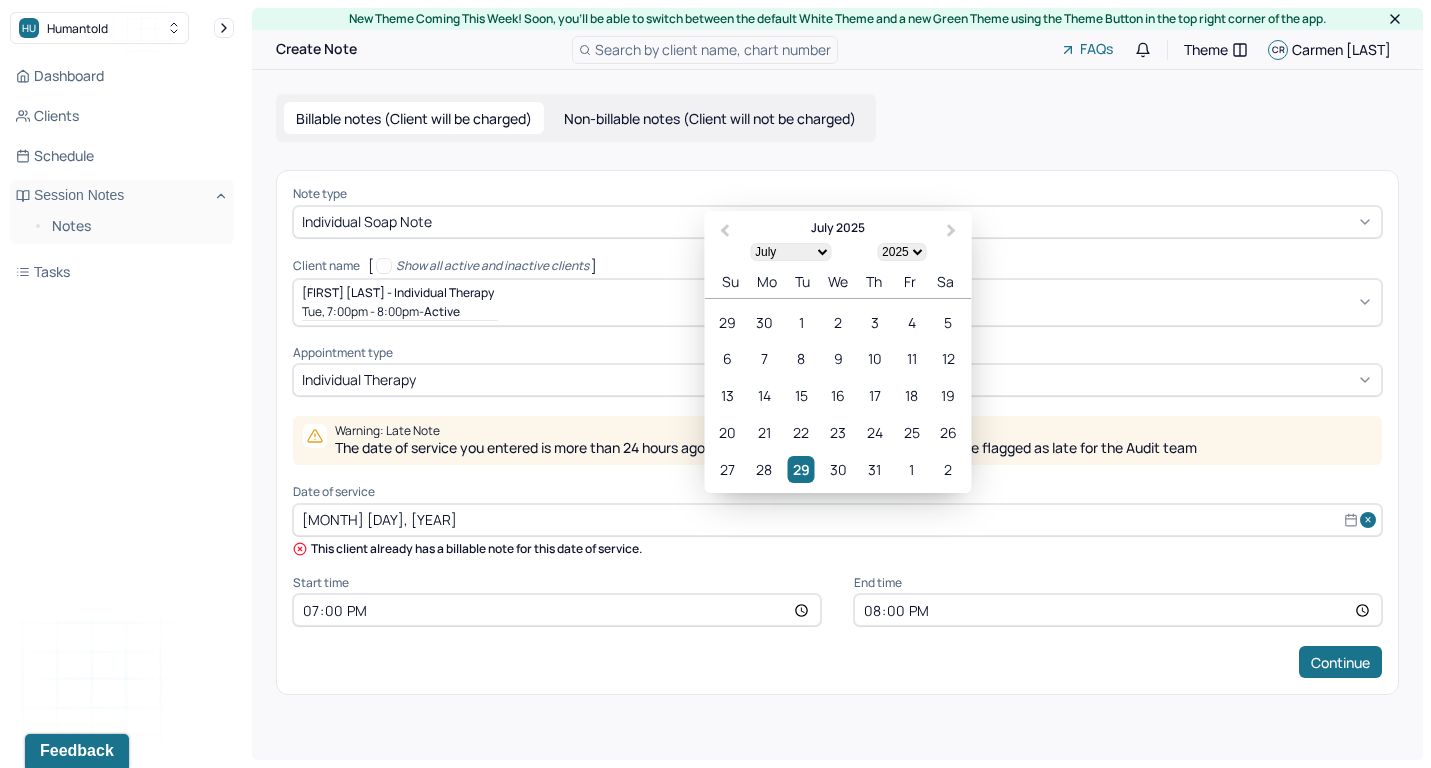 click on "[MONTH] [DAY], [YEAR]" at bounding box center (837, 520) 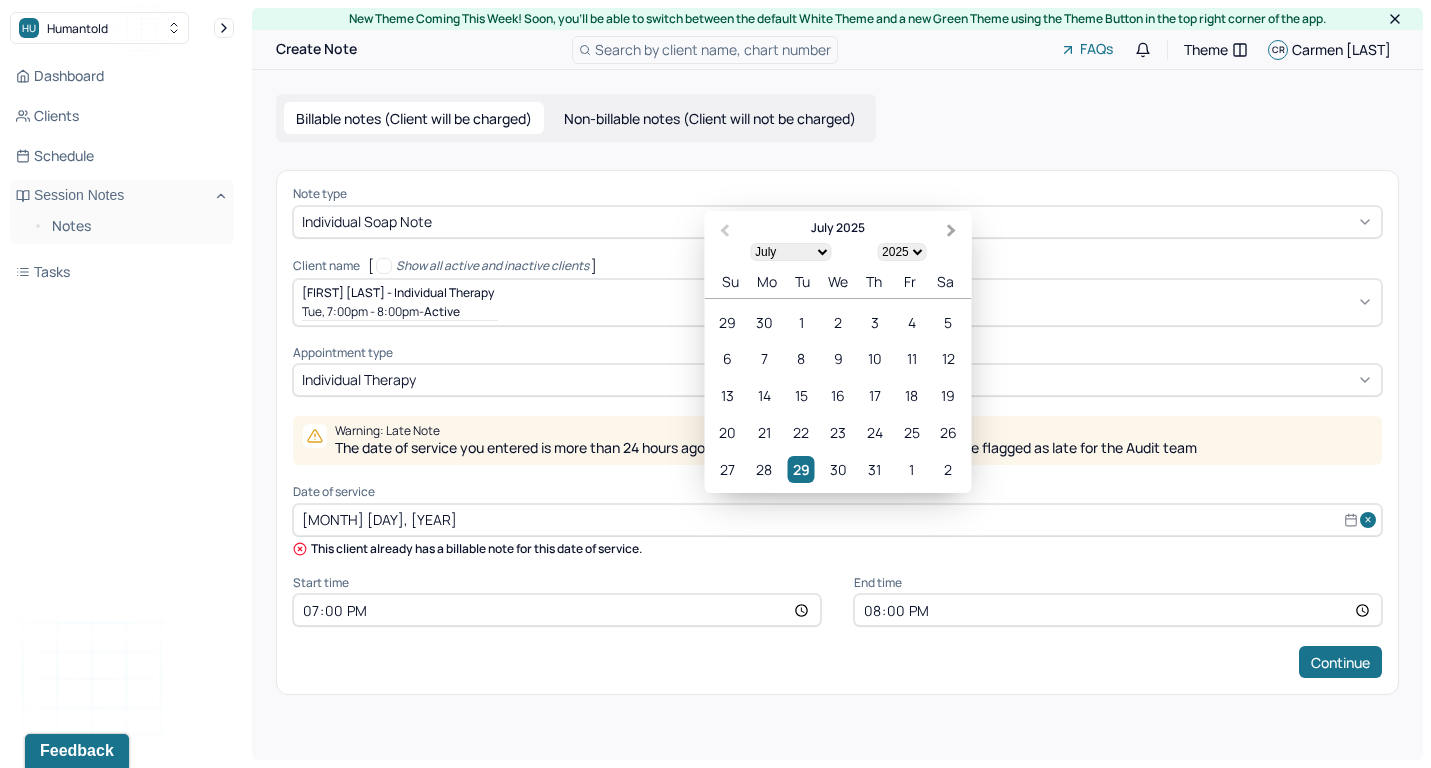 click on "Next Month" at bounding box center (954, 232) 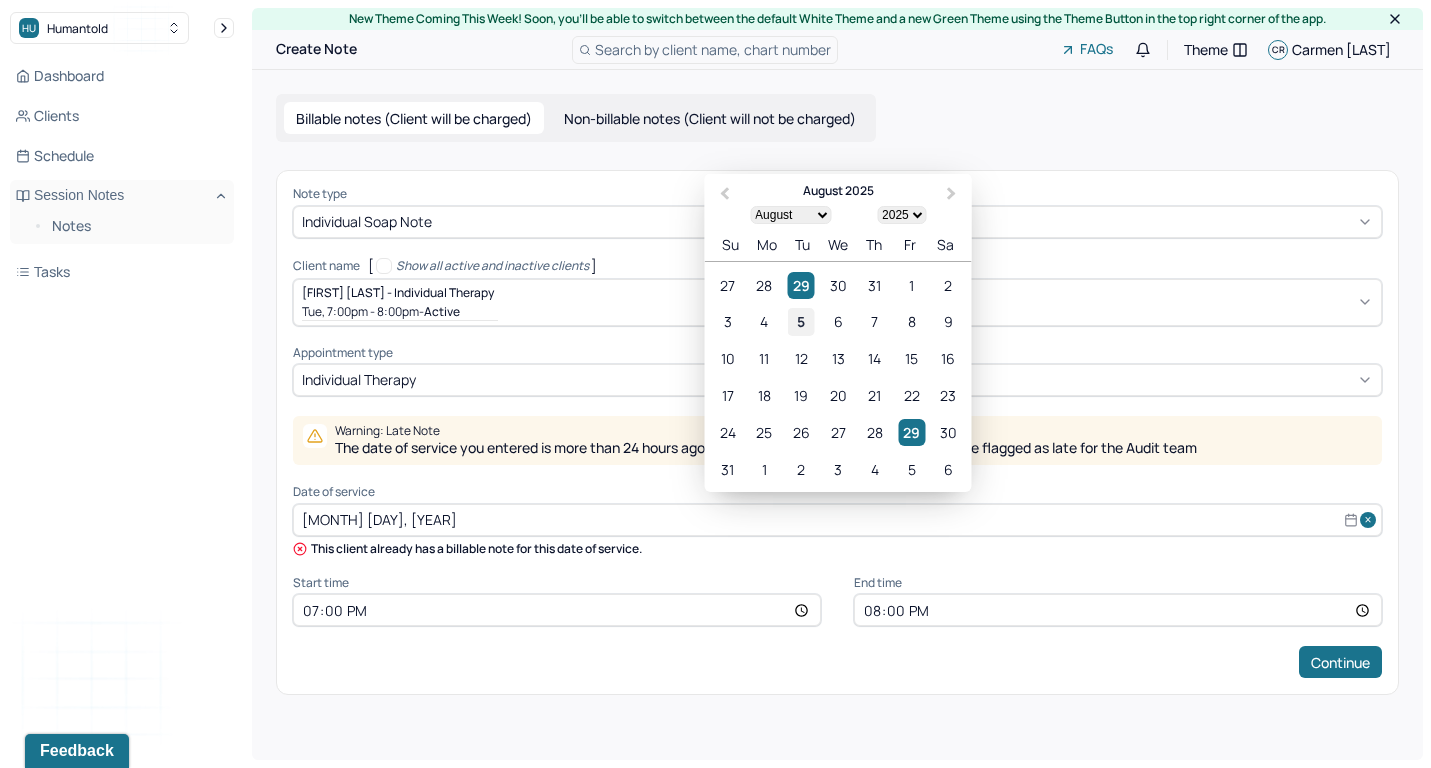 click on "5" at bounding box center (801, 321) 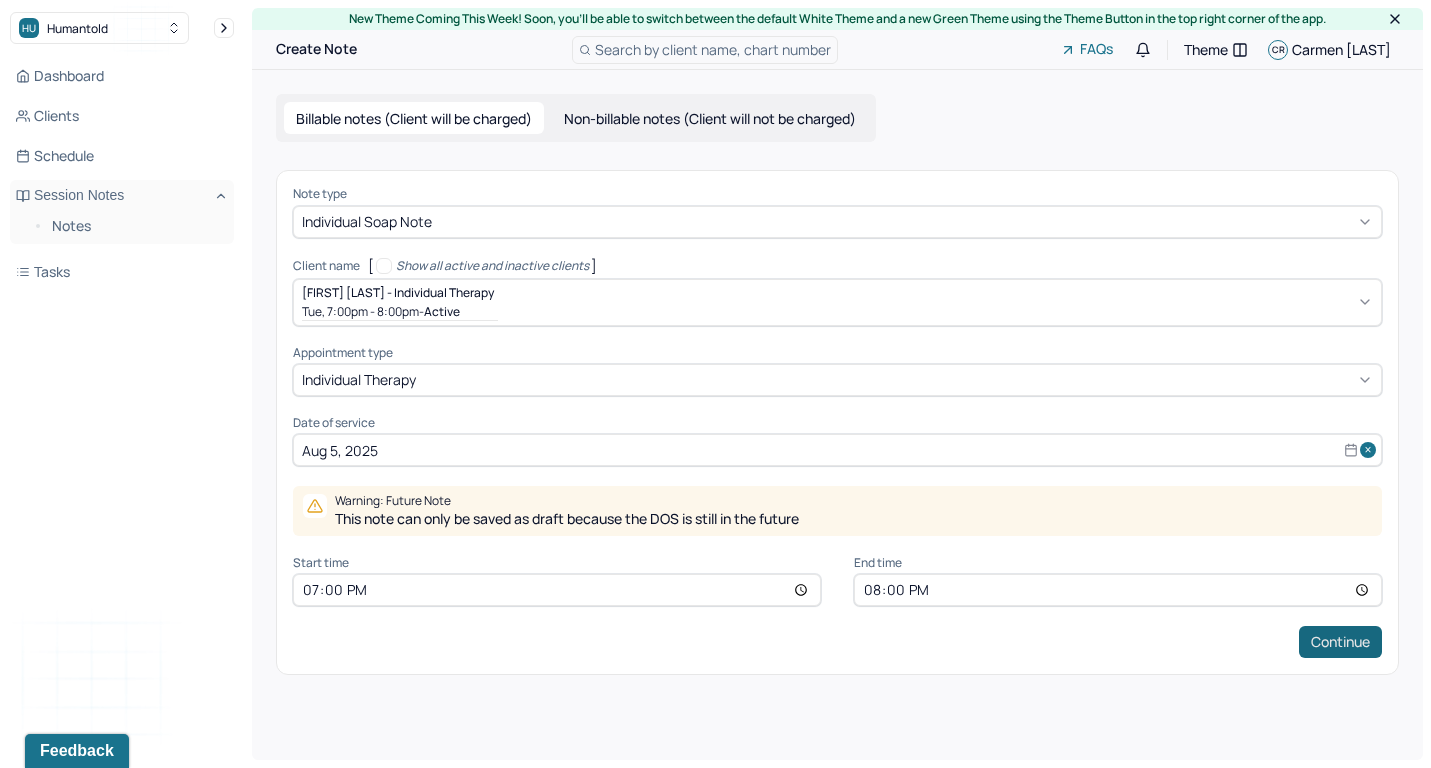 click on "Continue" at bounding box center [1340, 642] 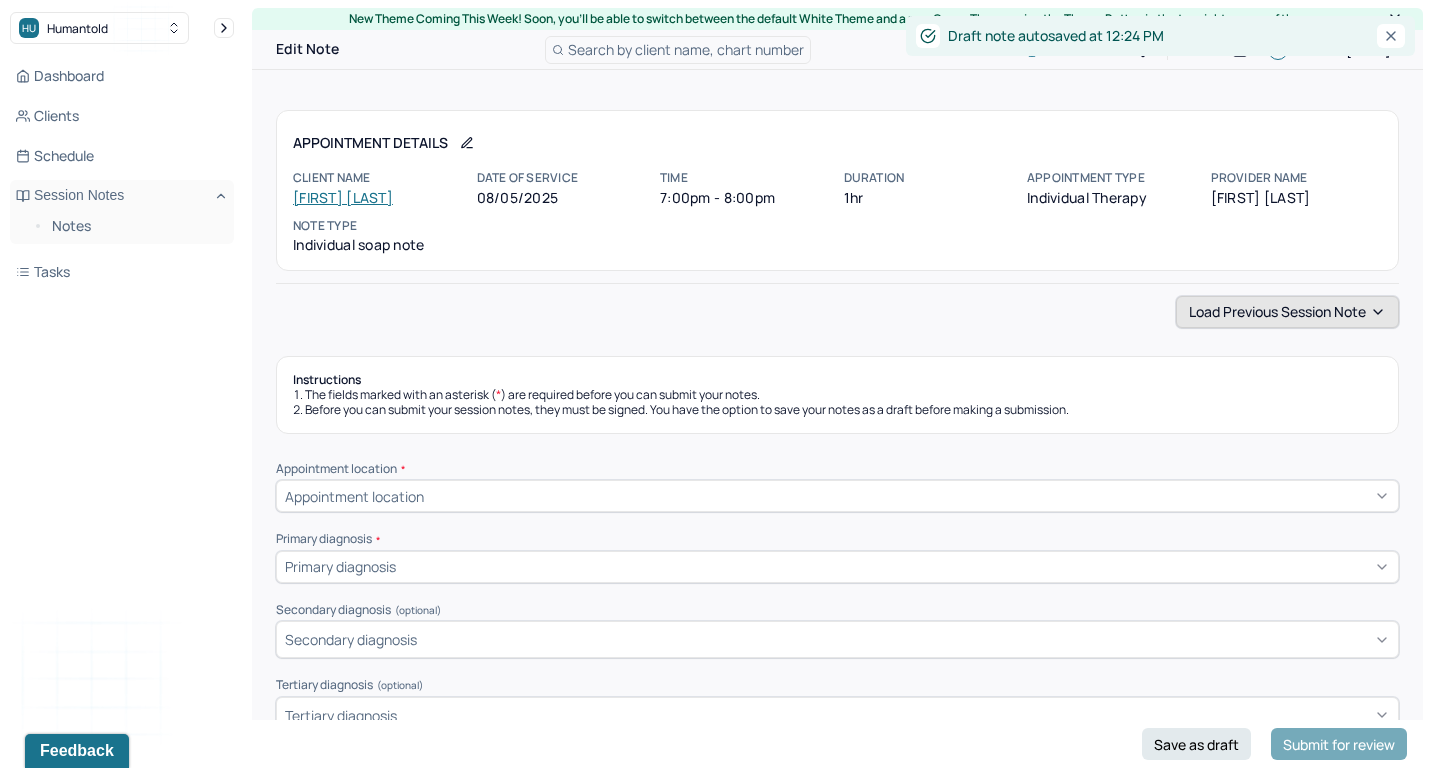 click on "Load previous session note" at bounding box center (1287, 312) 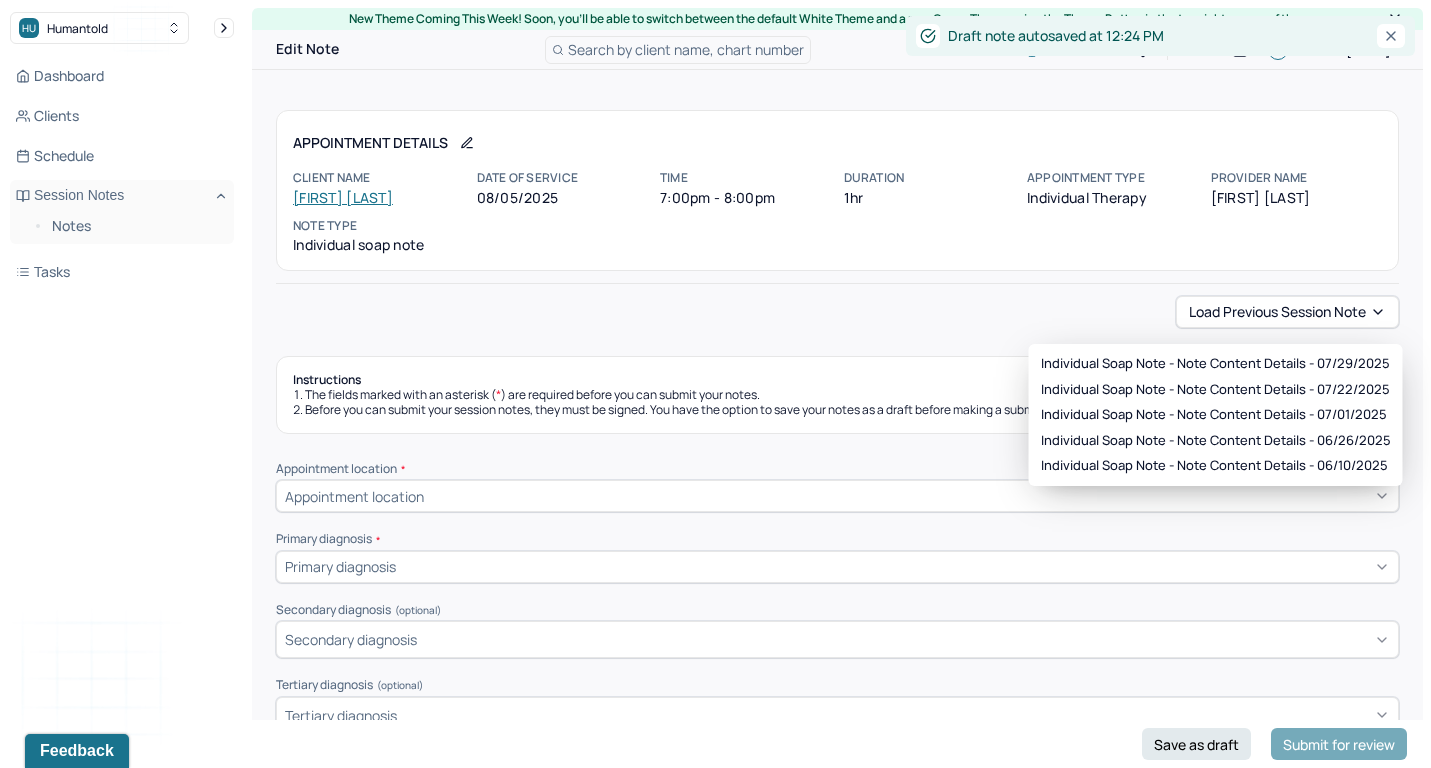click on "Individual soap note - Note content Details - [MONTH]/[DAY]/[YEAR] Individual soap note - Note content Details - [MONTH]/[DAY]/[YEAR] Individual soap note - Note content Details - [MONTH]/[DAY]/[YEAR] Individual soap note - Note content Details - [MONTH]/[DAY]/[YEAR] Individual soap note - Note content Details - [MONTH]/[DAY]/[YEAR]" at bounding box center (1216, 415) 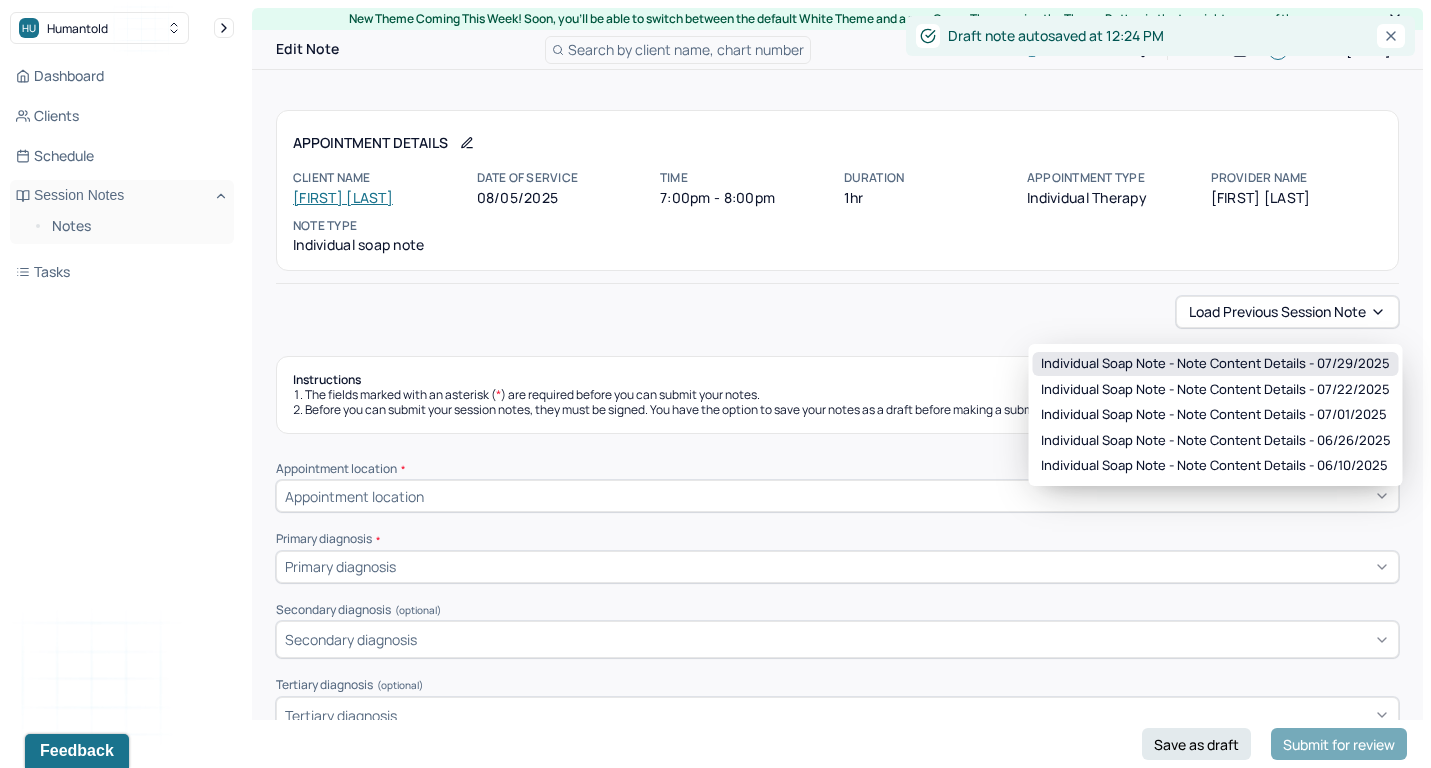 click on "Individual soap note - Note content Details - [MONTH]/[DAY]/[YEAR]" at bounding box center [1215, 364] 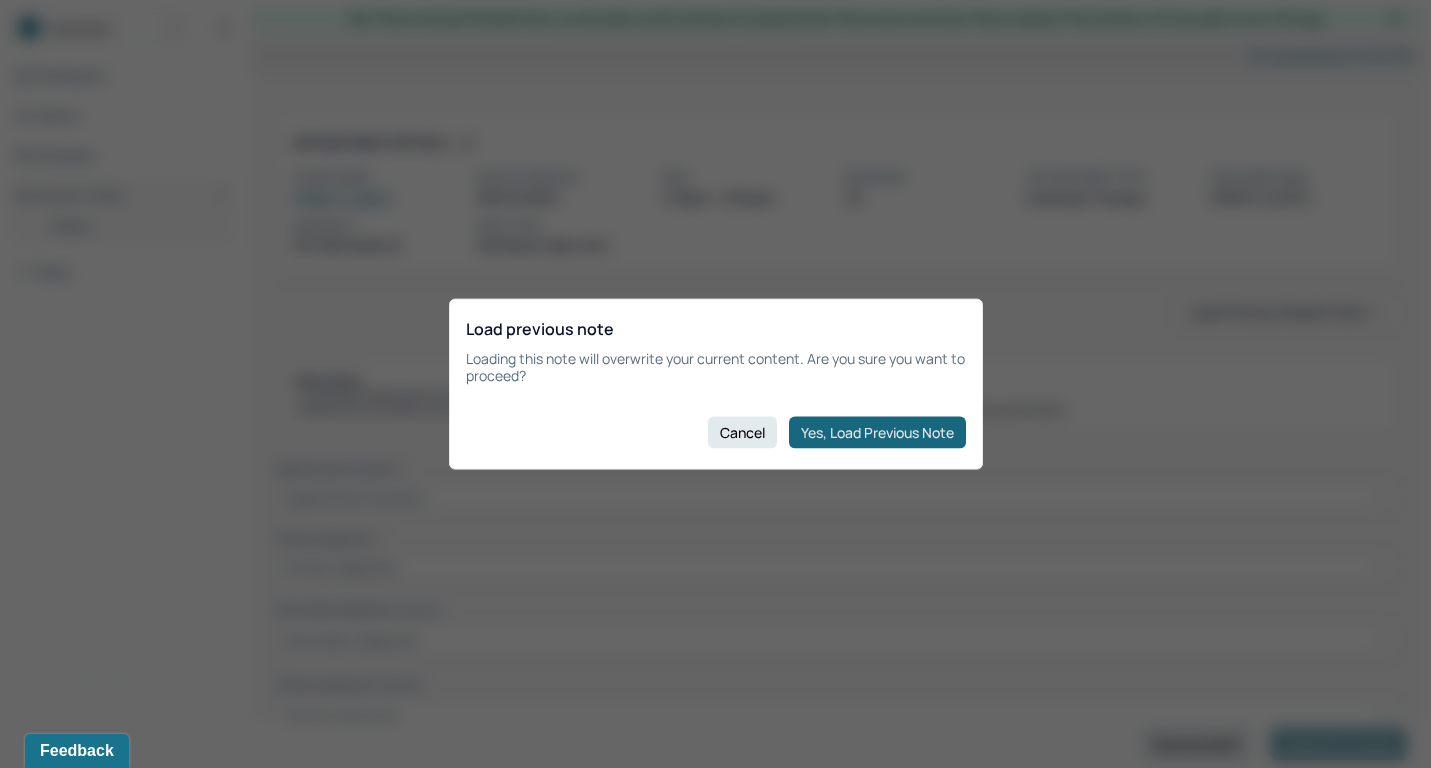 click on "Yes, Load Previous Note" at bounding box center (877, 432) 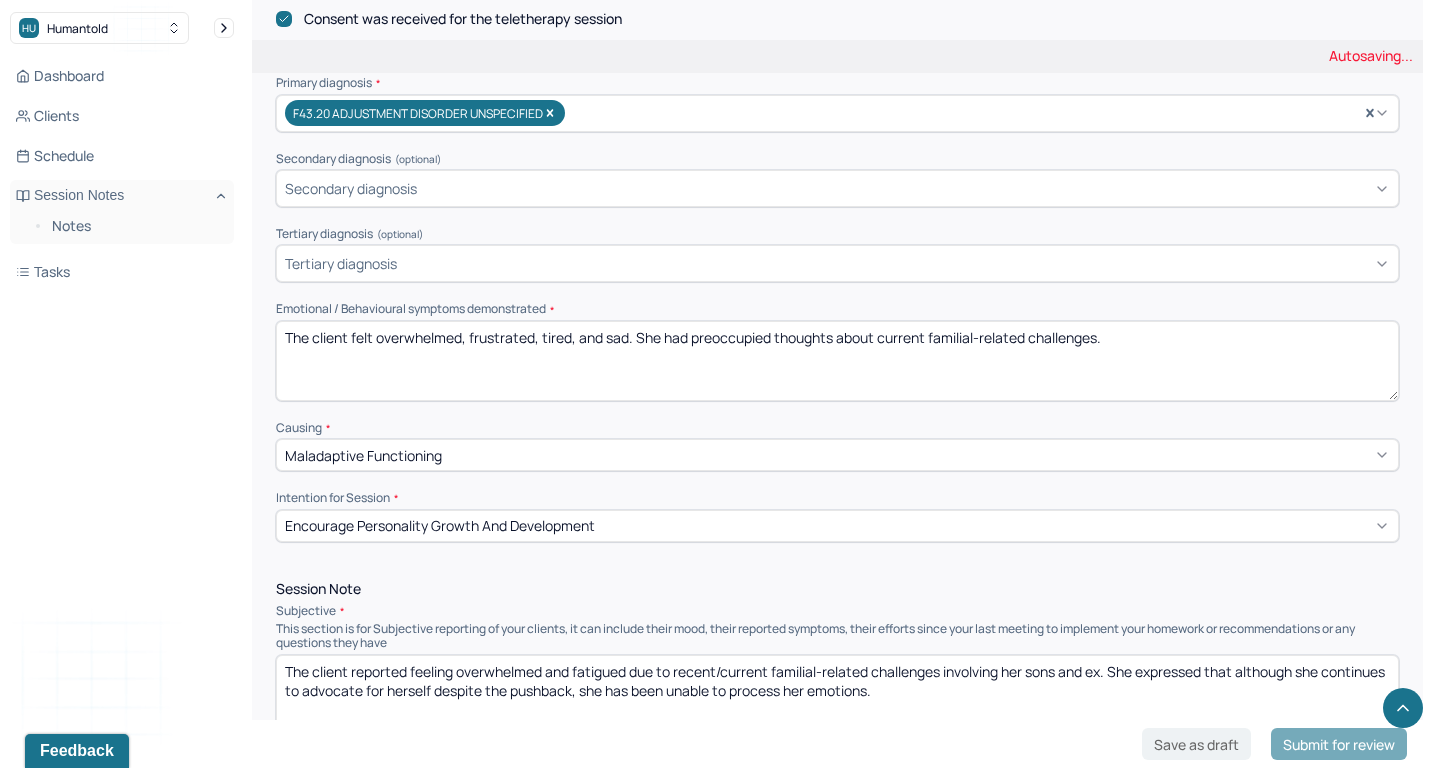 scroll, scrollTop: 683, scrollLeft: 0, axis: vertical 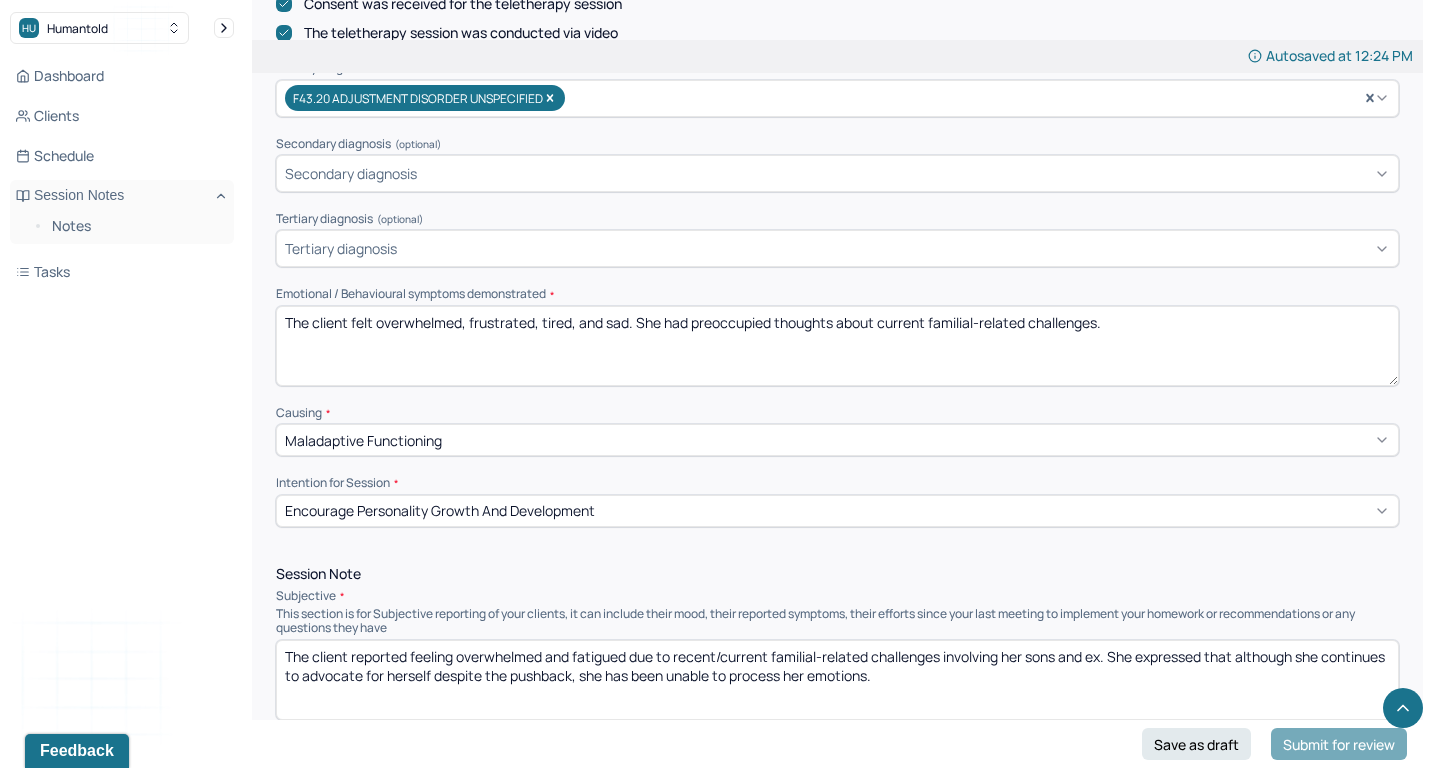 drag, startPoint x: 373, startPoint y: 321, endPoint x: 626, endPoint y: 320, distance: 253.00198 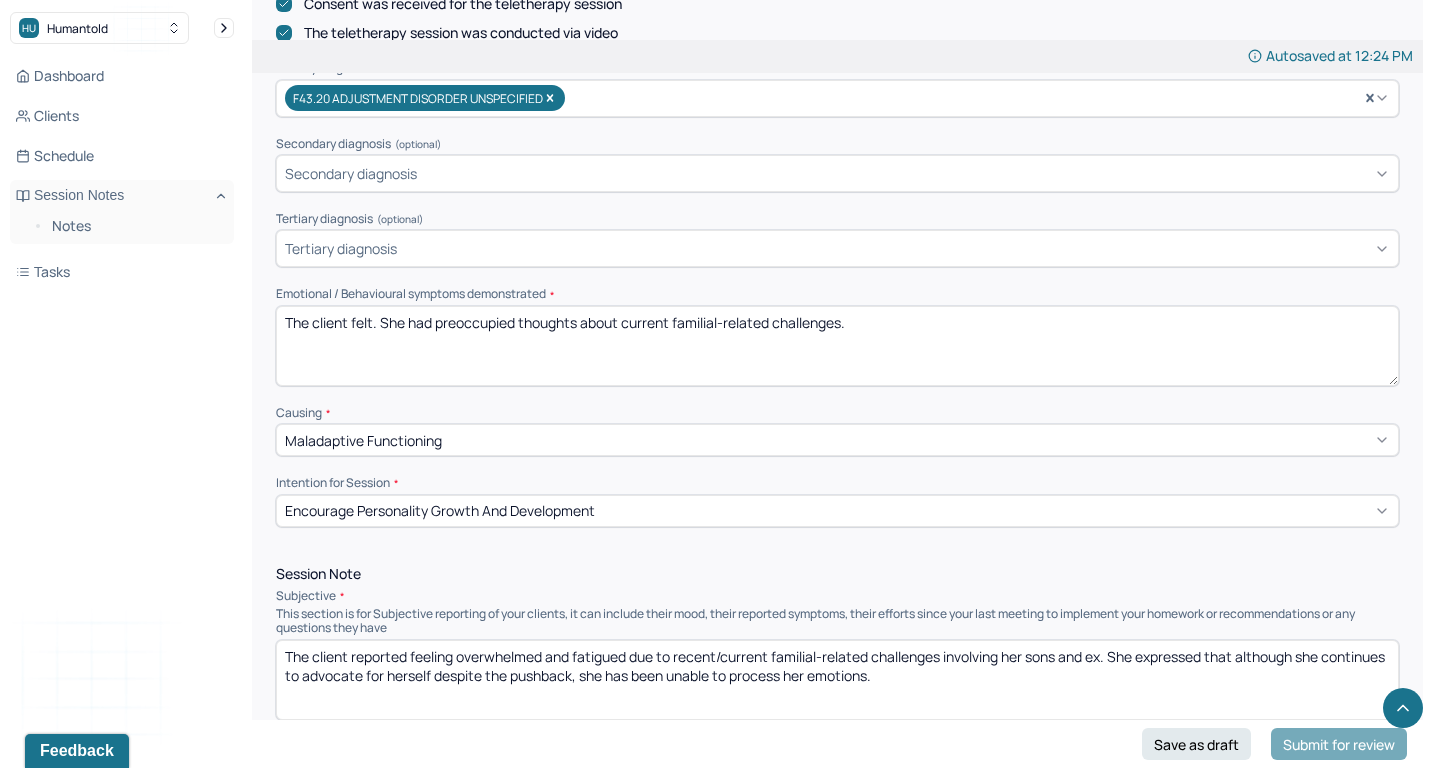 drag, startPoint x: 626, startPoint y: 314, endPoint x: 935, endPoint y: 408, distance: 322.9814 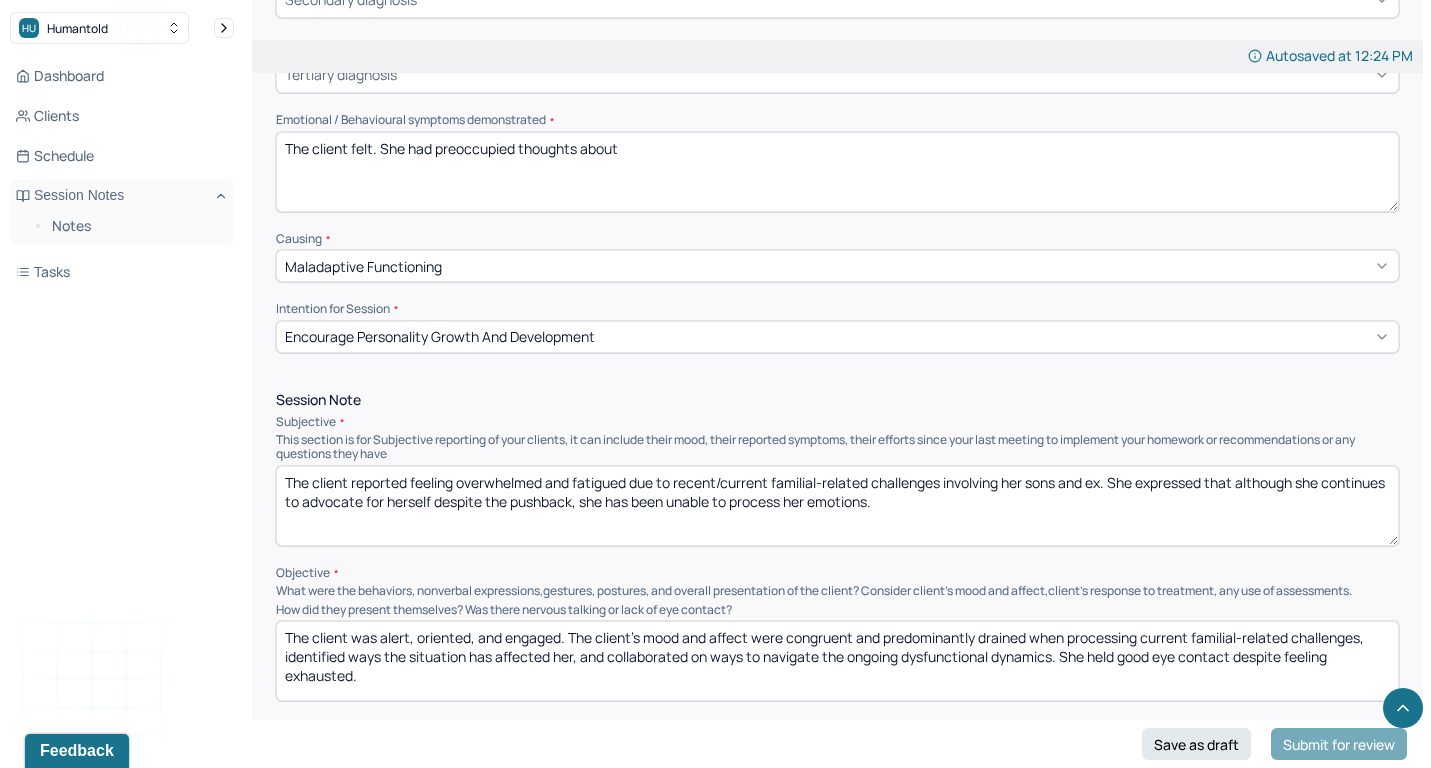 scroll, scrollTop: 932, scrollLeft: 0, axis: vertical 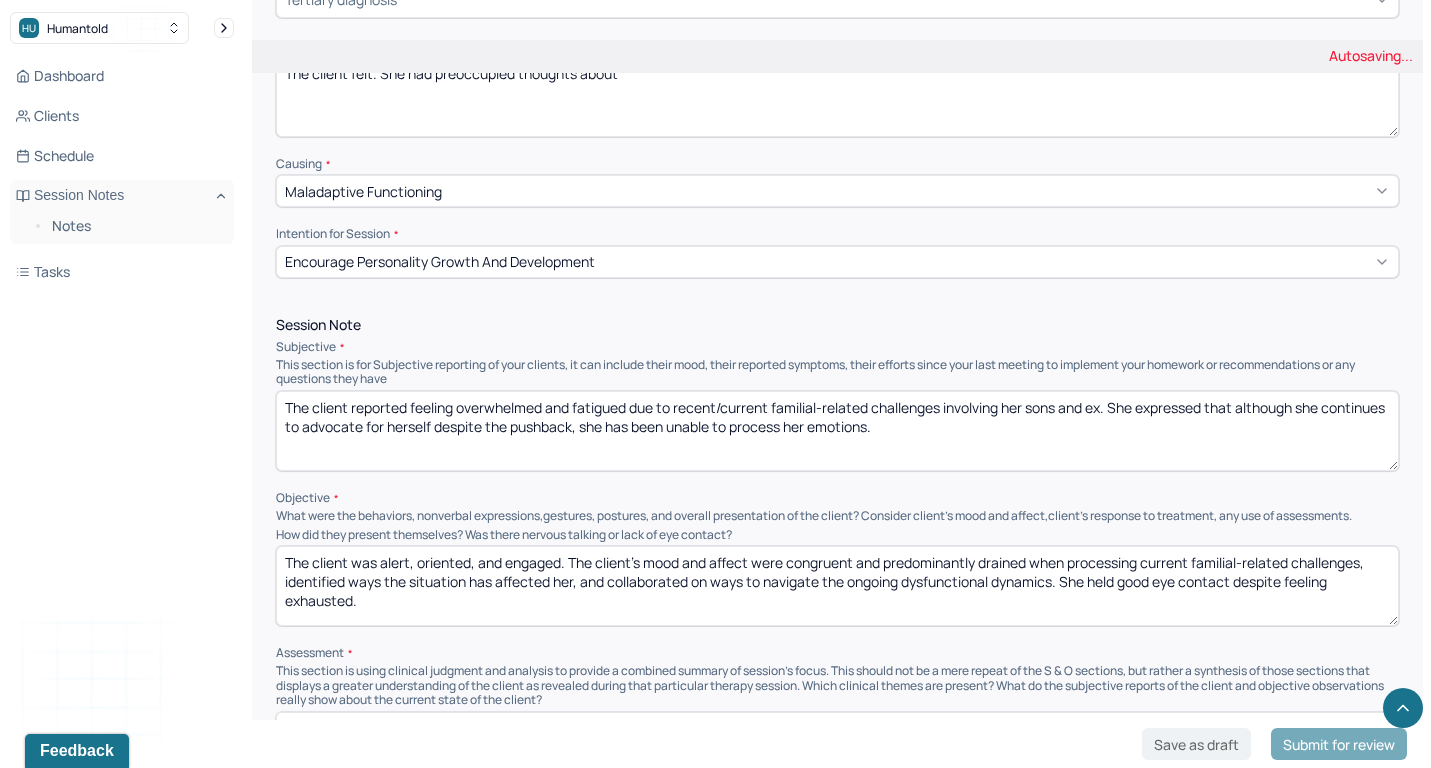 type on "The client felt. She had preoccupied thoughts about" 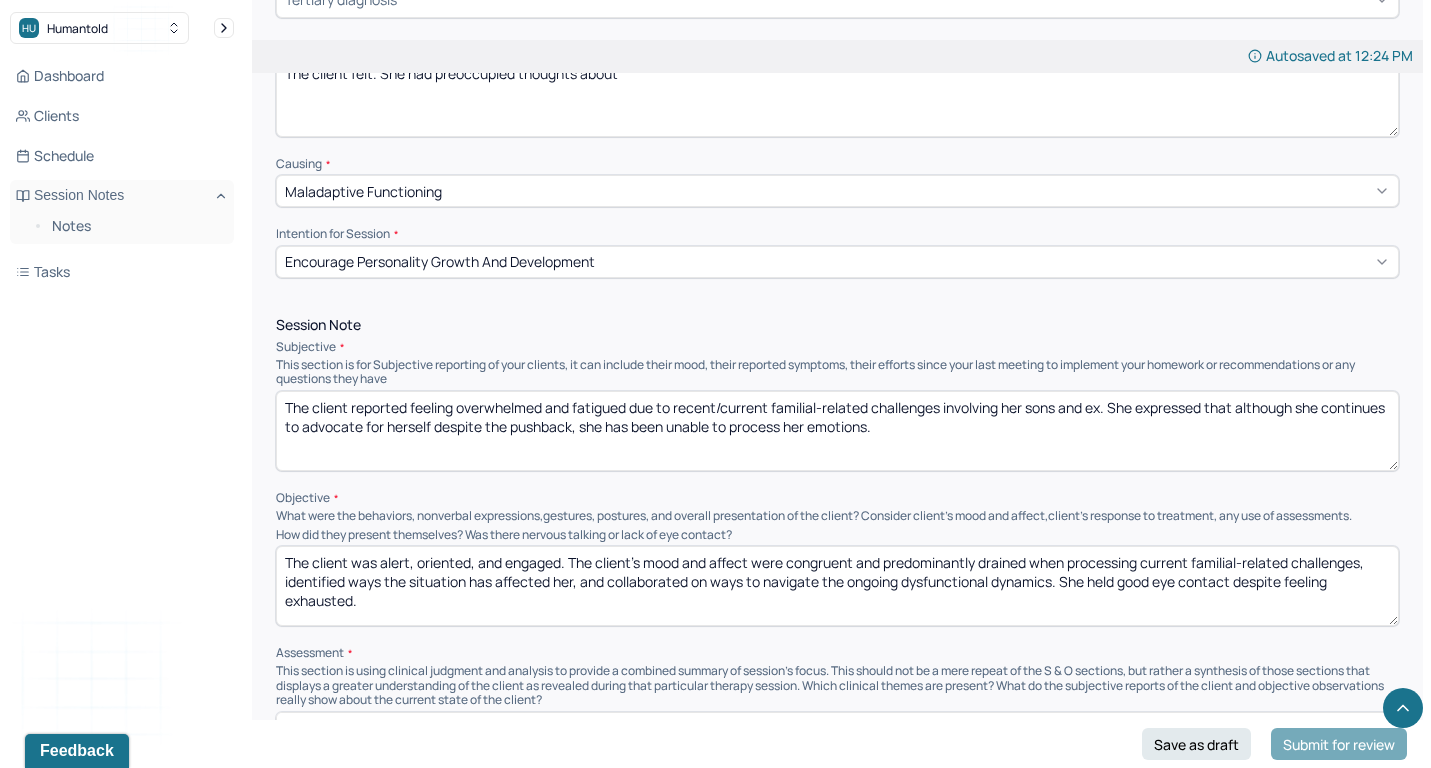 drag, startPoint x: 411, startPoint y: 404, endPoint x: 609, endPoint y: 528, distance: 233.62363 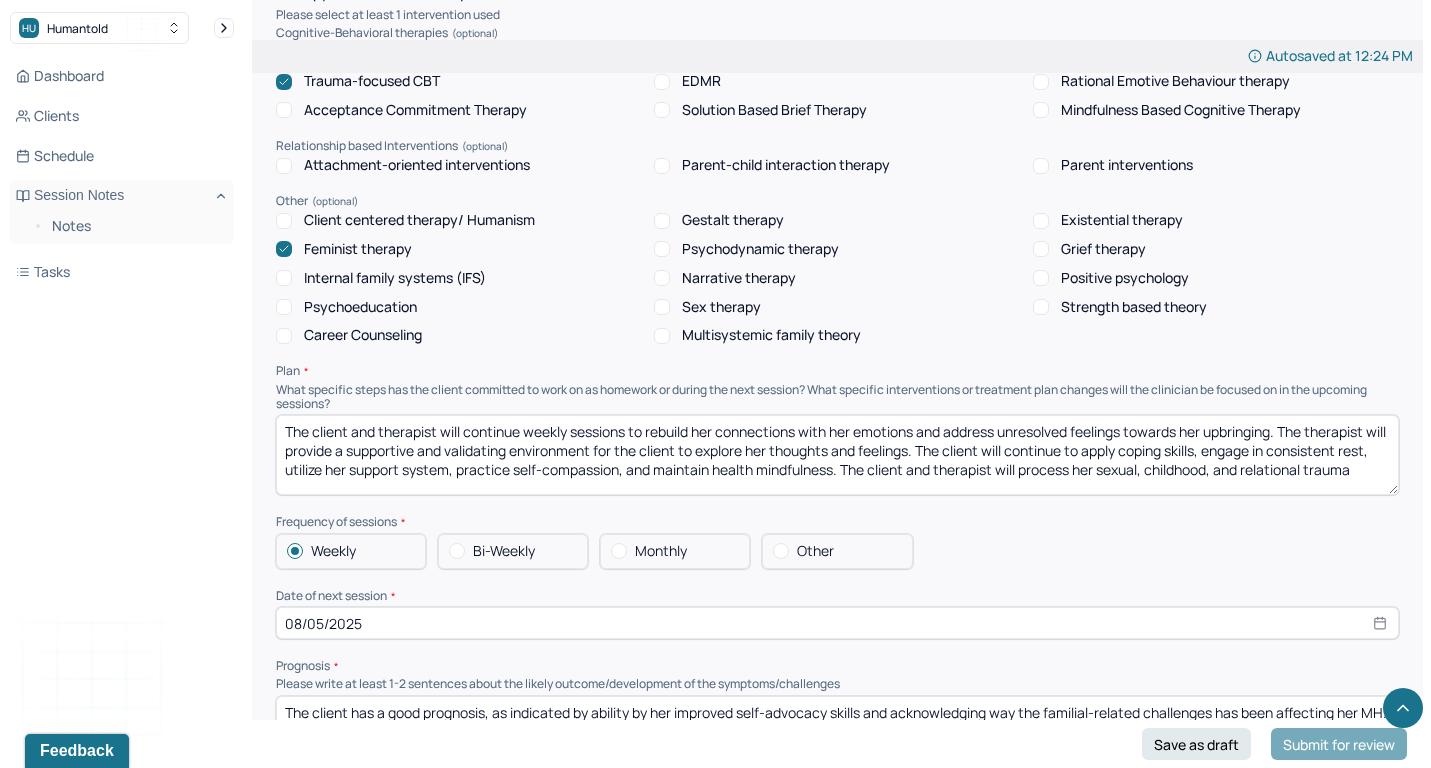 scroll, scrollTop: 1793, scrollLeft: 0, axis: vertical 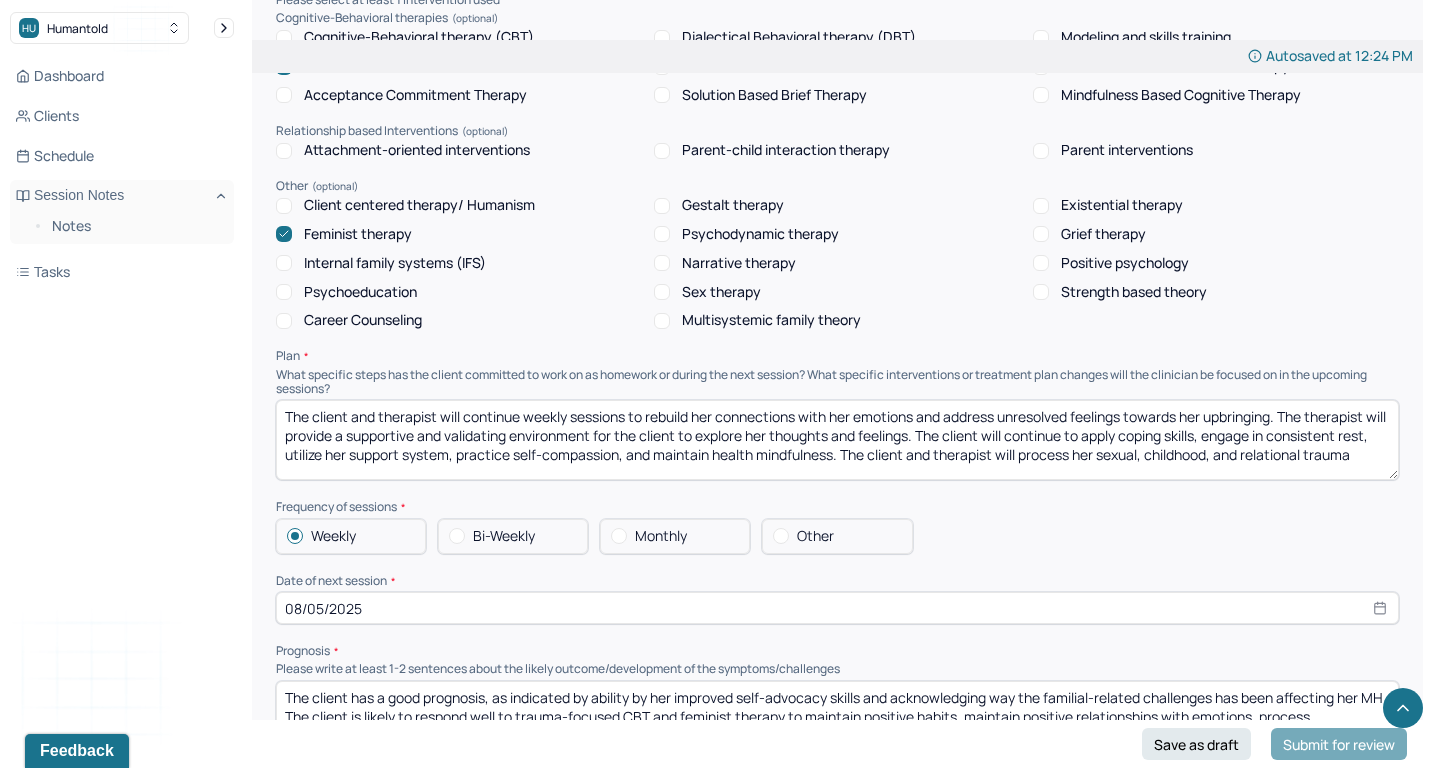 type on "The client reported" 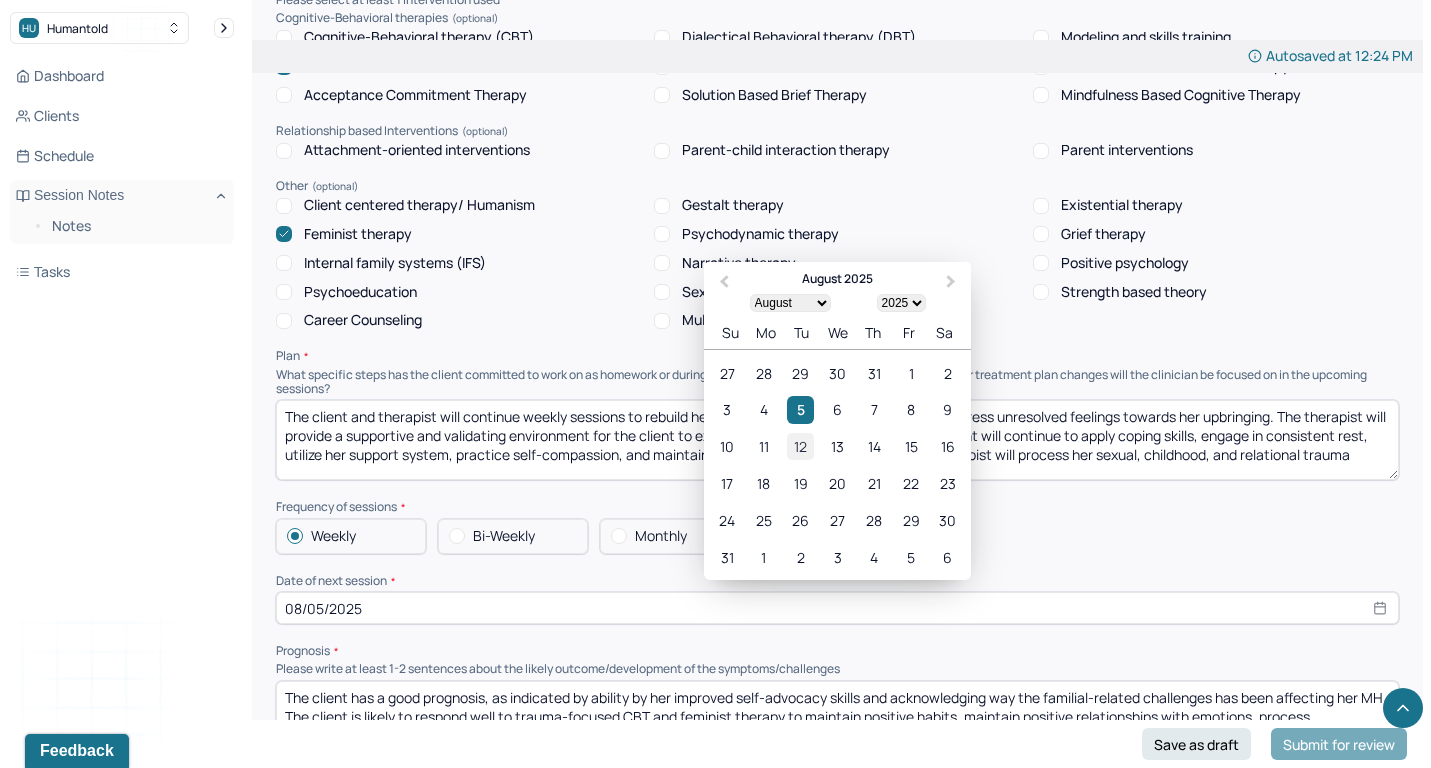 click on "12" at bounding box center (800, 446) 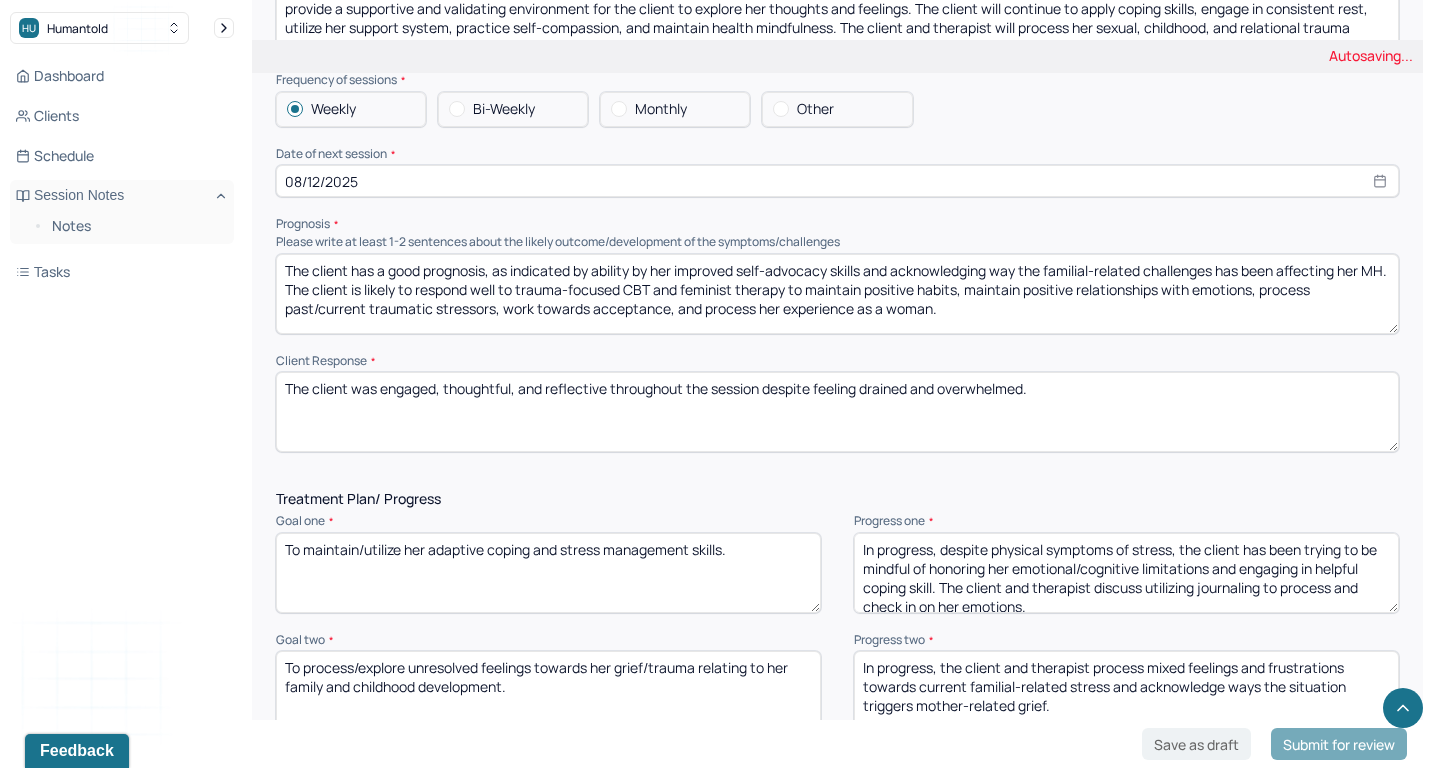 scroll, scrollTop: 2237, scrollLeft: 0, axis: vertical 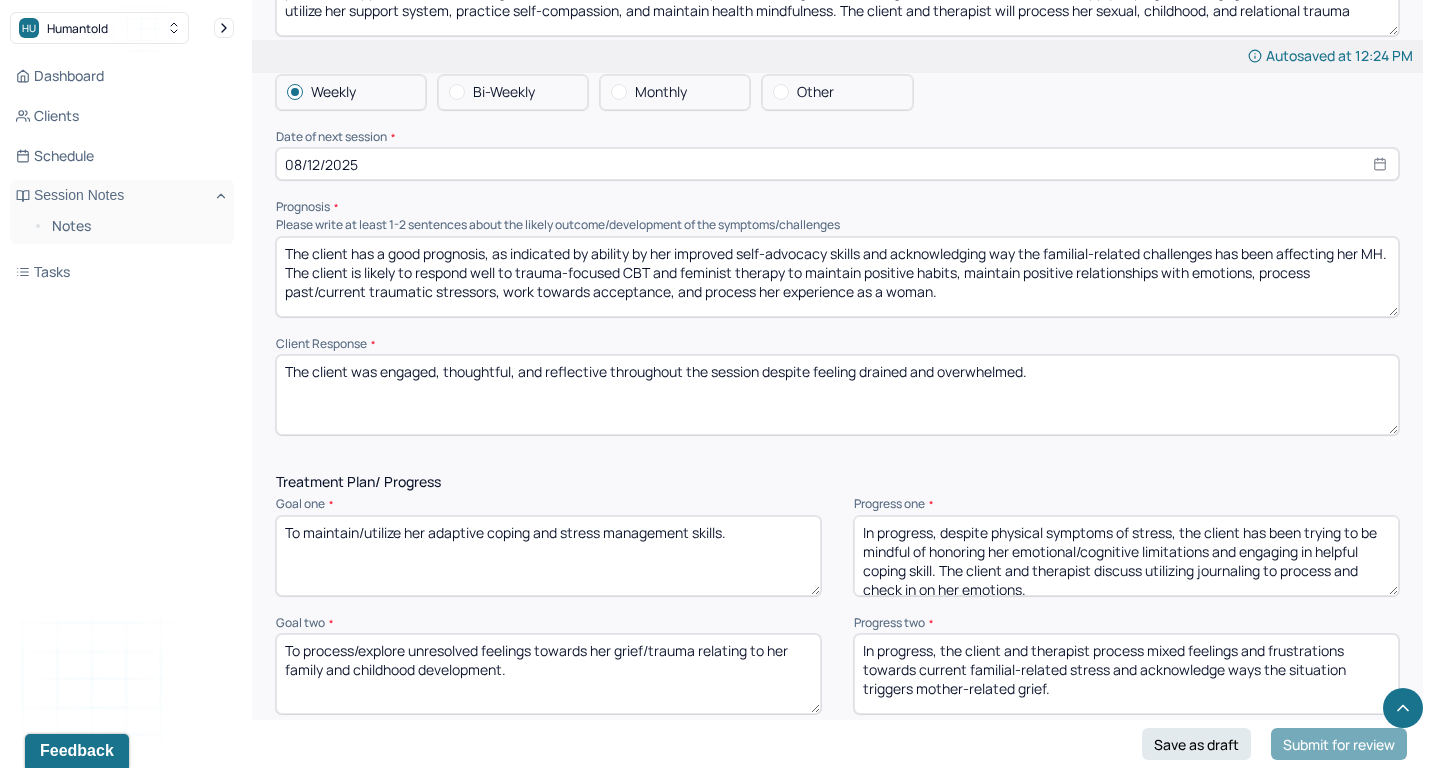 drag, startPoint x: 947, startPoint y: 507, endPoint x: 1135, endPoint y: 692, distance: 263.75937 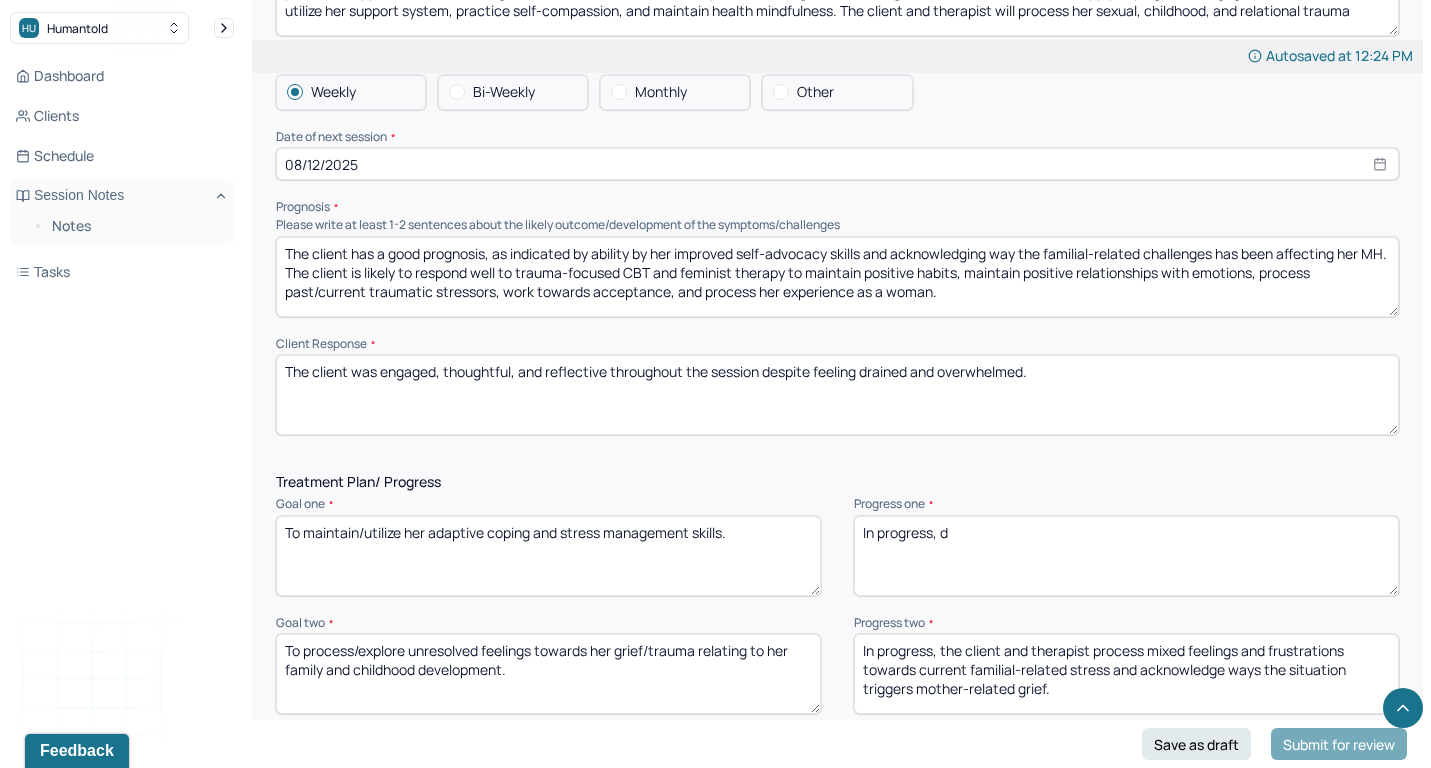scroll, scrollTop: 0, scrollLeft: 0, axis: both 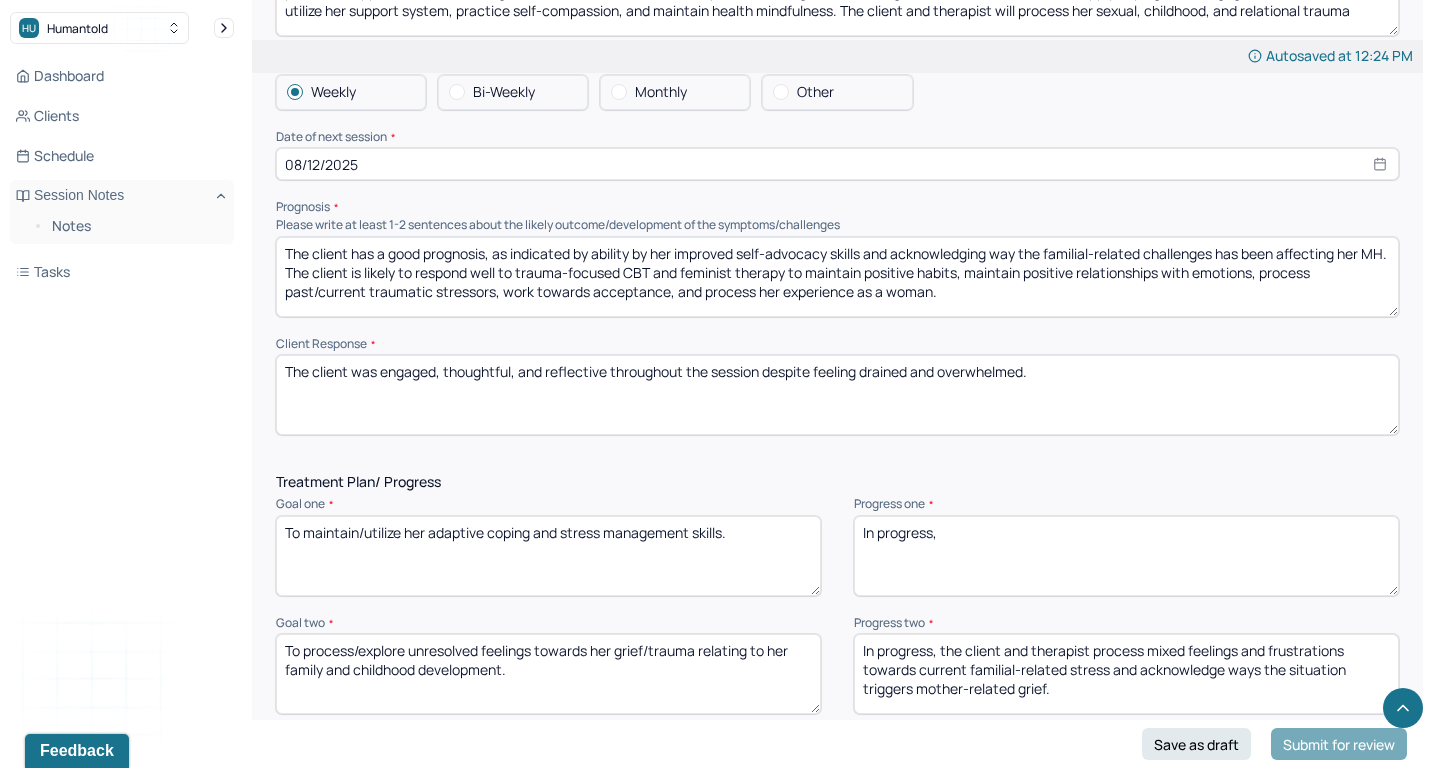 type on "In progress," 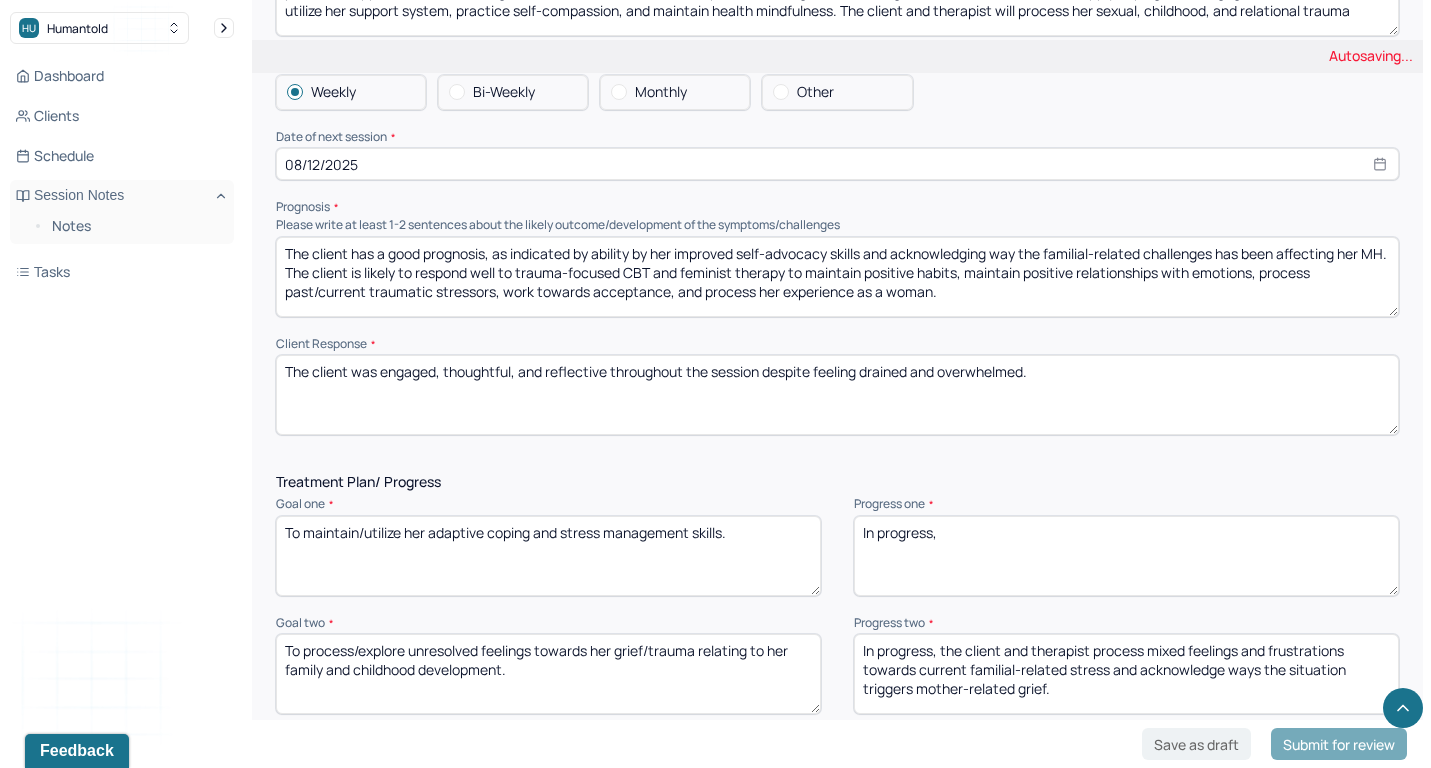 drag, startPoint x: 947, startPoint y: 634, endPoint x: 1044, endPoint y: 726, distance: 133.68994 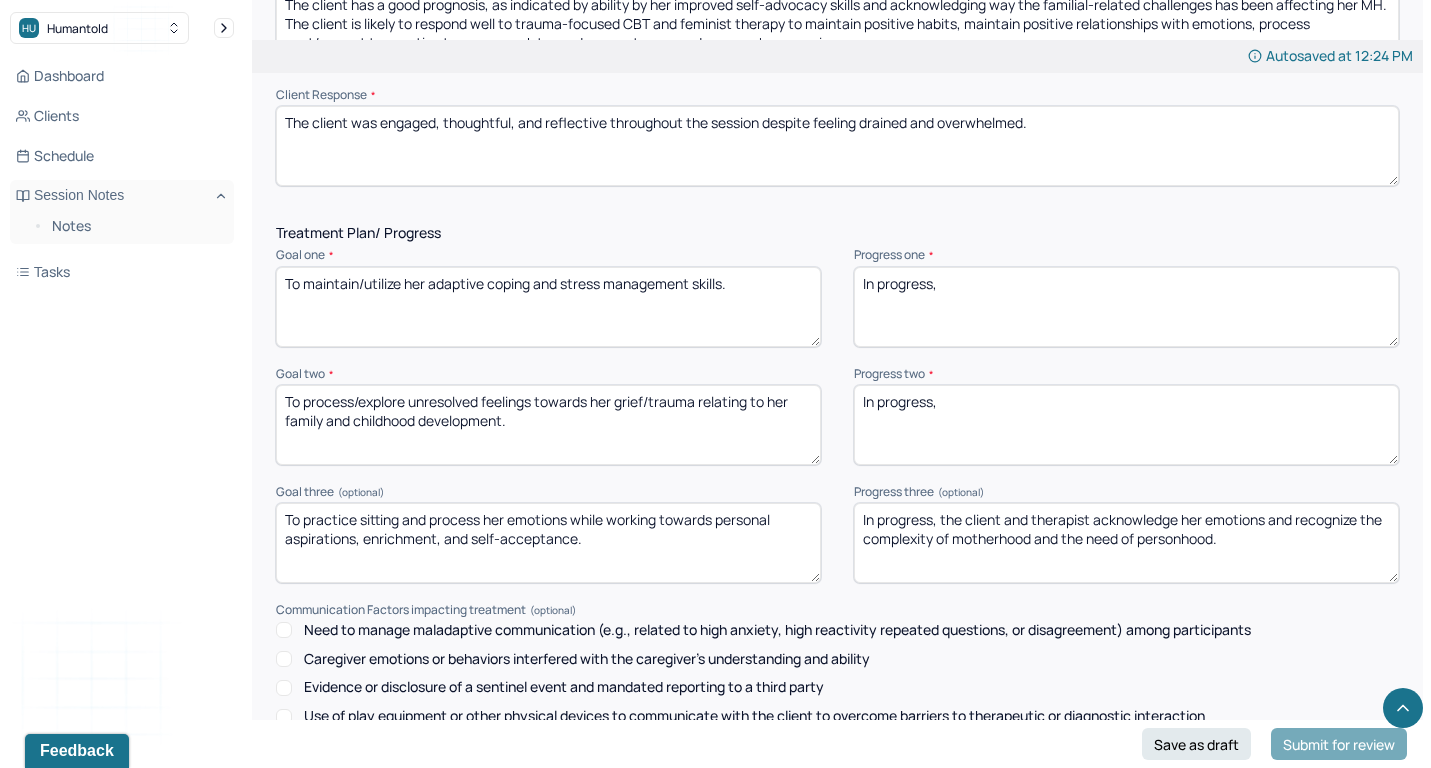 scroll, scrollTop: 2552, scrollLeft: 0, axis: vertical 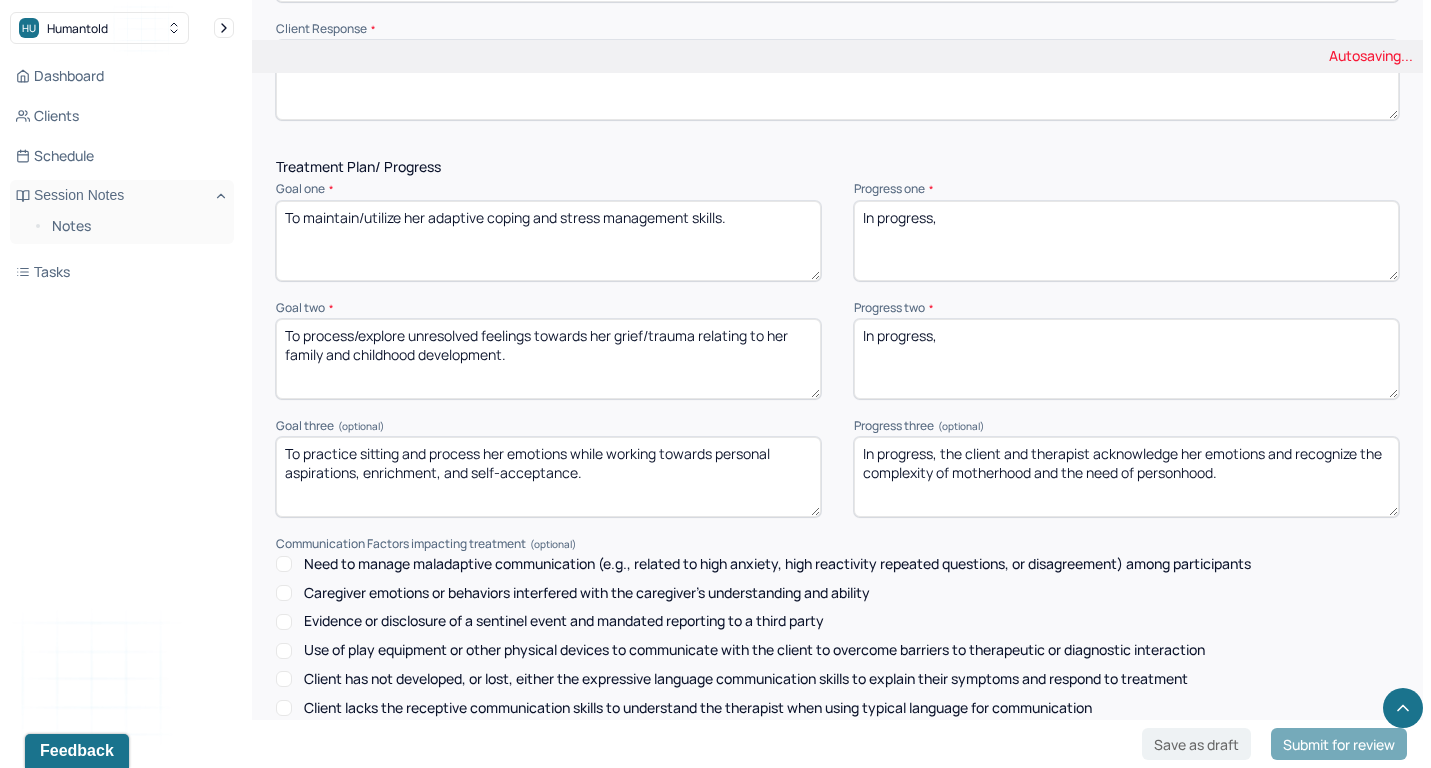type on "In progress," 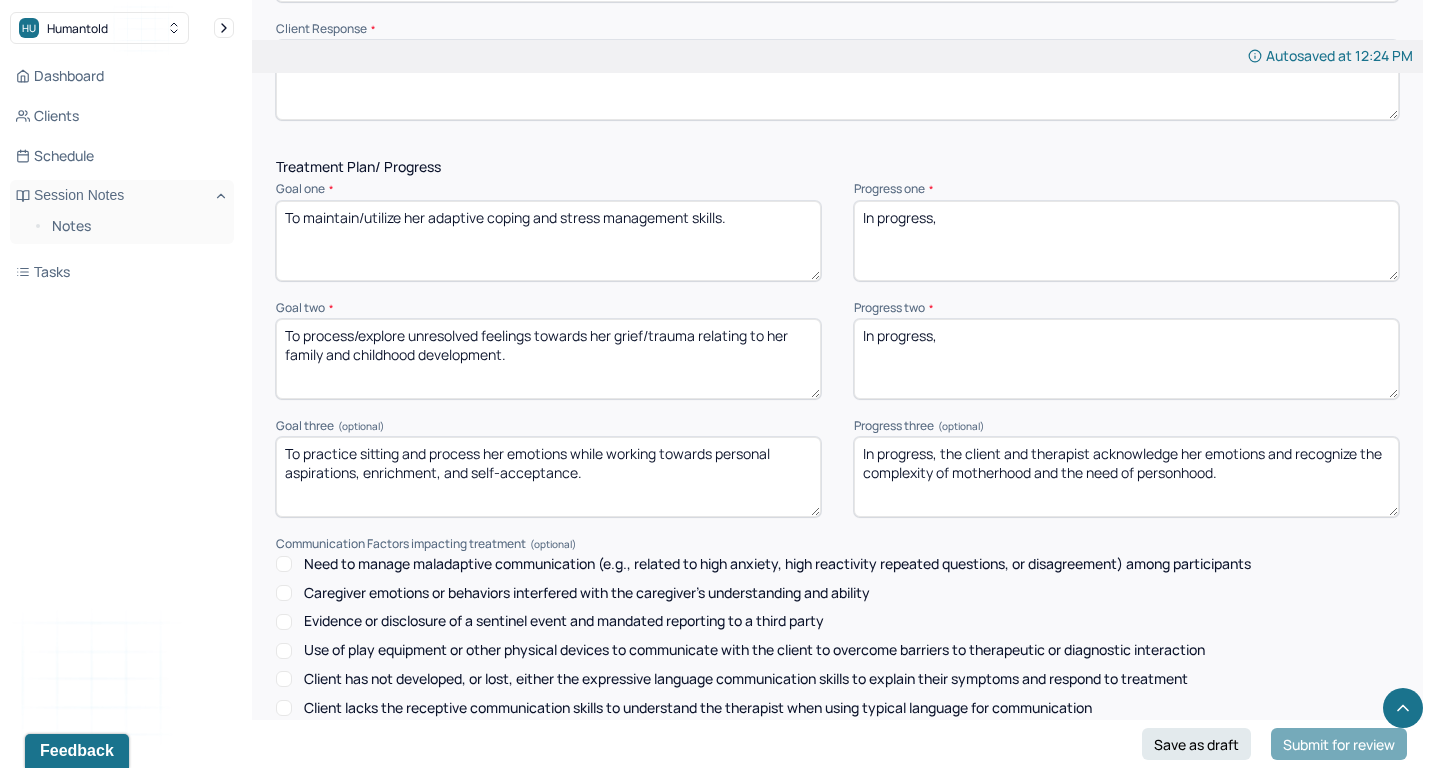 drag, startPoint x: 943, startPoint y: 428, endPoint x: 1024, endPoint y: 545, distance: 142.30249 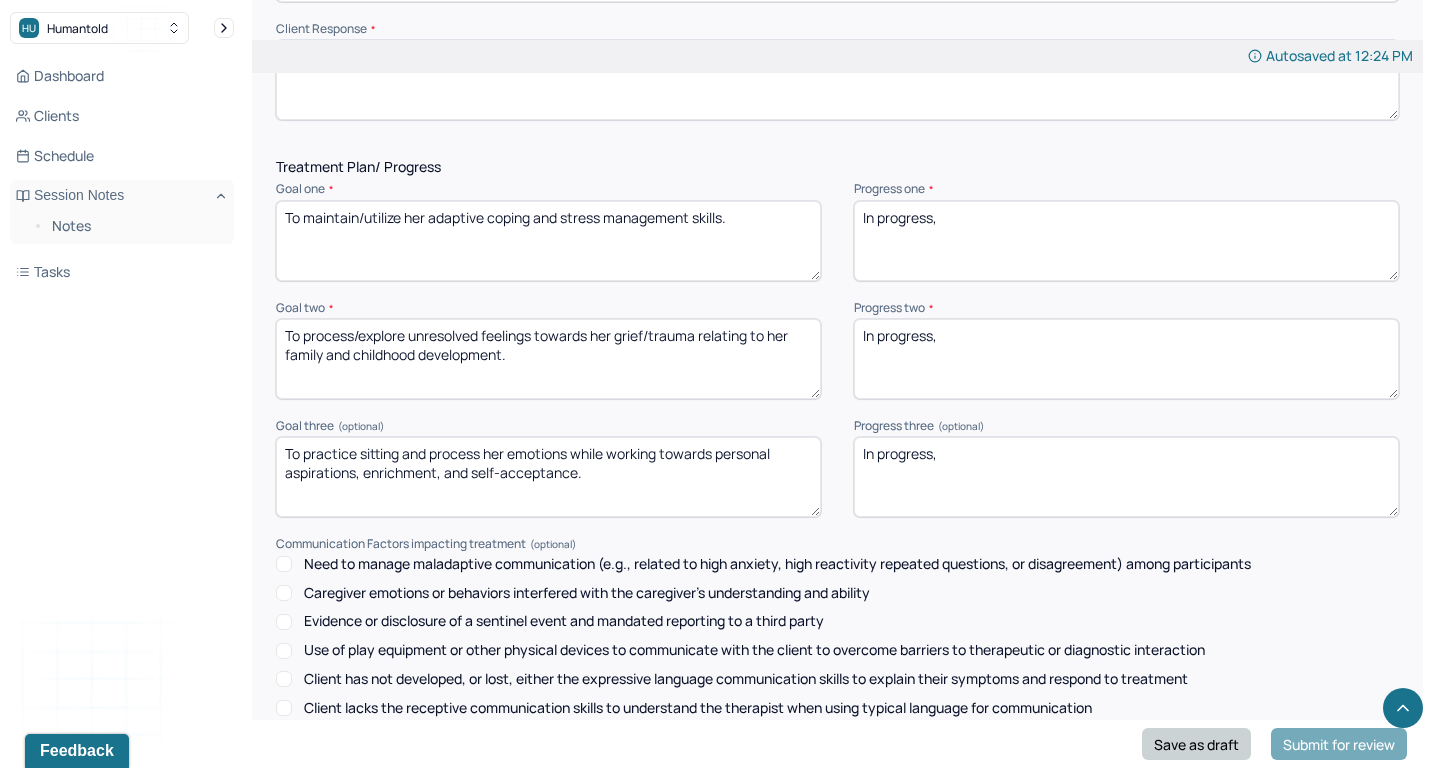 type on "In progress," 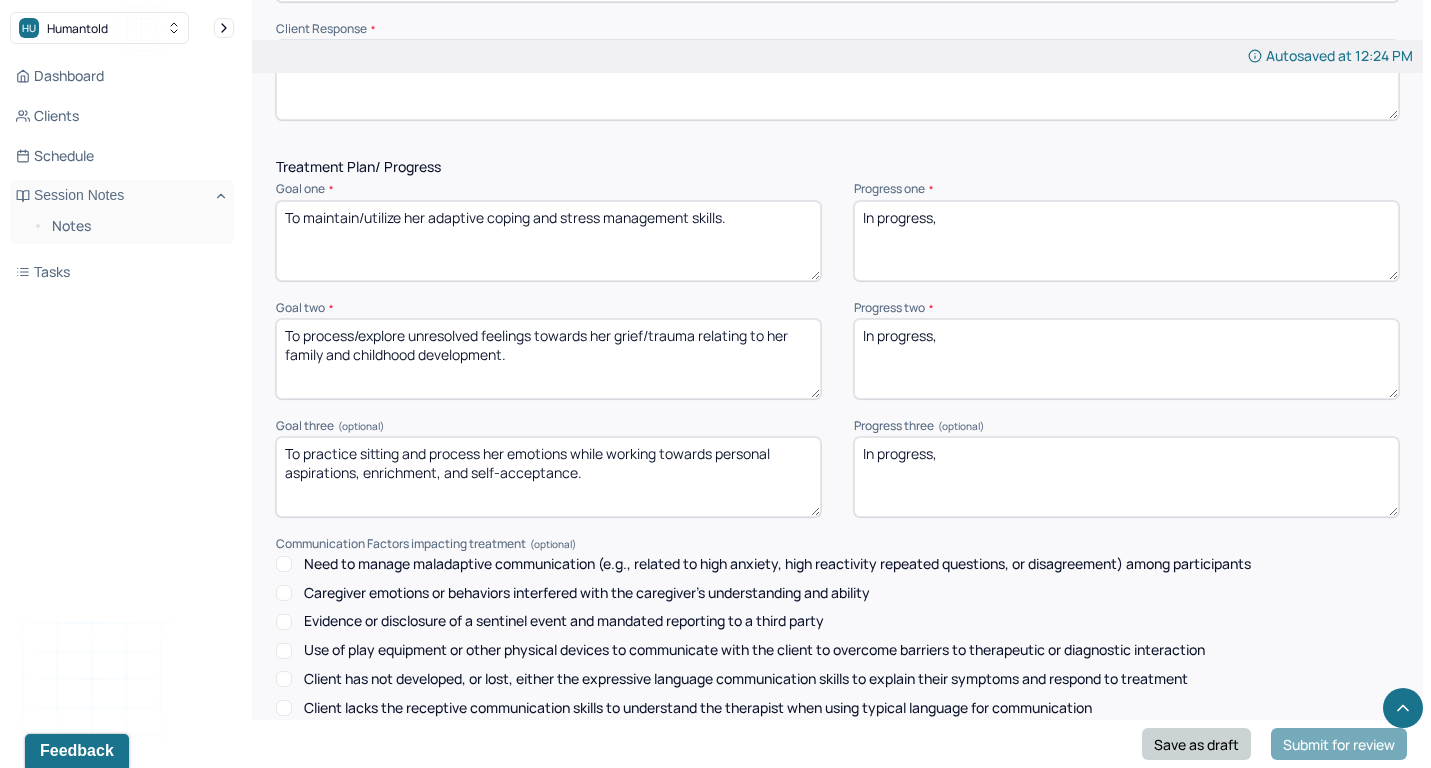click on "Save as draft" at bounding box center (1196, 744) 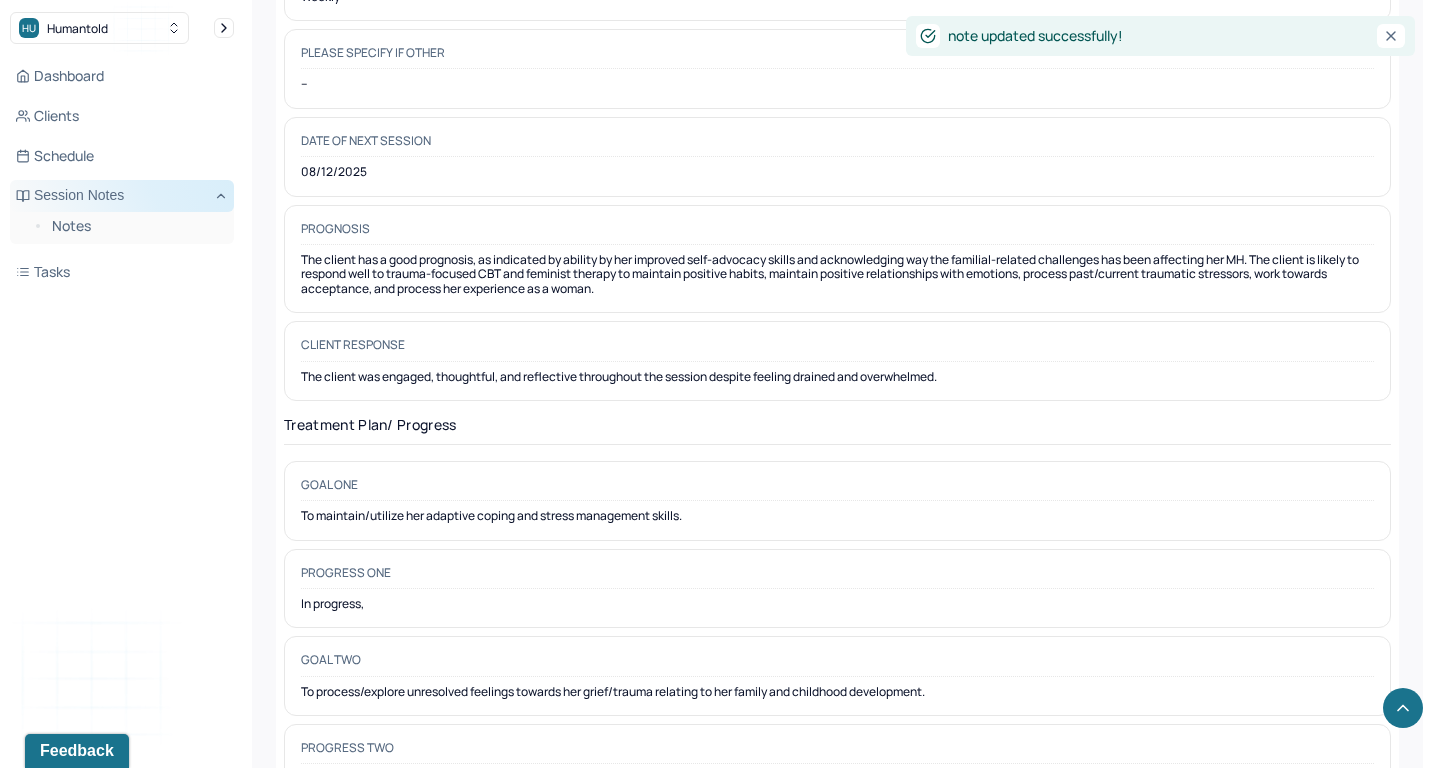 click on "Session Notes" at bounding box center (122, 196) 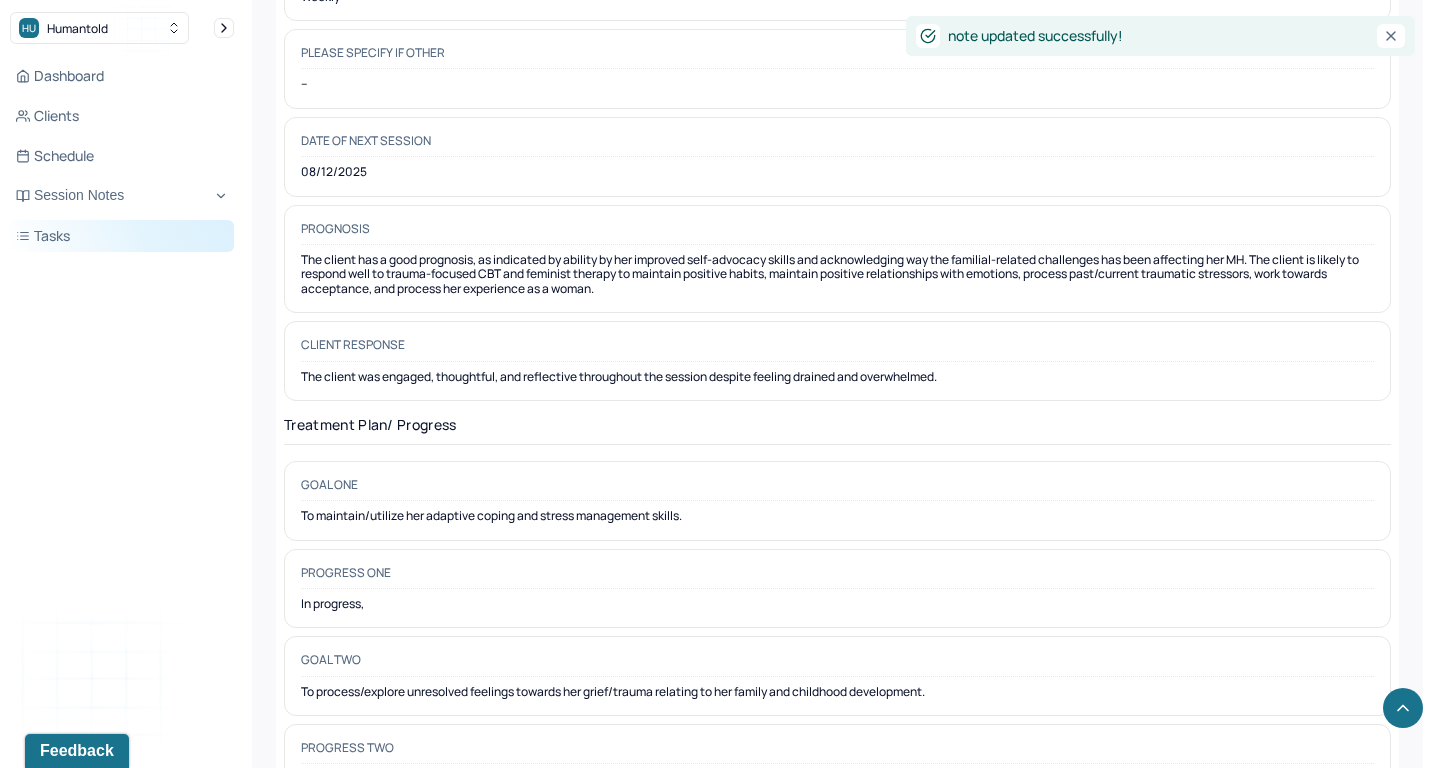 click on "Tasks" at bounding box center [122, 236] 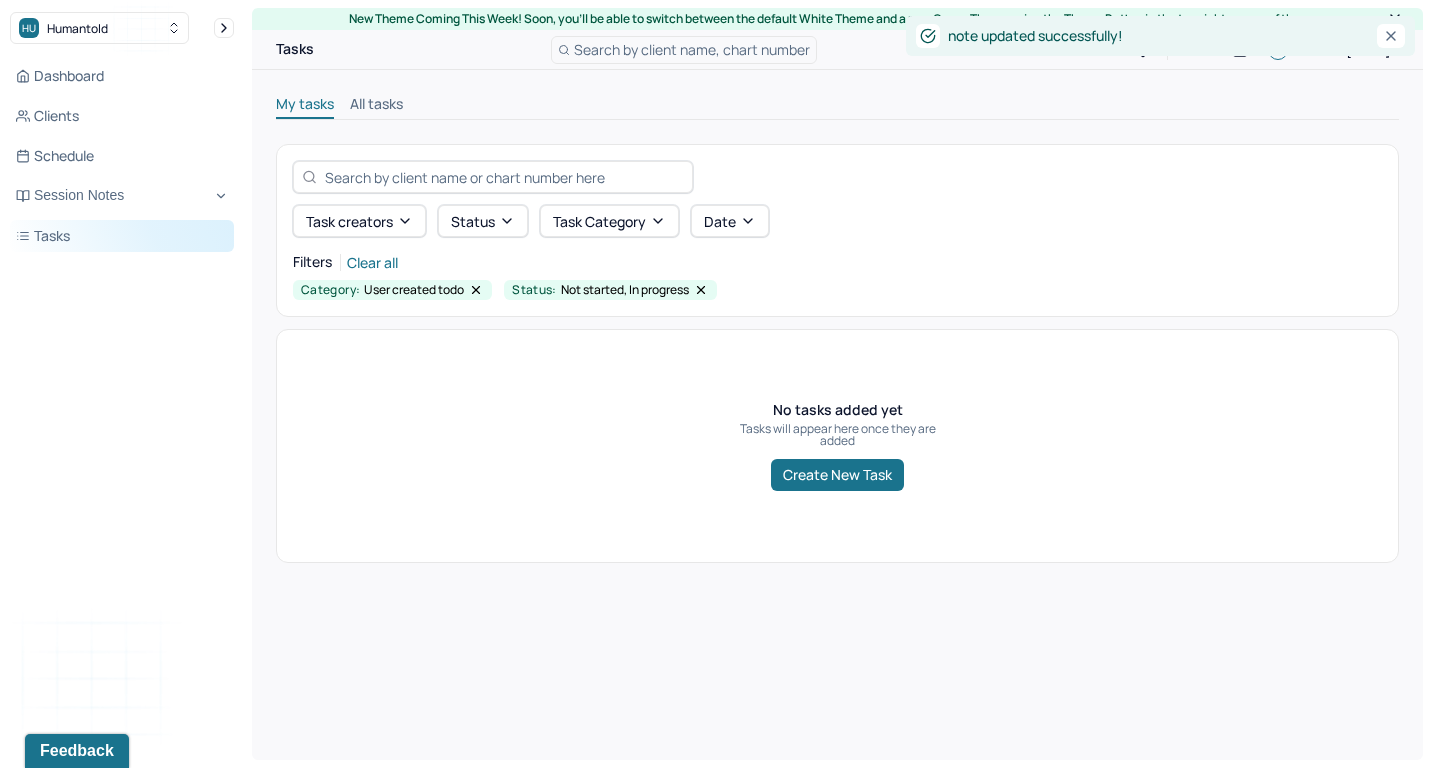scroll, scrollTop: 0, scrollLeft: 0, axis: both 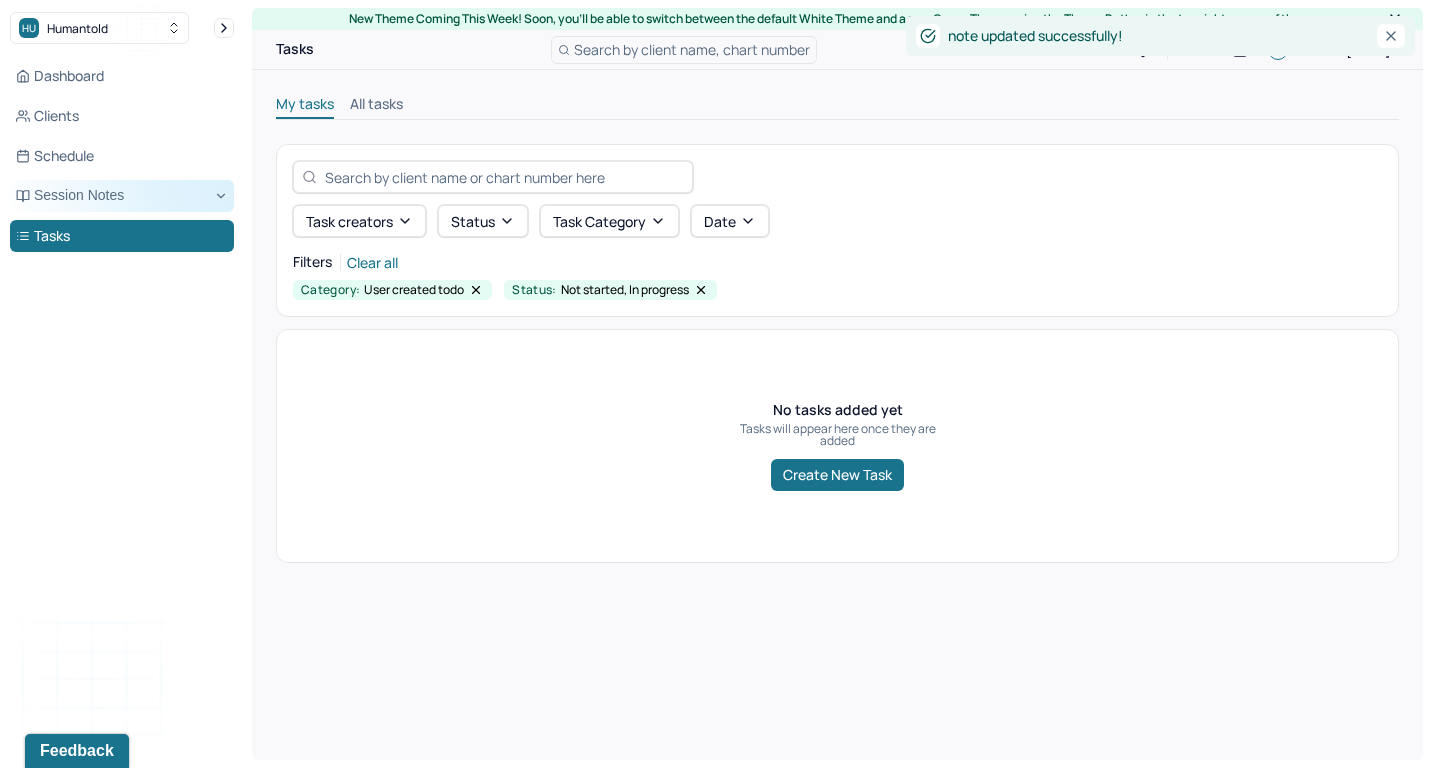 click on "Session Notes" at bounding box center [122, 196] 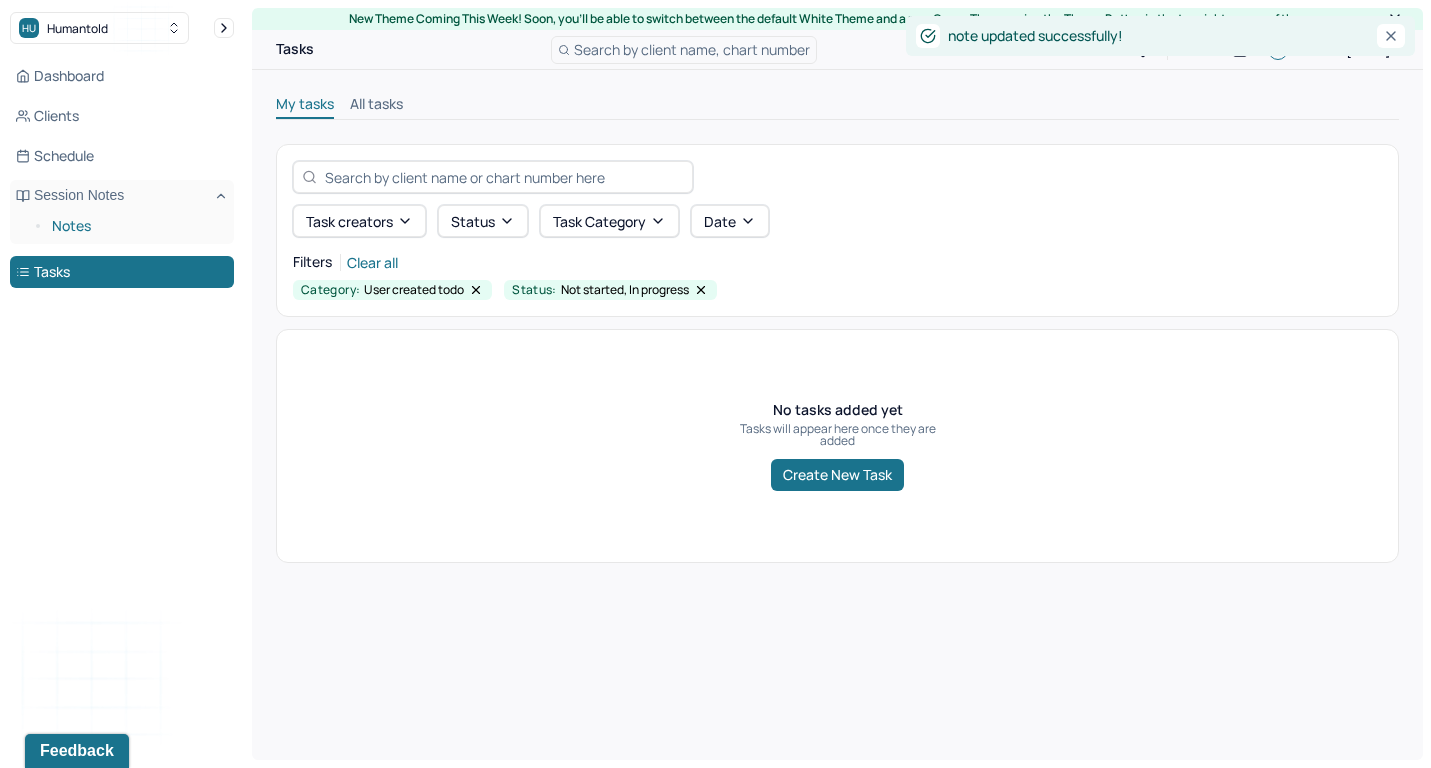 click on "Notes" at bounding box center (135, 226) 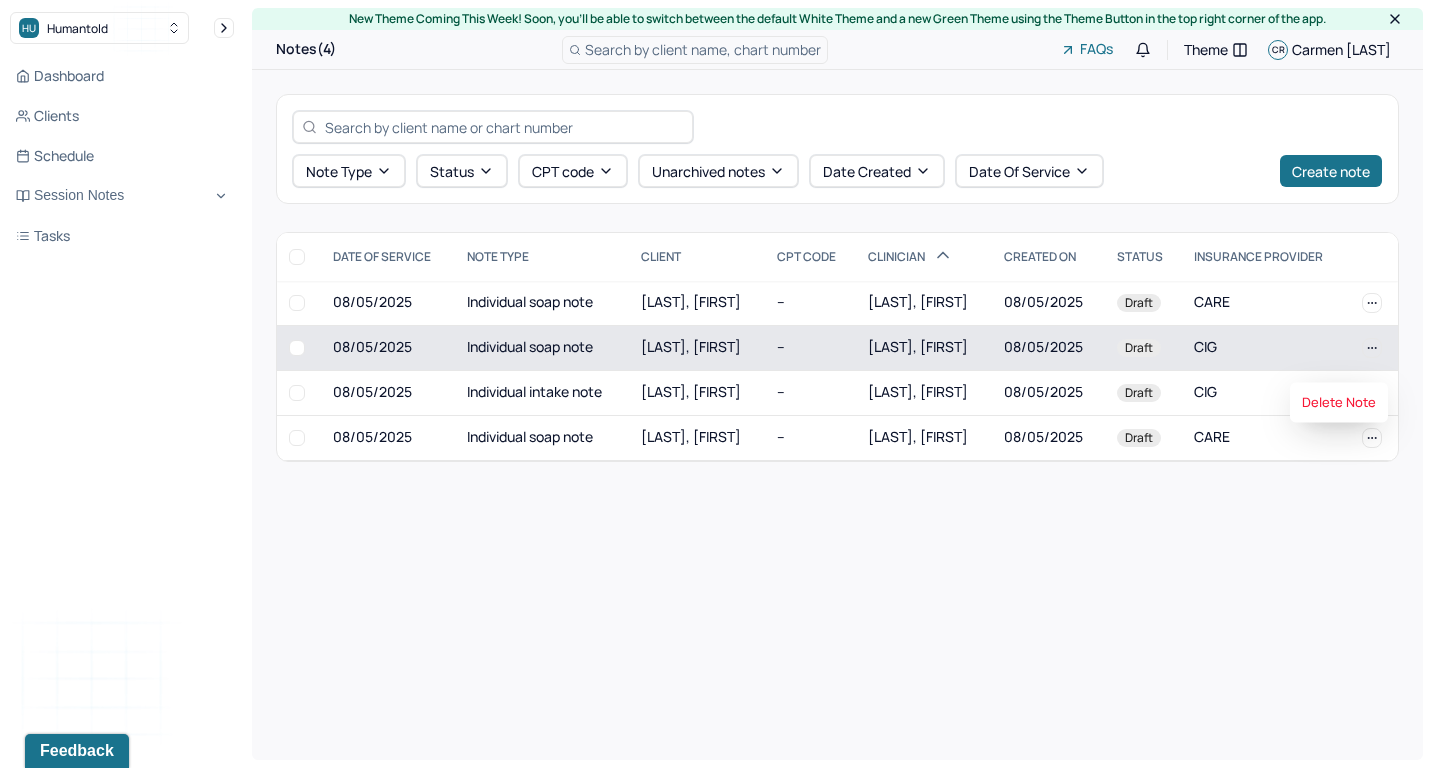 click 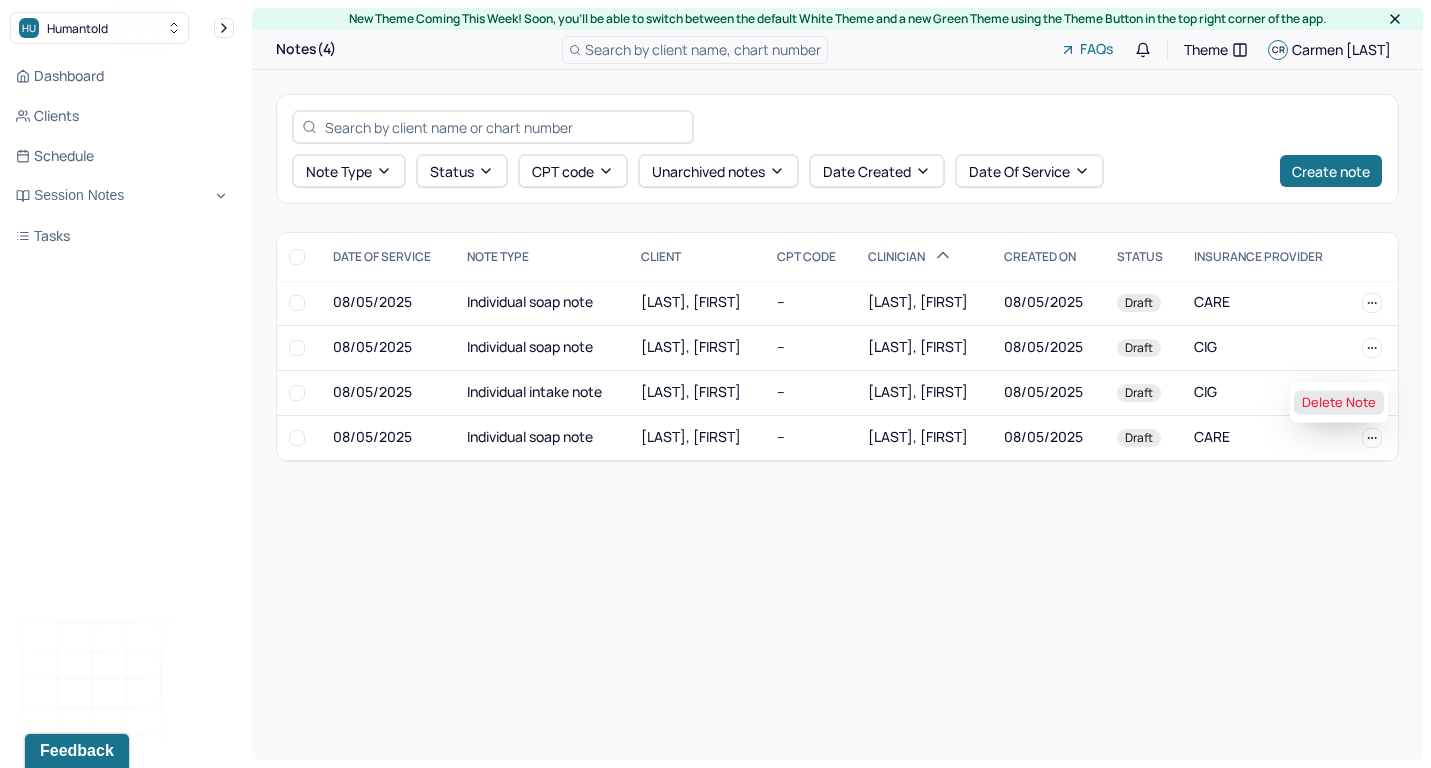 click on "Delete Note" at bounding box center [1339, 403] 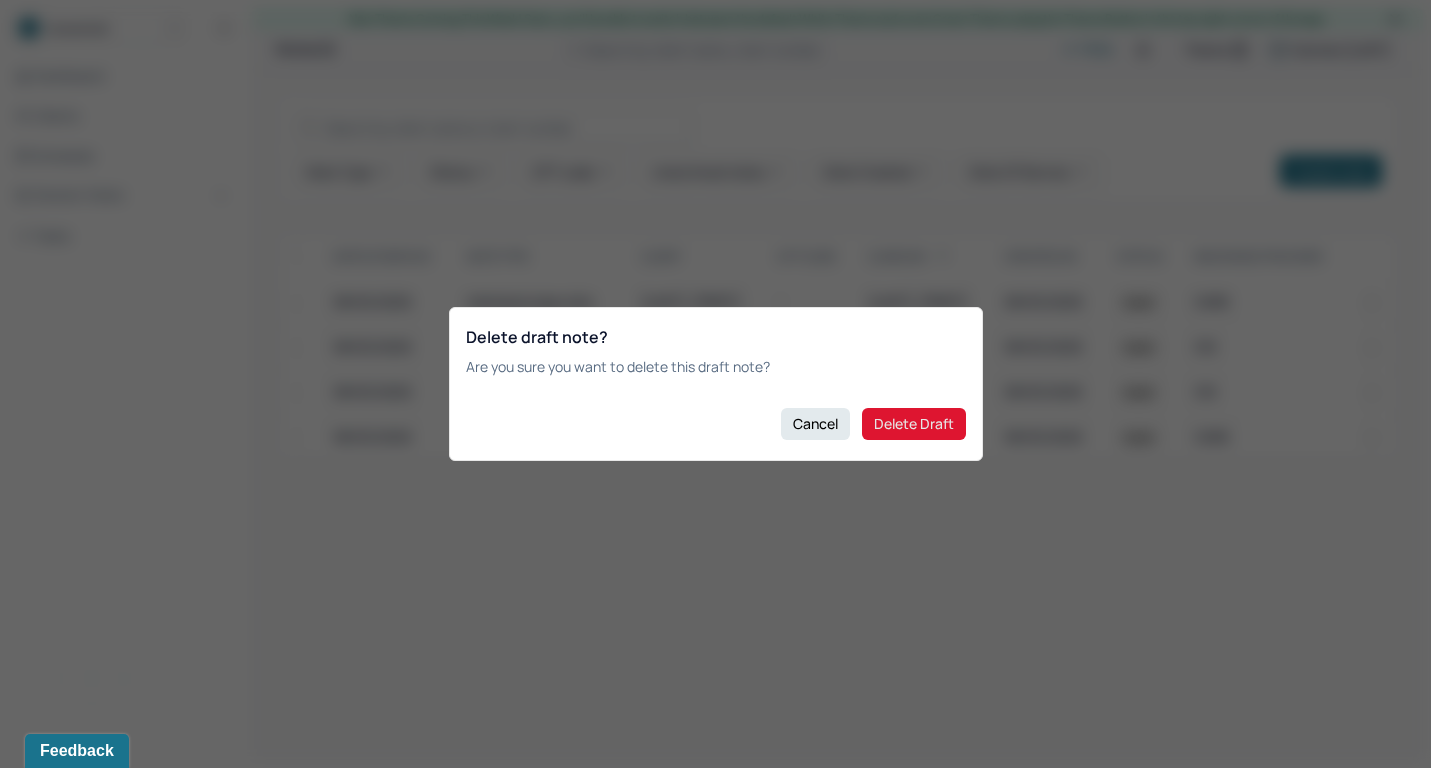 click on "Delete Draft" at bounding box center [914, 424] 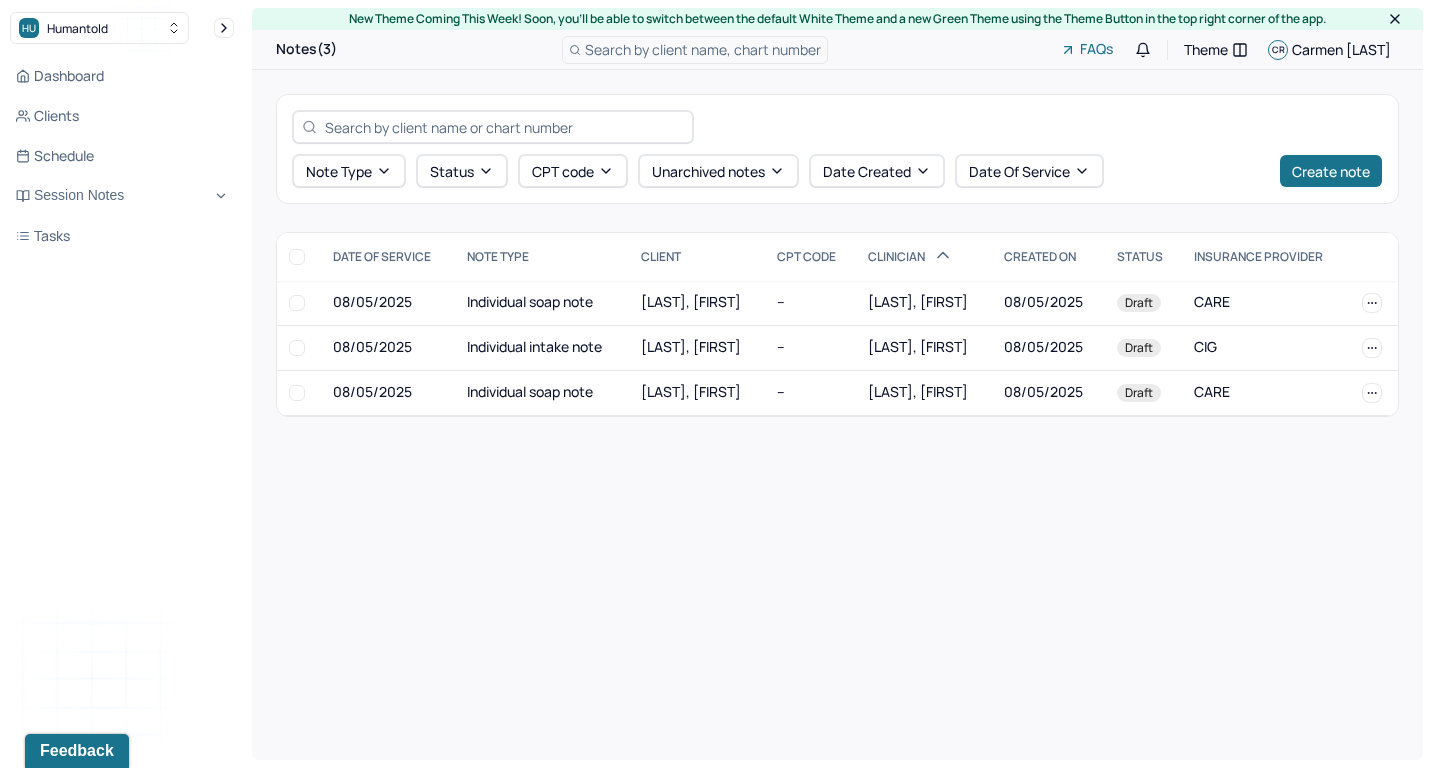 scroll, scrollTop: 0, scrollLeft: 0, axis: both 